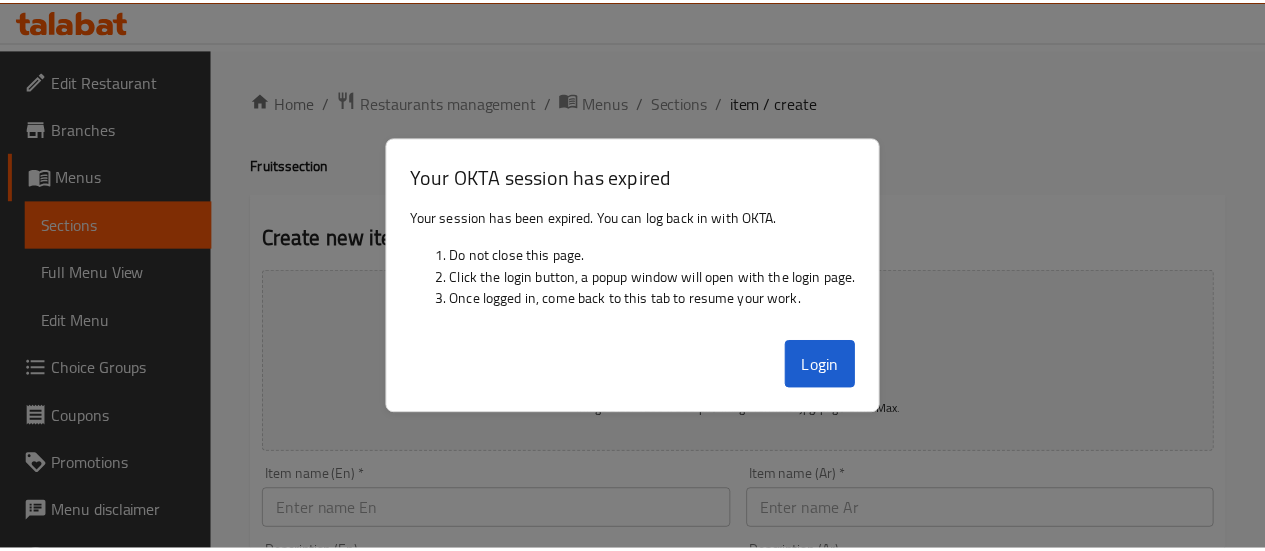 scroll, scrollTop: 1218, scrollLeft: 0, axis: vertical 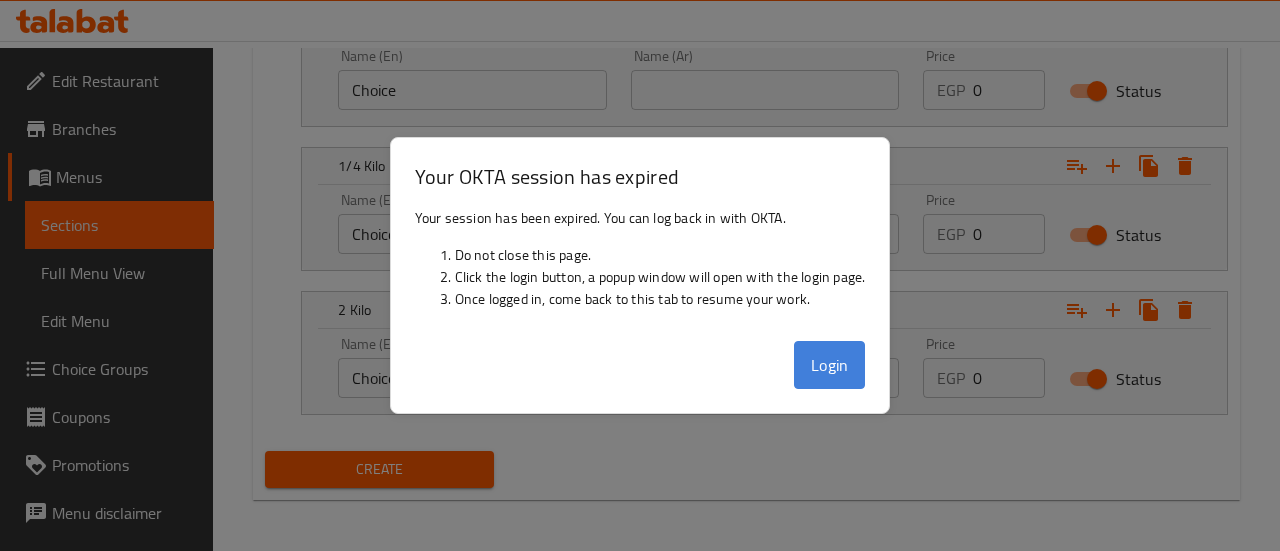 click on "Login" at bounding box center (830, 365) 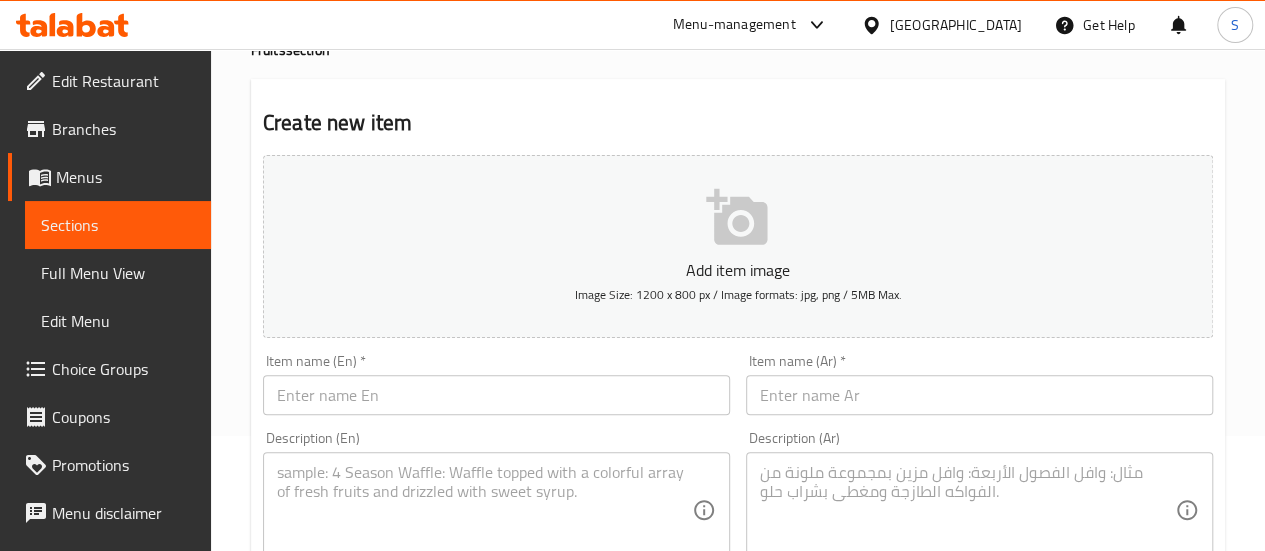 scroll, scrollTop: 0, scrollLeft: 0, axis: both 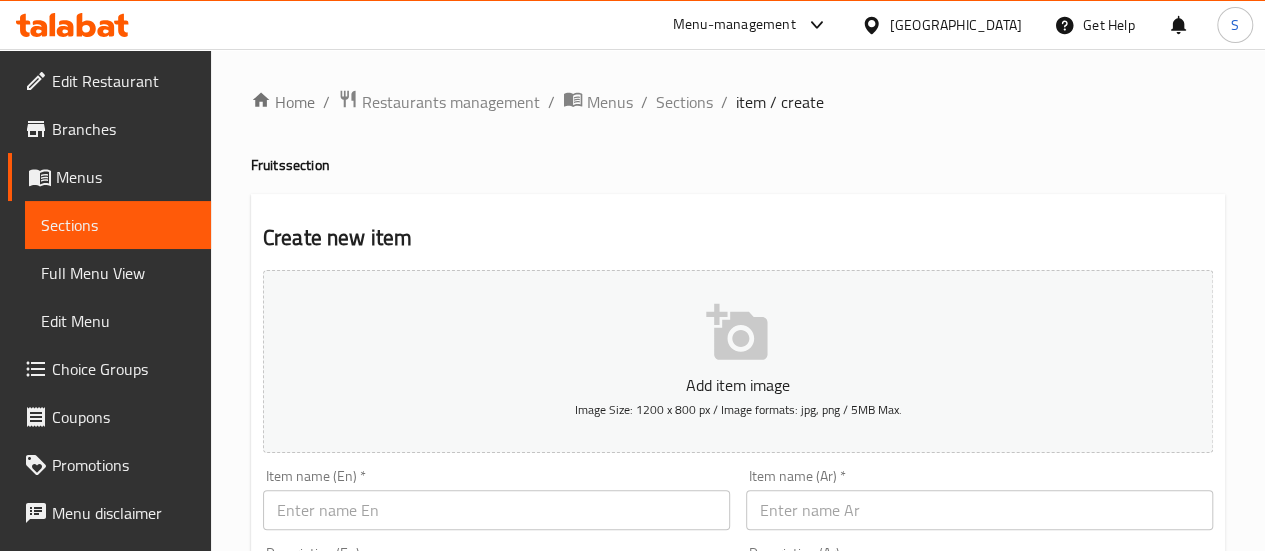 click on "Sections" at bounding box center (118, 225) 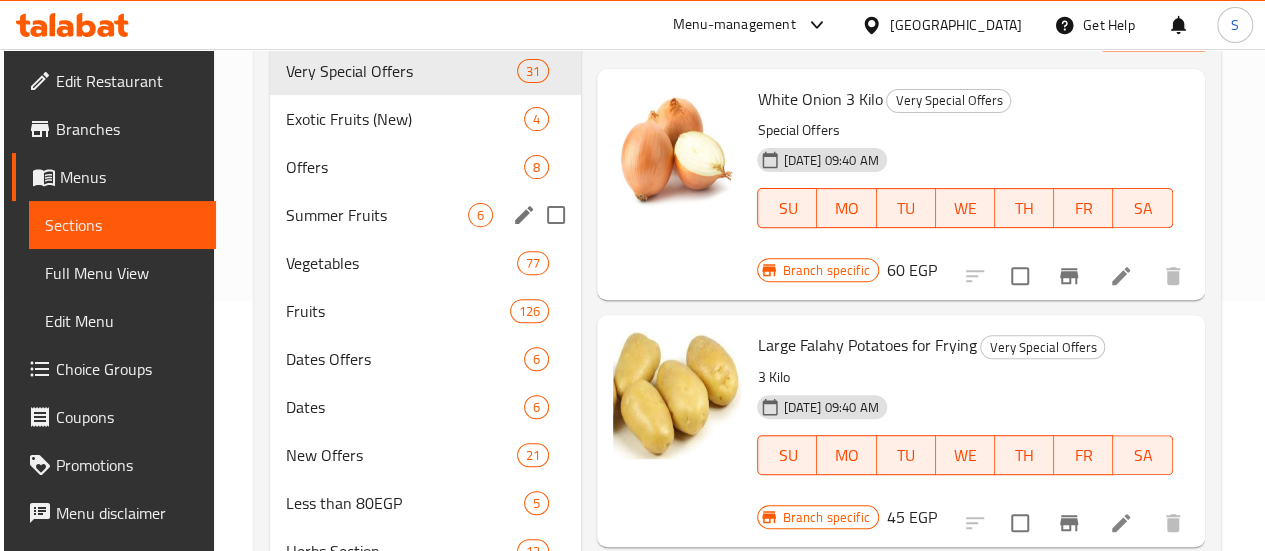 scroll, scrollTop: 300, scrollLeft: 0, axis: vertical 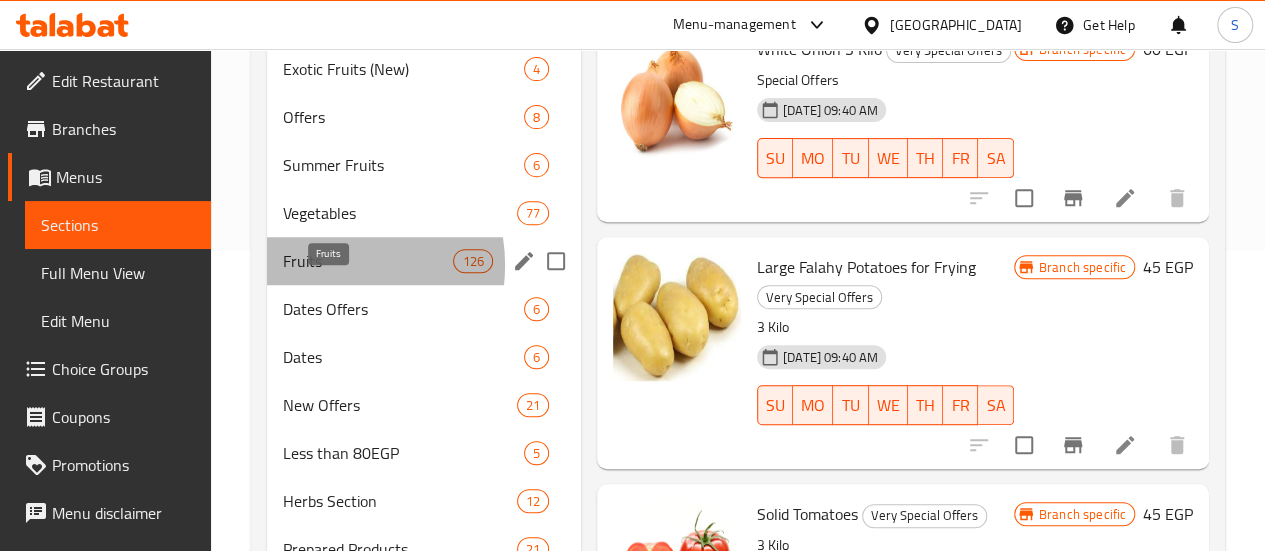 click on "Fruits" at bounding box center (368, 261) 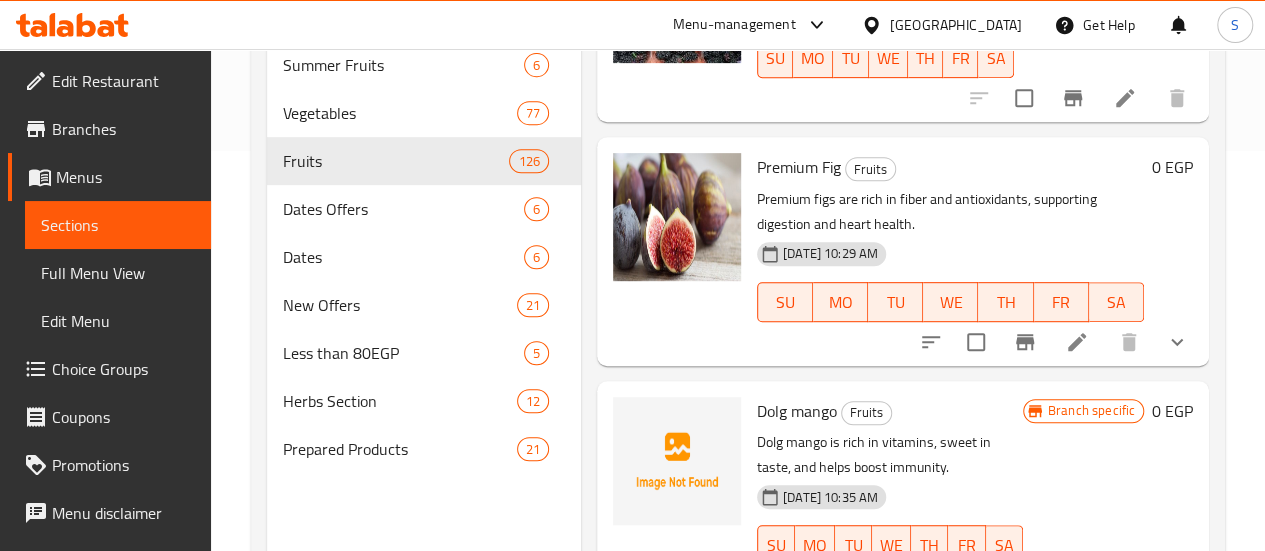 scroll, scrollTop: 500, scrollLeft: 0, axis: vertical 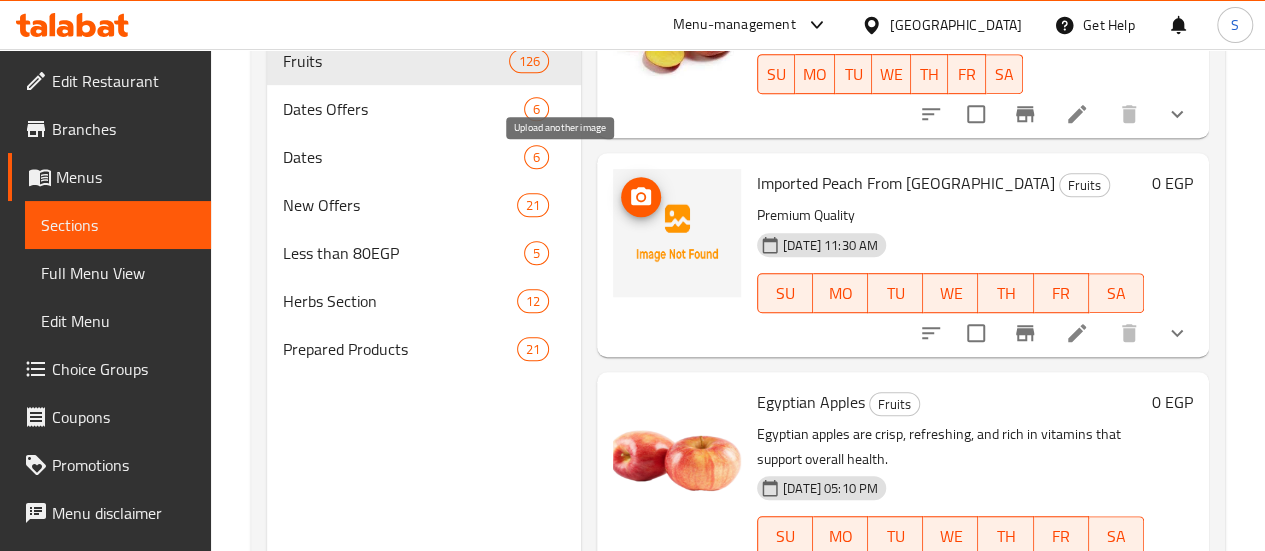 click 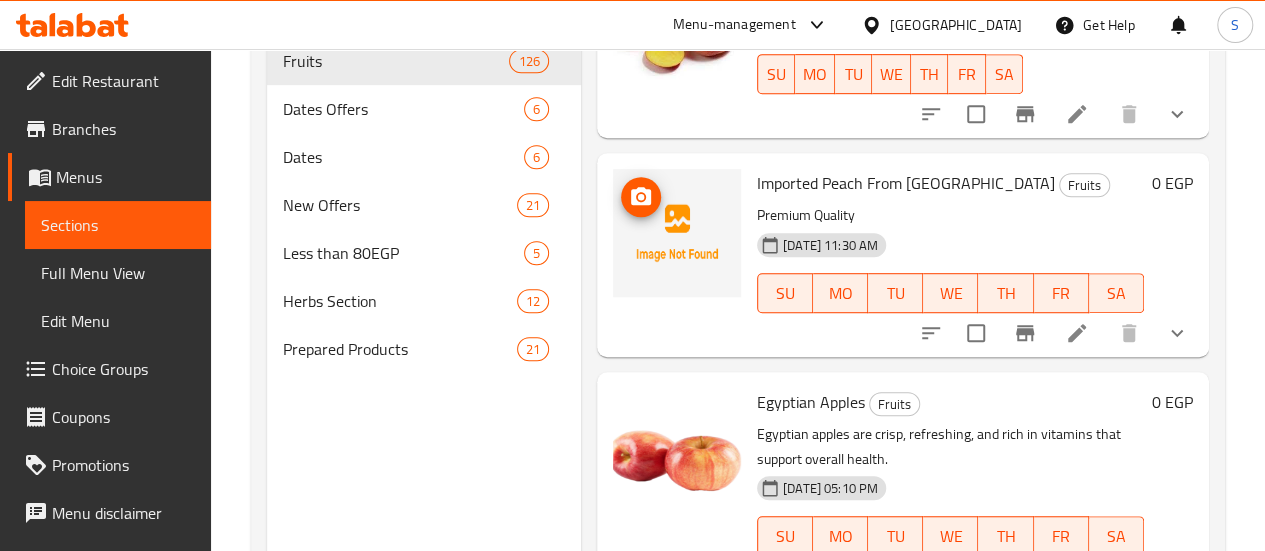 type 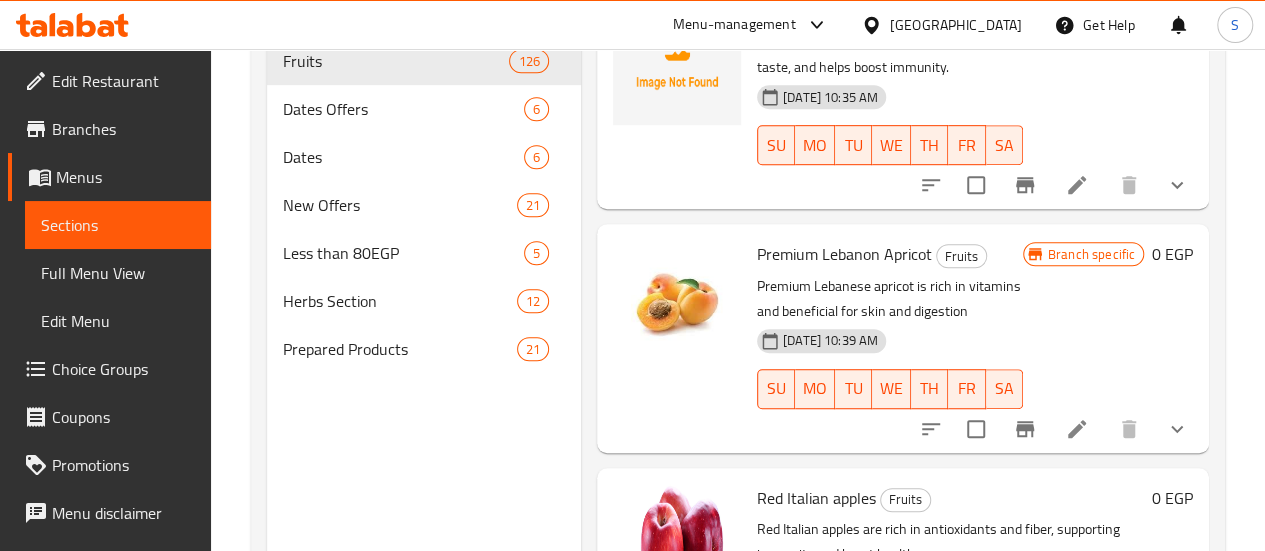 scroll, scrollTop: 0, scrollLeft: 0, axis: both 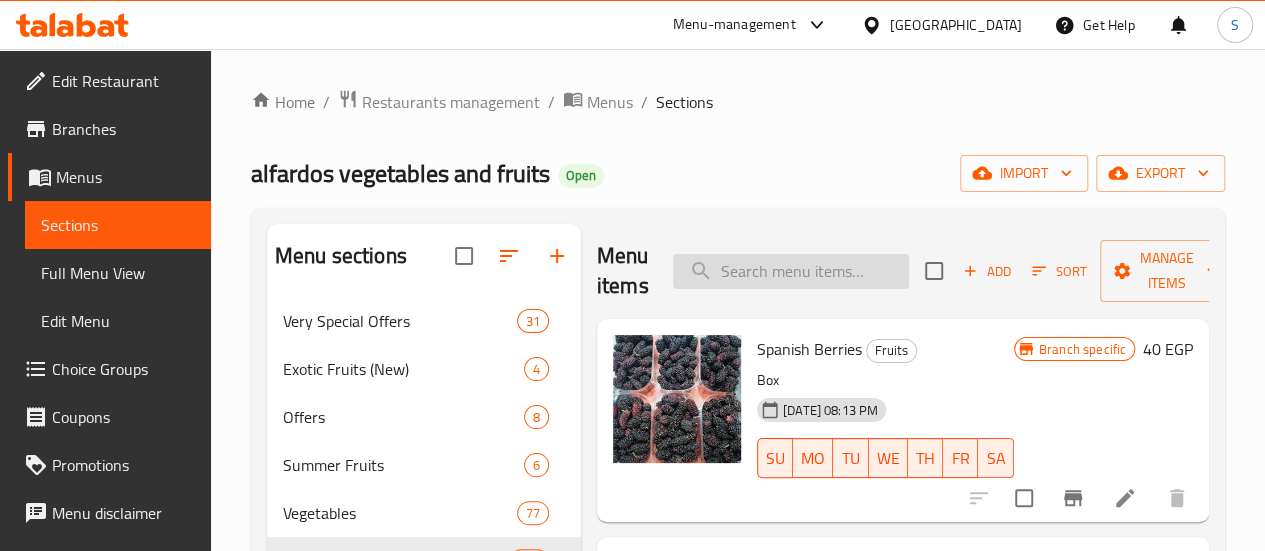 click at bounding box center [791, 271] 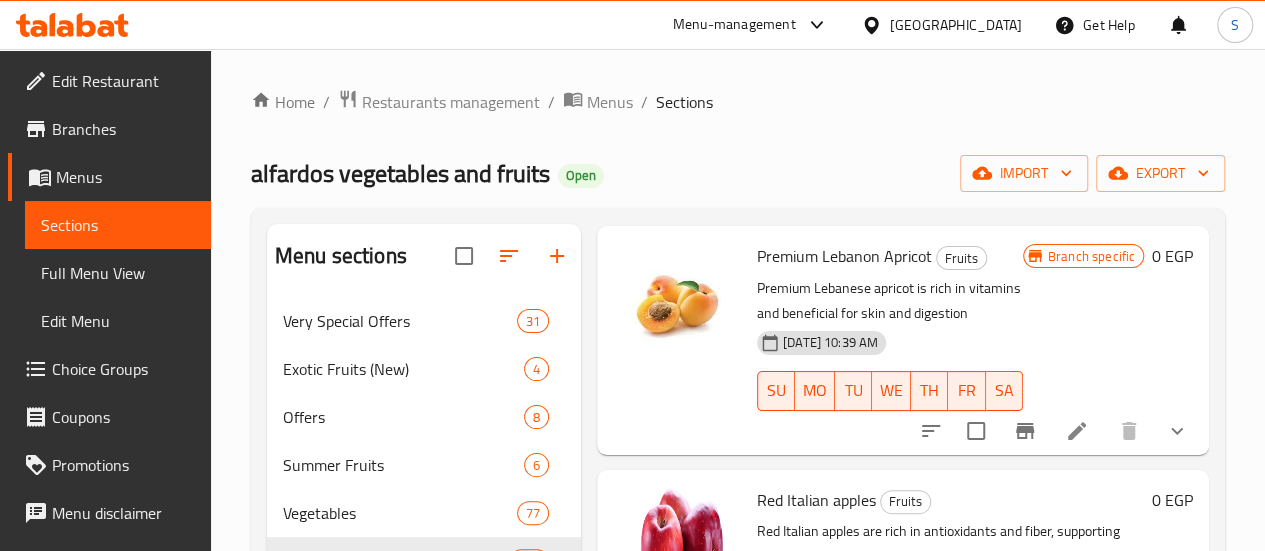 scroll, scrollTop: 800, scrollLeft: 0, axis: vertical 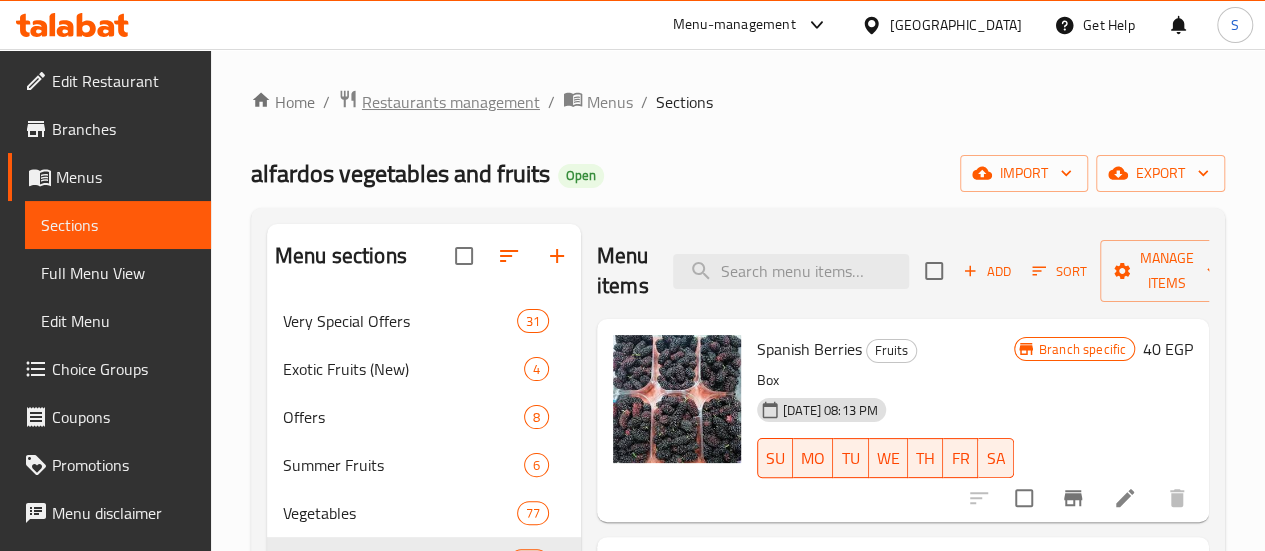 click on "Restaurants management" at bounding box center [451, 102] 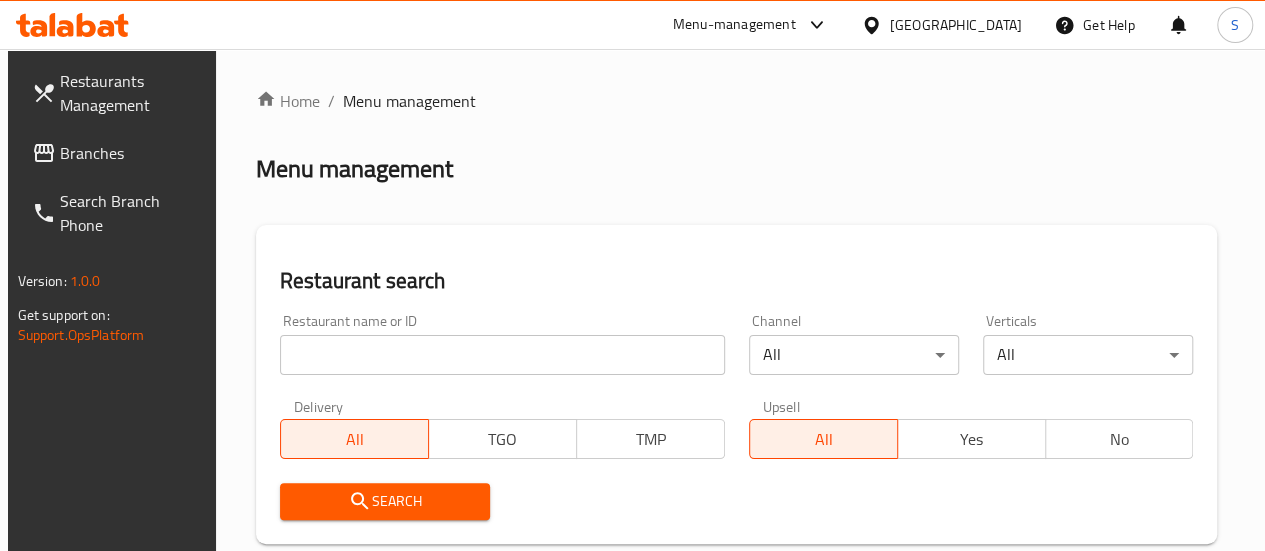 click at bounding box center [502, 355] 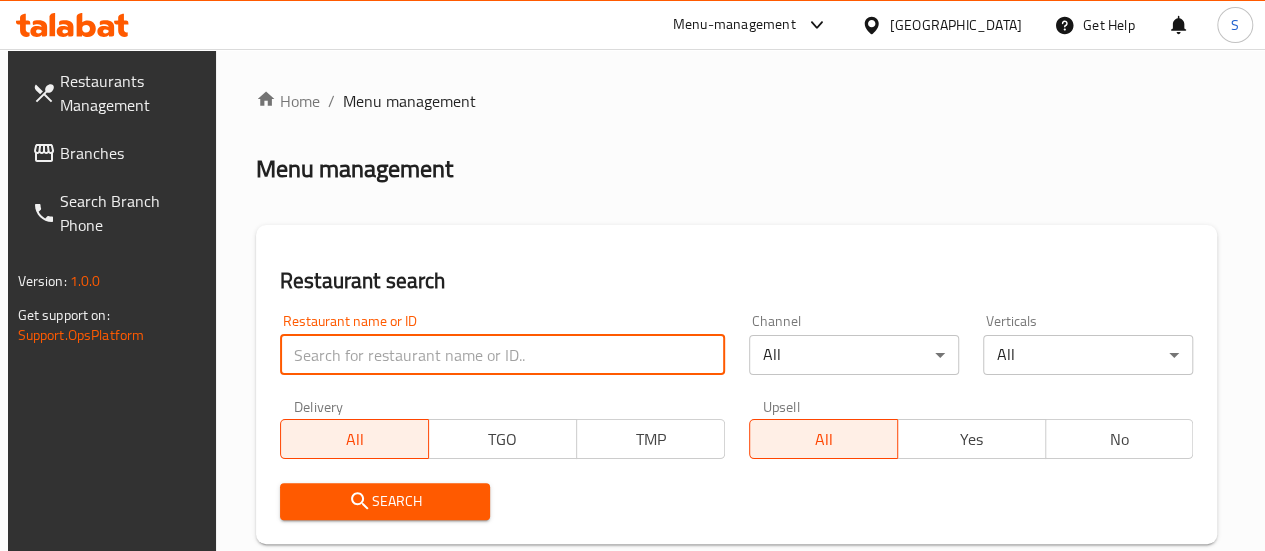 click at bounding box center [502, 355] 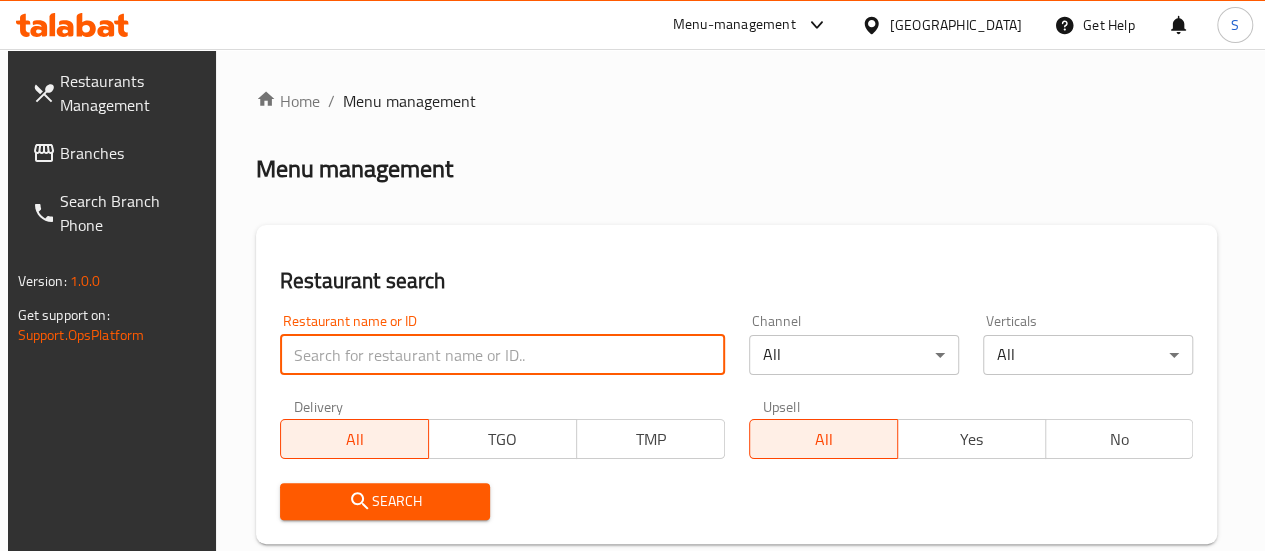 click at bounding box center [502, 355] 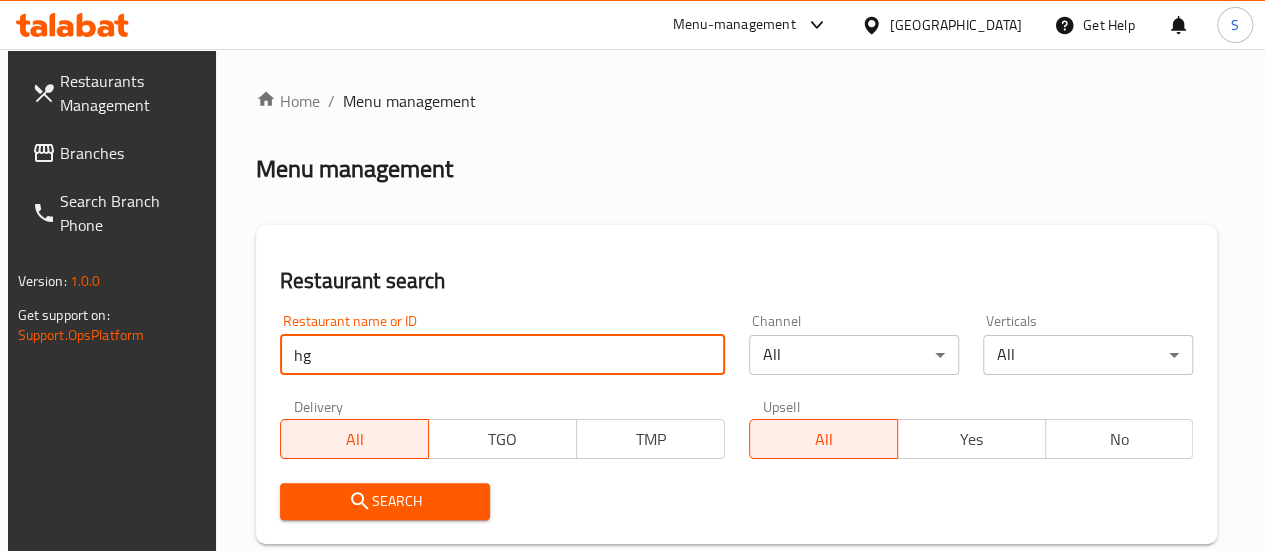 type on "h" 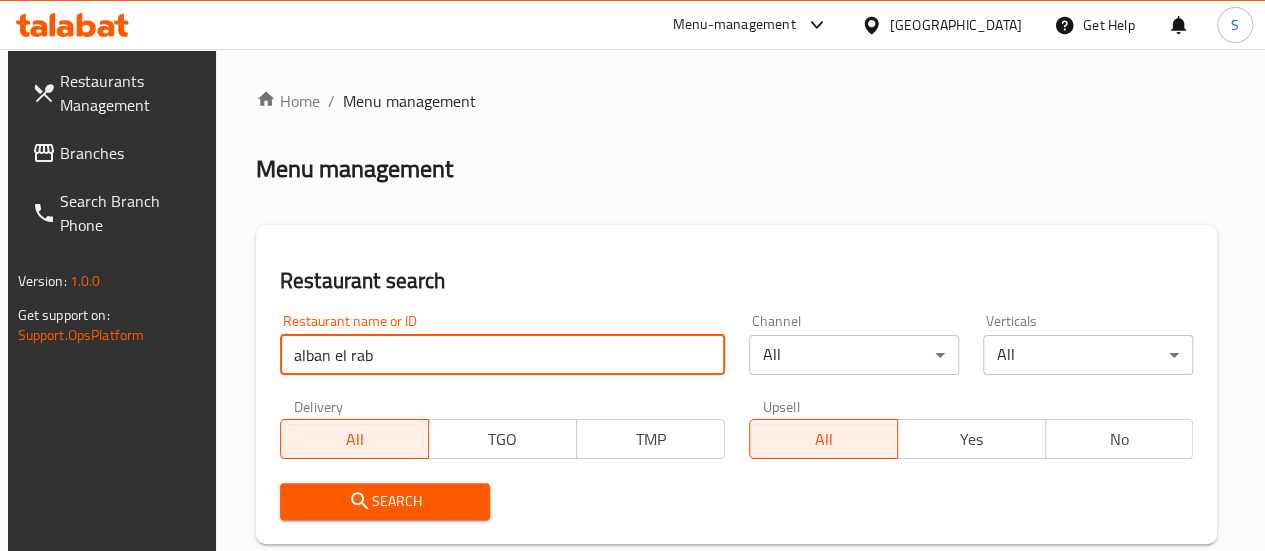 type on "alban el rab" 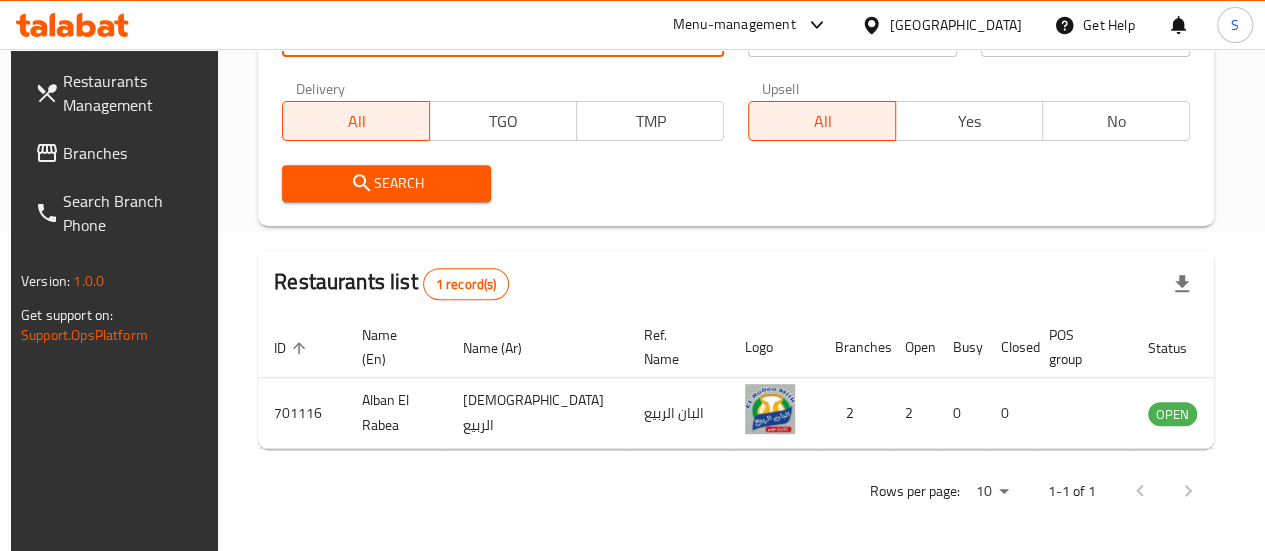scroll, scrollTop: 324, scrollLeft: 0, axis: vertical 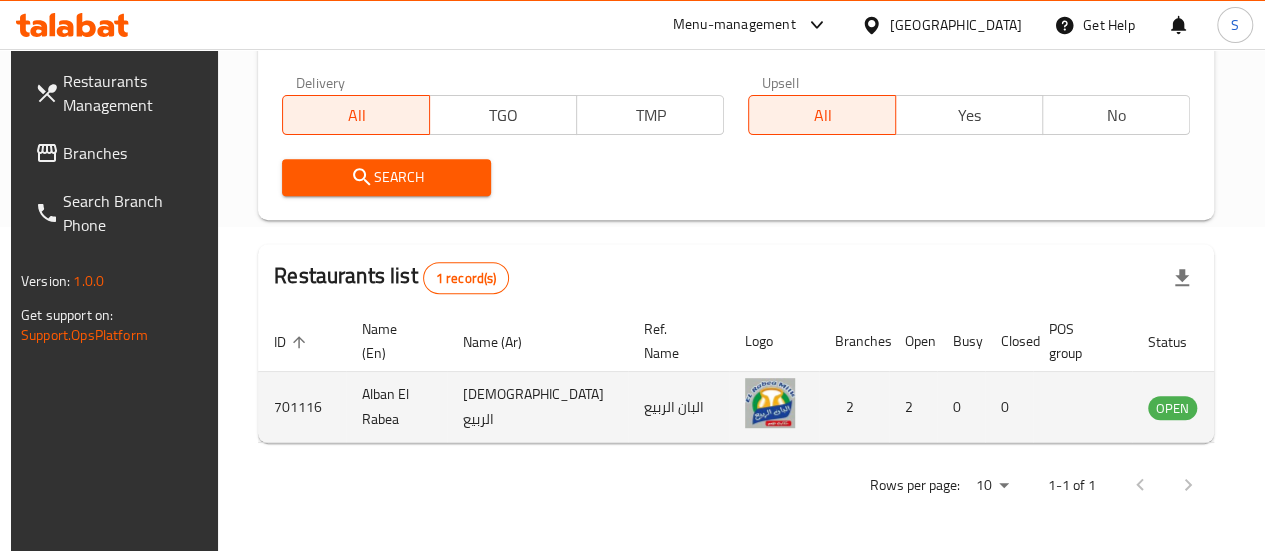 click 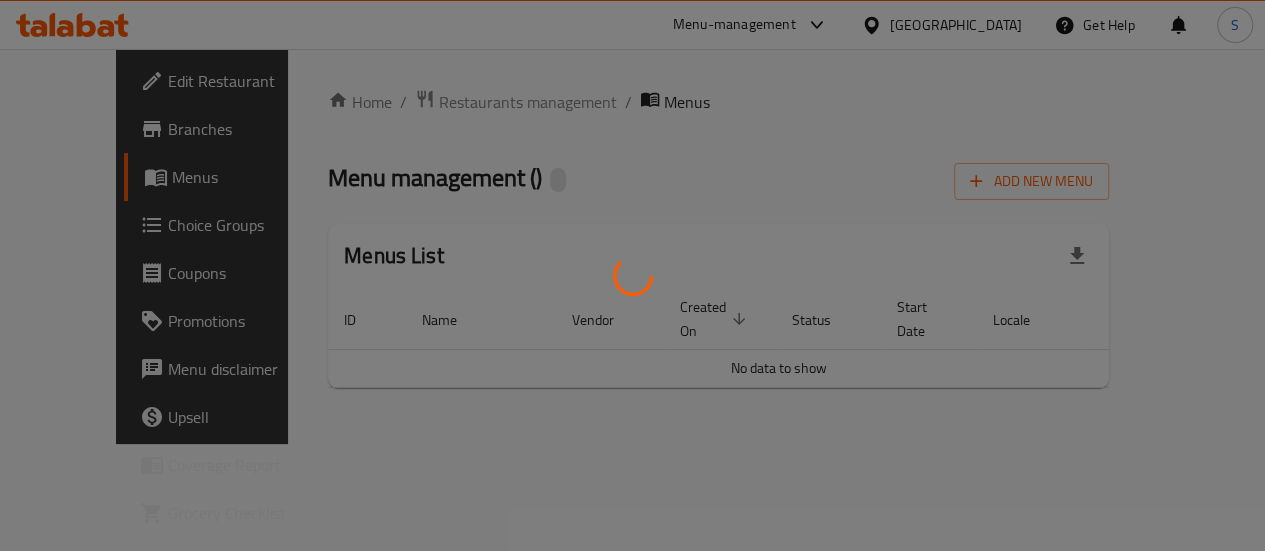 scroll, scrollTop: 0, scrollLeft: 0, axis: both 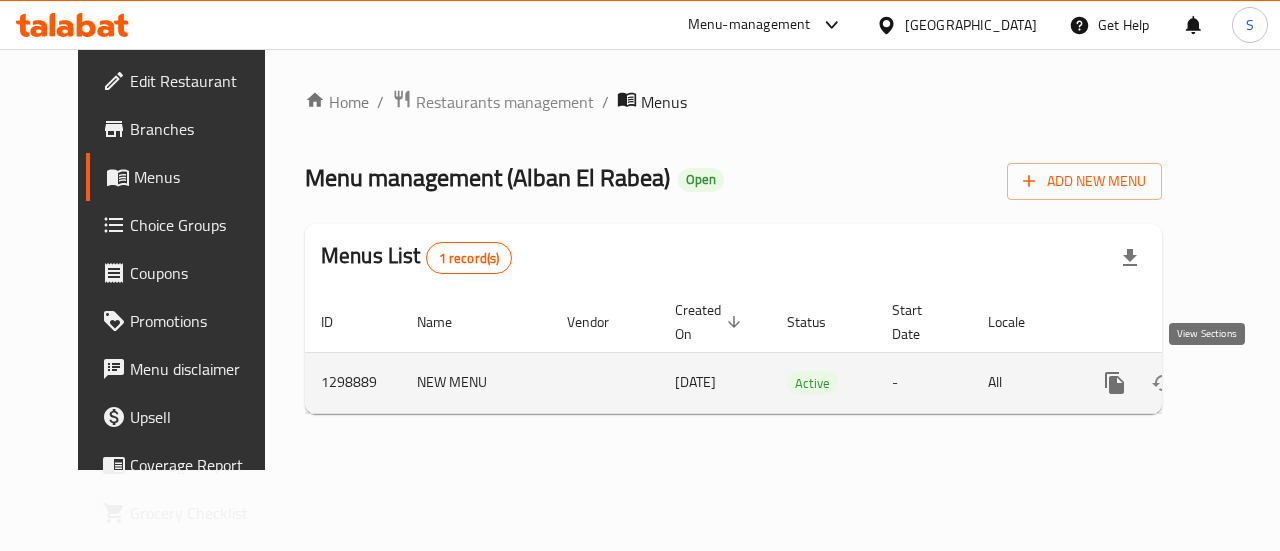 click 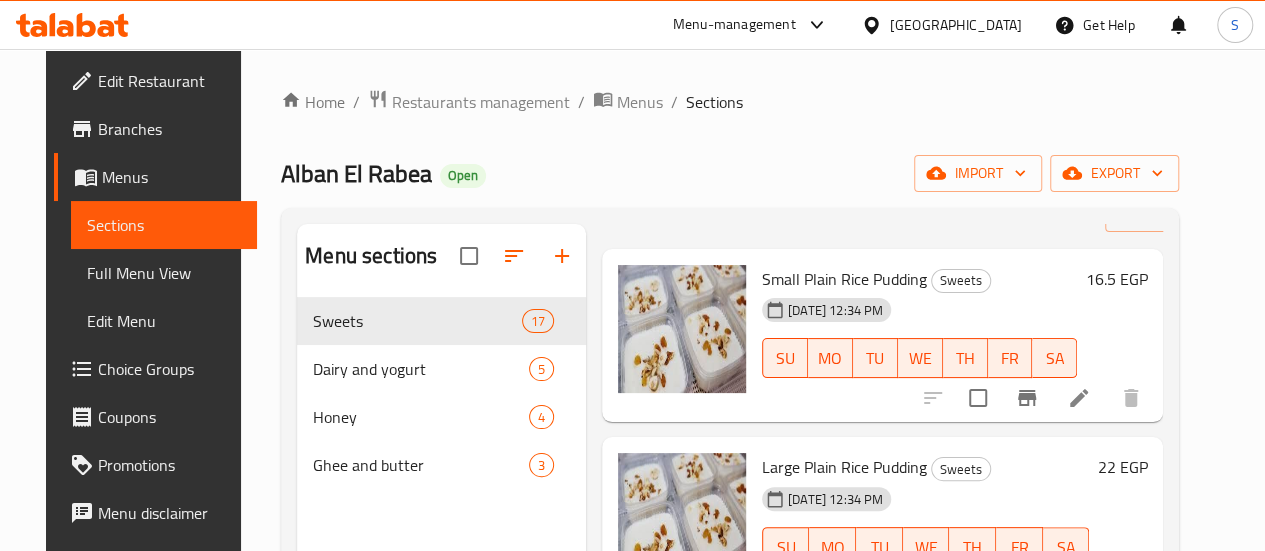 scroll, scrollTop: 100, scrollLeft: 0, axis: vertical 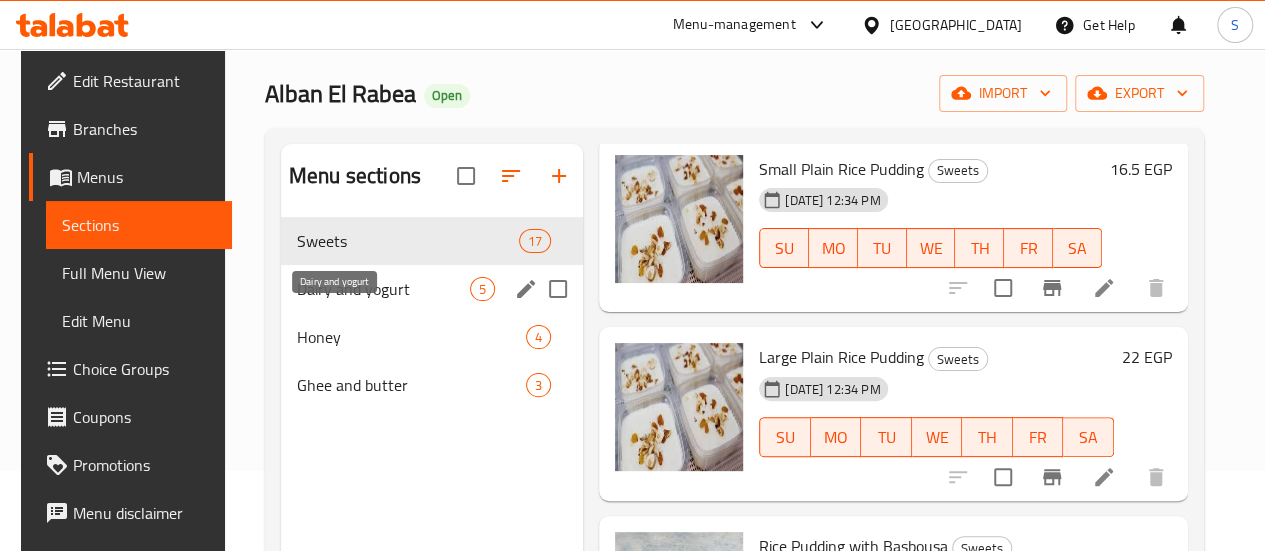 click on "Dairy and yogurt" at bounding box center [383, 289] 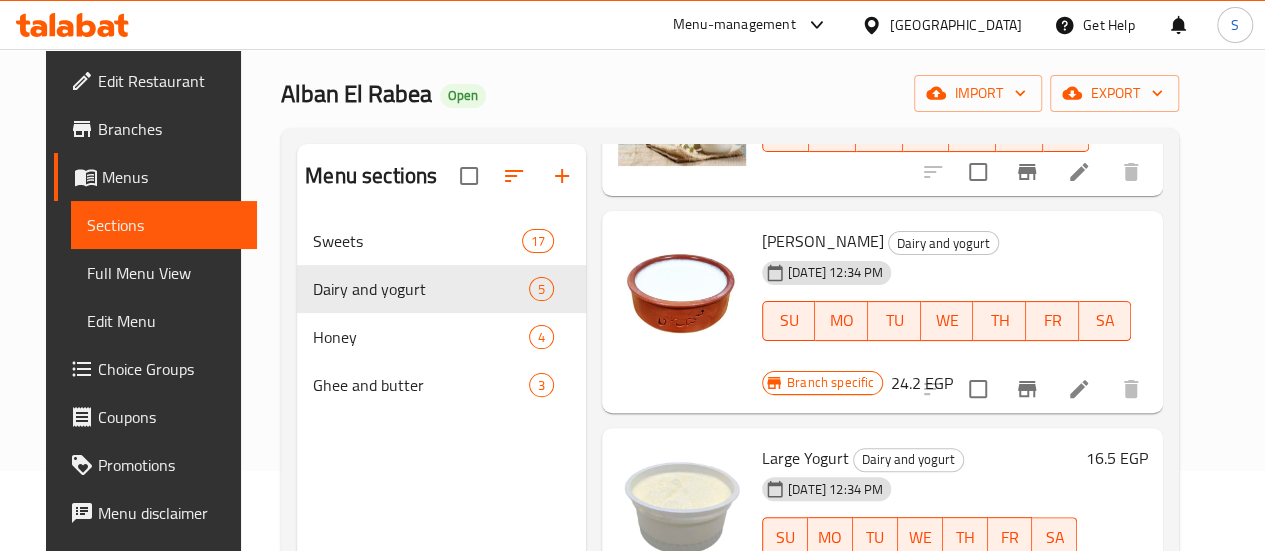 scroll, scrollTop: 471, scrollLeft: 0, axis: vertical 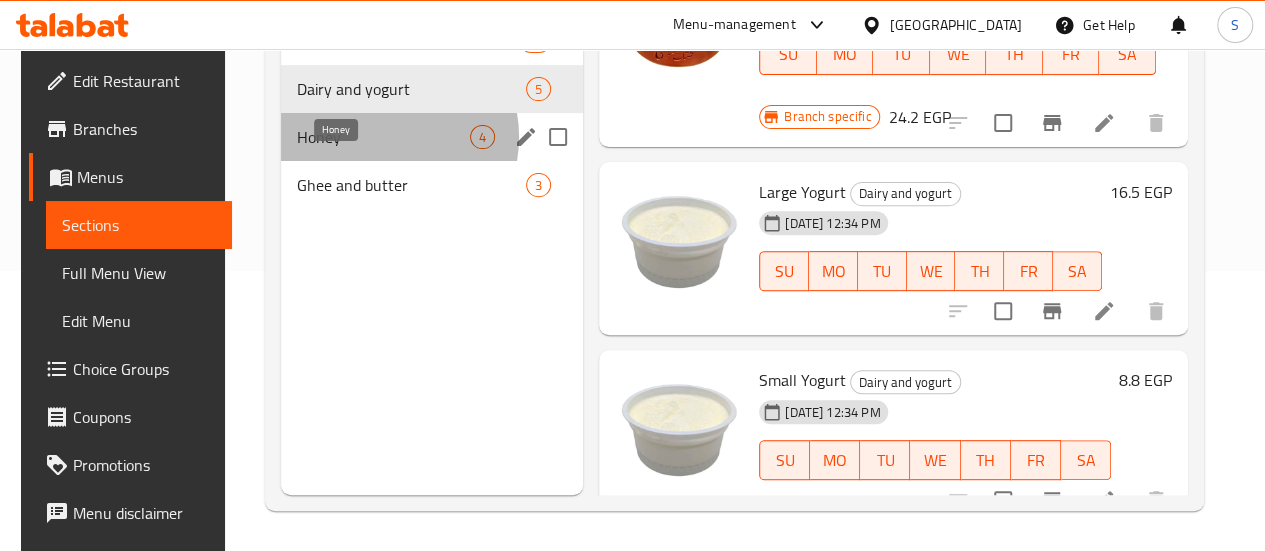 click on "Honey" at bounding box center (383, 137) 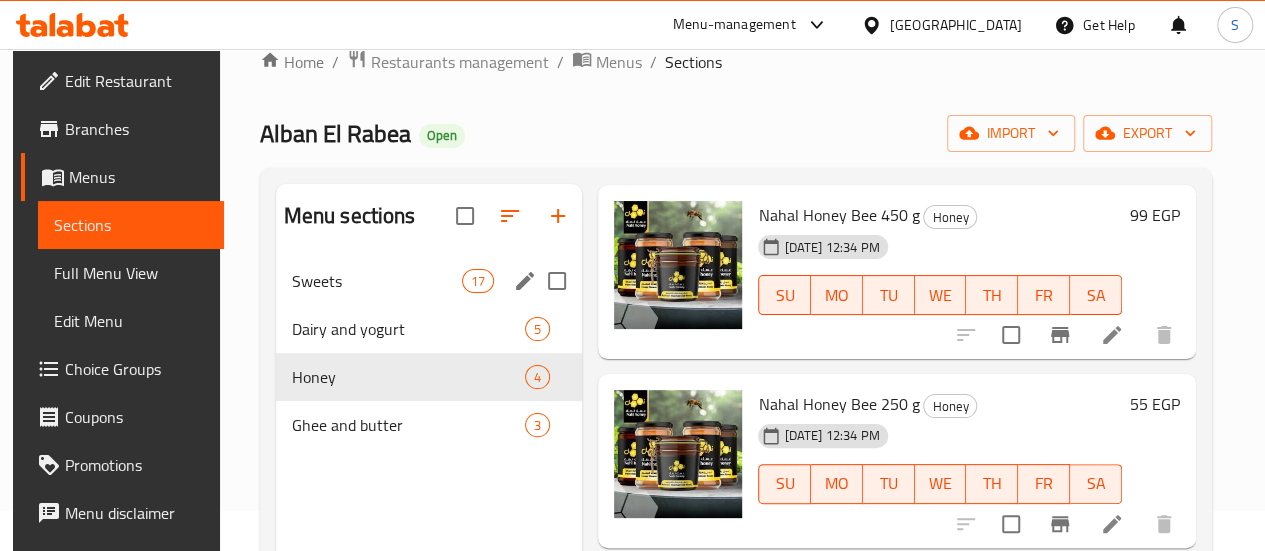 scroll, scrollTop: 0, scrollLeft: 0, axis: both 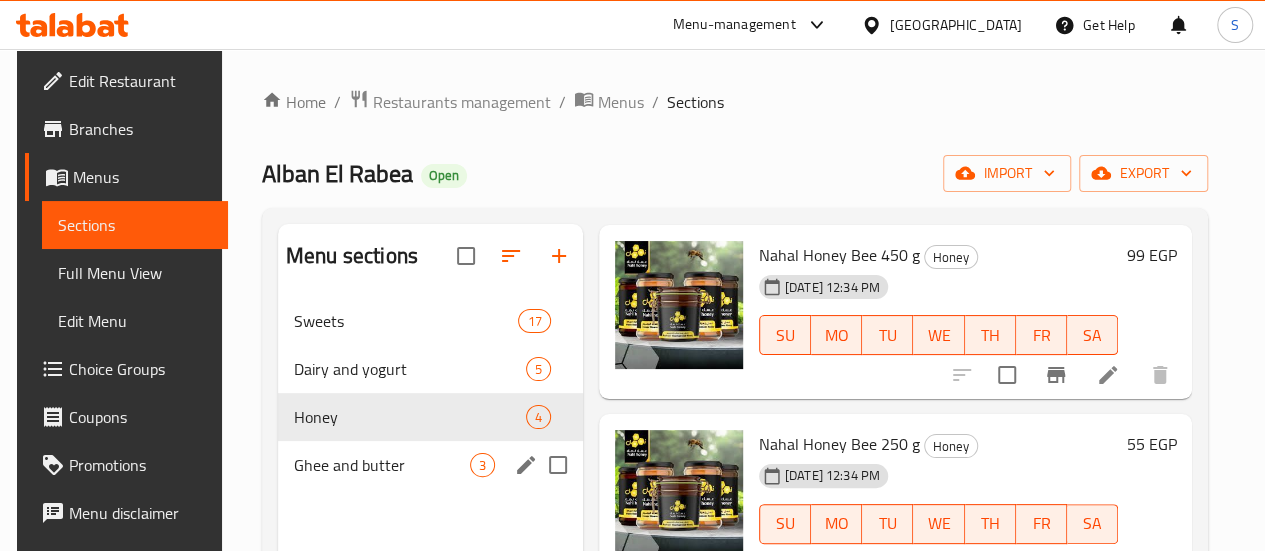 click on "Ghee and butter 3" at bounding box center (430, 465) 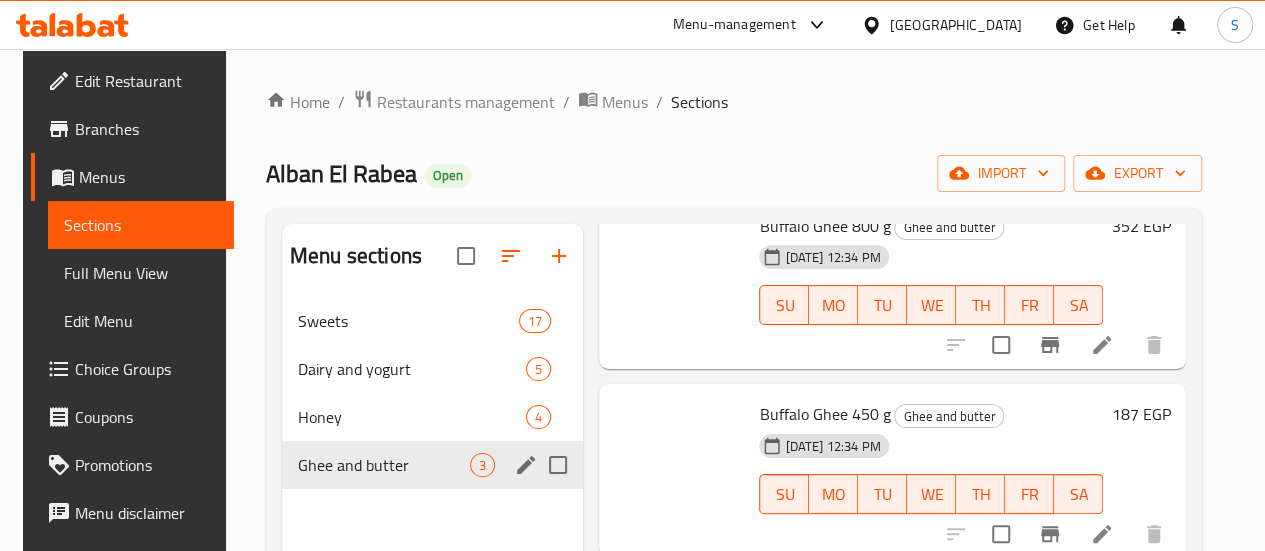 scroll, scrollTop: 94, scrollLeft: 0, axis: vertical 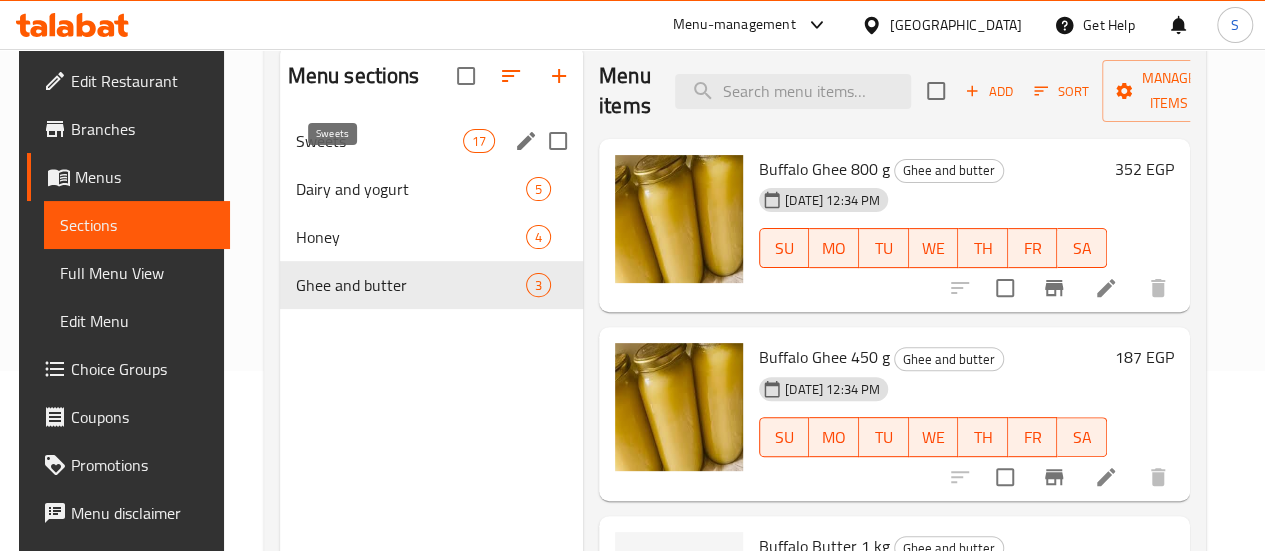 click on "Sweets" at bounding box center [379, 141] 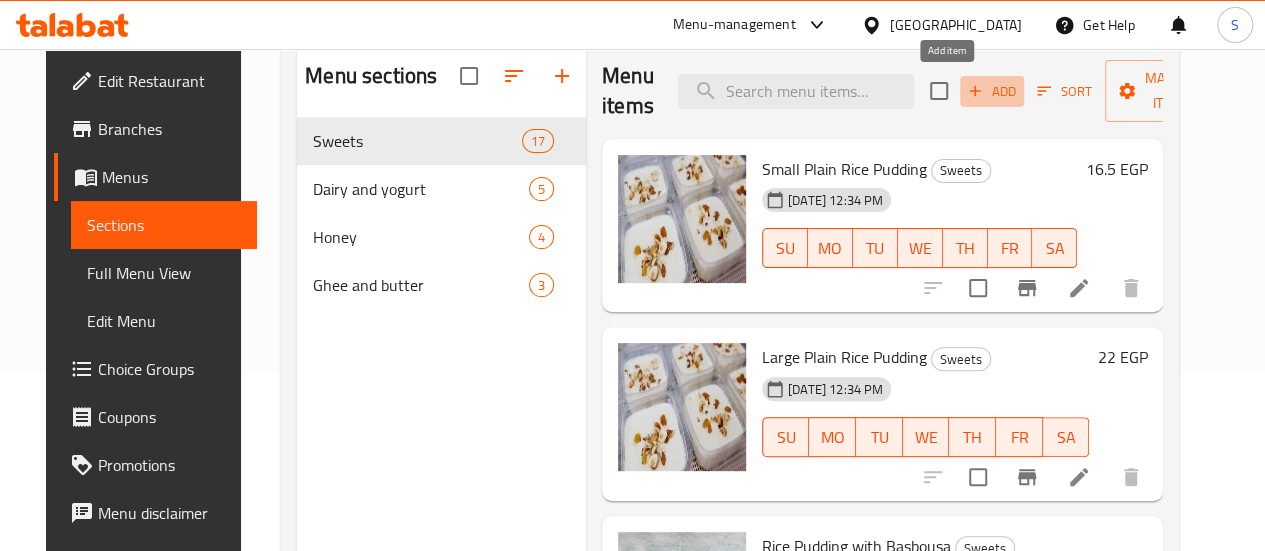 click on "Add" at bounding box center (992, 91) 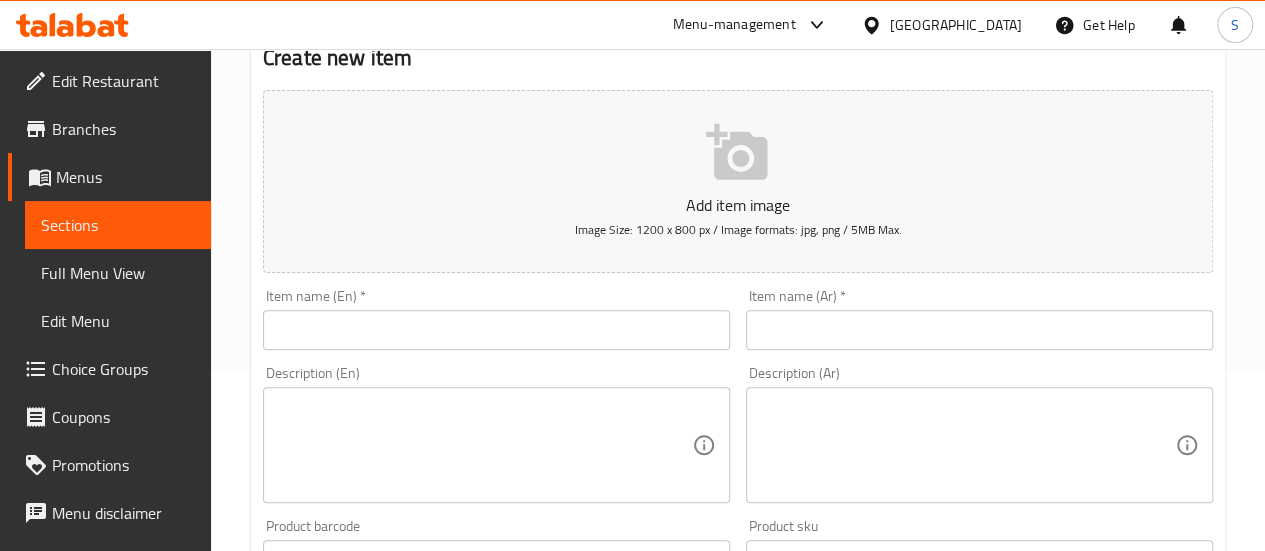 drag, startPoint x: 367, startPoint y: 328, endPoint x: 394, endPoint y: 328, distance: 27 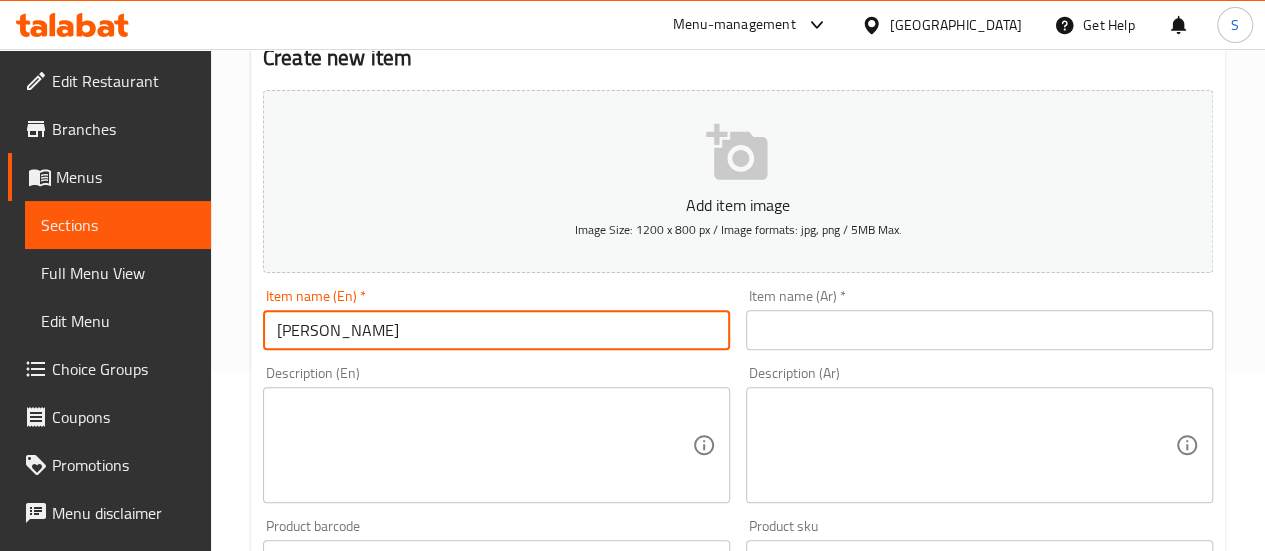 type on "[PERSON_NAME]" 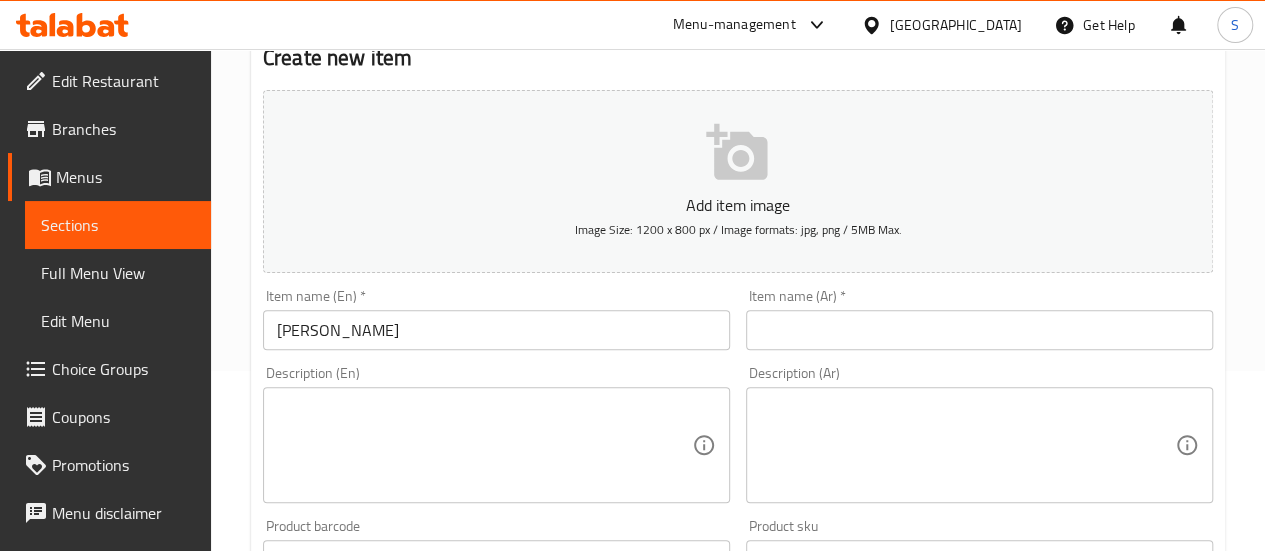 click on "Description (En)" at bounding box center [496, 445] 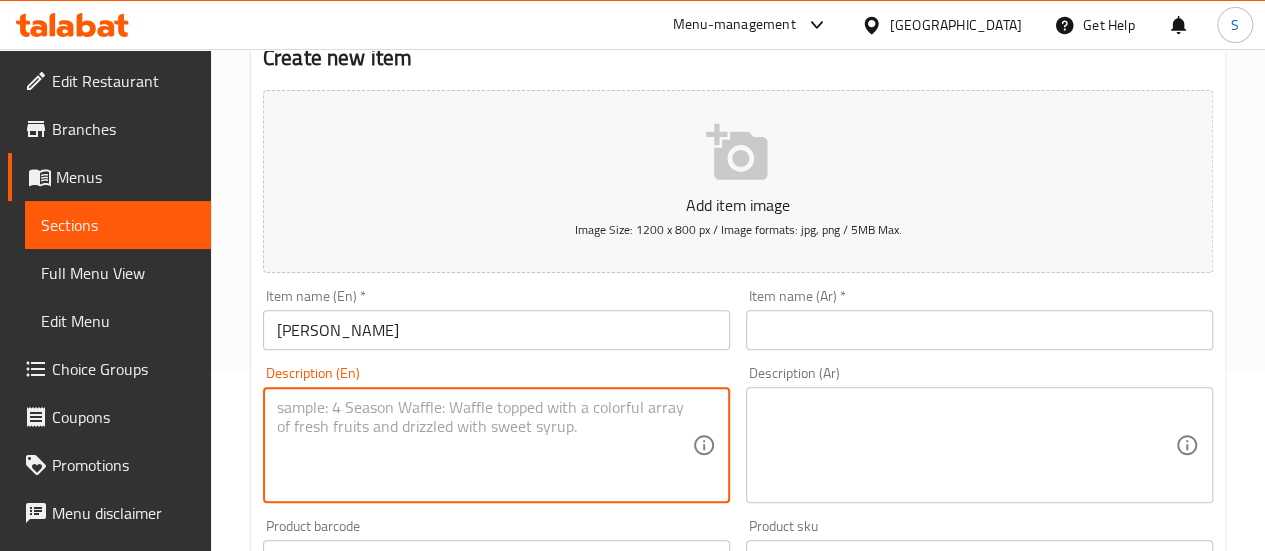 click at bounding box center [967, 445] 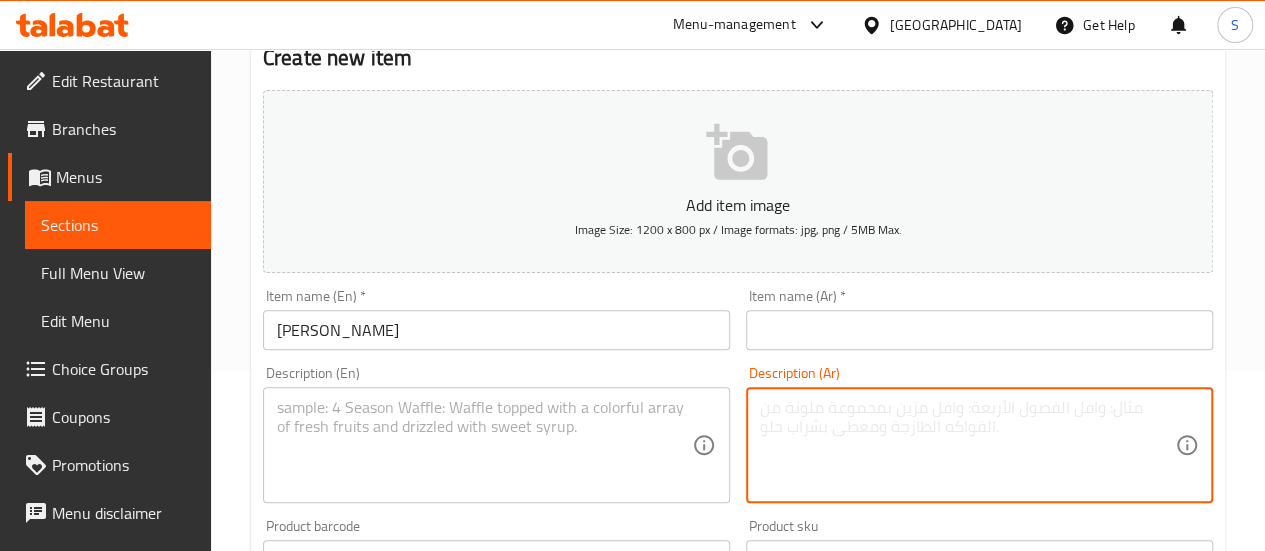 paste on "أم [PERSON_NAME] هي حلوى عربية تقليدية مشهورة، أصلها [DEMOGRAPHIC_DATA]، وتُشبه البودينغ أو الخبز بالحليب، وغالباً ما تُقدّم دافئة. لتحضير أم علي بطريقة فاخرة بأفضل المكونات" 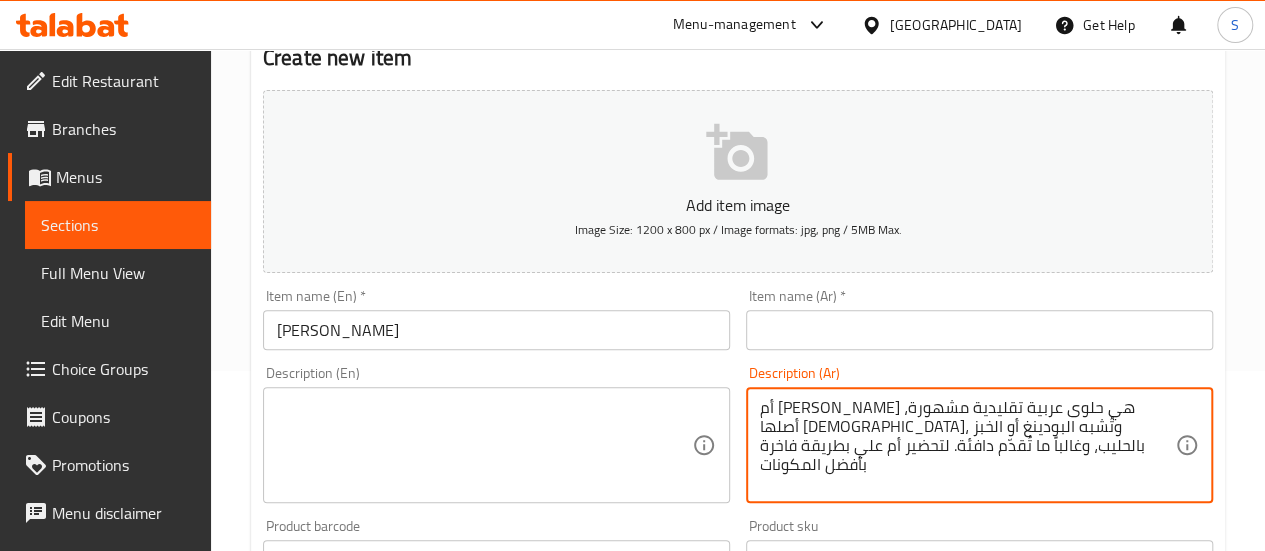 type on "أم [PERSON_NAME] هي حلوى عربية تقليدية مشهورة، أصلها [DEMOGRAPHIC_DATA]، وتُشبه البودينغ أو الخبز بالحليب، وغالباً ما تُقدّم دافئة. لتحضير أم علي بطريقة فاخرة بأفضل المكونات" 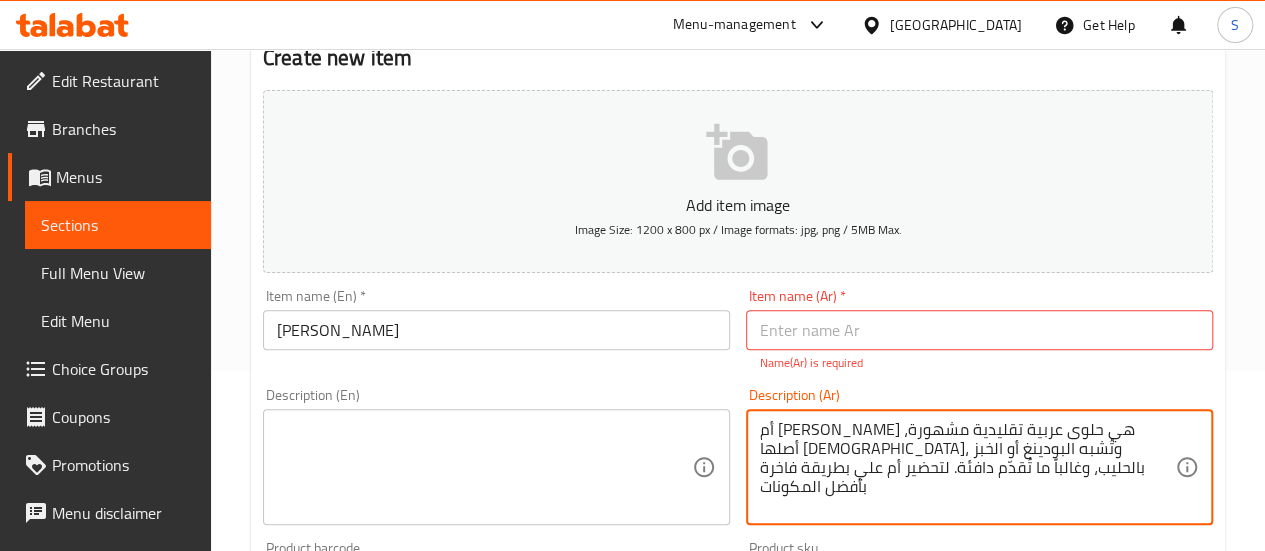 drag, startPoint x: 1137, startPoint y: 415, endPoint x: 1192, endPoint y: 419, distance: 55.145264 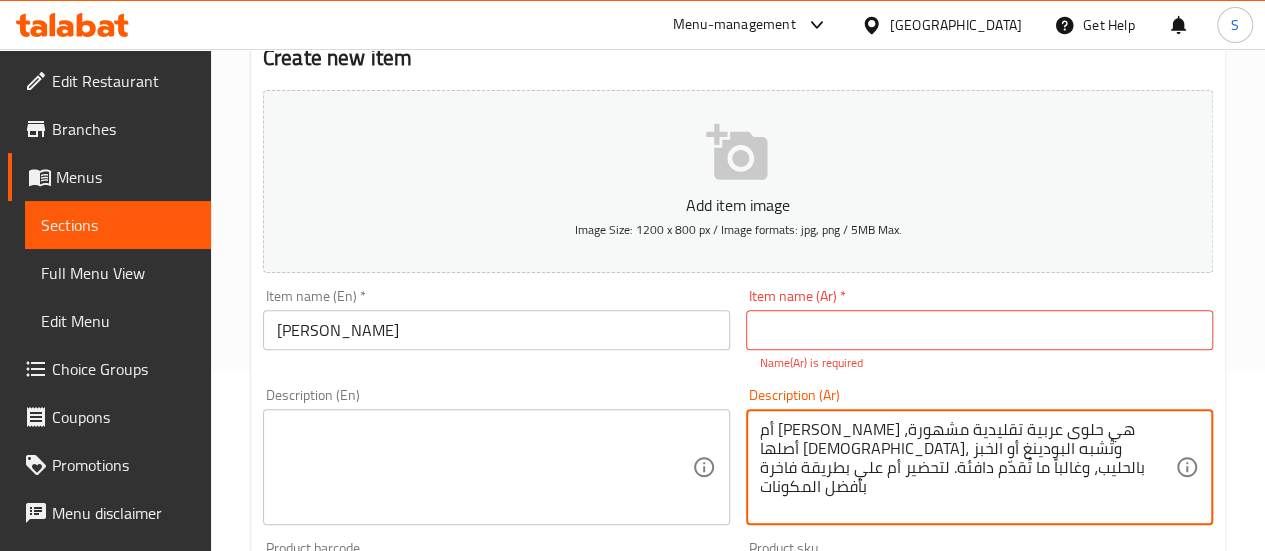 click on "أم [PERSON_NAME] هي حلوى عربية تقليدية مشهورة، أصلها [DEMOGRAPHIC_DATA]، وتُشبه البودينغ أو الخبز بالحليب، وغالباً ما تُقدّم دافئة. لتحضير أم علي بطريقة فاخرة بأفضل المكونات" at bounding box center (967, 467) 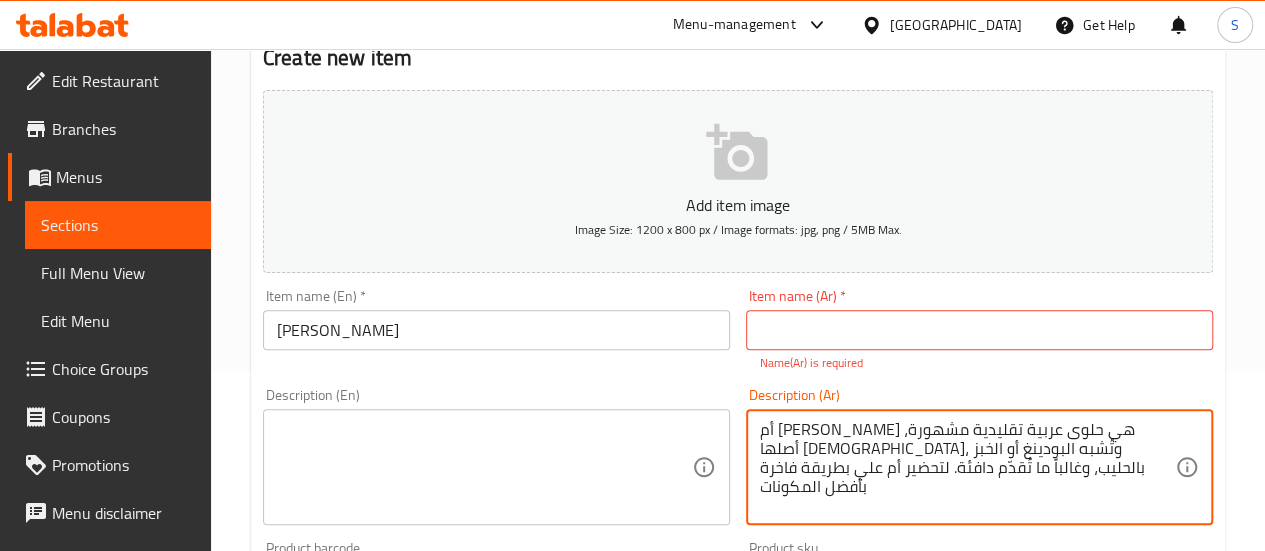 drag, startPoint x: 1142, startPoint y: 434, endPoint x: 1172, endPoint y: 429, distance: 30.413813 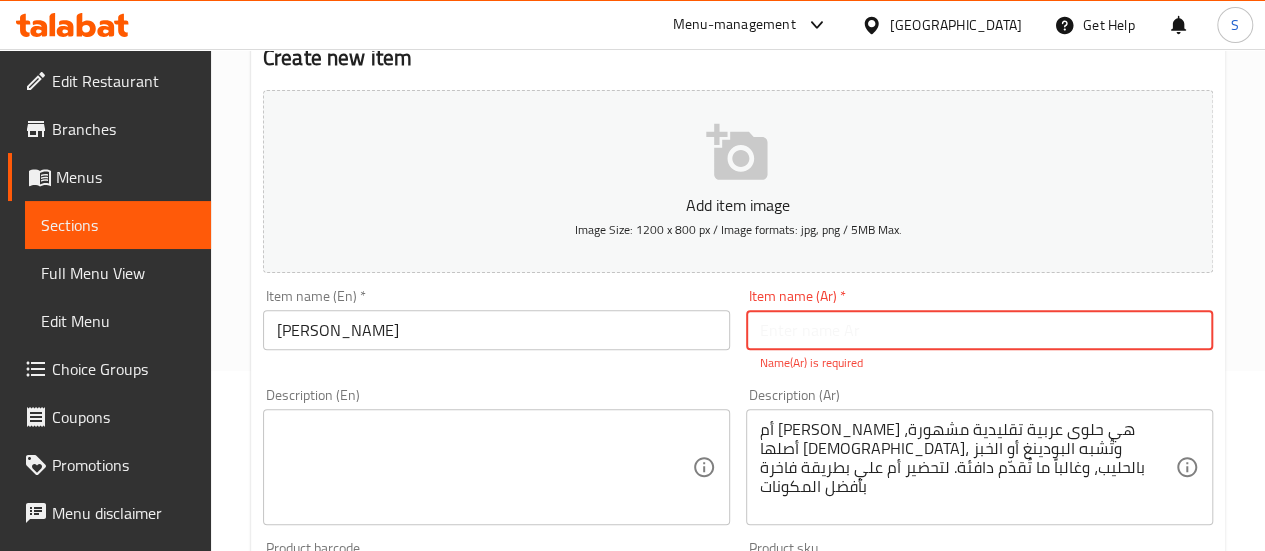 paste on "أم [PERSON_NAME]" 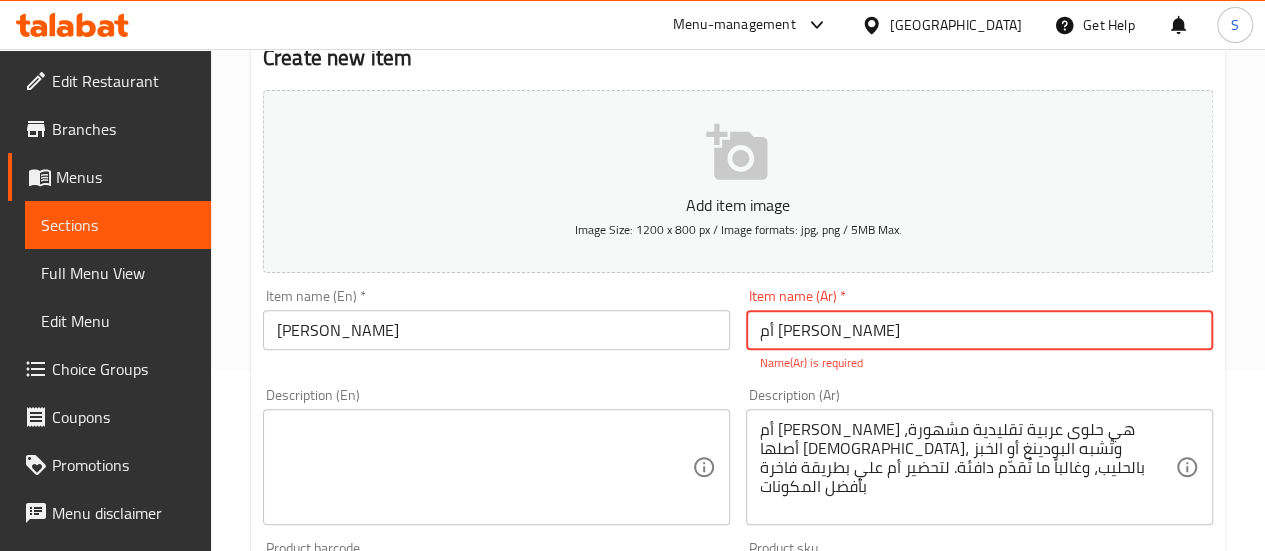 type on "أم [PERSON_NAME]" 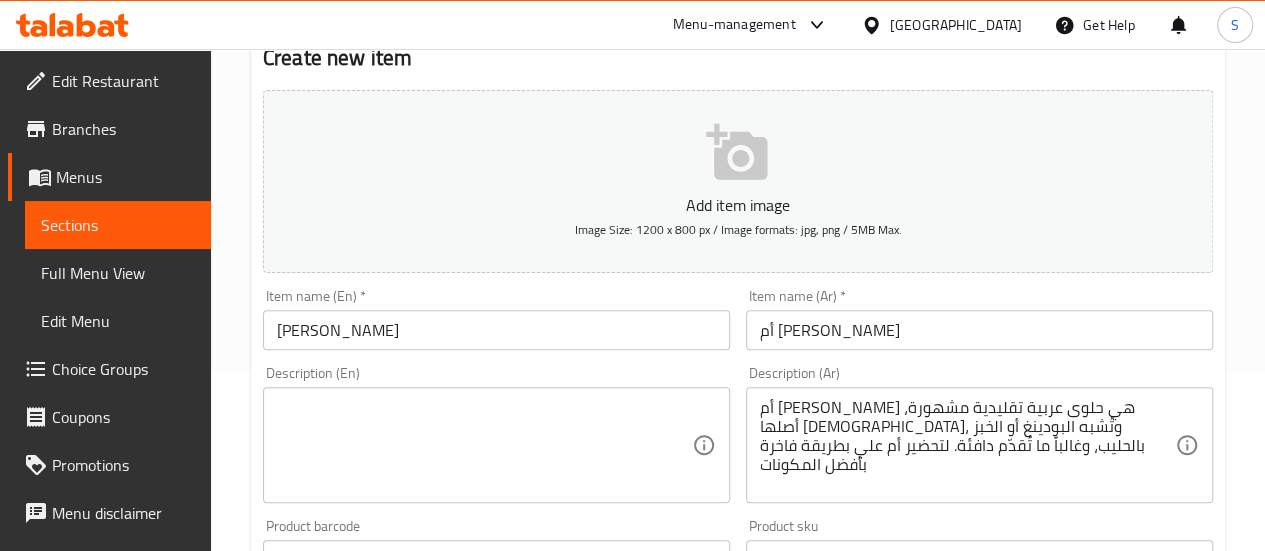 click at bounding box center [484, 445] 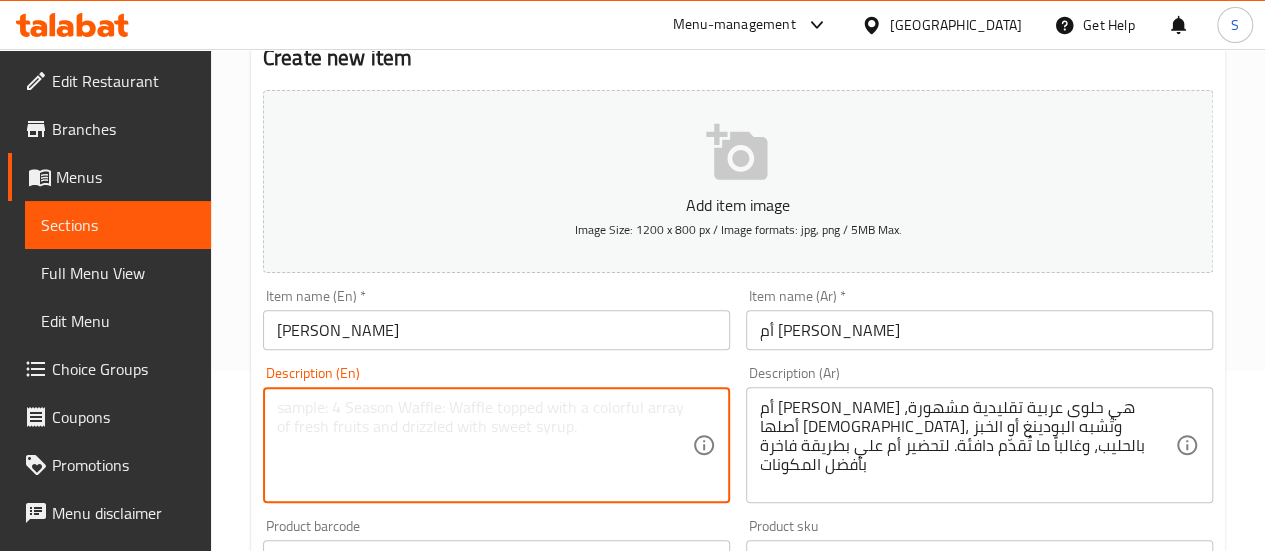 paste on "Om Ali is a warm, indulgent dessert that's typically made with layers of flaky pastry, warm milk, sugar, nuts, and sometimes raisins or coconut." 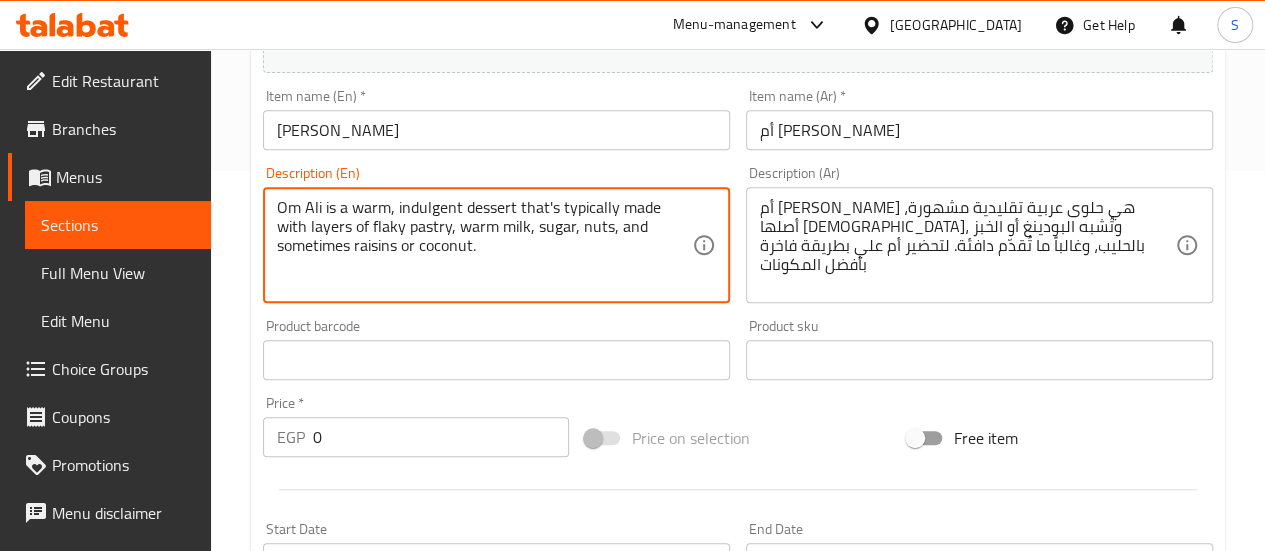 scroll, scrollTop: 480, scrollLeft: 0, axis: vertical 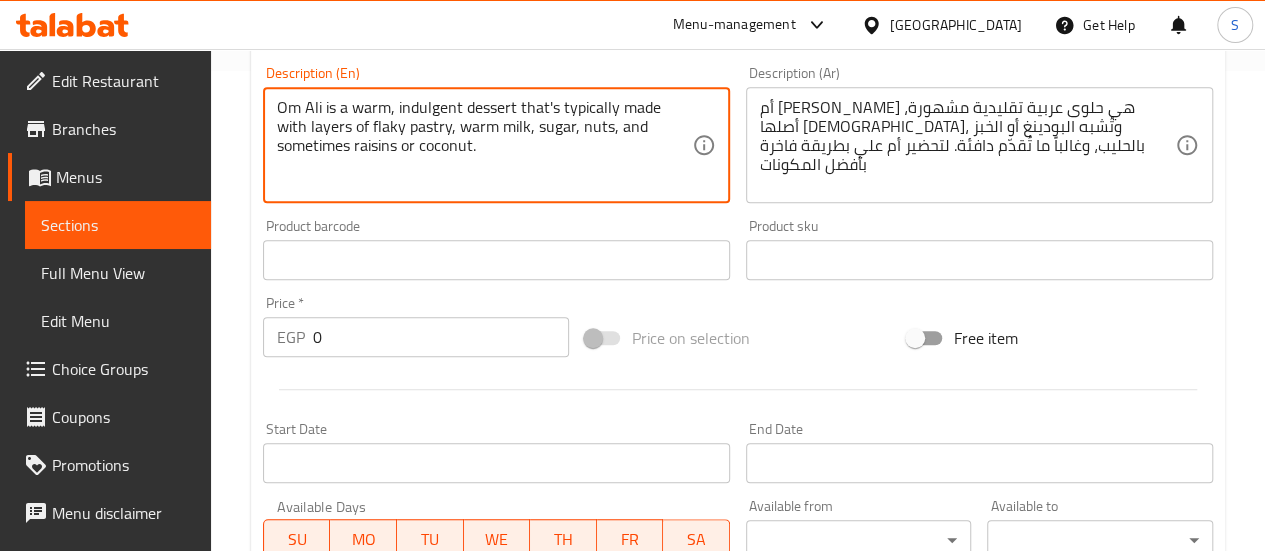 drag, startPoint x: 414, startPoint y: 147, endPoint x: 537, endPoint y: 132, distance: 123.911255 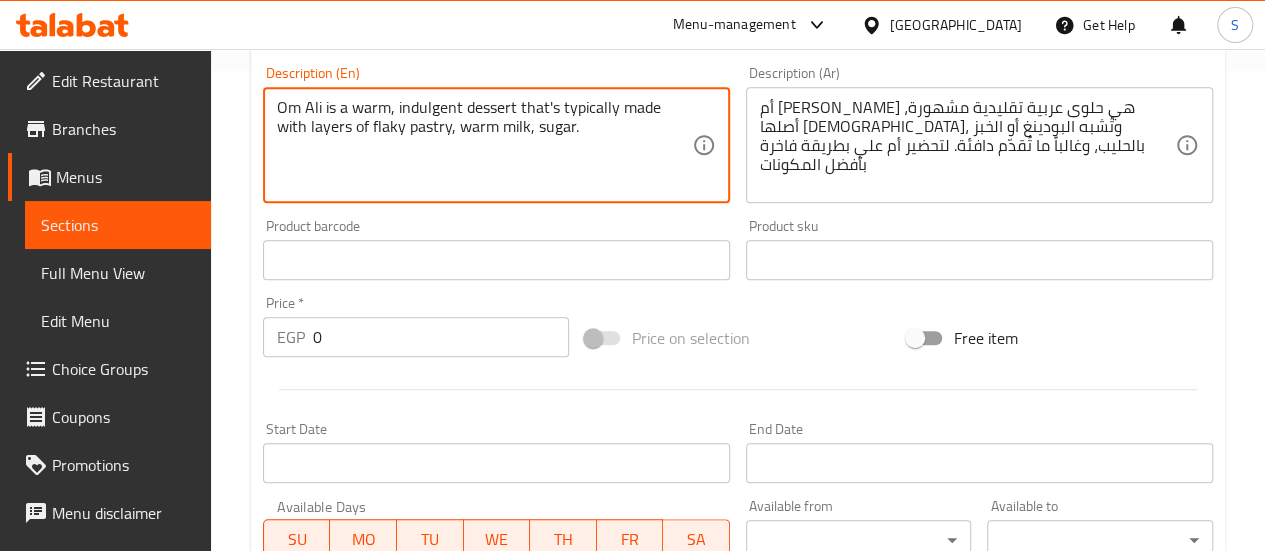 type on "Om Ali is a warm, indulgent dessert that's typically made with layers of flaky pastry, warm milk, sugar." 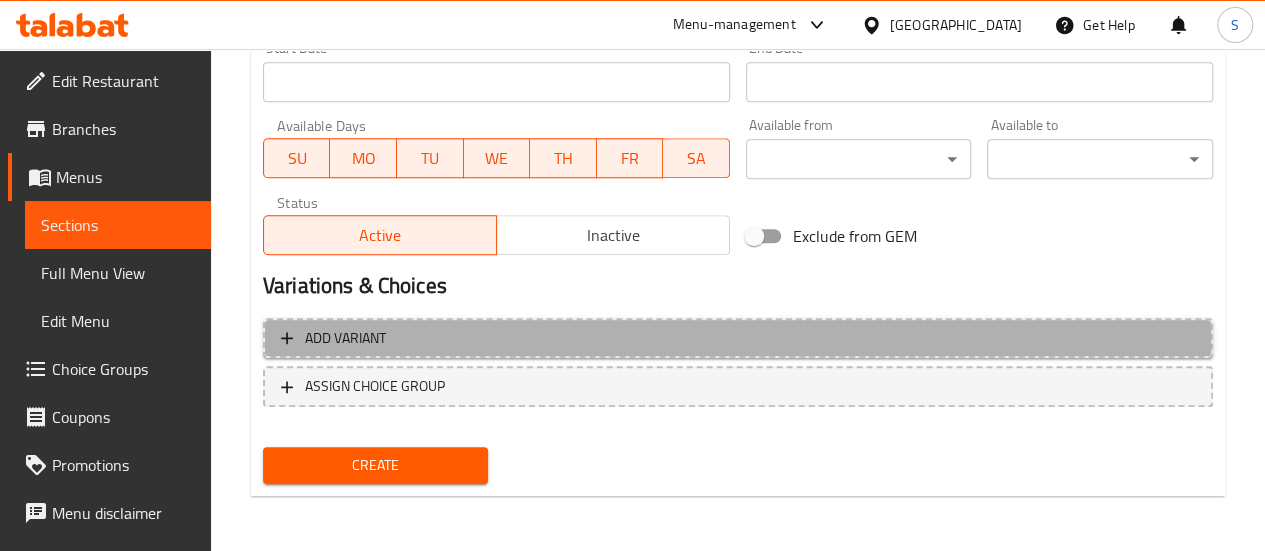 click on "Add variant" at bounding box center [738, 338] 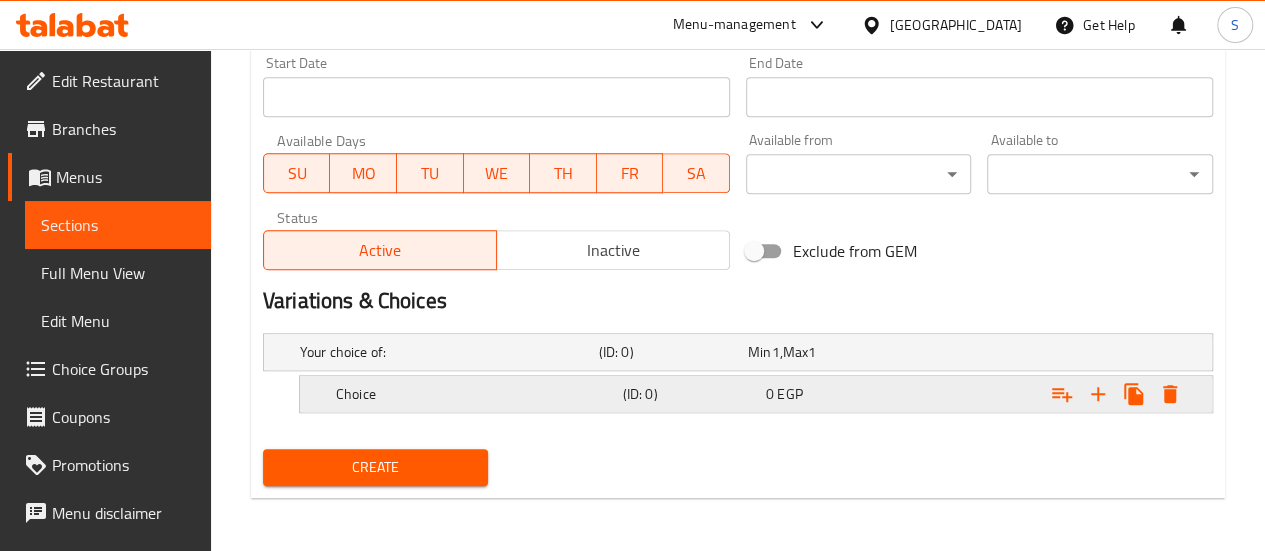 click on "Choice" at bounding box center (445, 352) 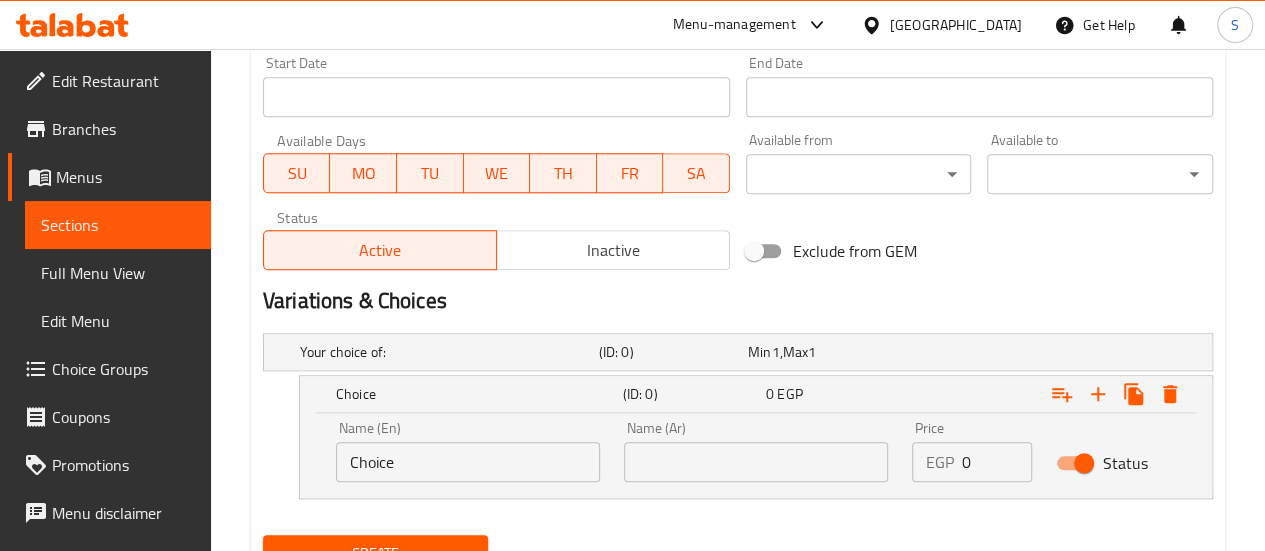 drag, startPoint x: 437, startPoint y: 465, endPoint x: 106, endPoint y: 465, distance: 331 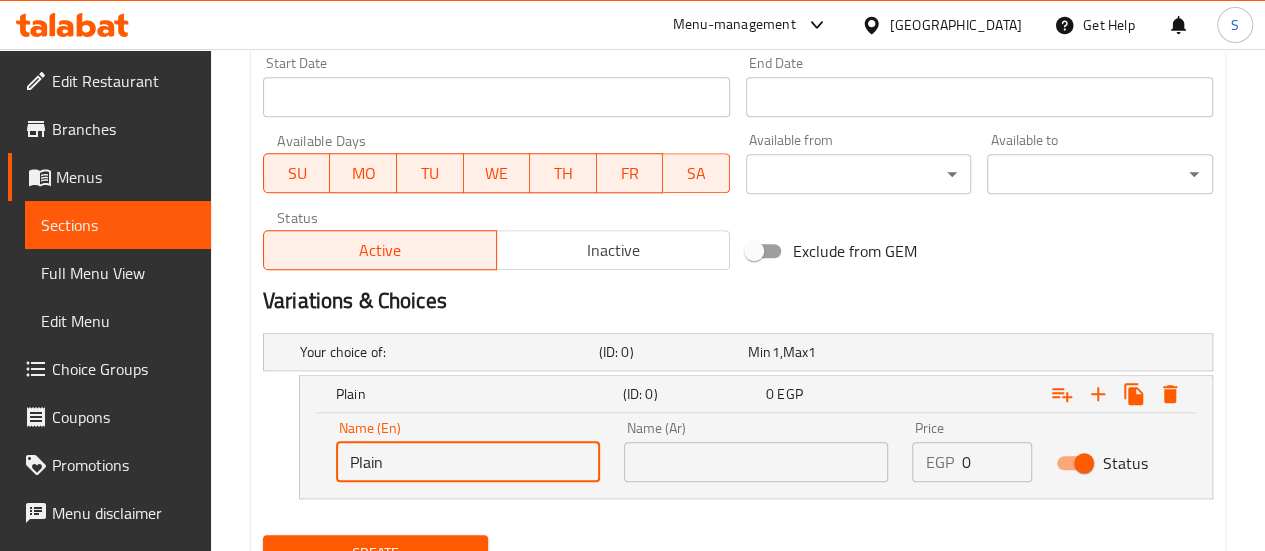 type on "Plain" 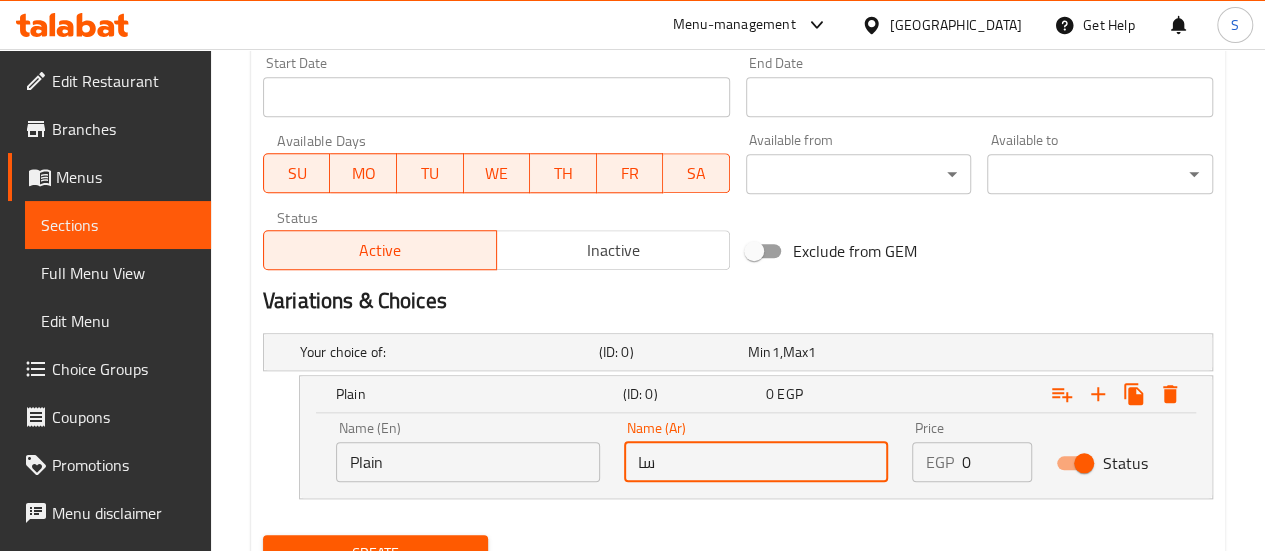 type on "س" 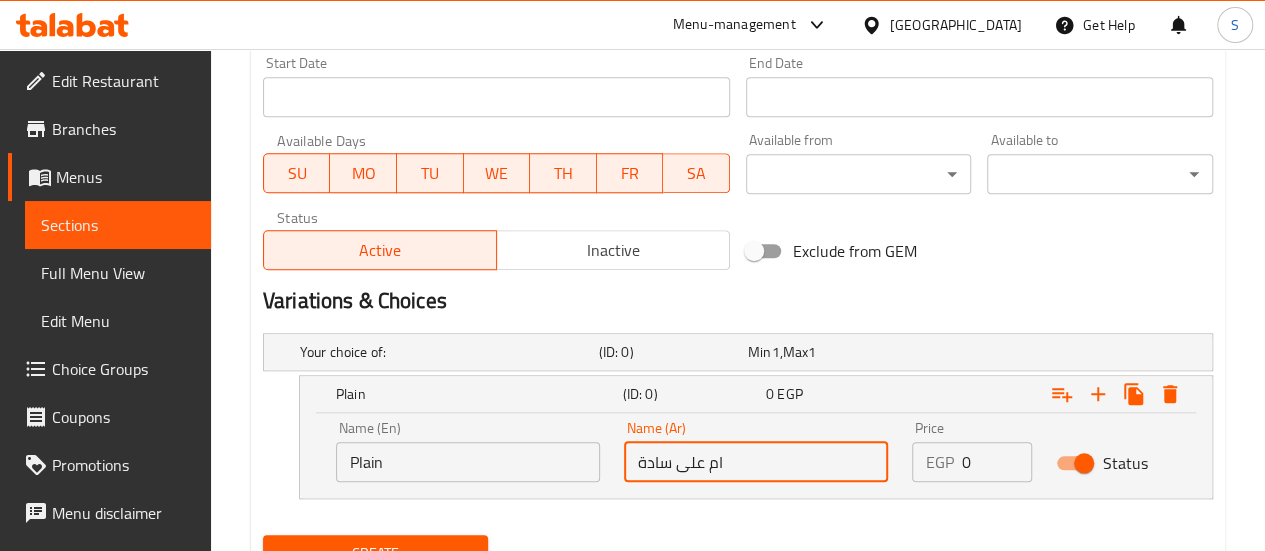 type on "ام على سادة" 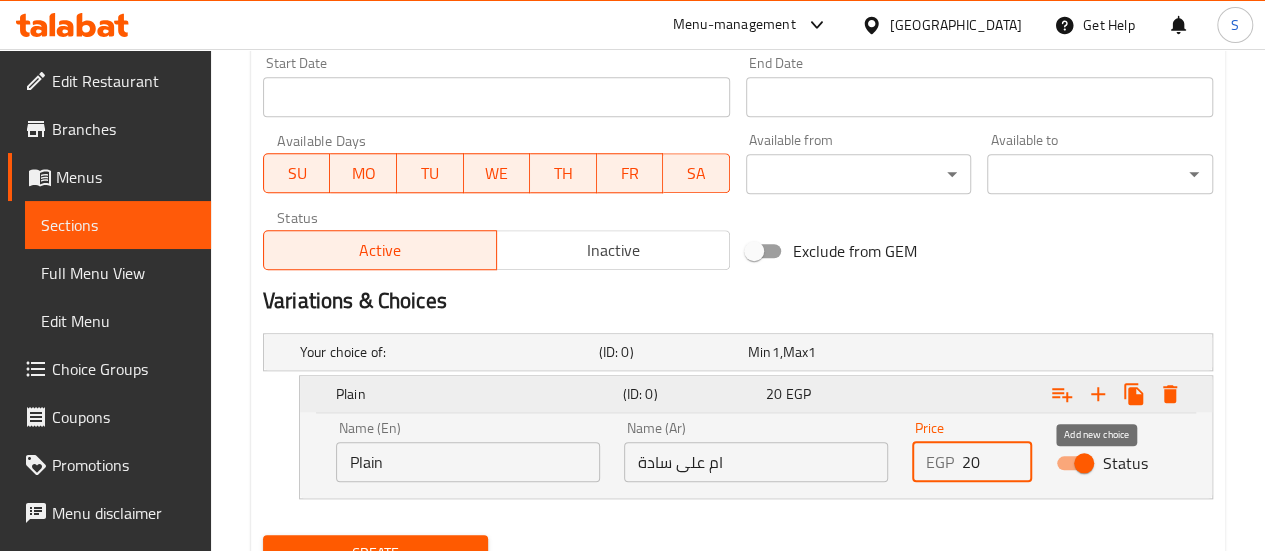 type on "20" 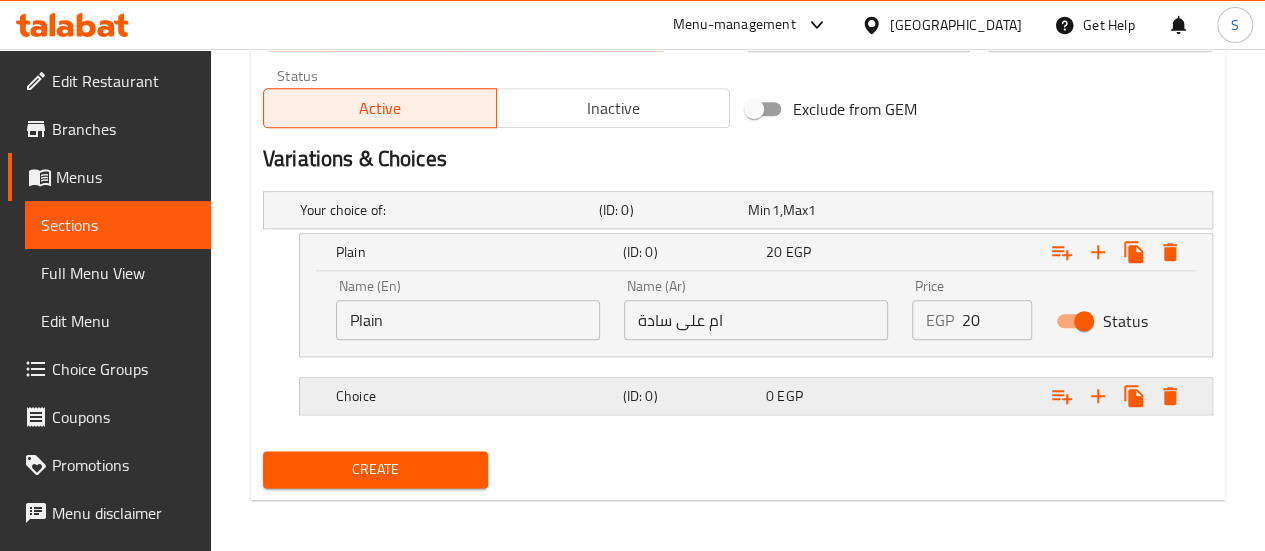 scroll, scrollTop: 989, scrollLeft: 0, axis: vertical 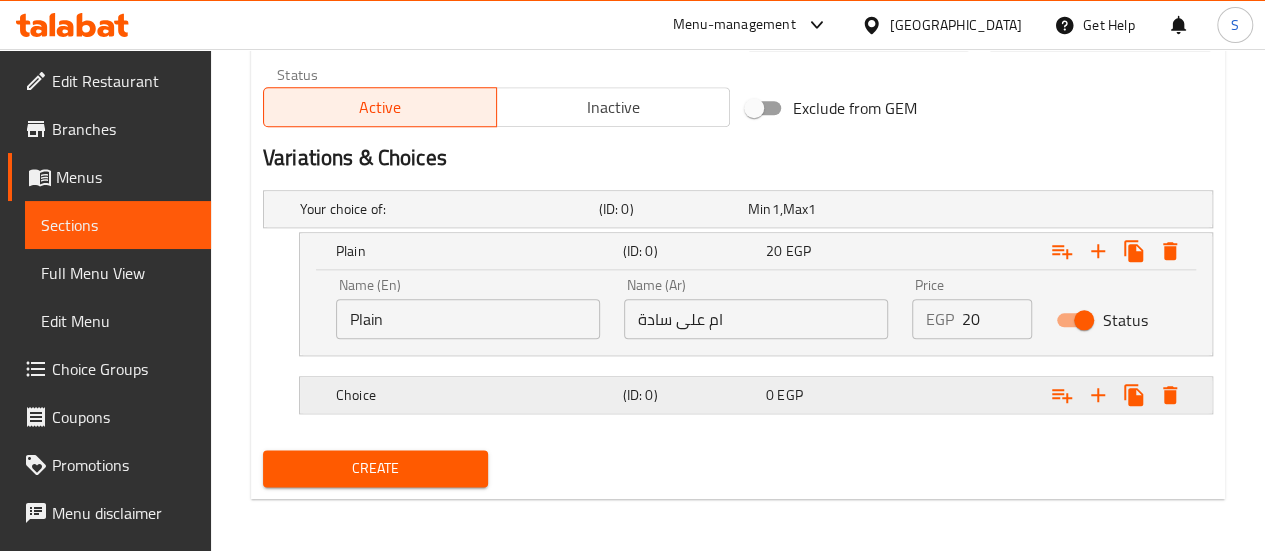 click on "Choice" at bounding box center (445, 209) 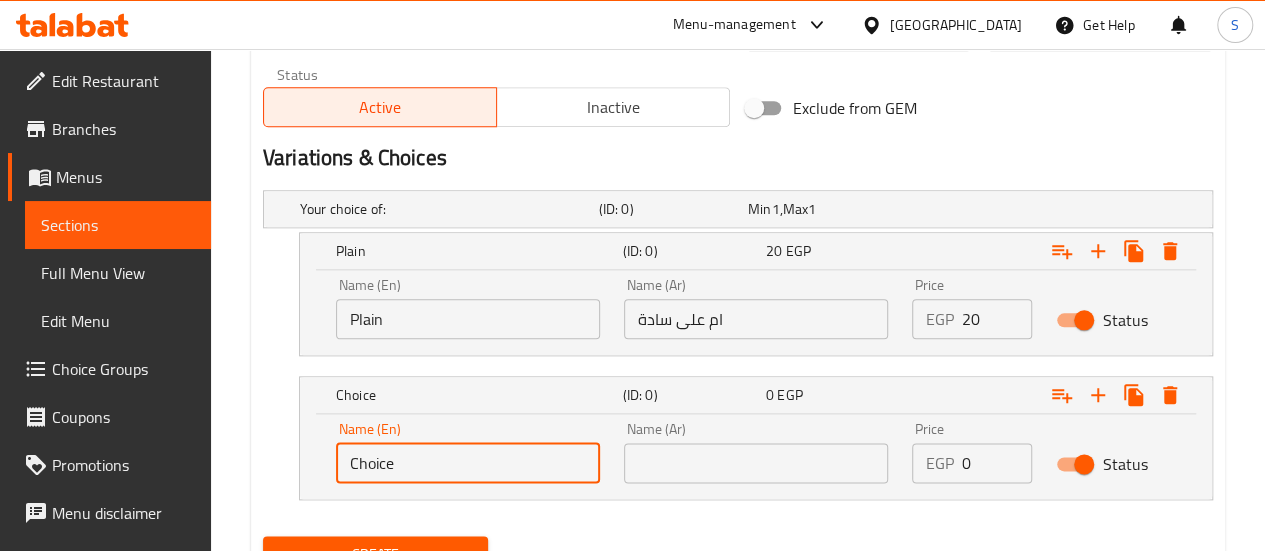 drag, startPoint x: 414, startPoint y: 450, endPoint x: 337, endPoint y: 451, distance: 77.00649 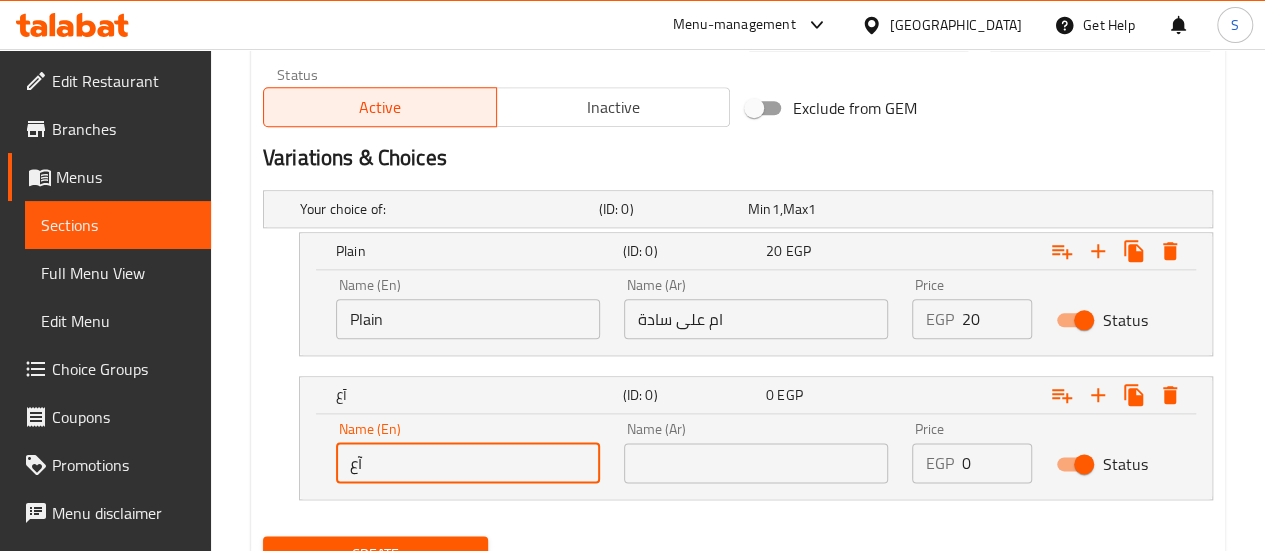 type on "آ" 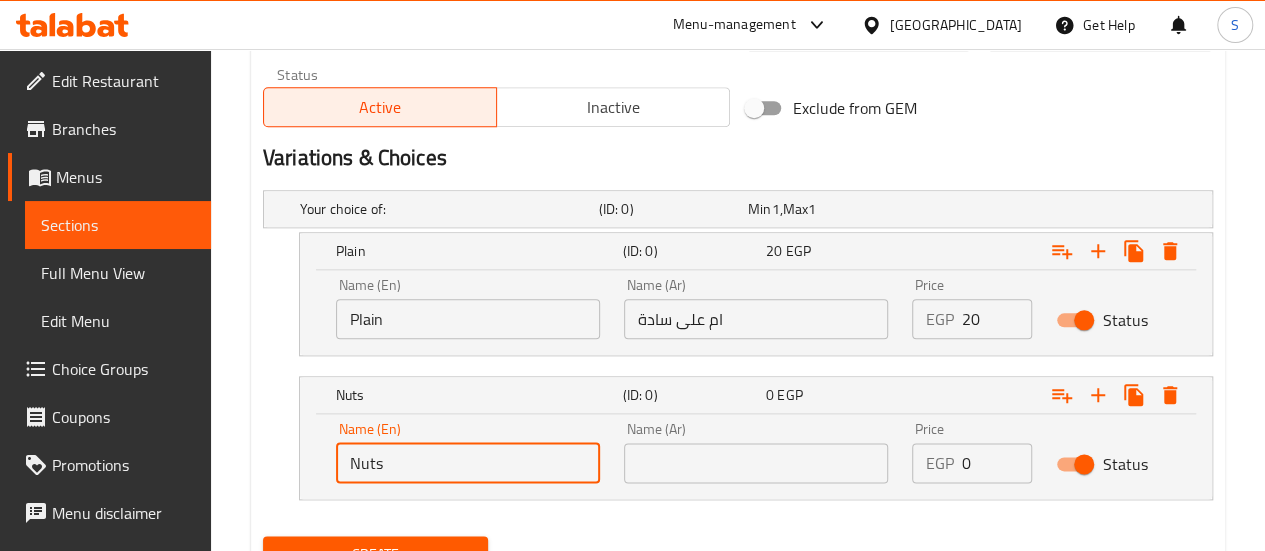 type on "Nuts" 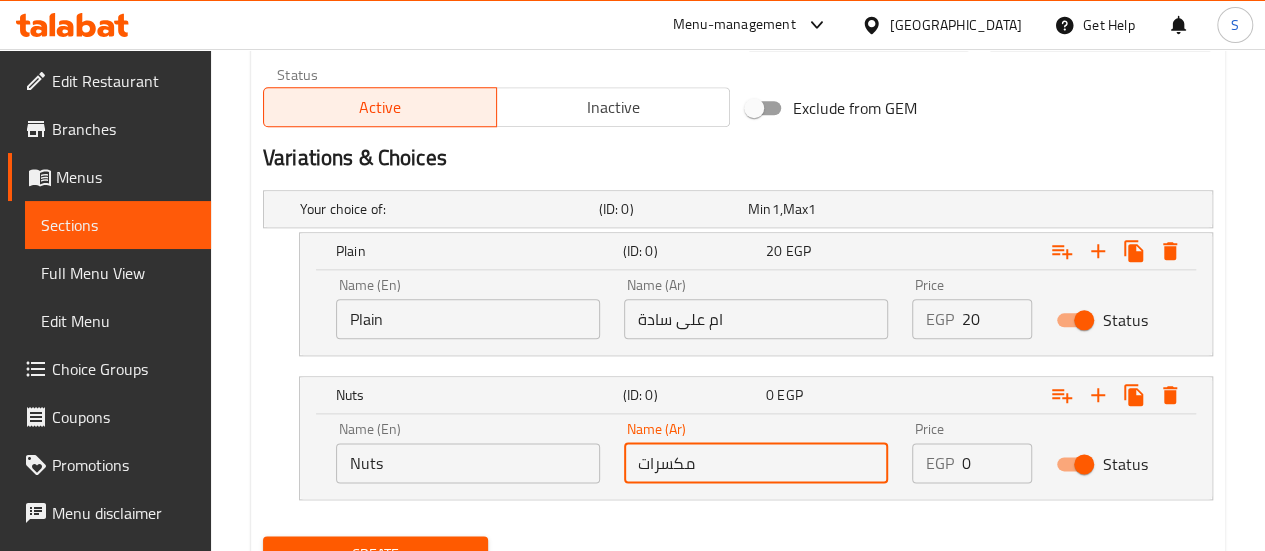 type on "مكسرات" 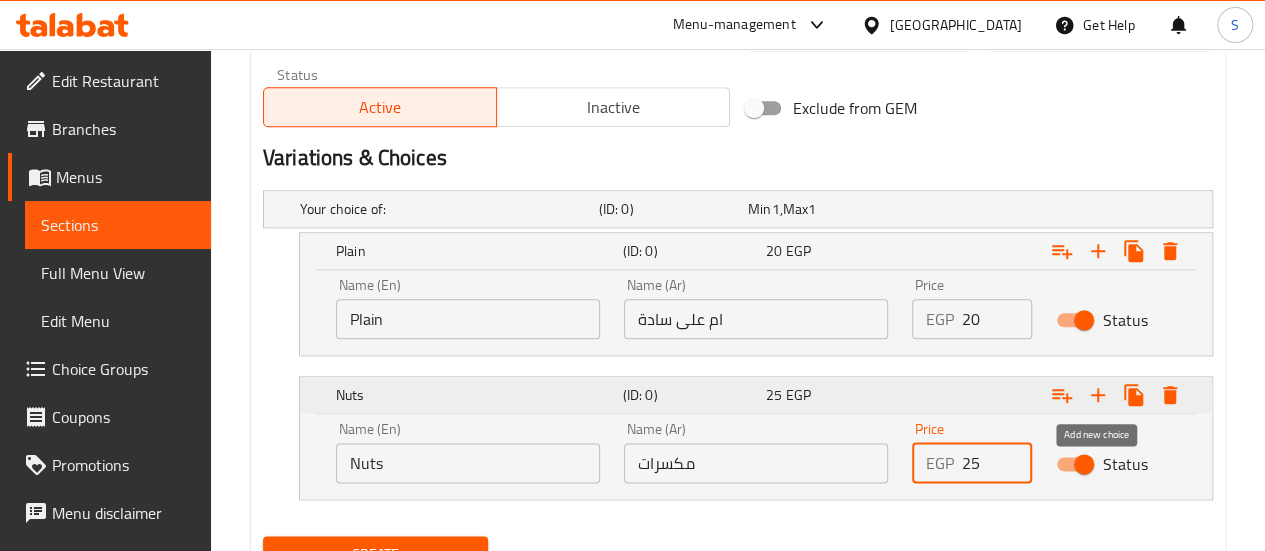 type on "25" 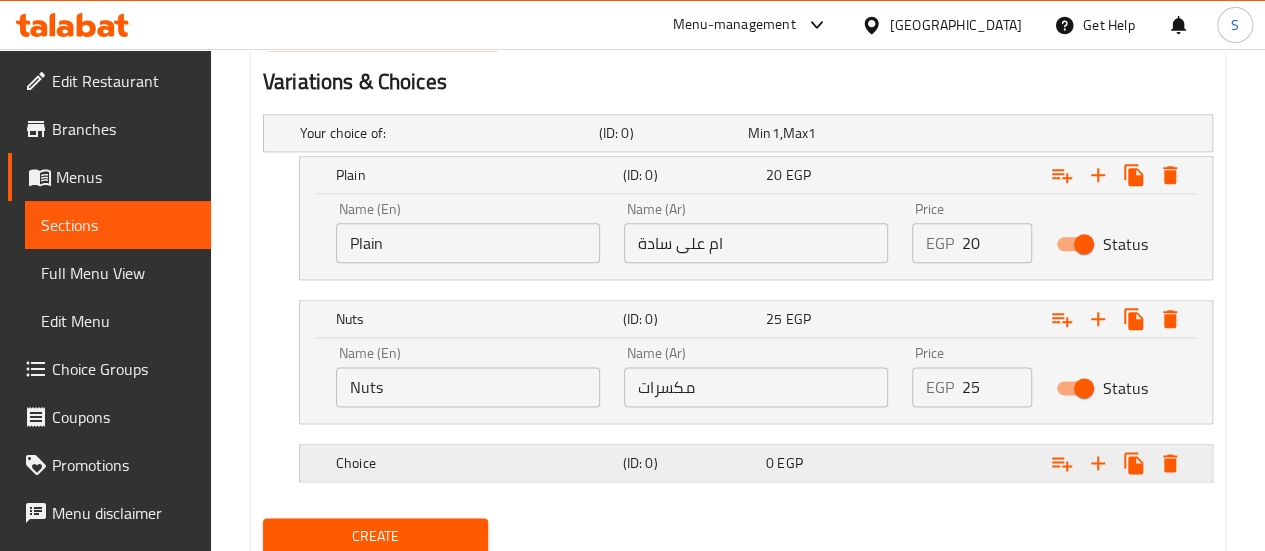 scroll, scrollTop: 1132, scrollLeft: 0, axis: vertical 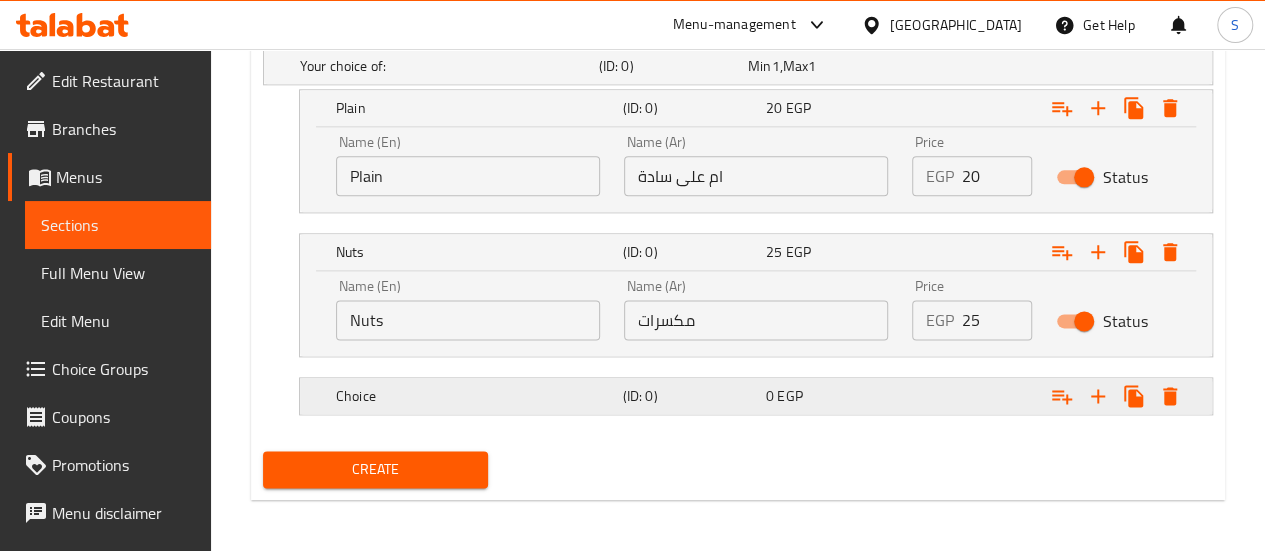 click on "Choice" at bounding box center [445, 66] 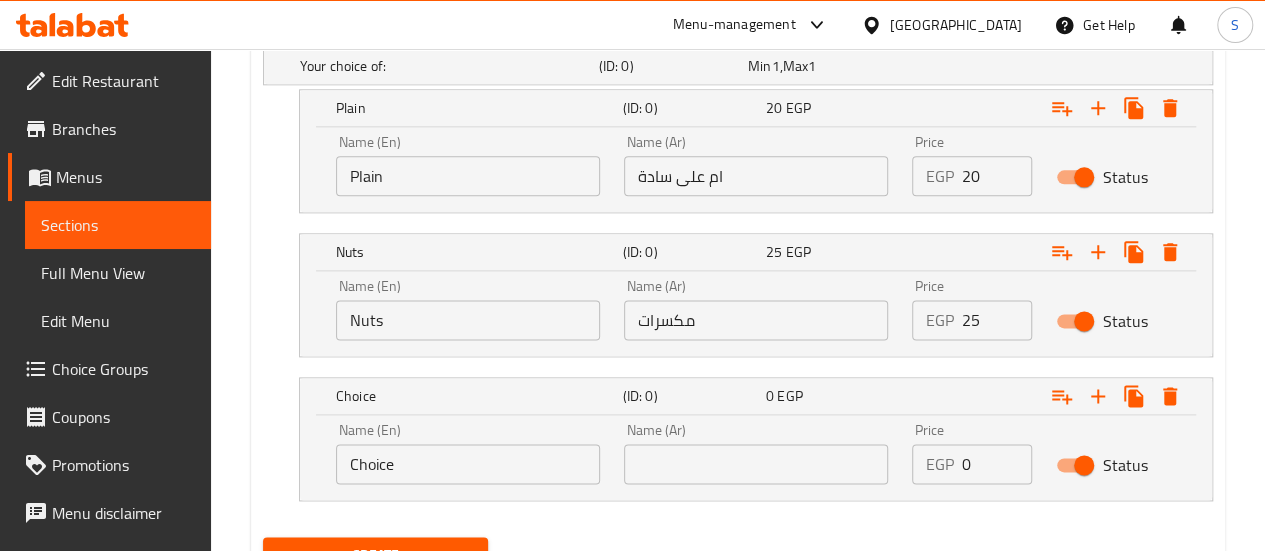 drag, startPoint x: 408, startPoint y: 455, endPoint x: 260, endPoint y: 438, distance: 148.97314 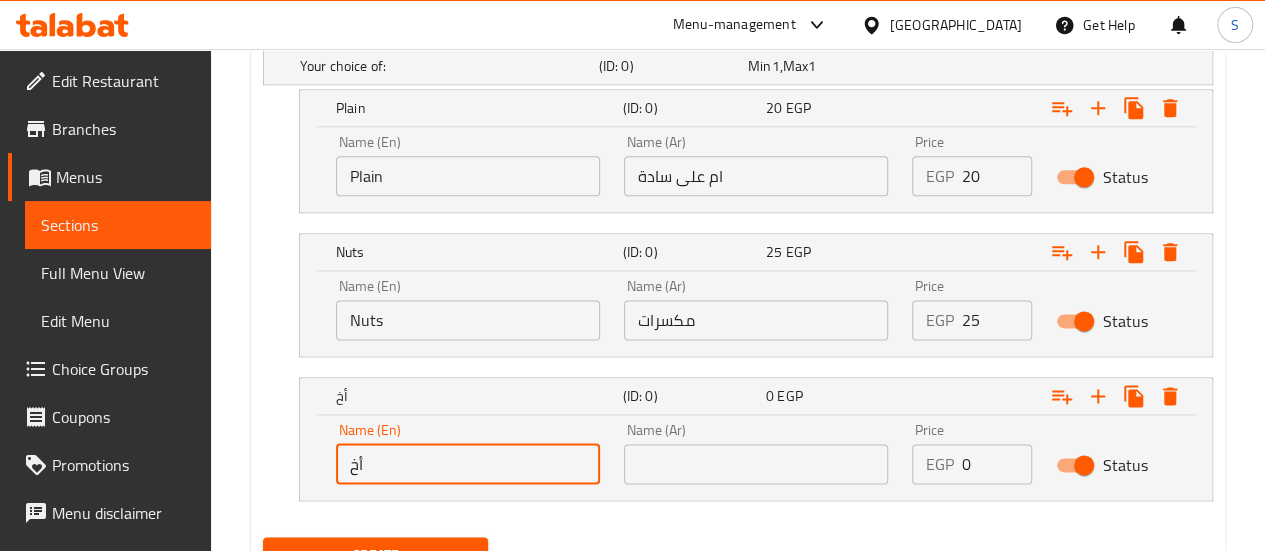 type on "أ" 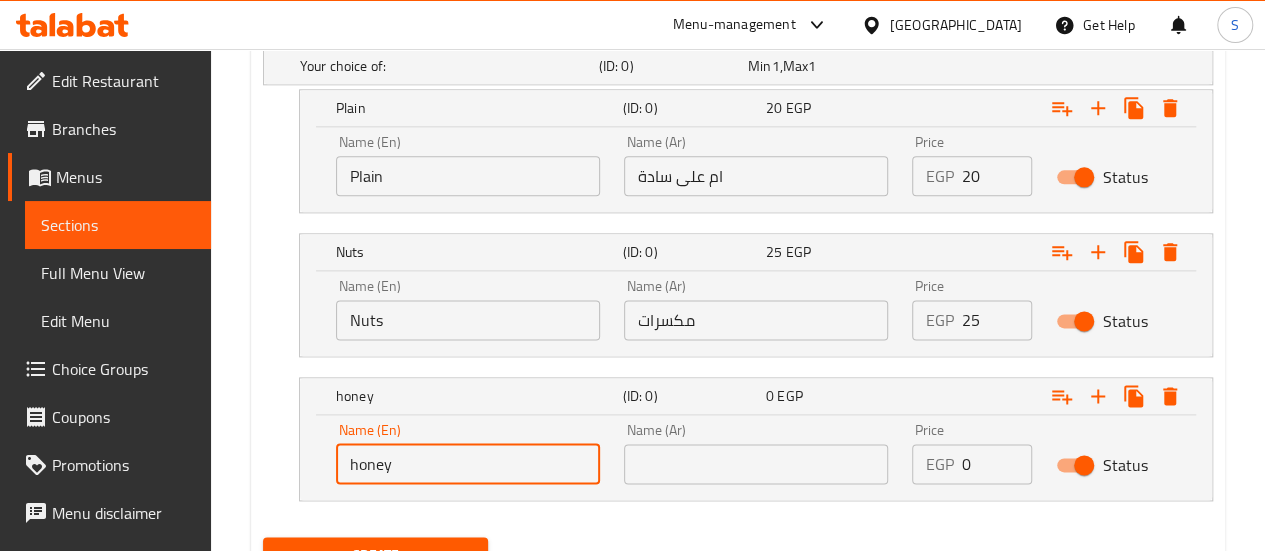 drag, startPoint x: 404, startPoint y: 469, endPoint x: 298, endPoint y: 468, distance: 106.004715 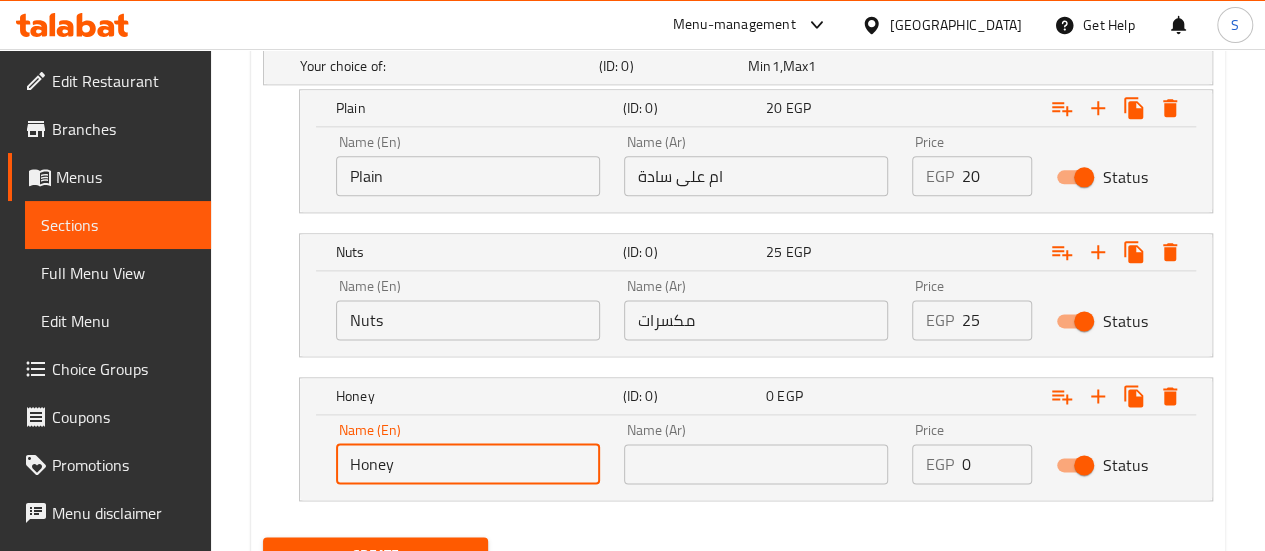 type on "Honey" 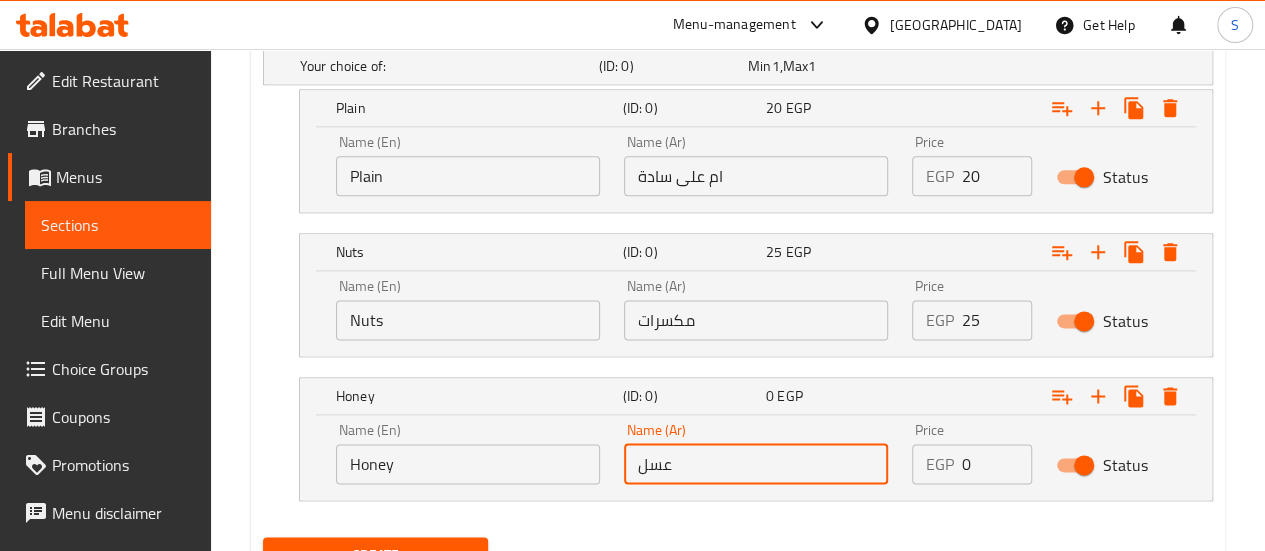 type on "عسل" 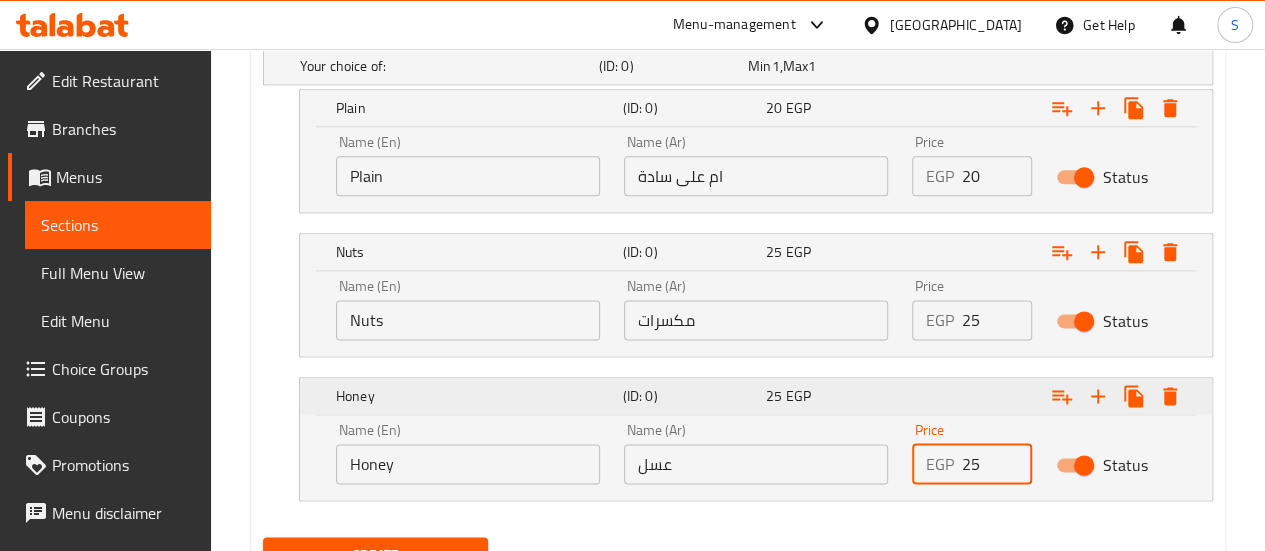 type on "25" 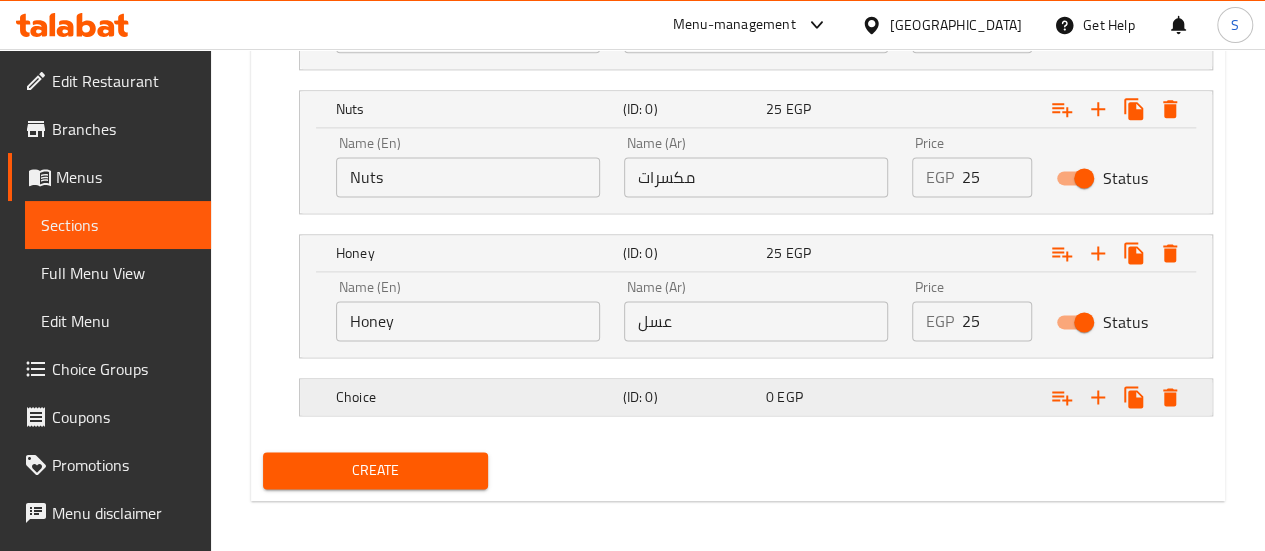 scroll, scrollTop: 1276, scrollLeft: 0, axis: vertical 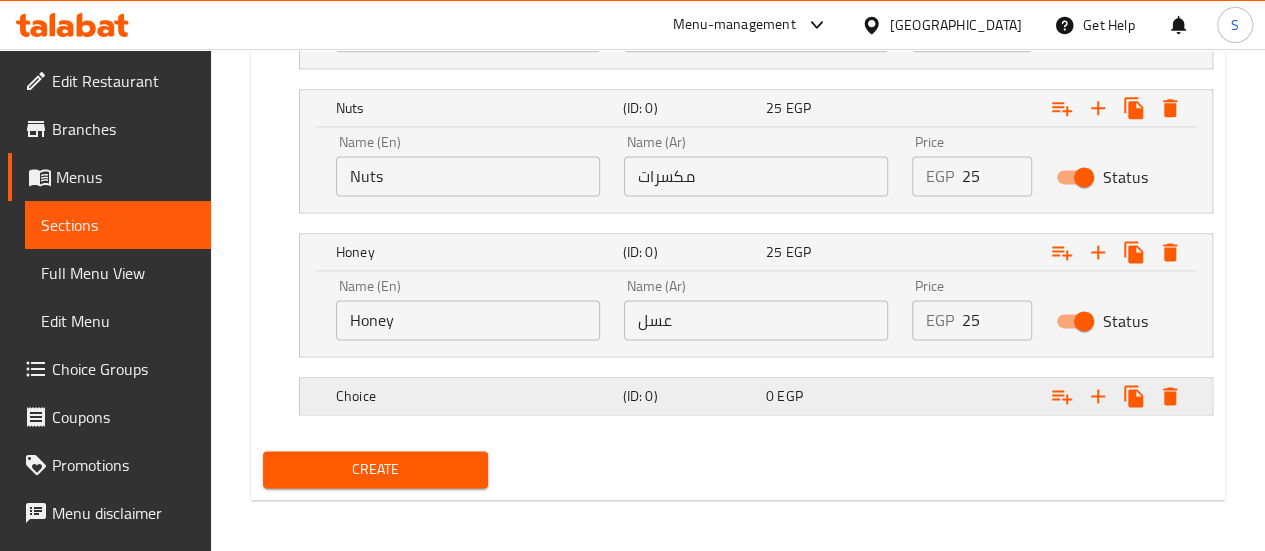 click on "Choice" at bounding box center (445, -78) 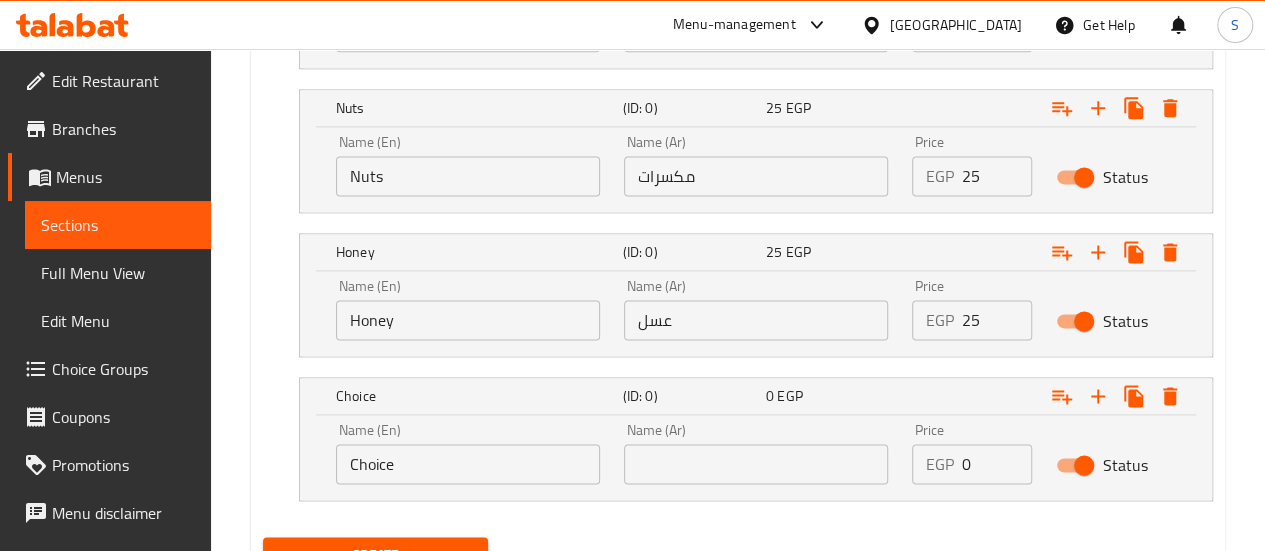 click on "Name (En) Choice Name (En) Name (Ar) Name (Ar) Price EGP 0 Price Status" at bounding box center (756, 457) 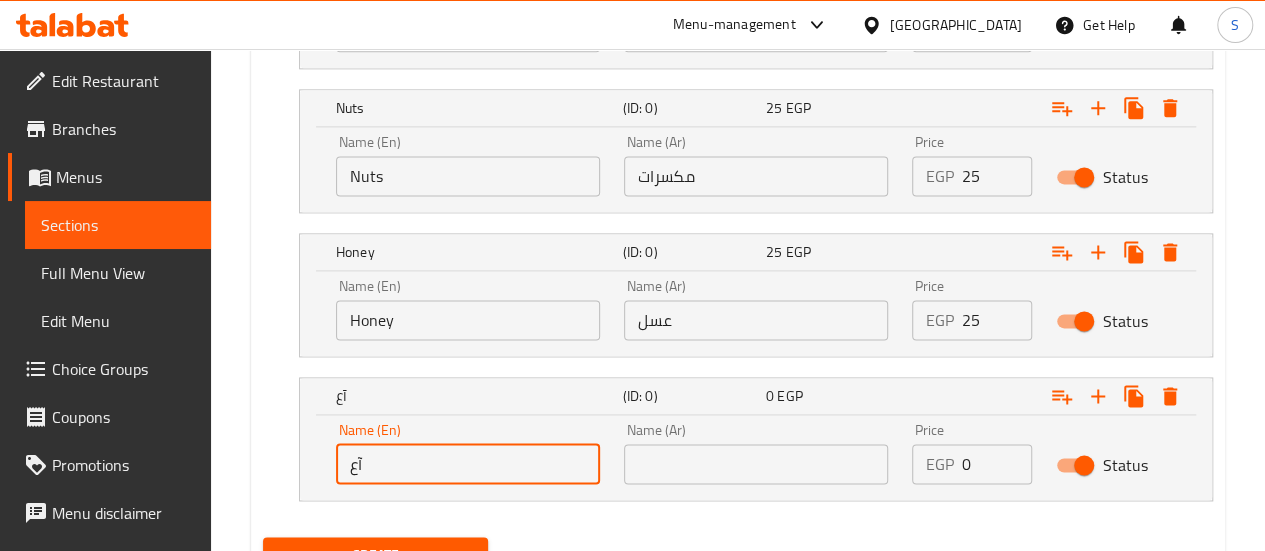 type on "آ" 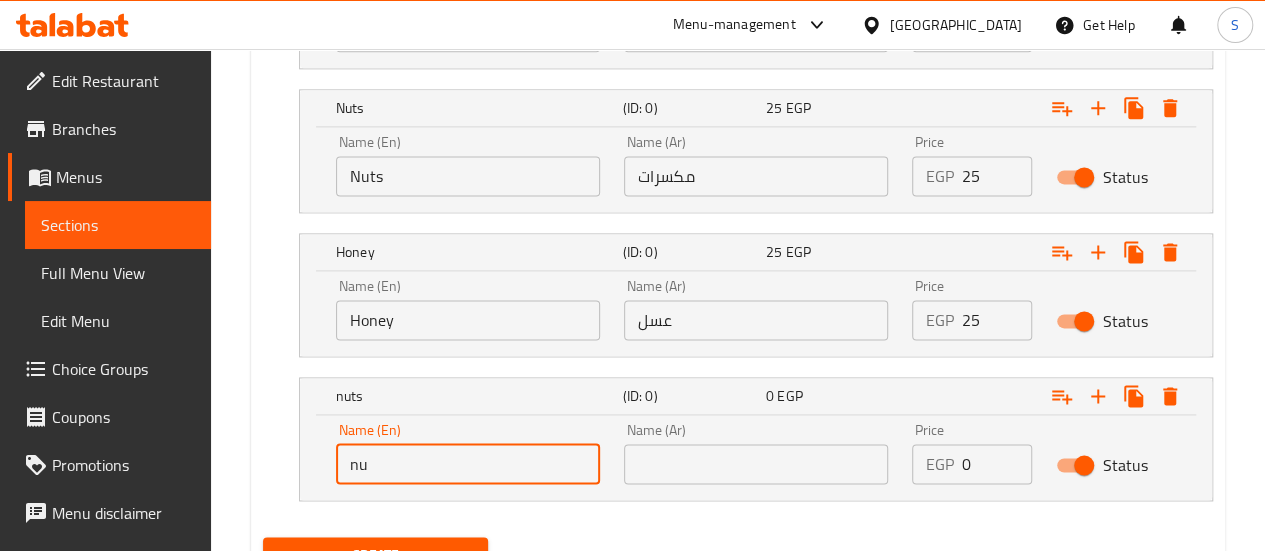 type on "n" 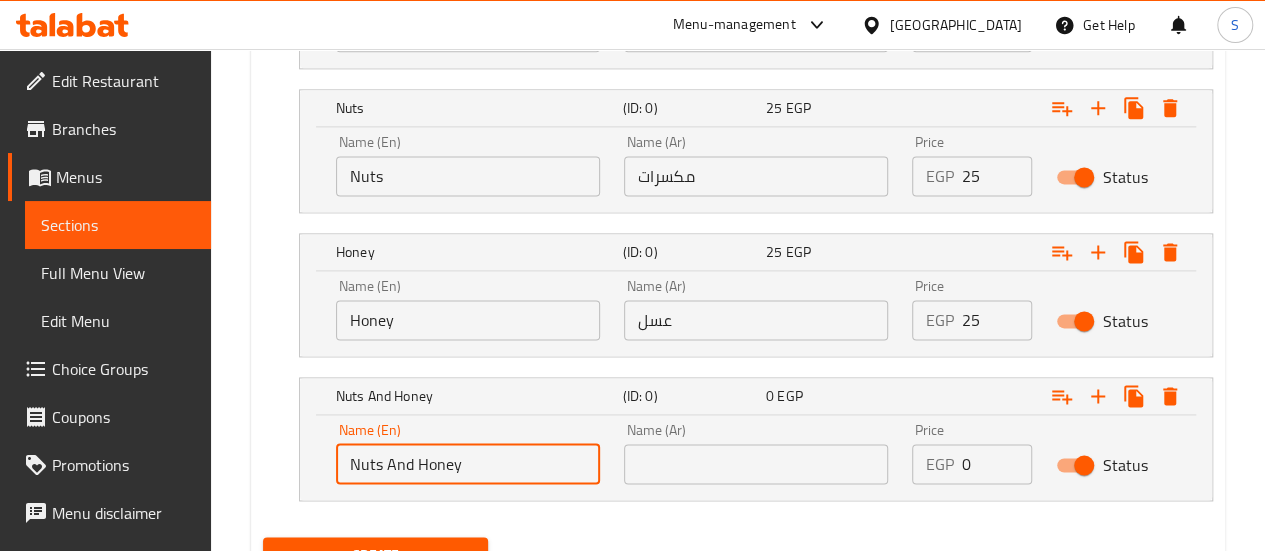 type on "Nuts And Honey" 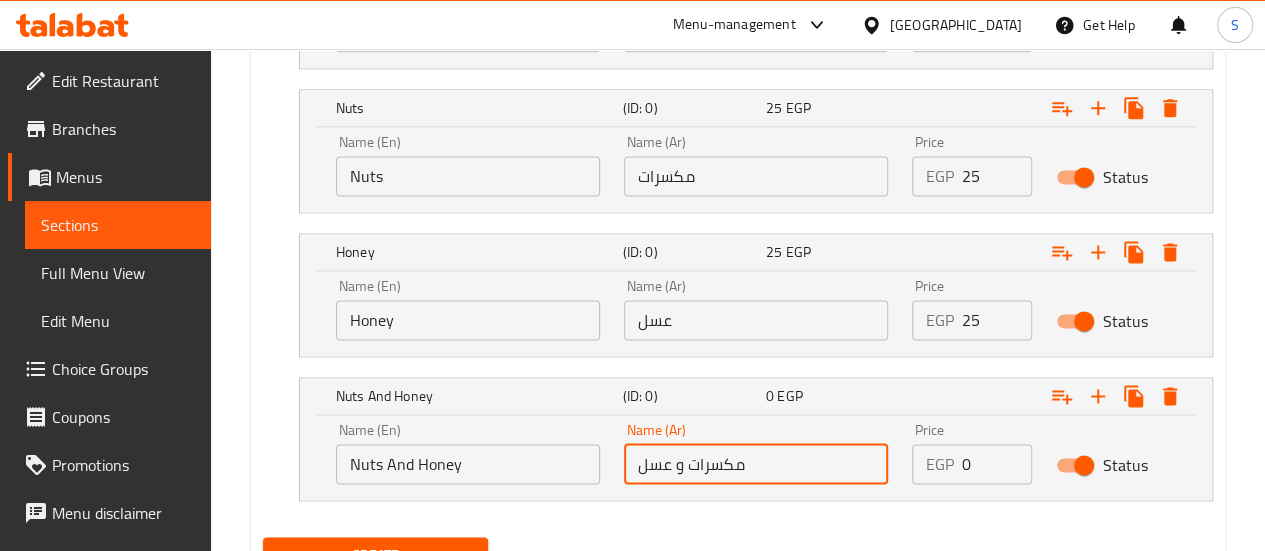 type on "مكسرات و عسل" 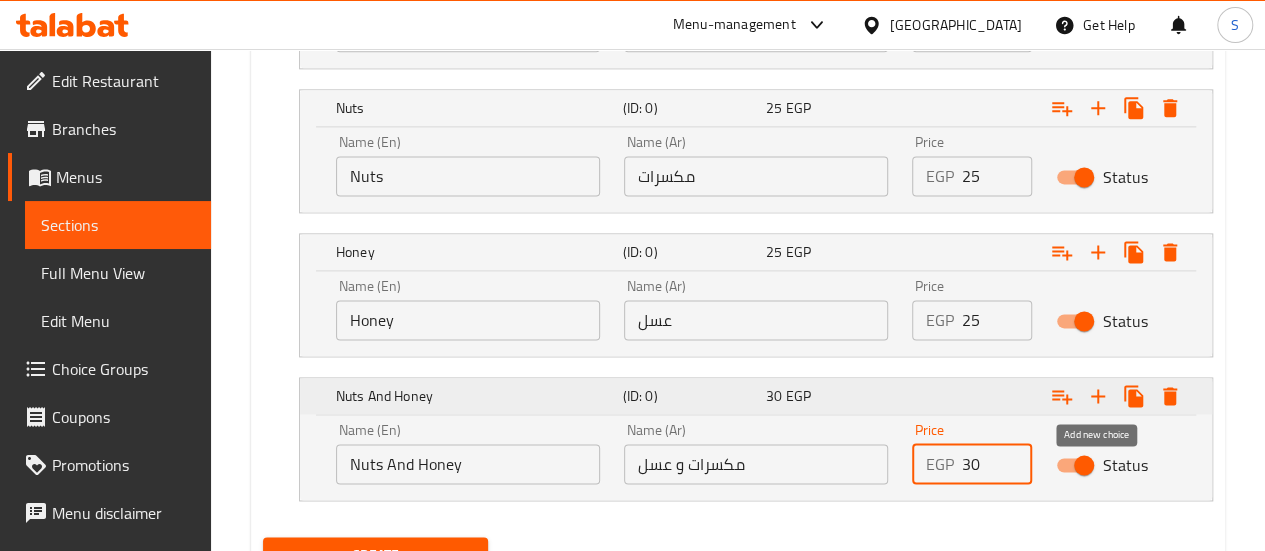 type on "30" 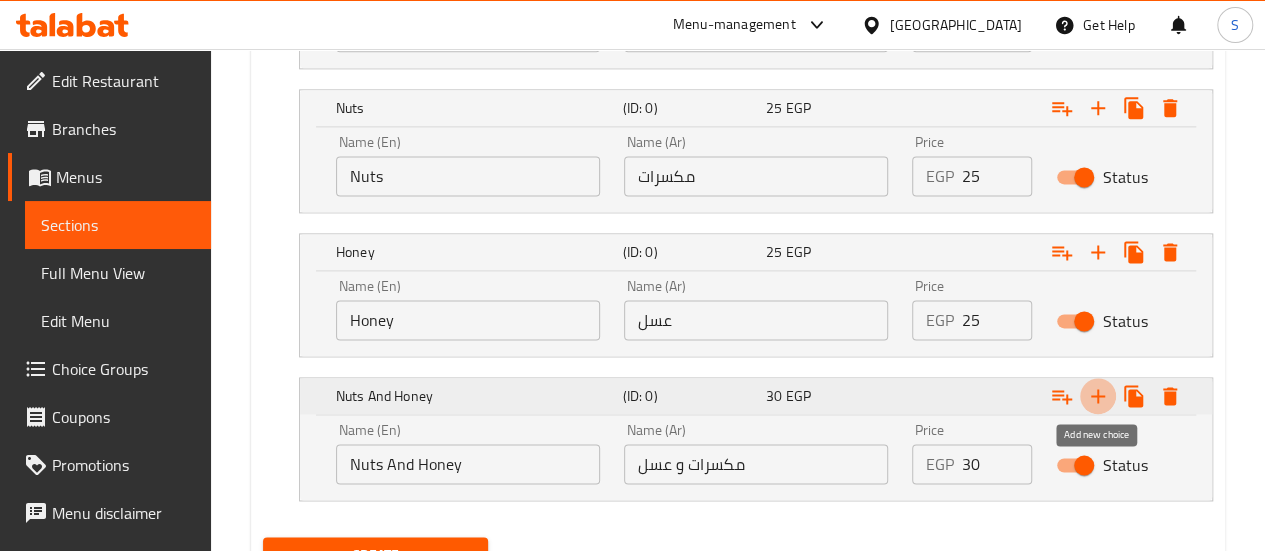 click 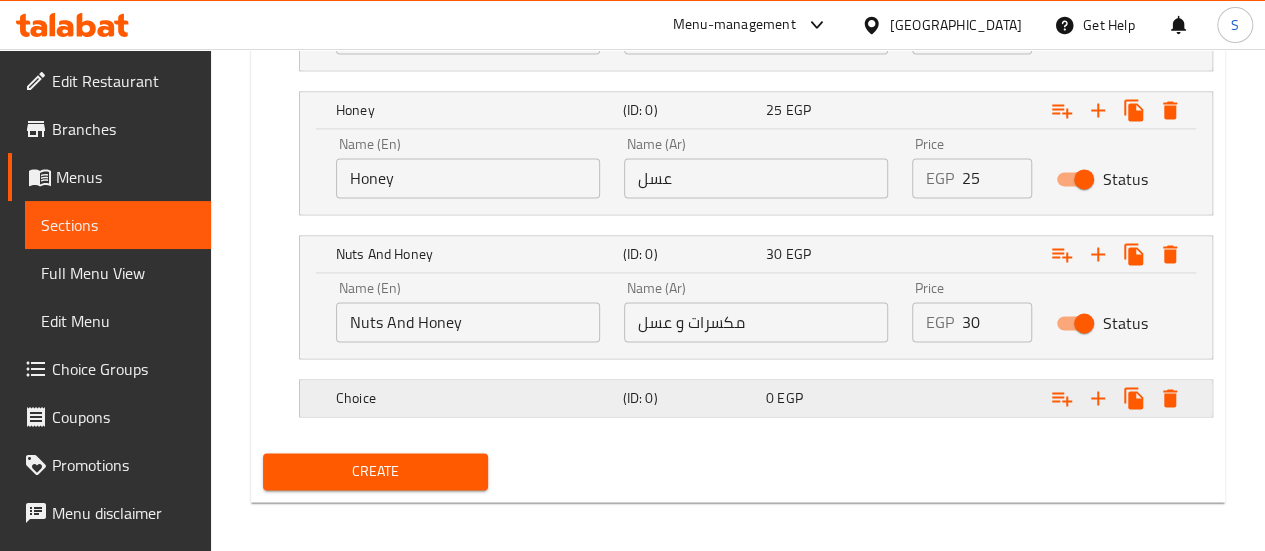 scroll, scrollTop: 1419, scrollLeft: 0, axis: vertical 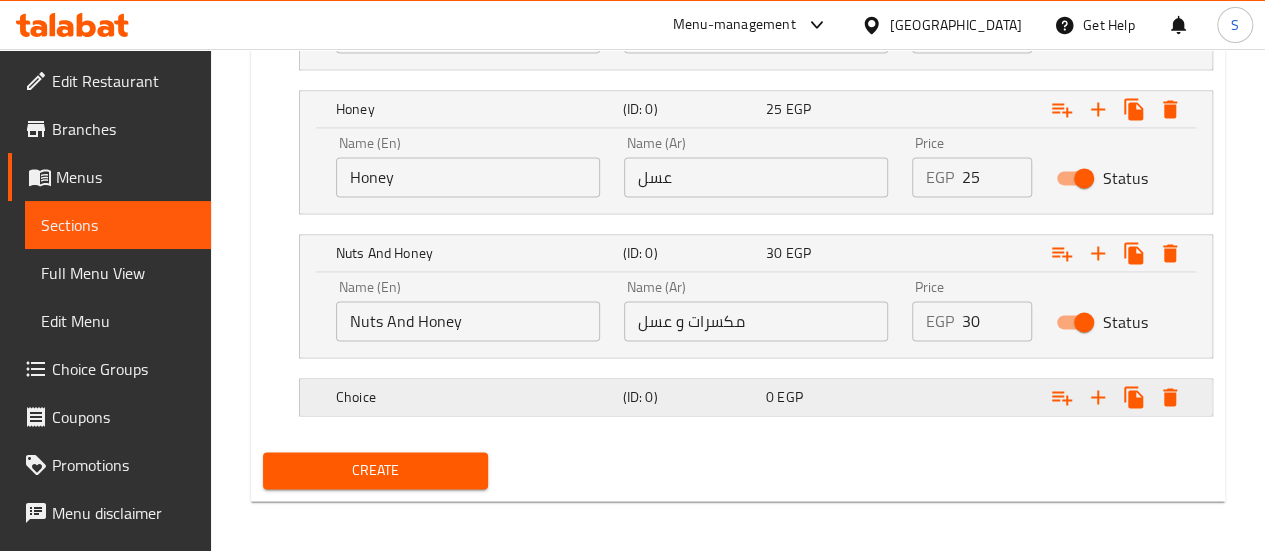 click on "Choice" at bounding box center [445, -221] 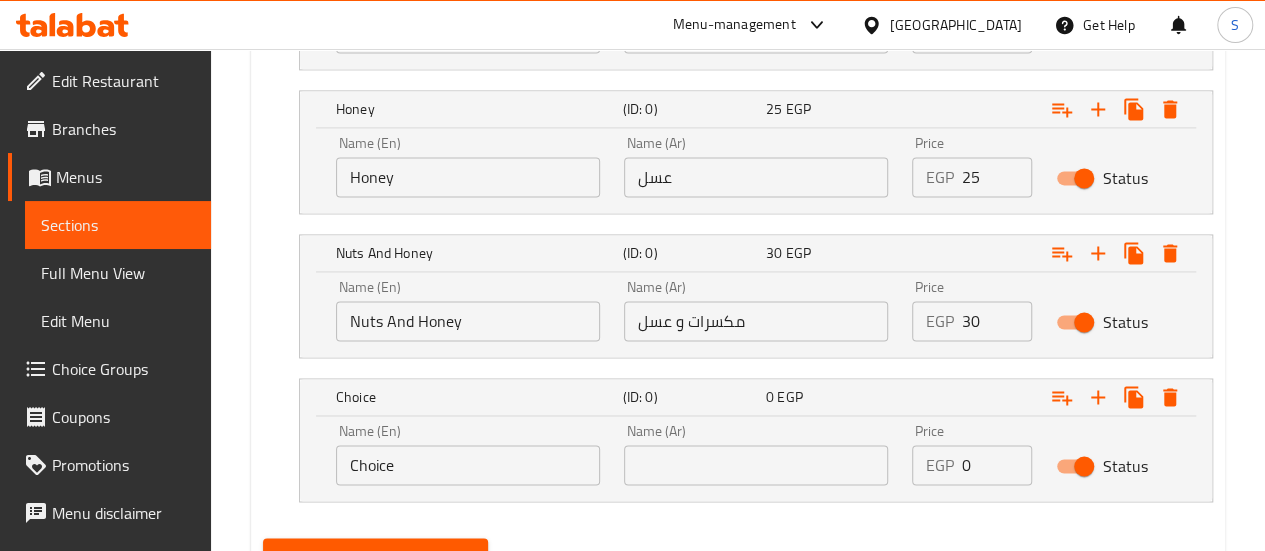 click on "Choice (ID: 0) 0   EGP Name (En) Choice Name (En) Name (Ar) Name (Ar) Price EGP 0 Price Status" at bounding box center [738, 440] 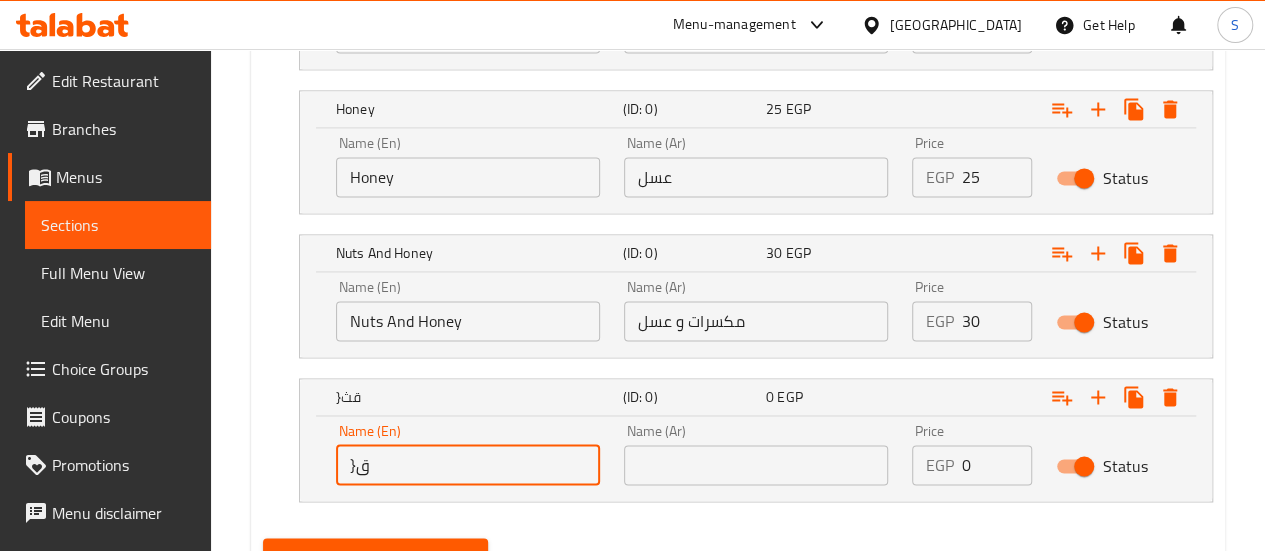 type on "}" 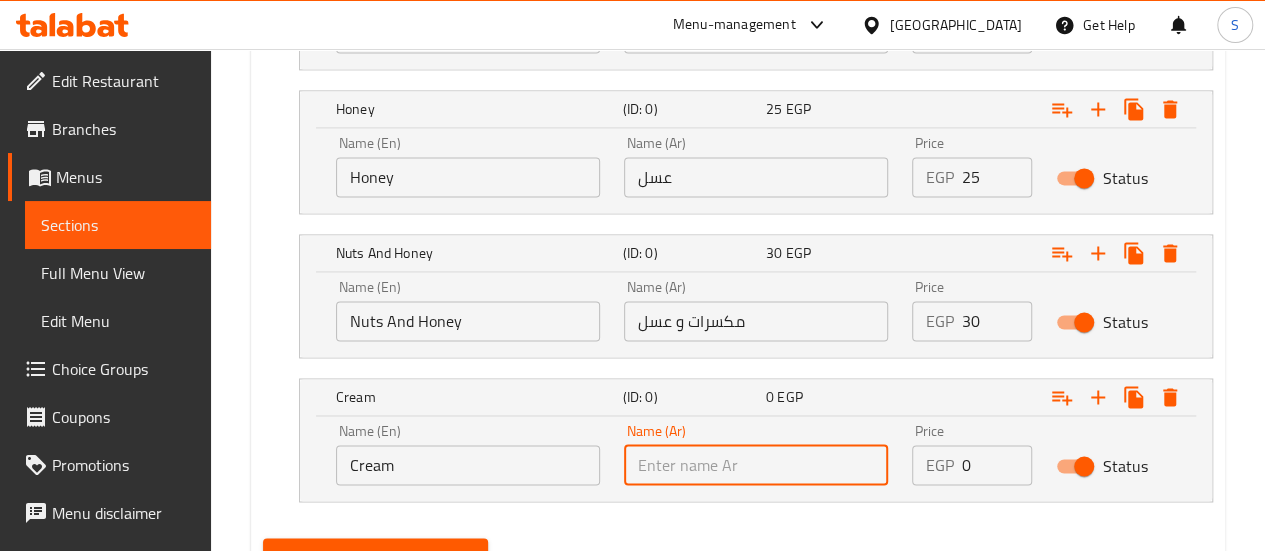 click on "Cream" at bounding box center (468, 465) 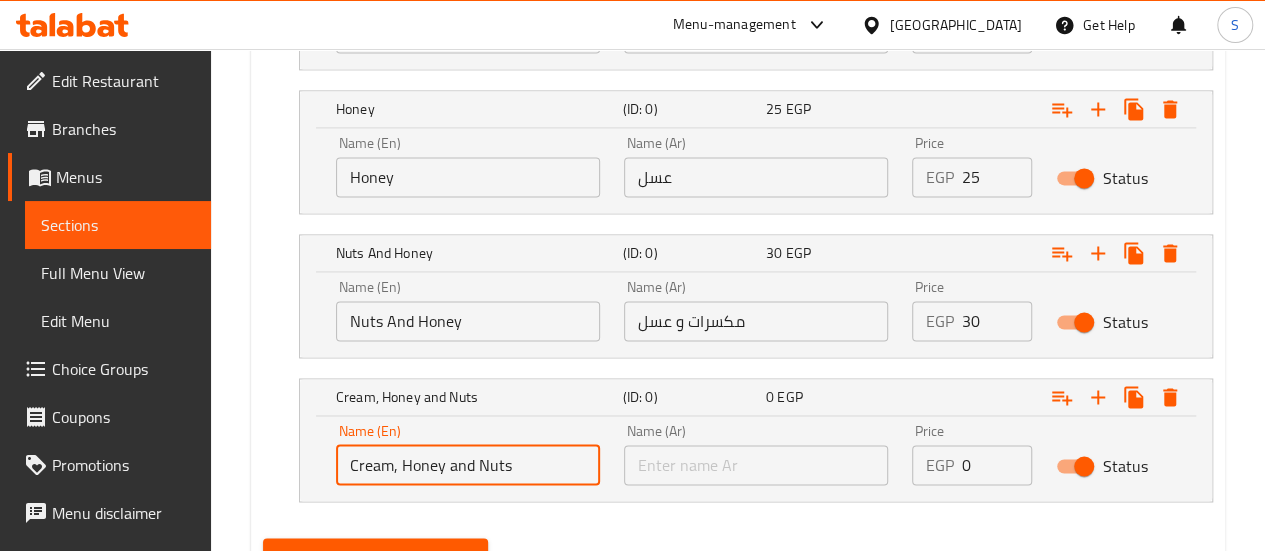 type on "Cream, Honey and Nuts" 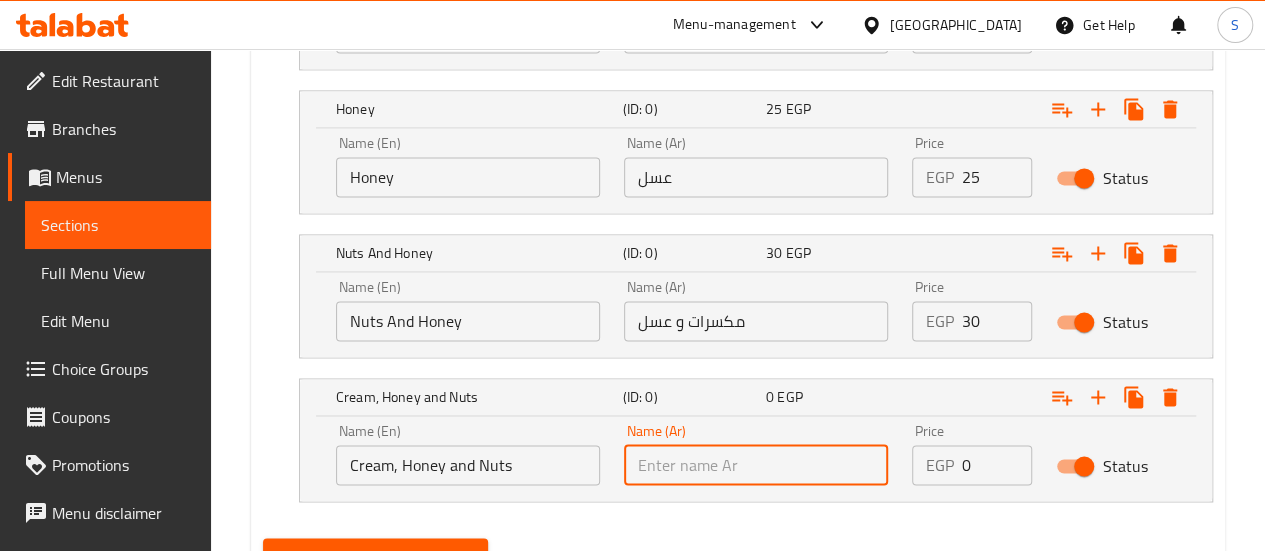 click at bounding box center [756, 465] 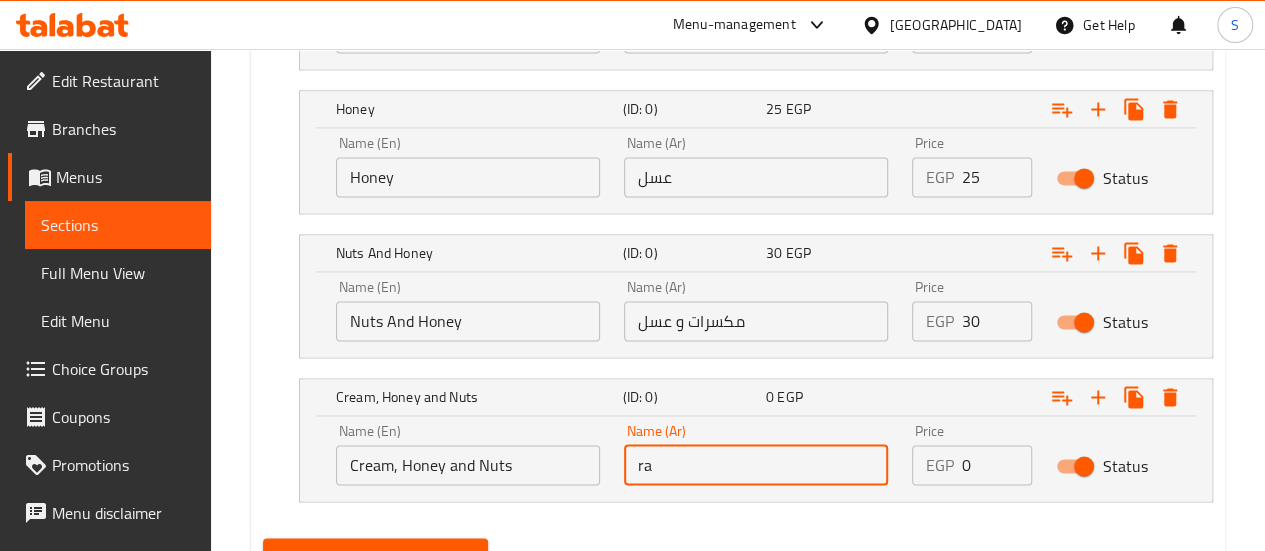 type on "r" 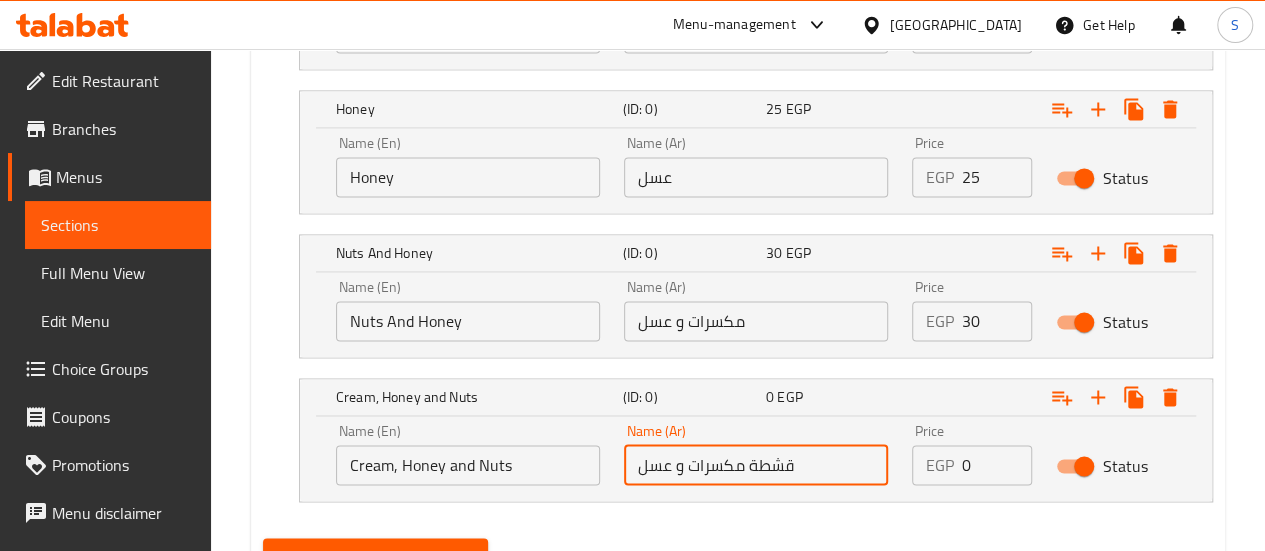 type on "قشطة مكسرات و عسل" 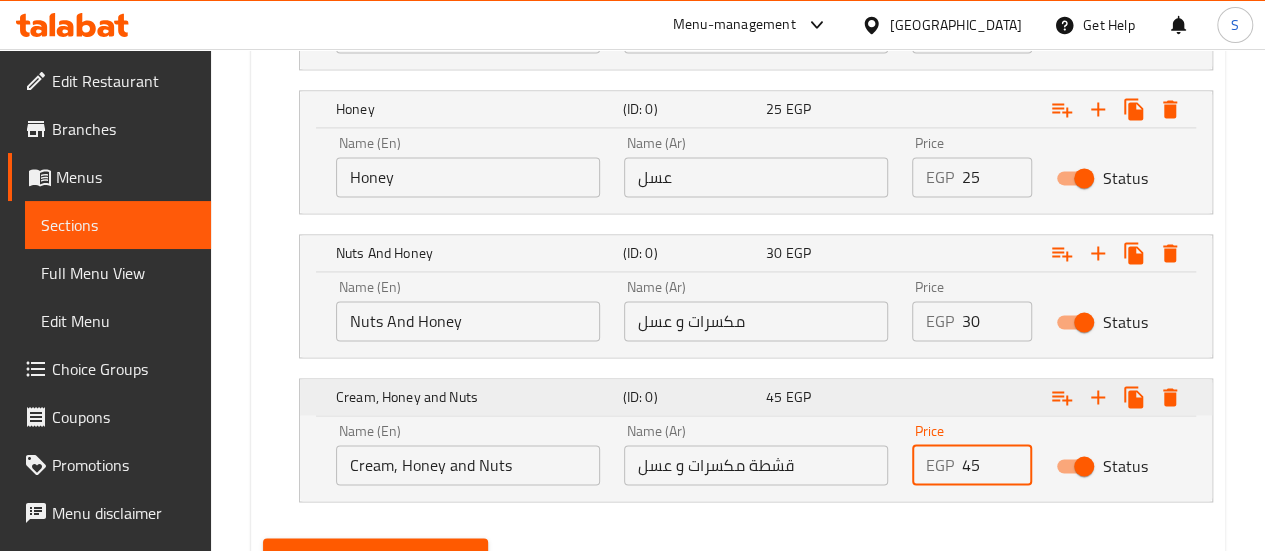 type on "45" 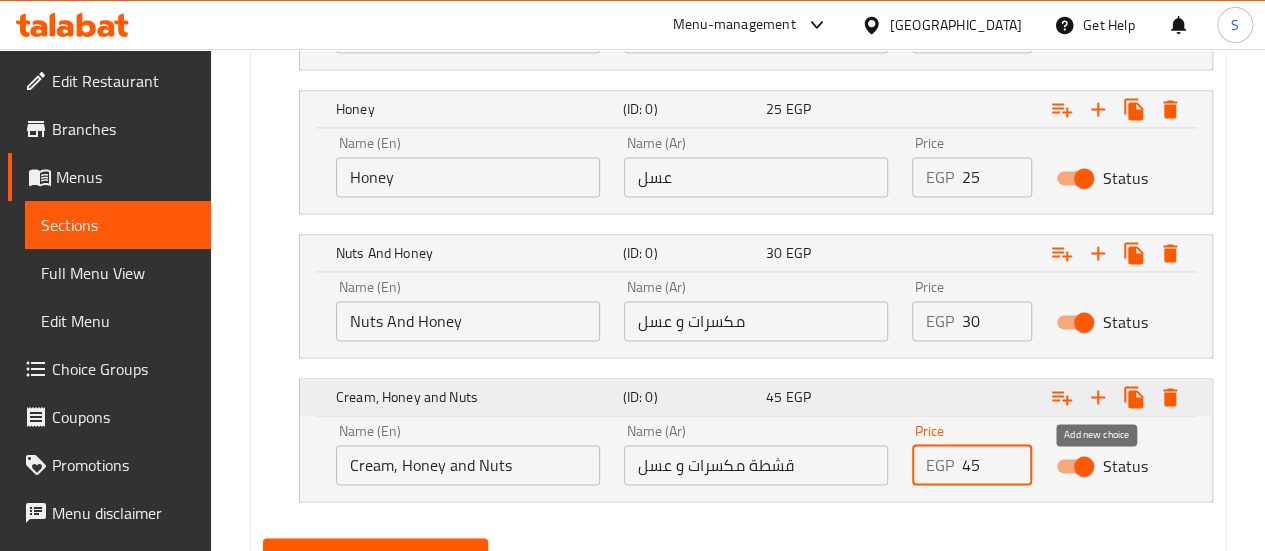 click at bounding box center [1098, 397] 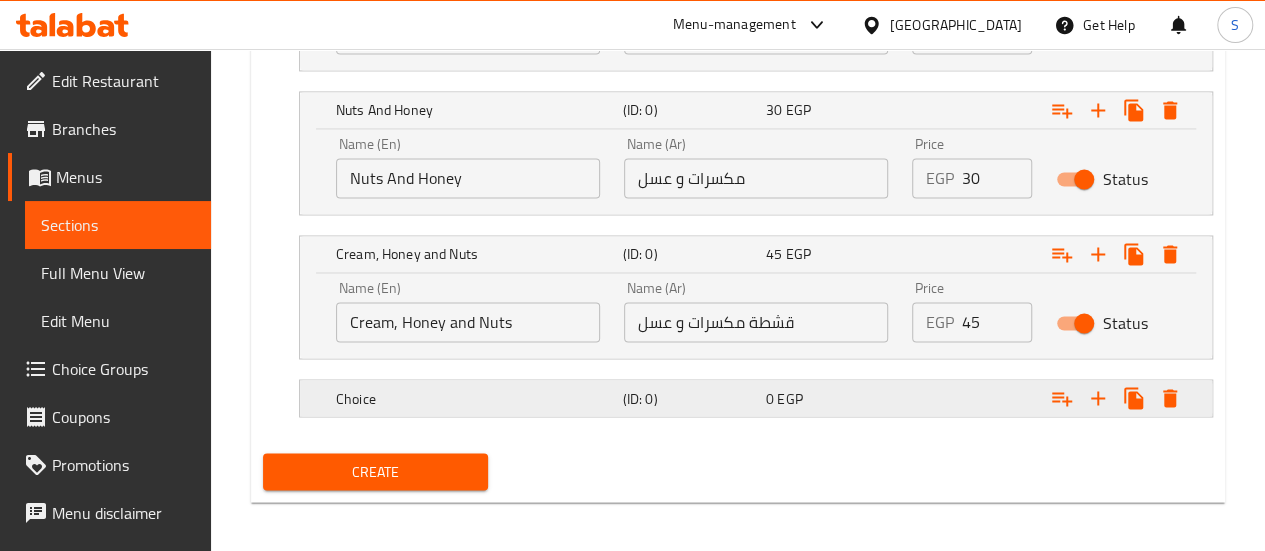 scroll, scrollTop: 1562, scrollLeft: 0, axis: vertical 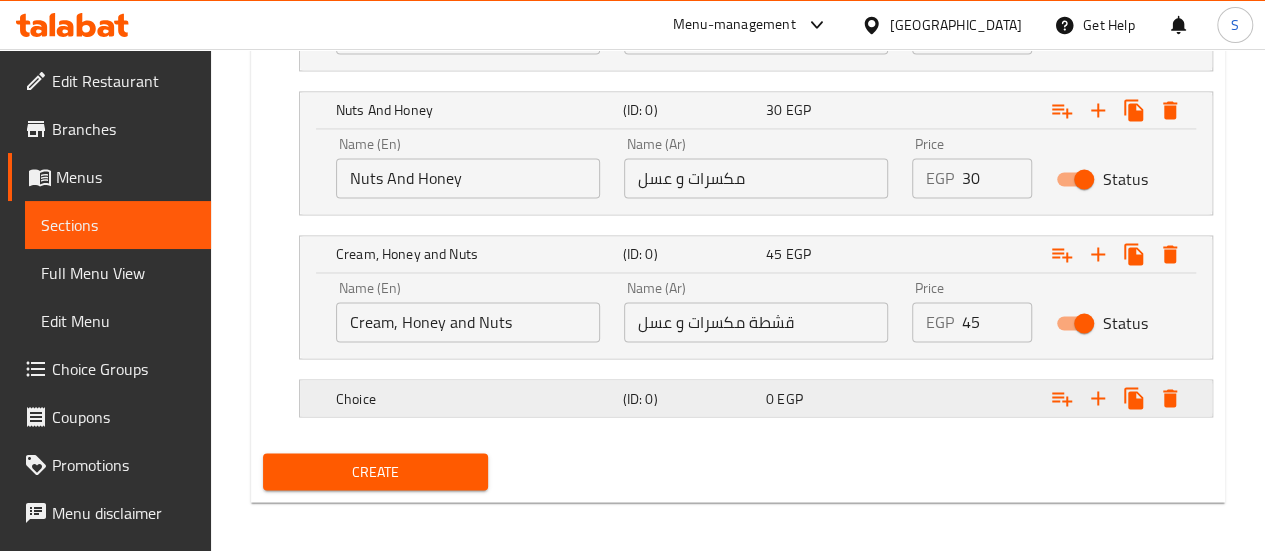 click on "Choice" at bounding box center [445, -364] 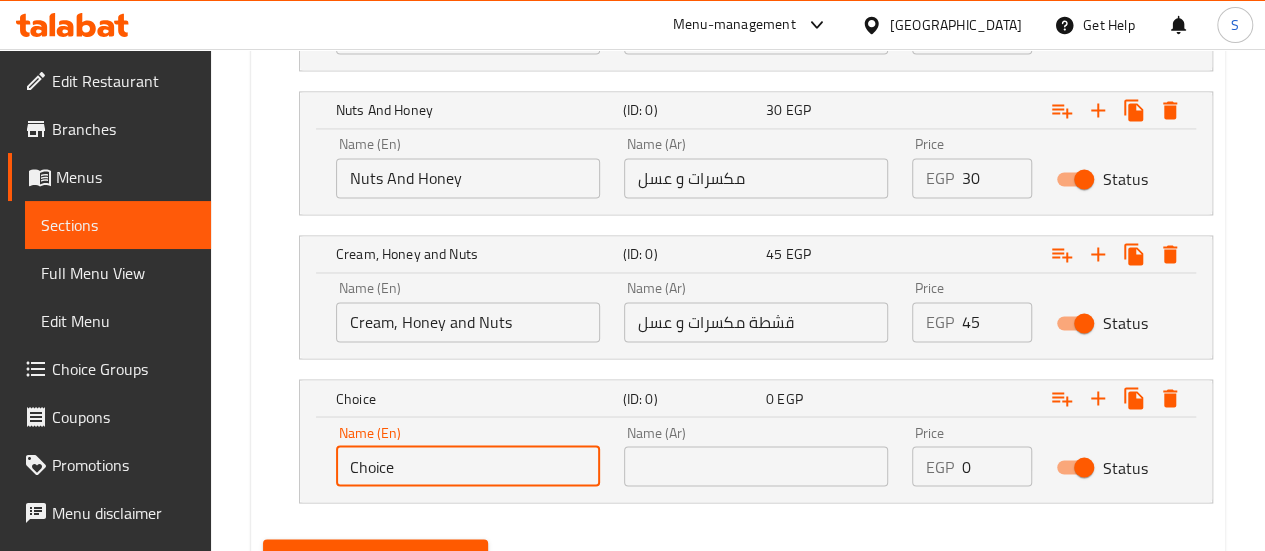 drag, startPoint x: 406, startPoint y: 467, endPoint x: 259, endPoint y: 466, distance: 147.0034 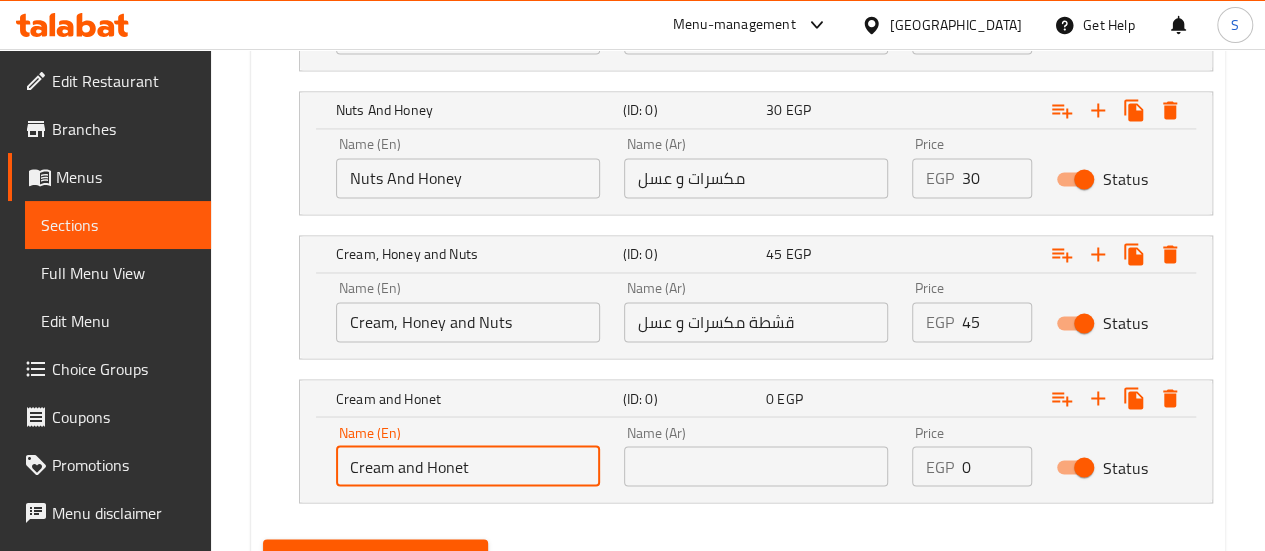 click on "Cream and Honet" at bounding box center [468, 466] 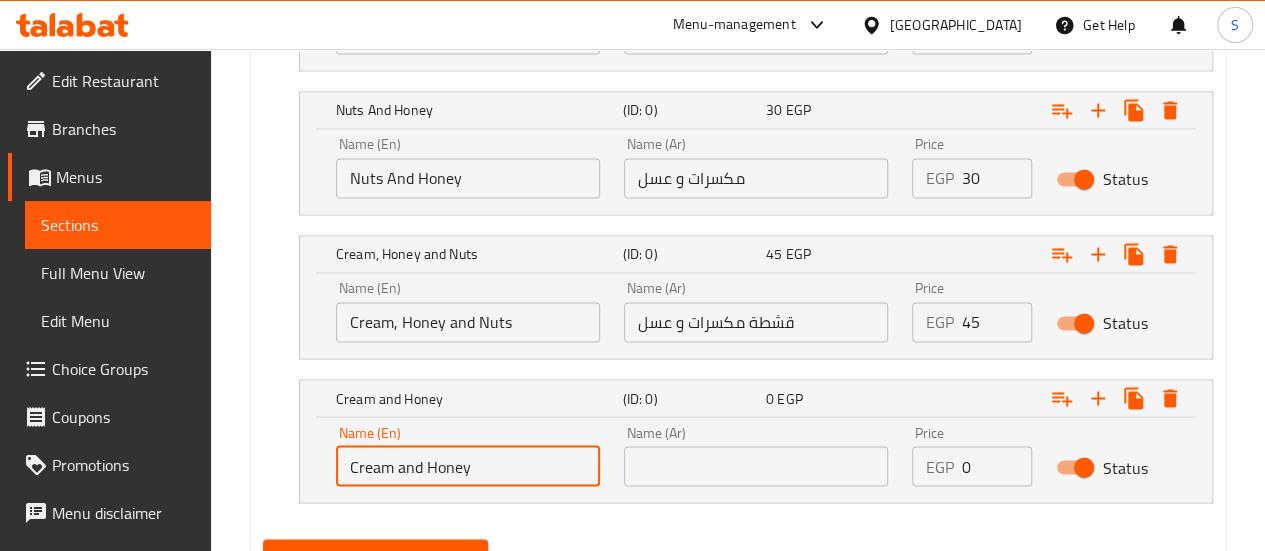 type on "Cream and Honey" 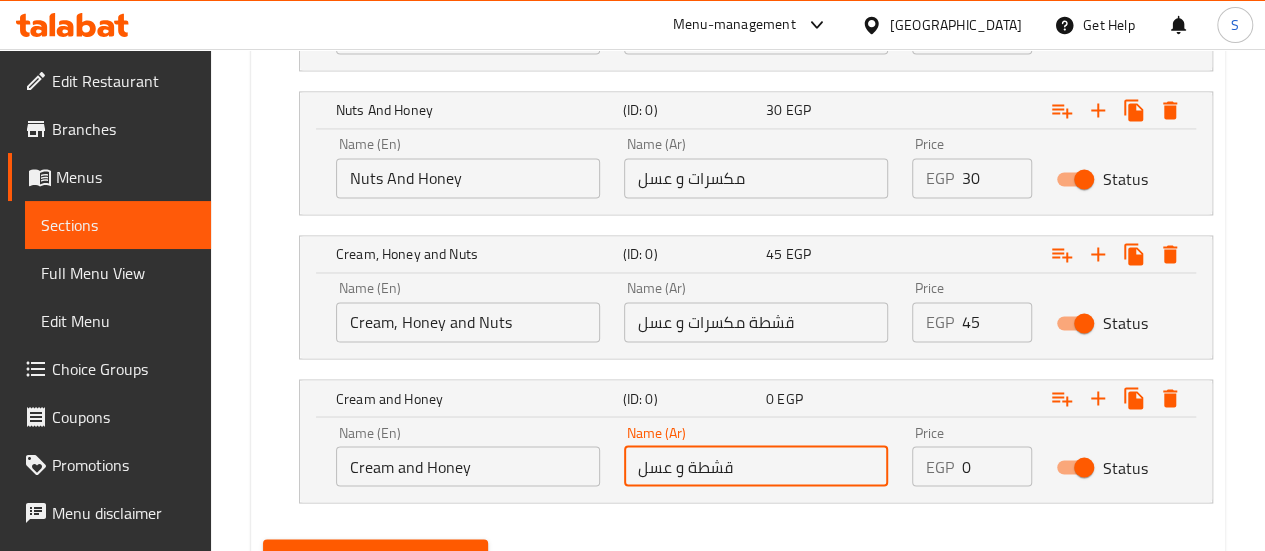 type on "قشطة و عسل" 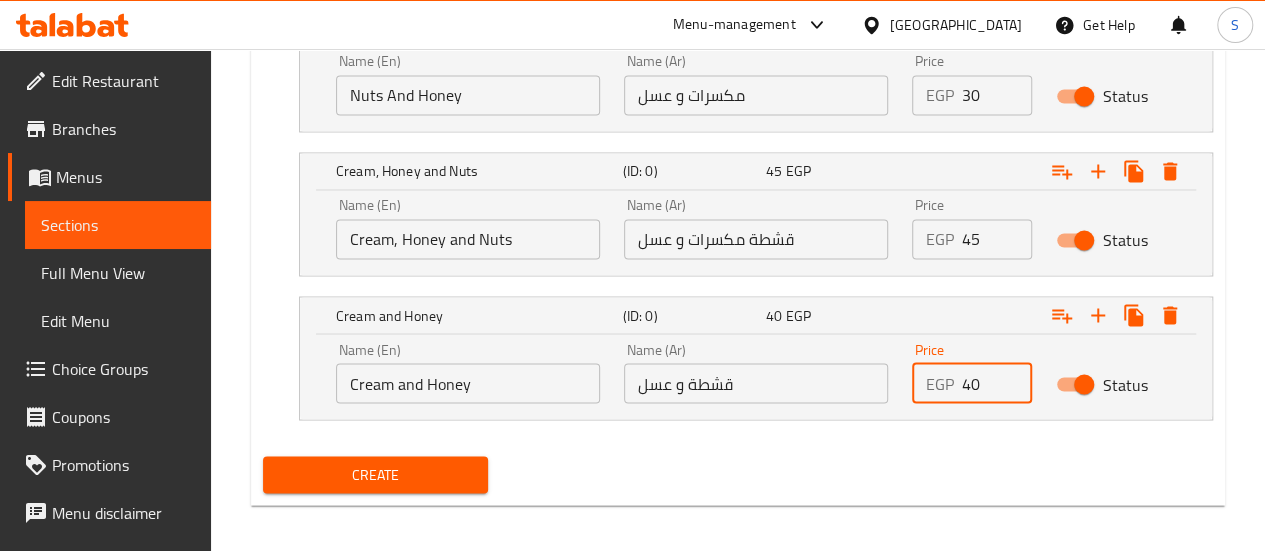 scroll, scrollTop: 1648, scrollLeft: 0, axis: vertical 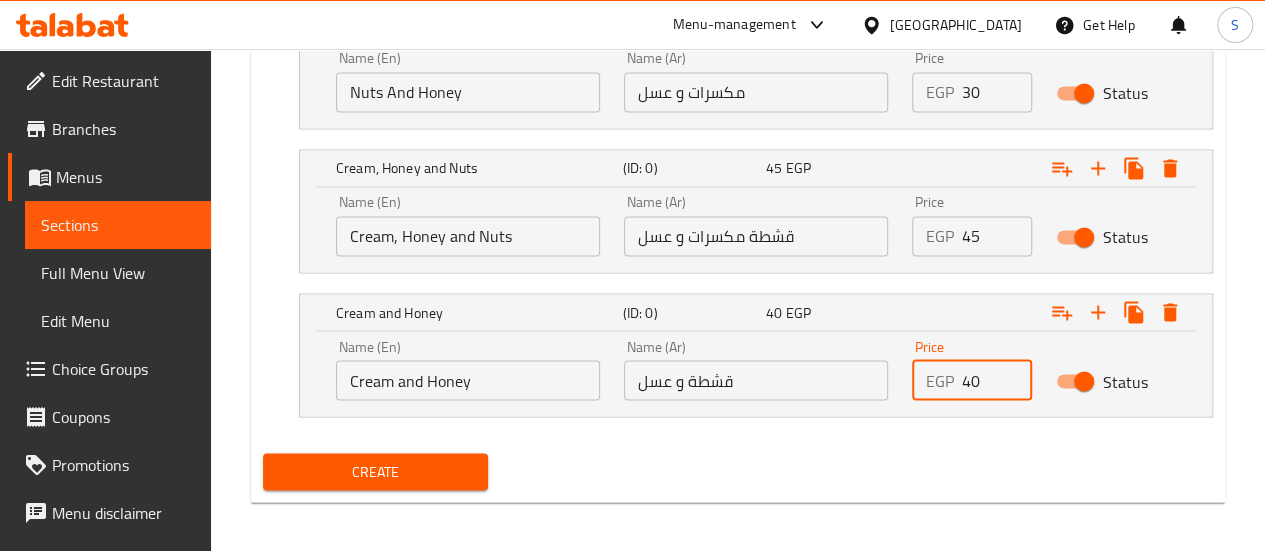 type on "40" 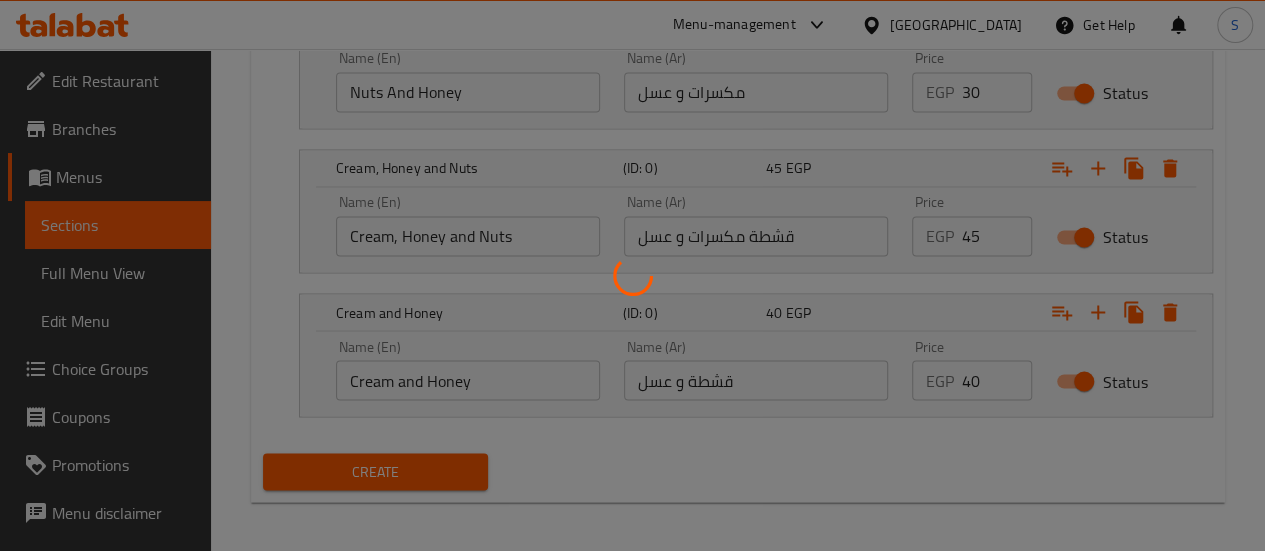 type 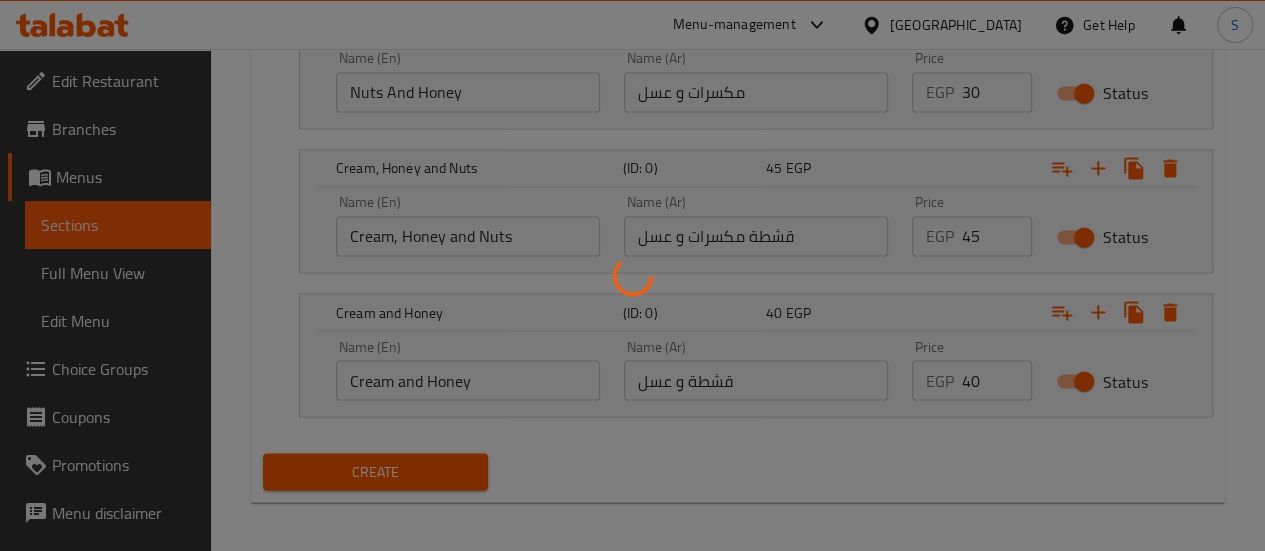 type 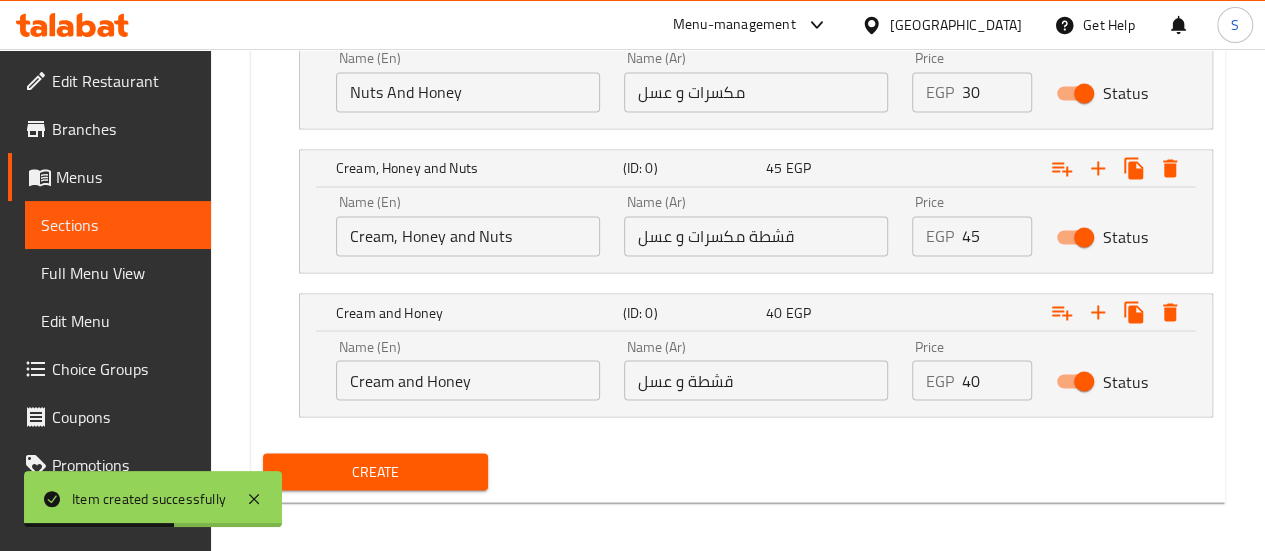 click on "Sections" at bounding box center (118, 225) 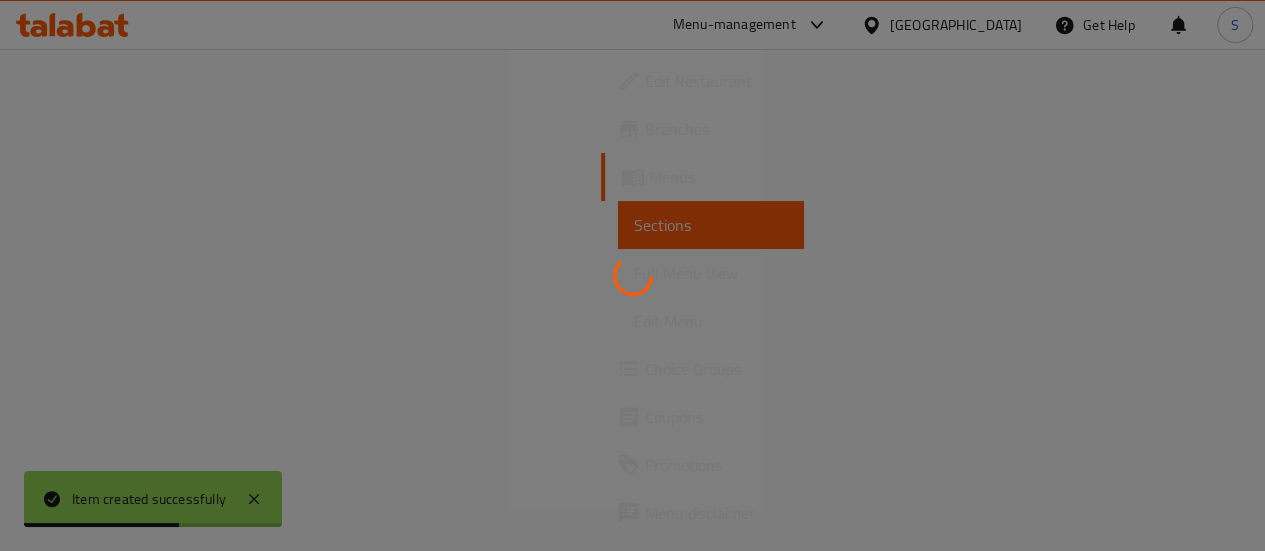 scroll, scrollTop: 0, scrollLeft: 0, axis: both 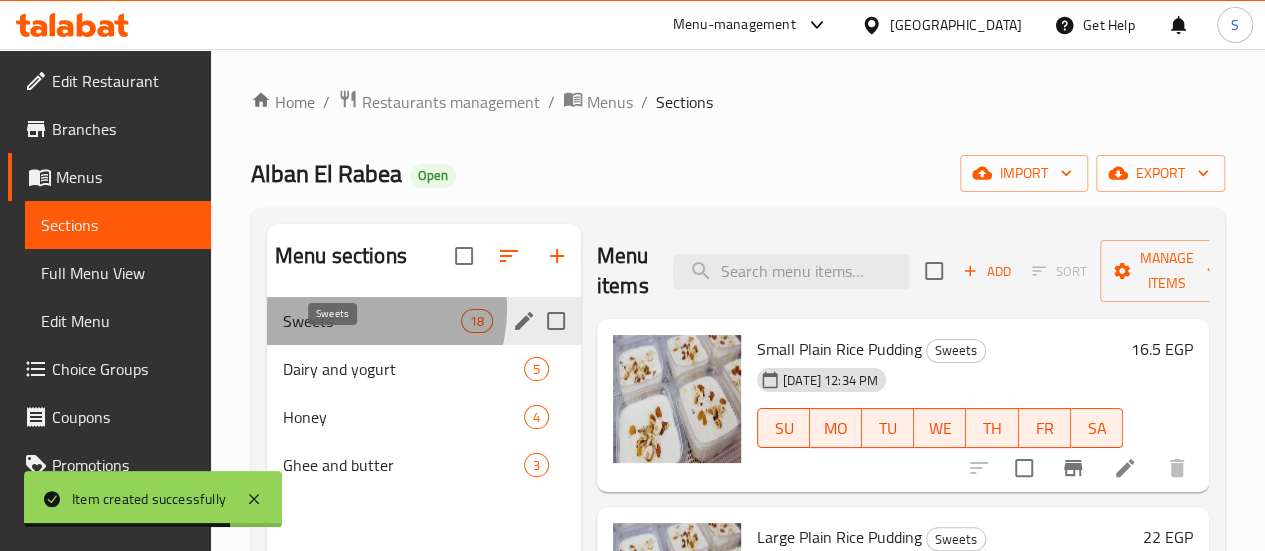 click on "Sweets" at bounding box center [372, 321] 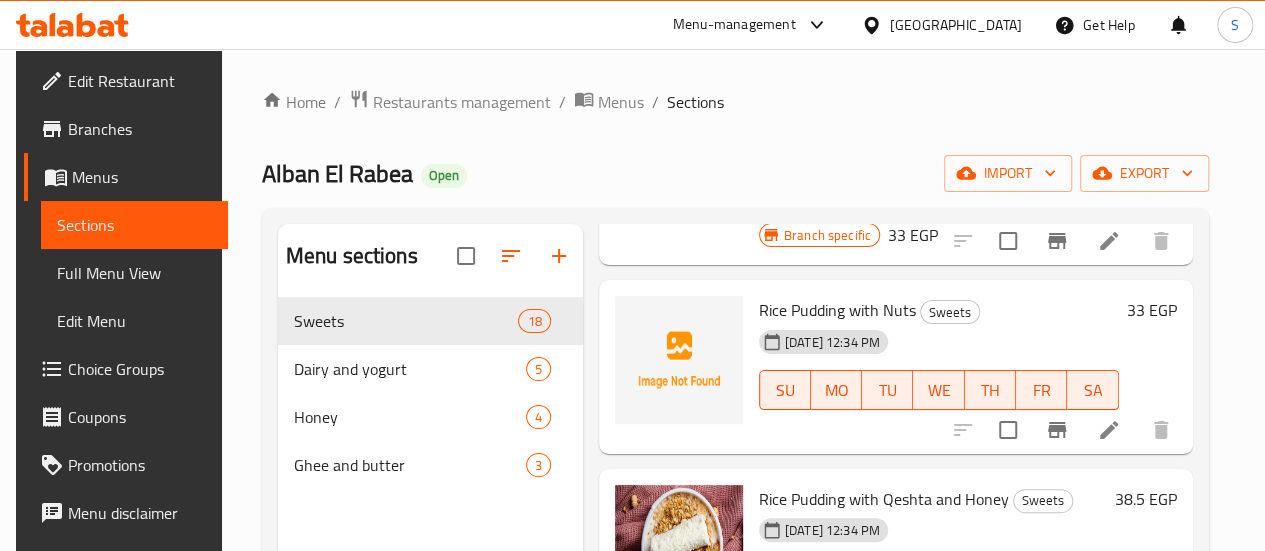 scroll, scrollTop: 800, scrollLeft: 0, axis: vertical 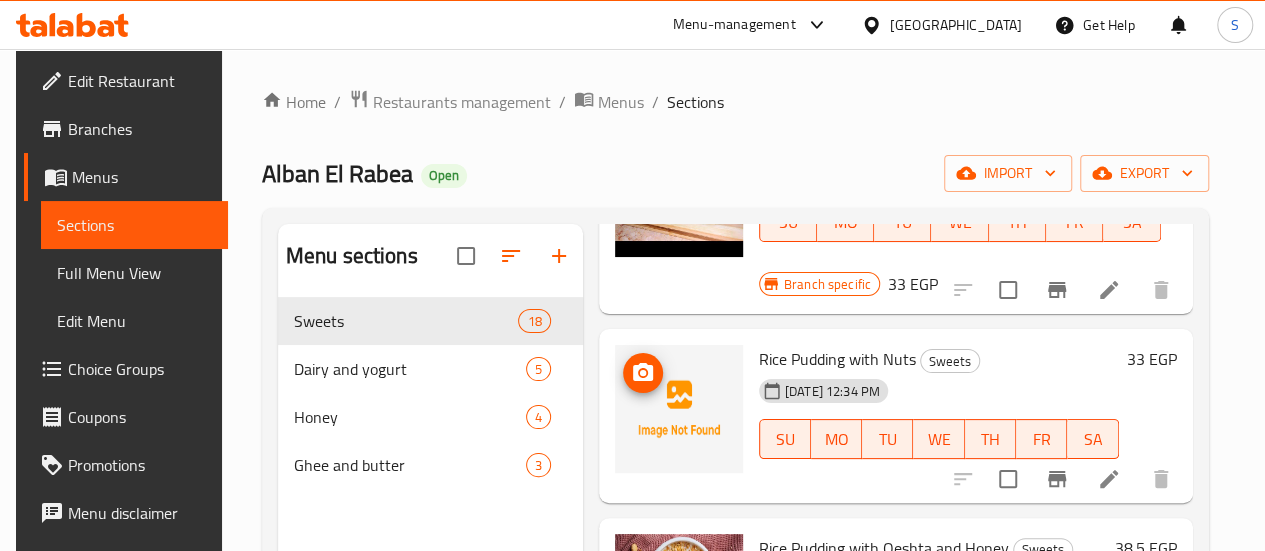 click 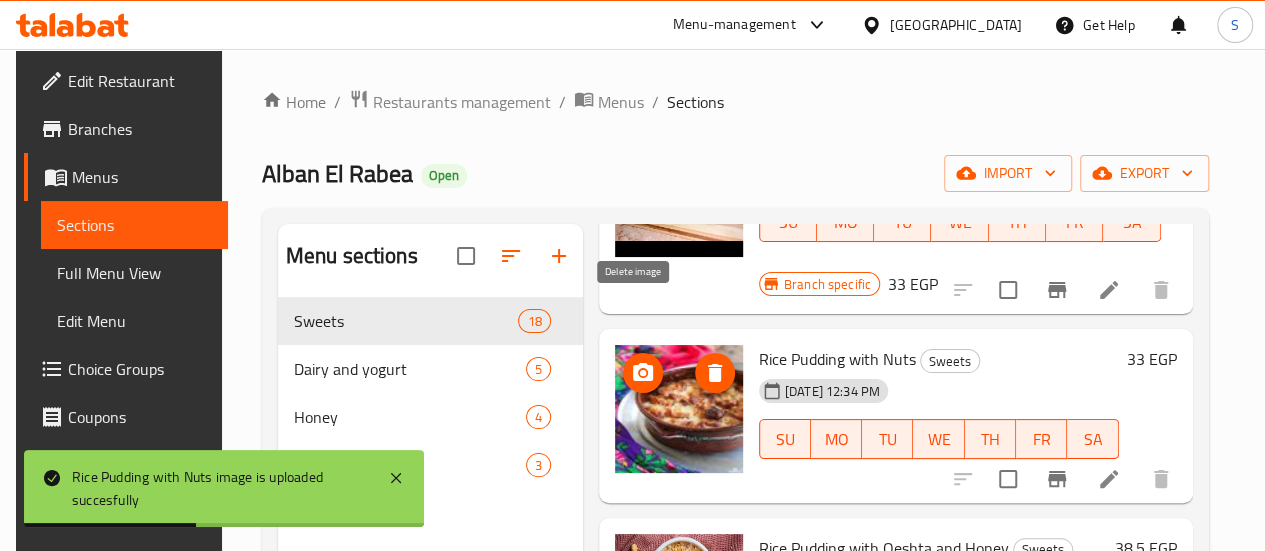click 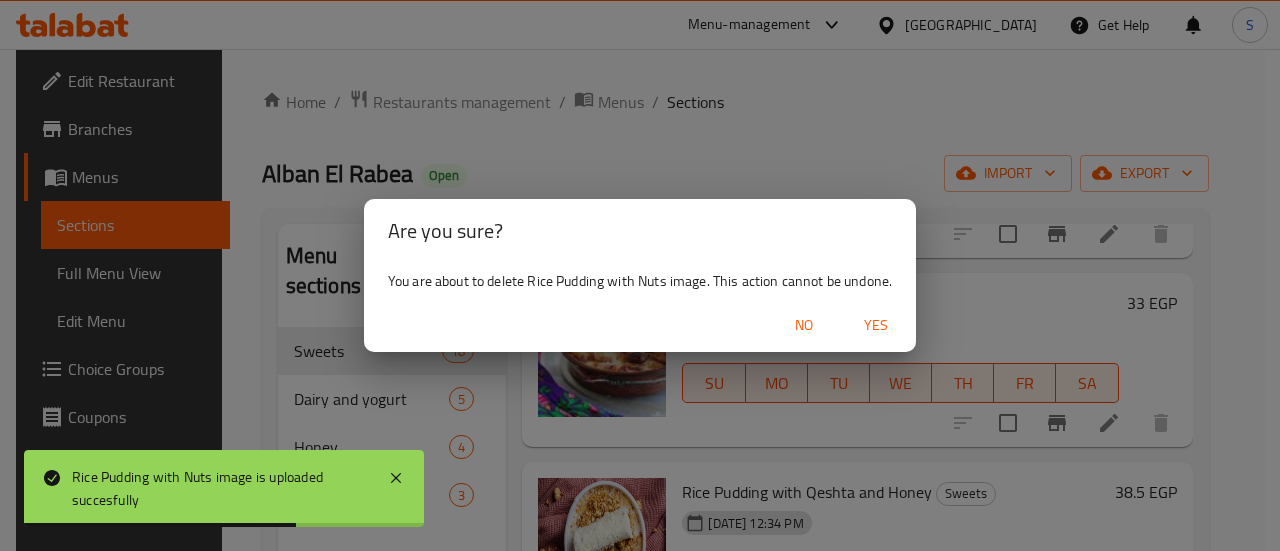 click on "Yes" at bounding box center (876, 325) 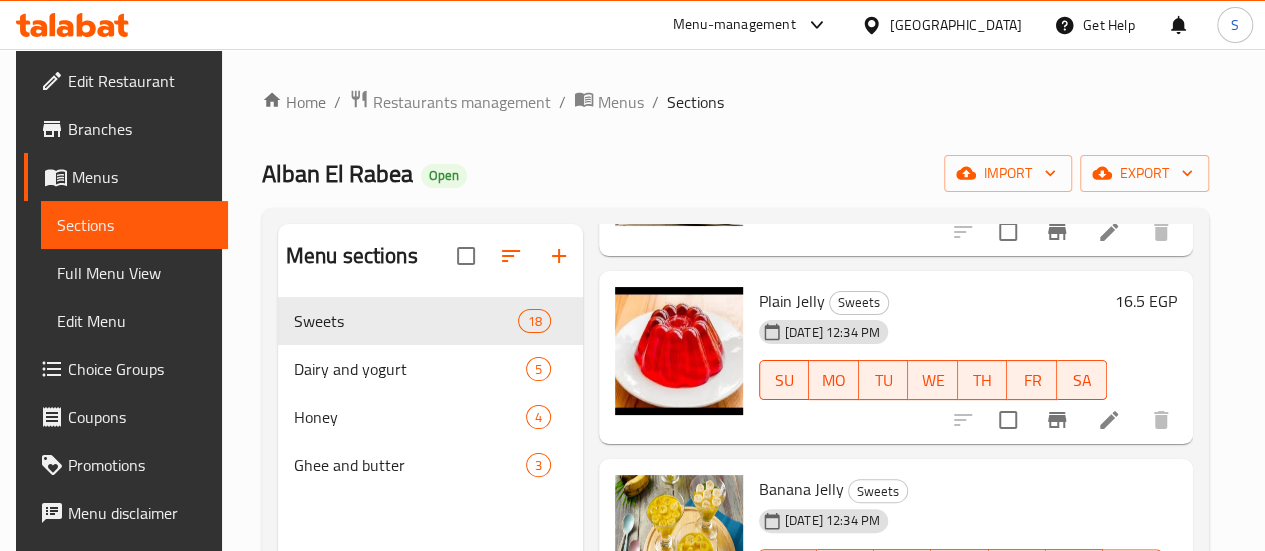 scroll, scrollTop: 2700, scrollLeft: 0, axis: vertical 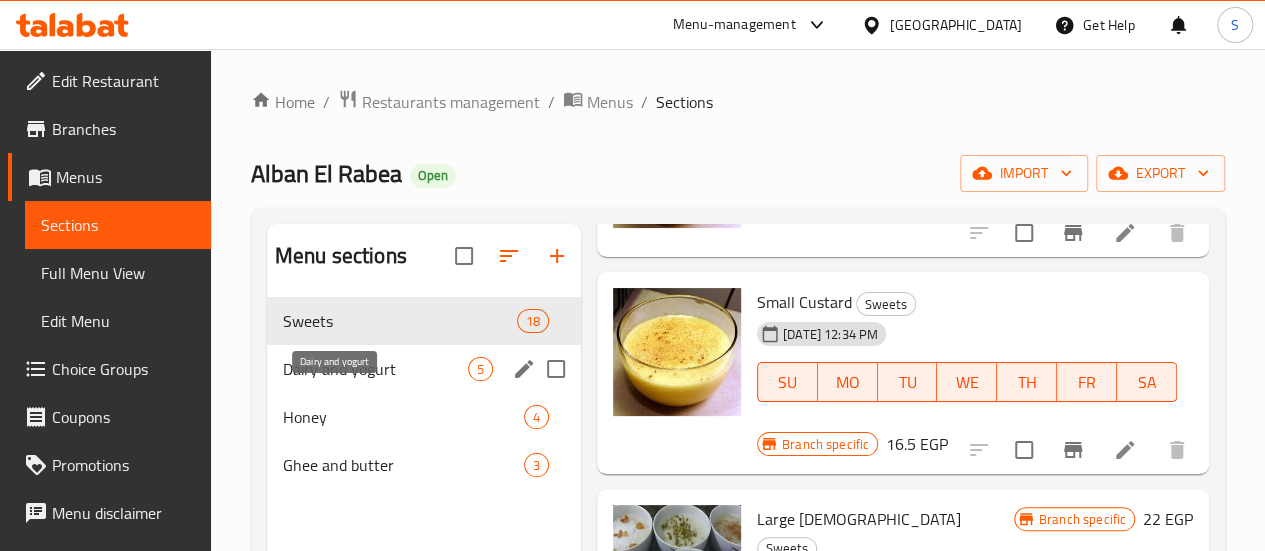 click on "Dairy and yogurt" at bounding box center (375, 369) 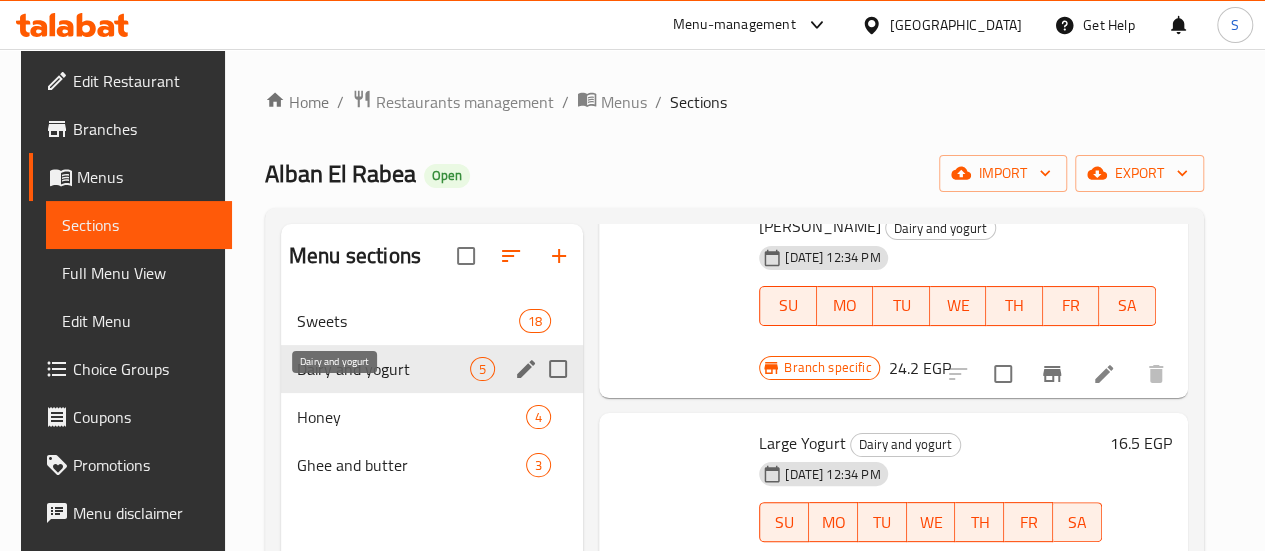 scroll, scrollTop: 471, scrollLeft: 0, axis: vertical 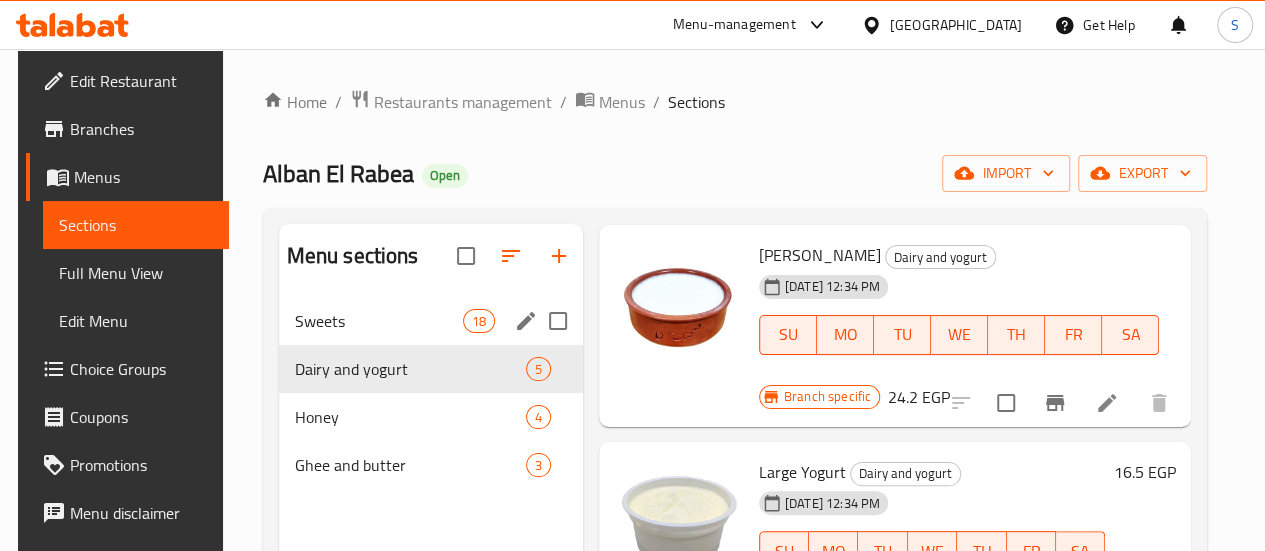 click on "Sweets" at bounding box center (379, 321) 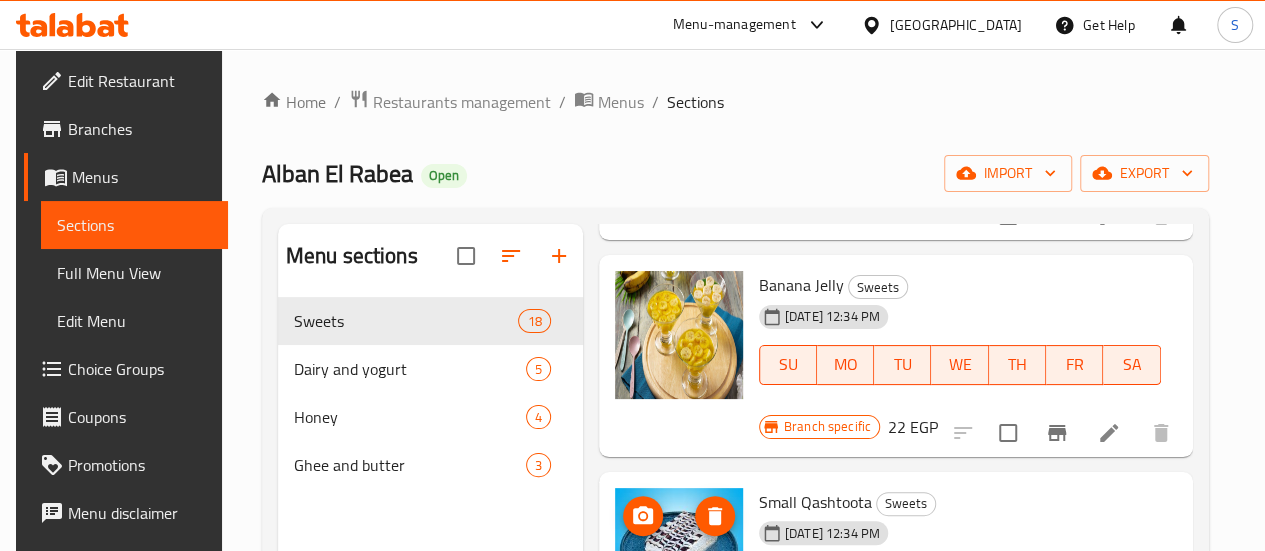 scroll, scrollTop: 2978, scrollLeft: 0, axis: vertical 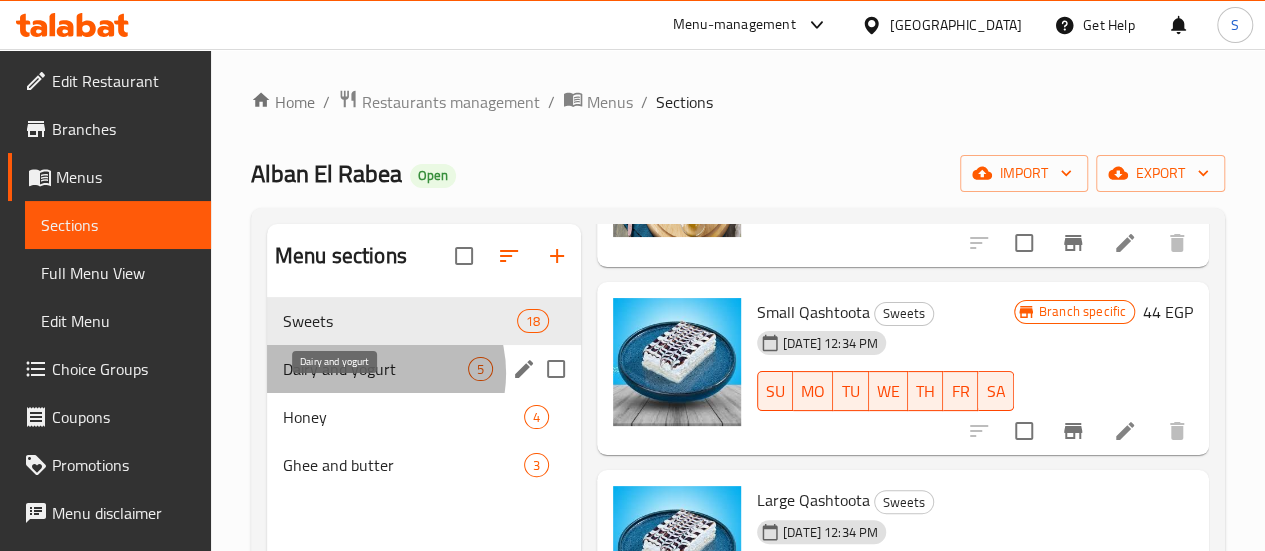 click on "Dairy and yogurt" at bounding box center [375, 369] 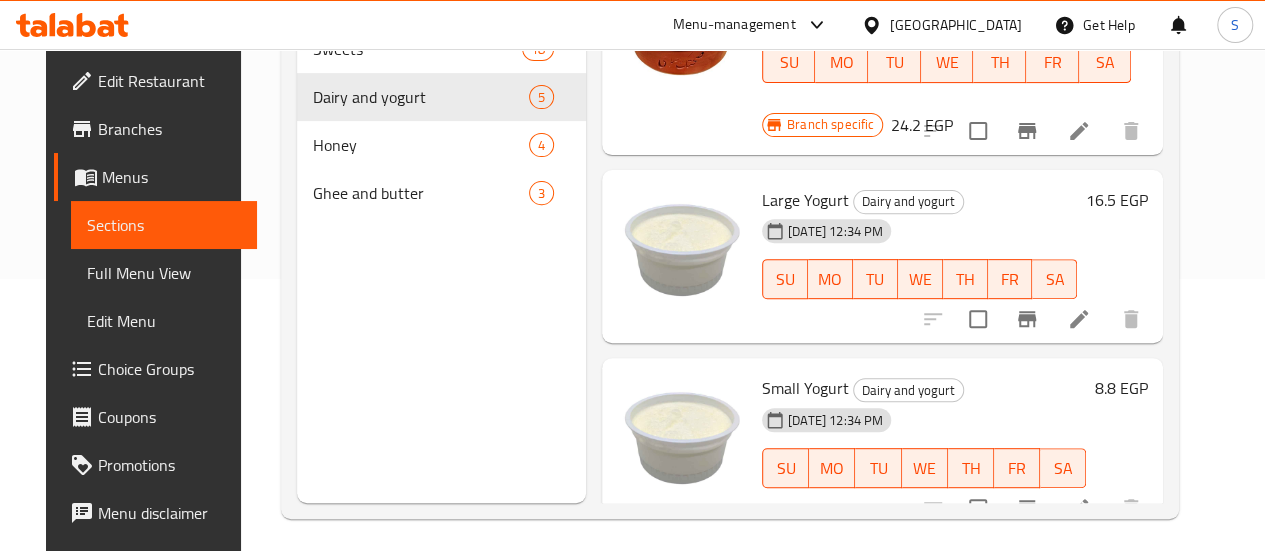 scroll, scrollTop: 280, scrollLeft: 0, axis: vertical 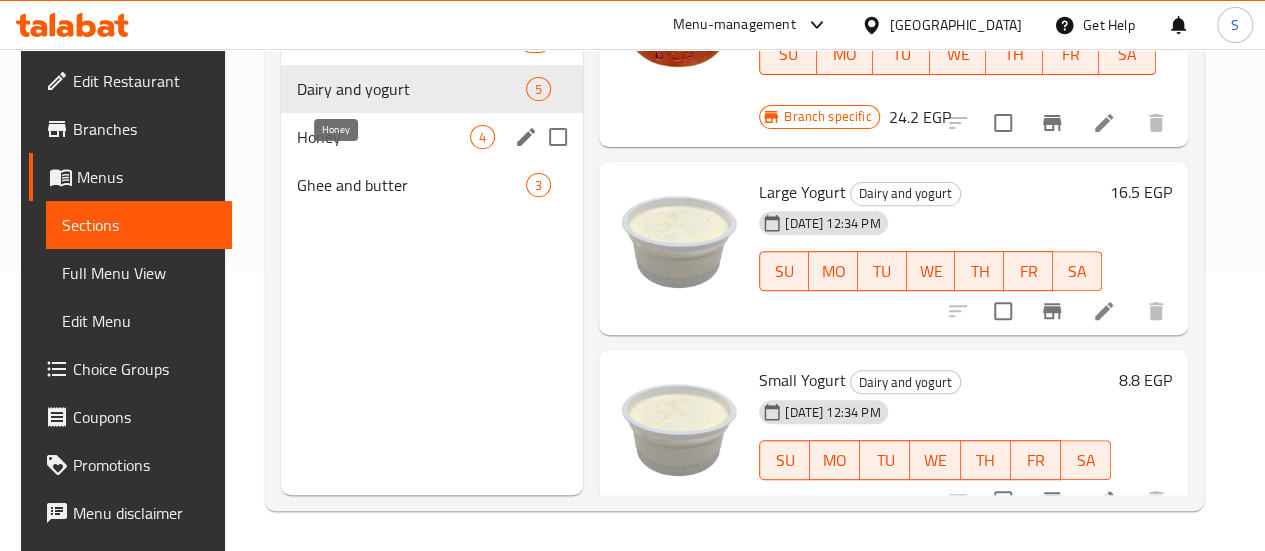 click on "Honey" at bounding box center (383, 137) 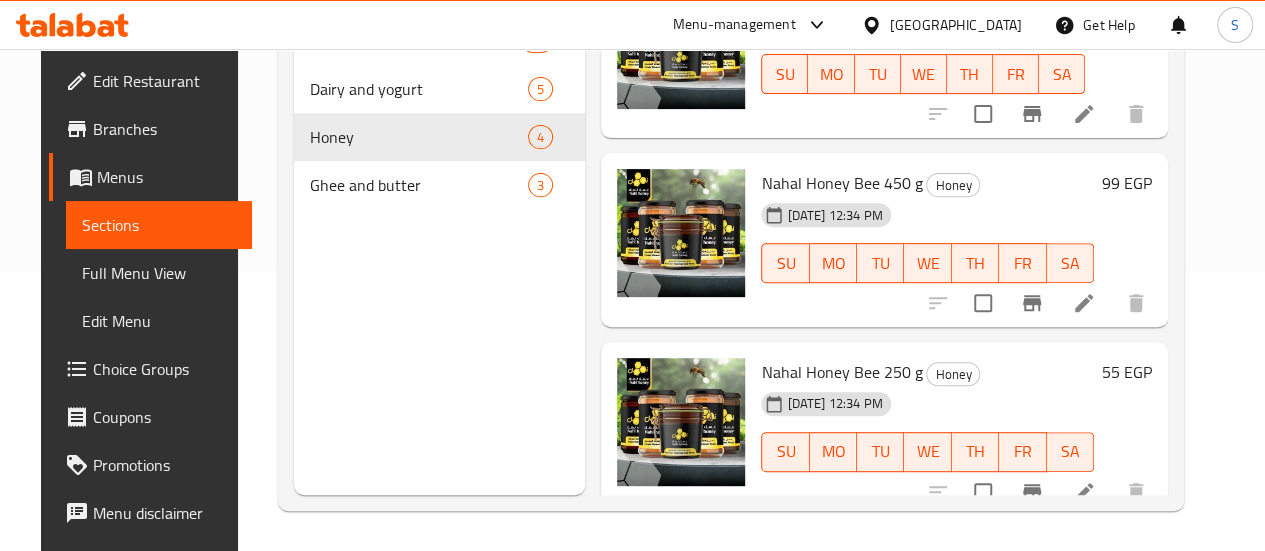 scroll, scrollTop: 0, scrollLeft: 0, axis: both 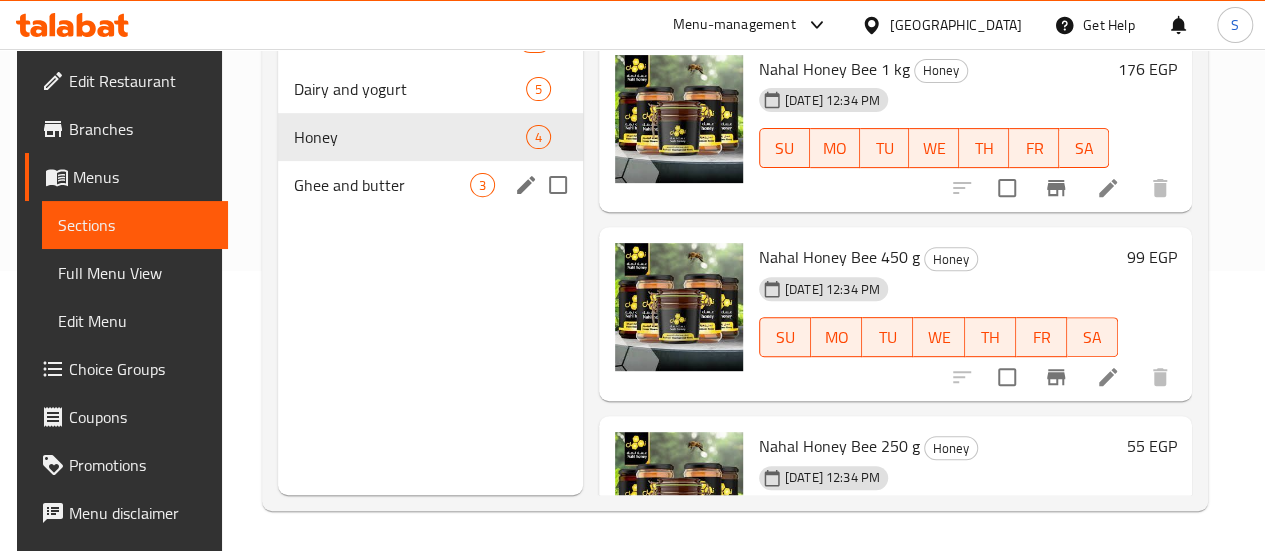click on "Ghee and butter 3" at bounding box center (430, 185) 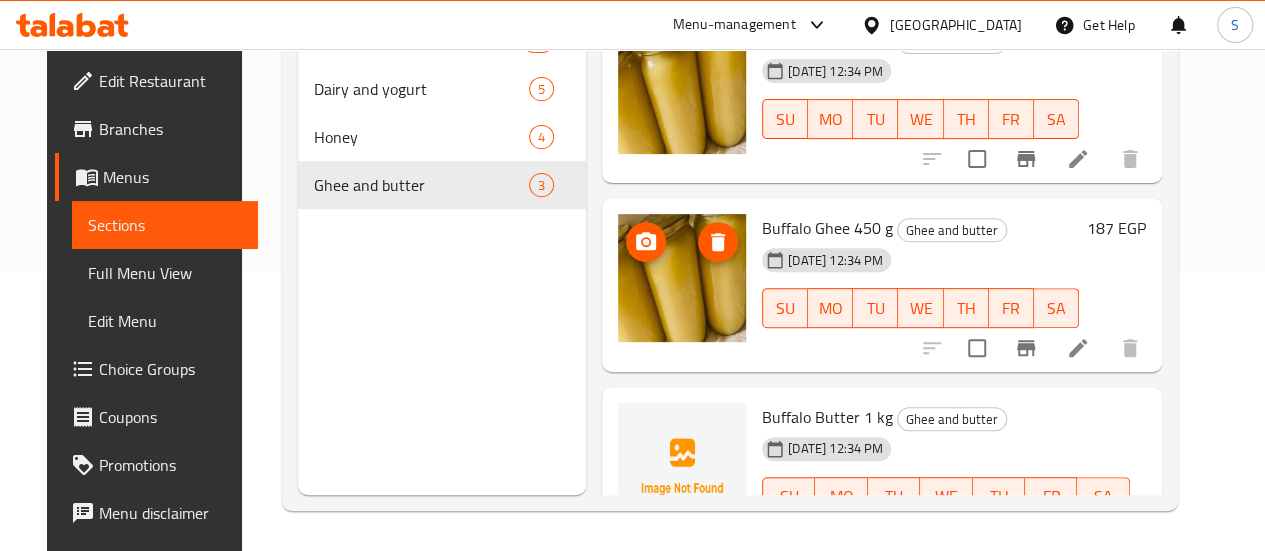 scroll, scrollTop: 0, scrollLeft: 0, axis: both 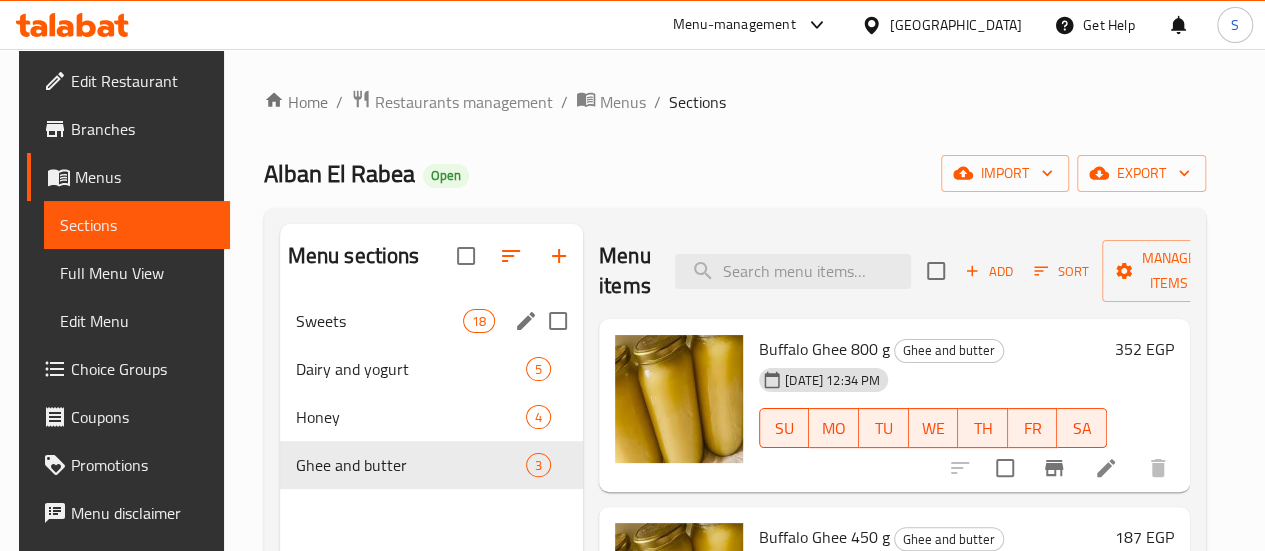 click on "Sweets" at bounding box center [379, 321] 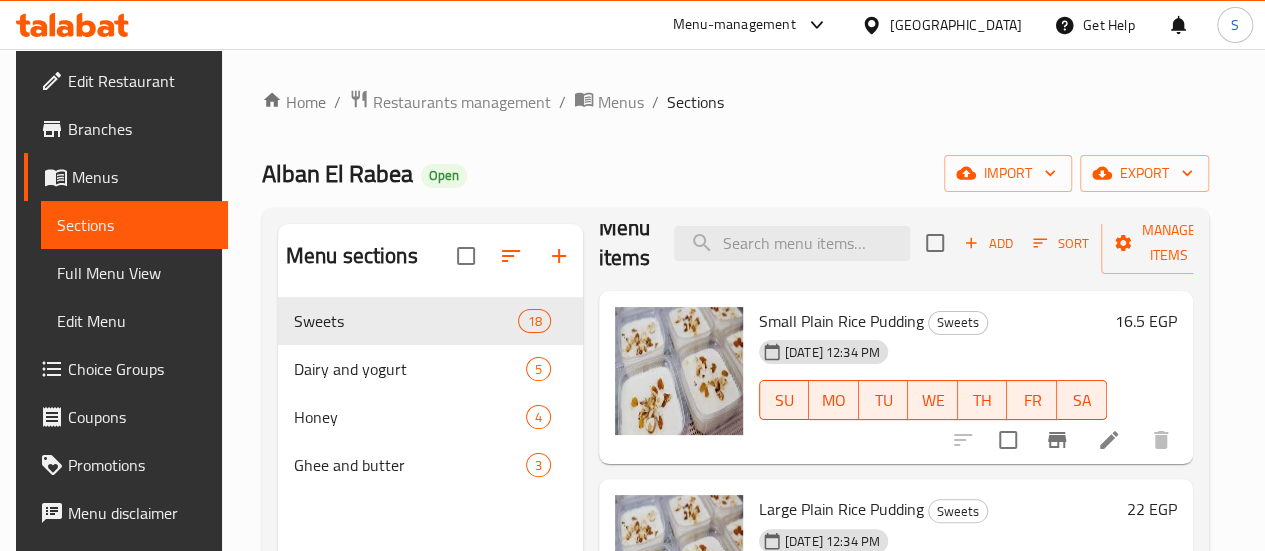 scroll, scrollTop: 0, scrollLeft: 0, axis: both 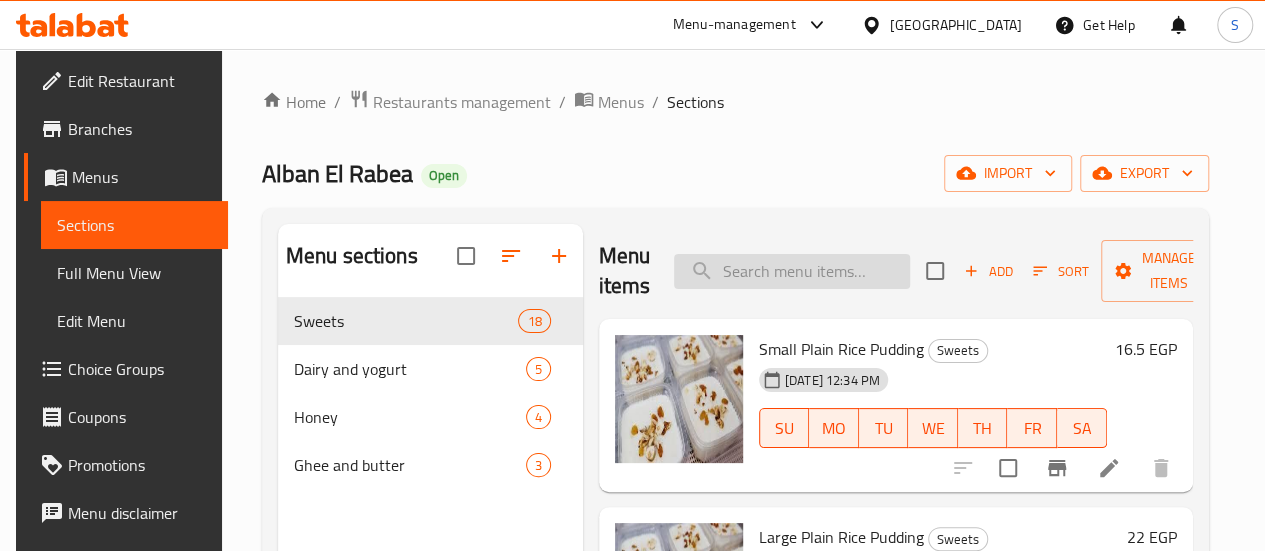 click at bounding box center [792, 271] 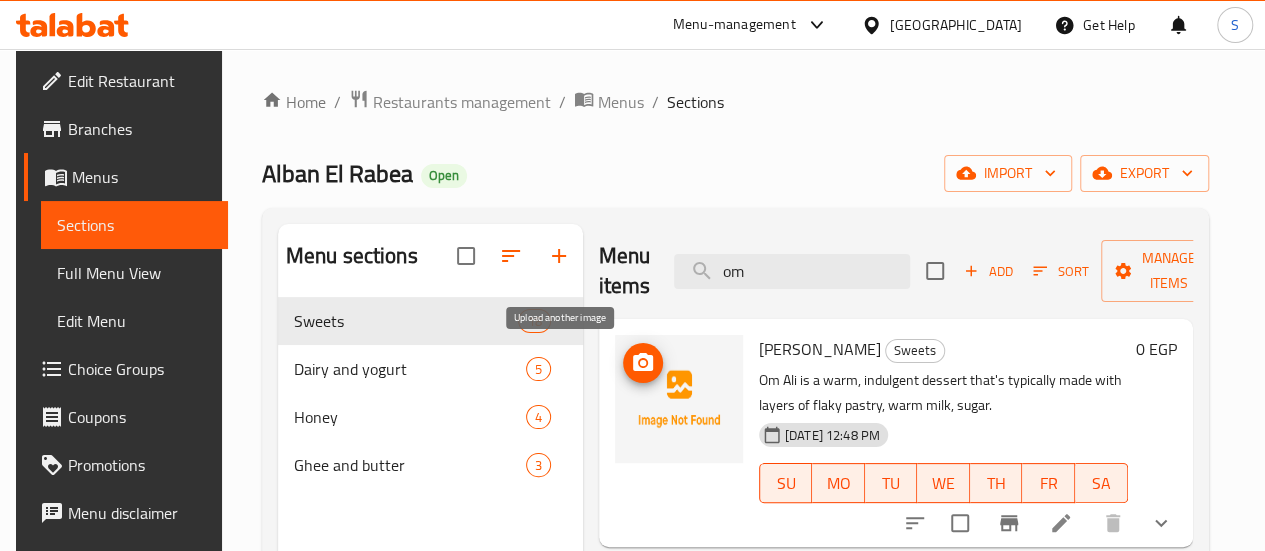 type on "om" 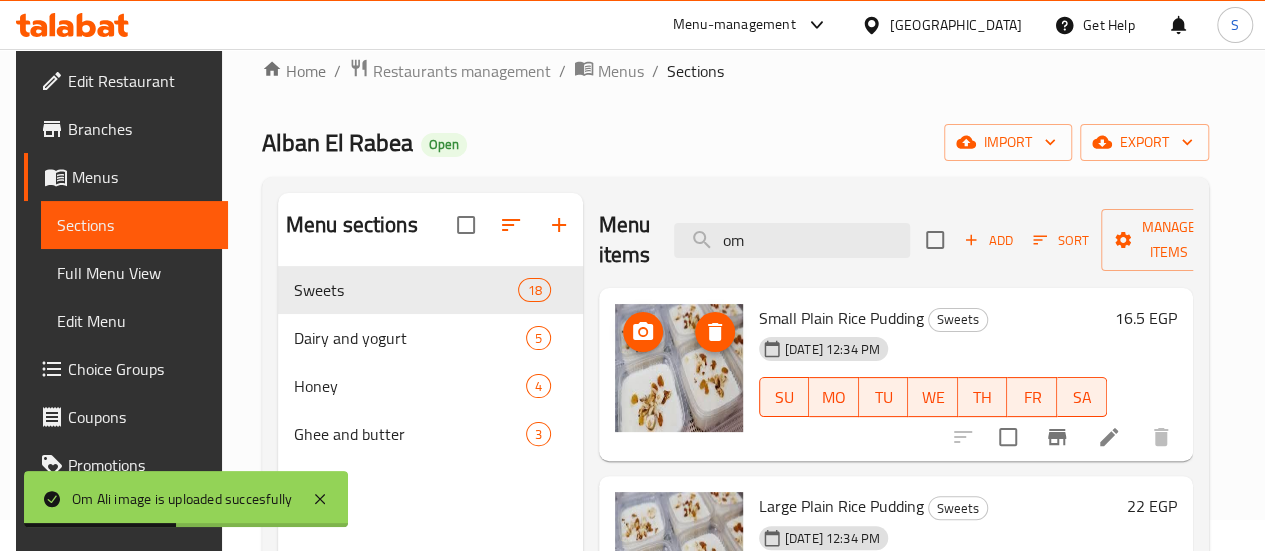 scroll, scrollTop: 0, scrollLeft: 0, axis: both 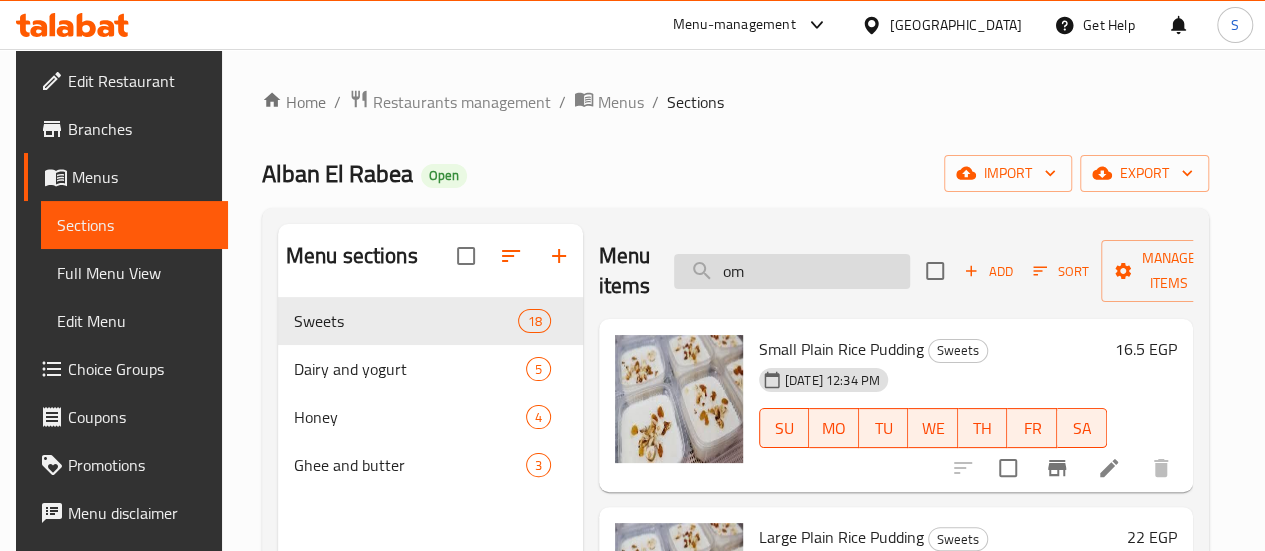 drag, startPoint x: 716, startPoint y: 269, endPoint x: 671, endPoint y: 260, distance: 45.891174 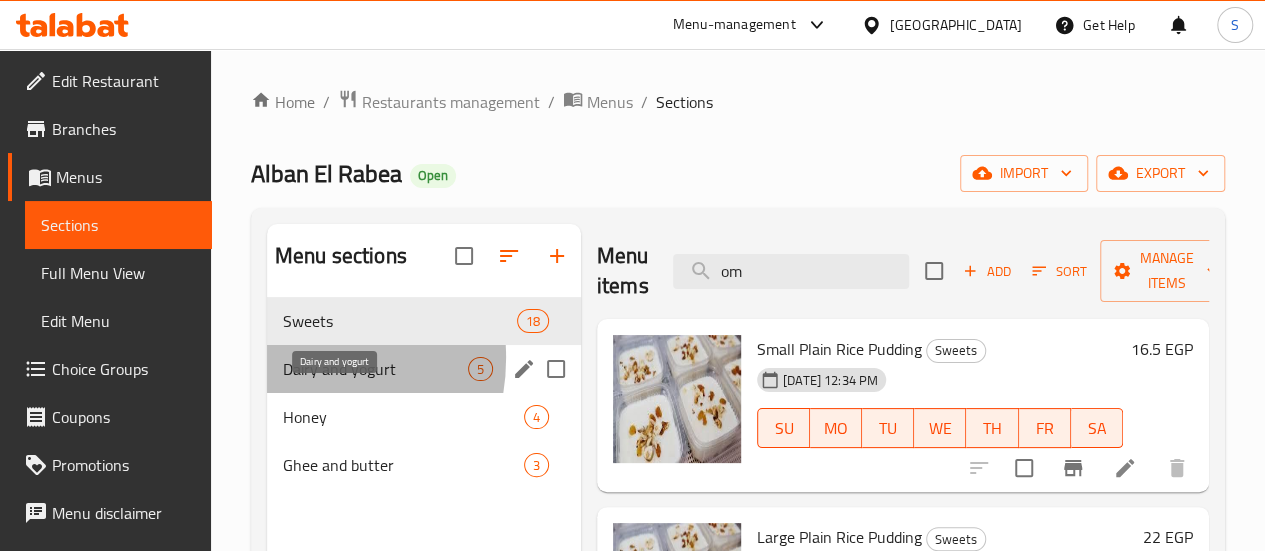 click on "Dairy and yogurt" at bounding box center (375, 369) 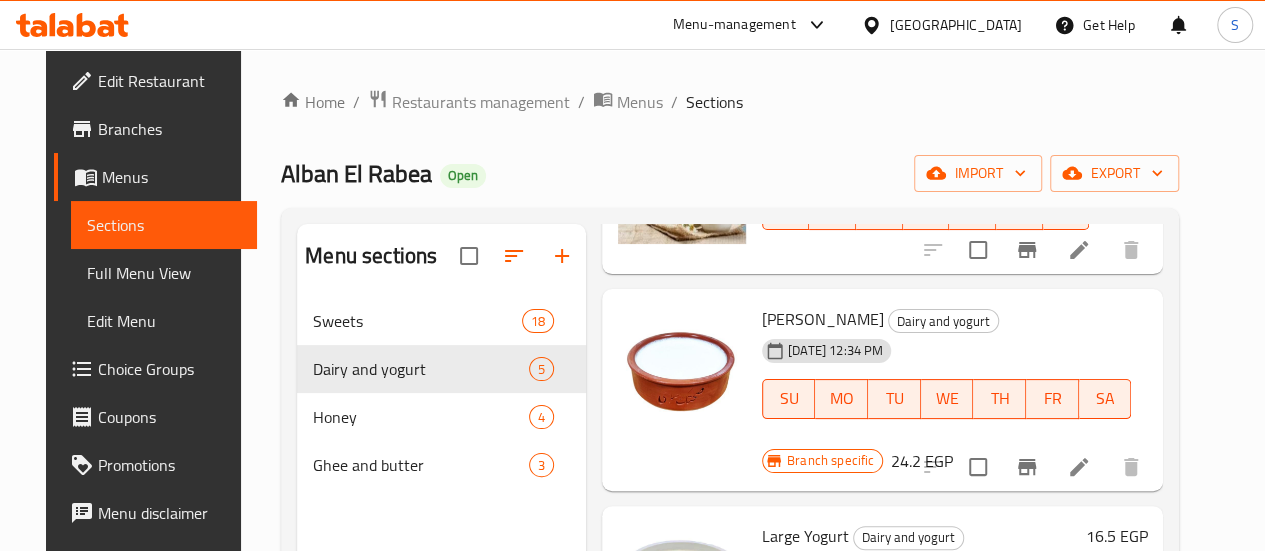 scroll, scrollTop: 471, scrollLeft: 0, axis: vertical 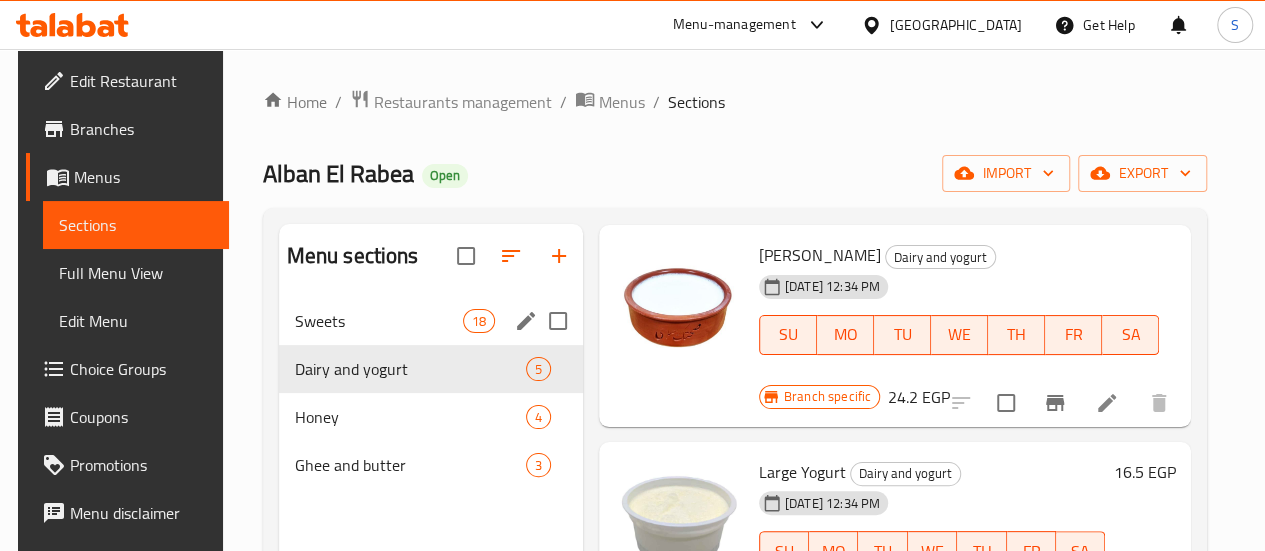 click on "Sweets" at bounding box center (379, 321) 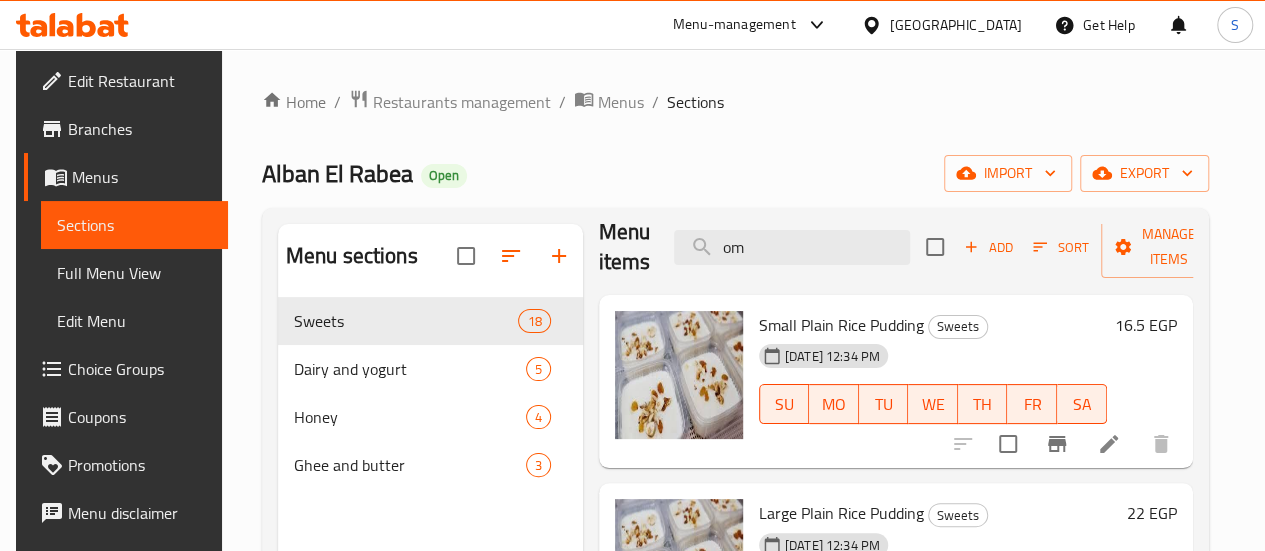 scroll, scrollTop: 0, scrollLeft: 0, axis: both 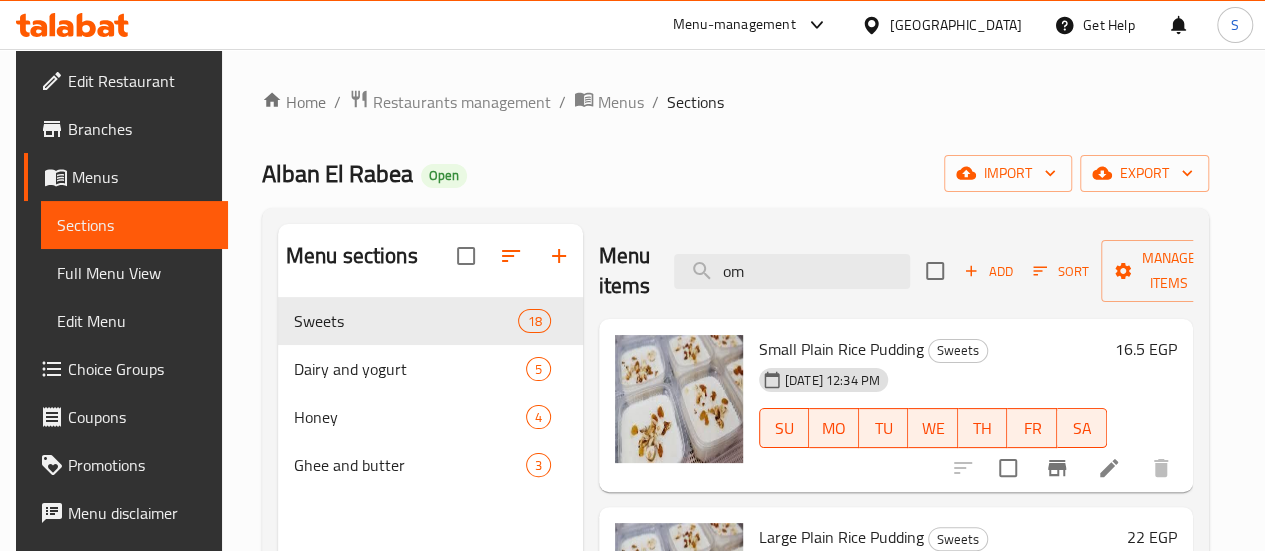 click on "Add" at bounding box center (988, 271) 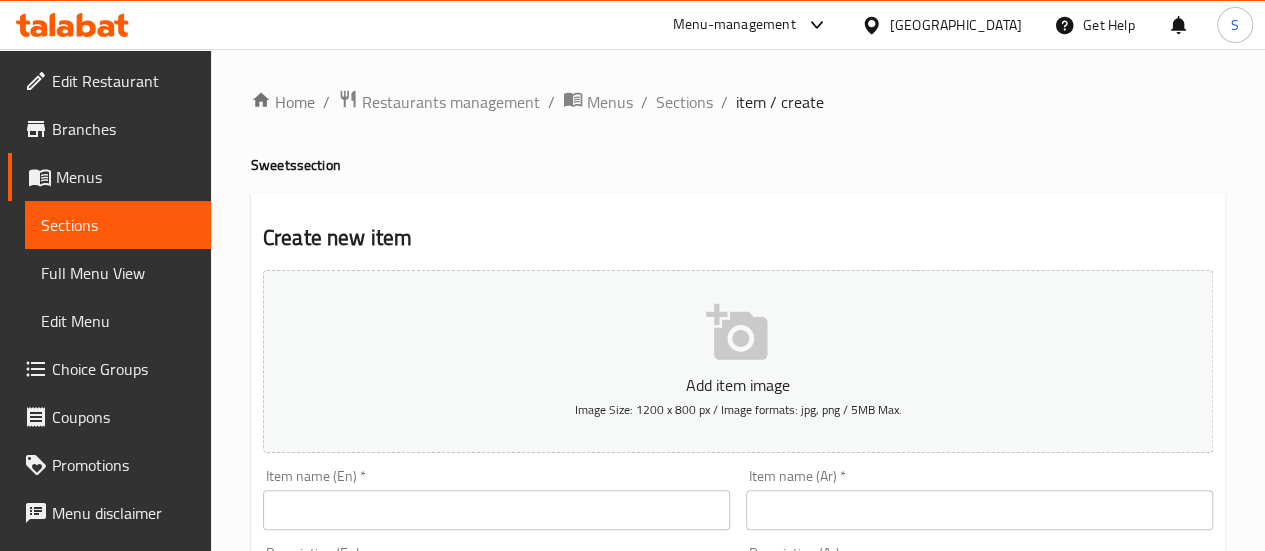 scroll, scrollTop: 200, scrollLeft: 0, axis: vertical 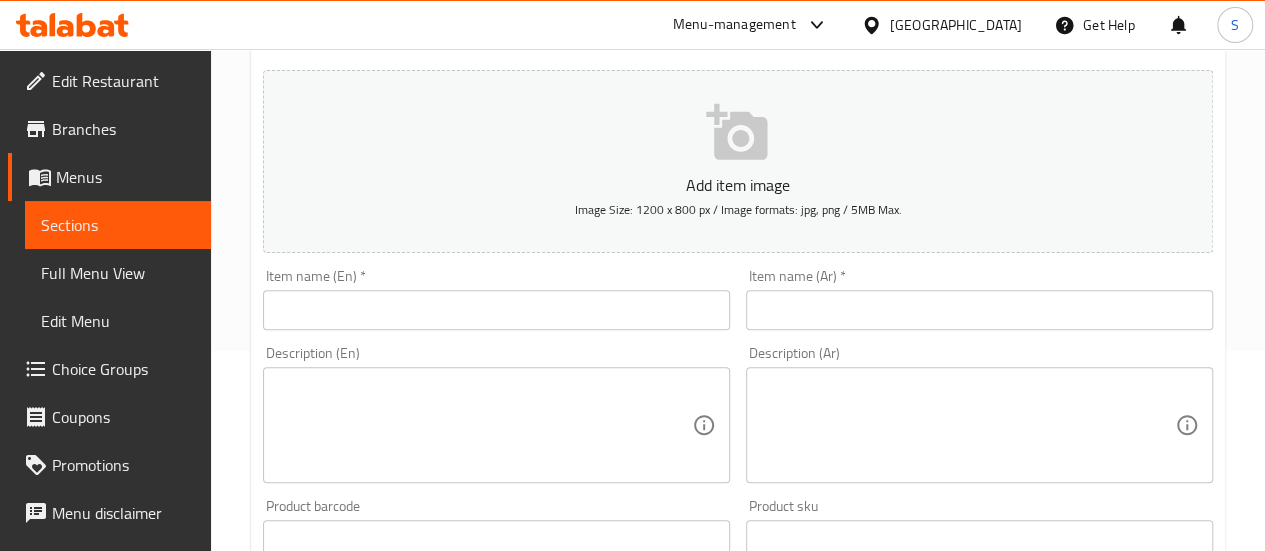 click at bounding box center [979, 310] 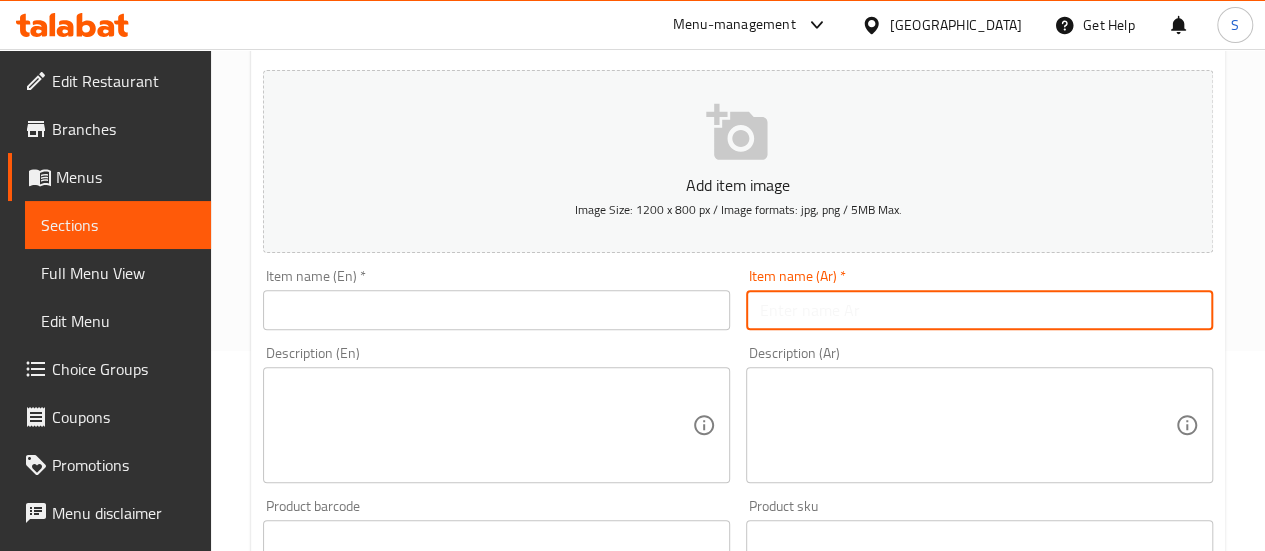 paste on "رز فرن" 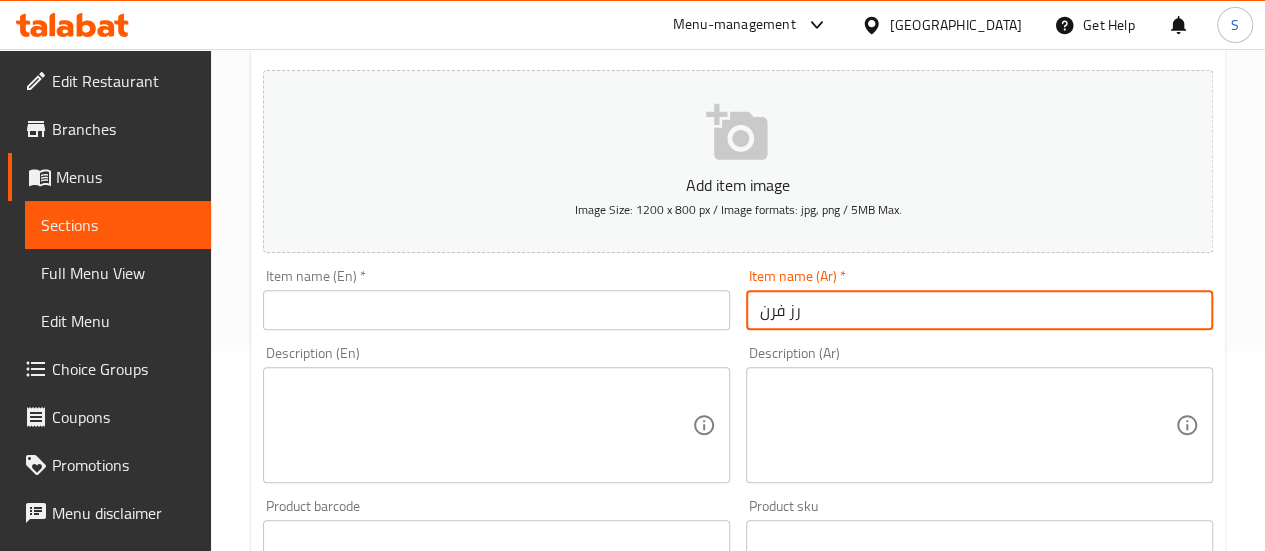 drag, startPoint x: 789, startPoint y: 311, endPoint x: 794, endPoint y: 327, distance: 16.763054 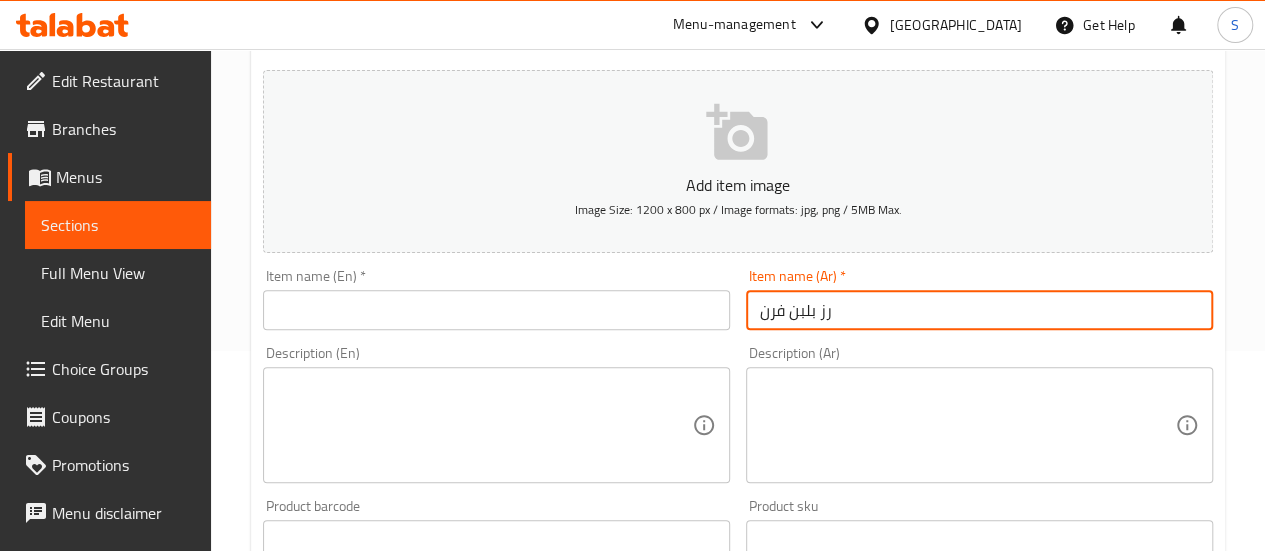 type on "رز بلبن فرن" 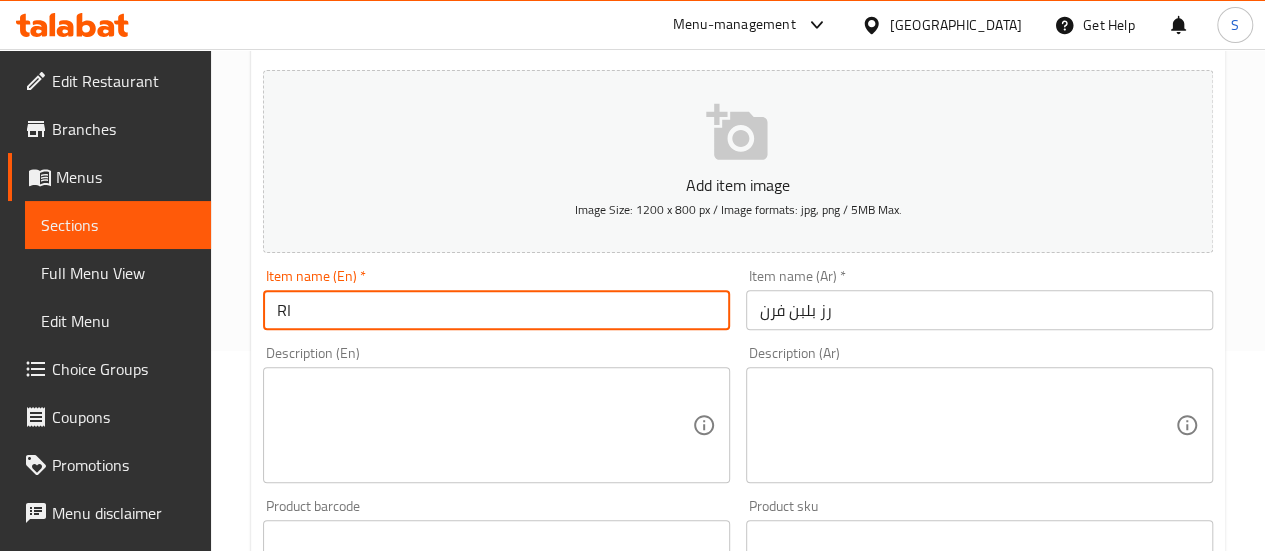 type on "R" 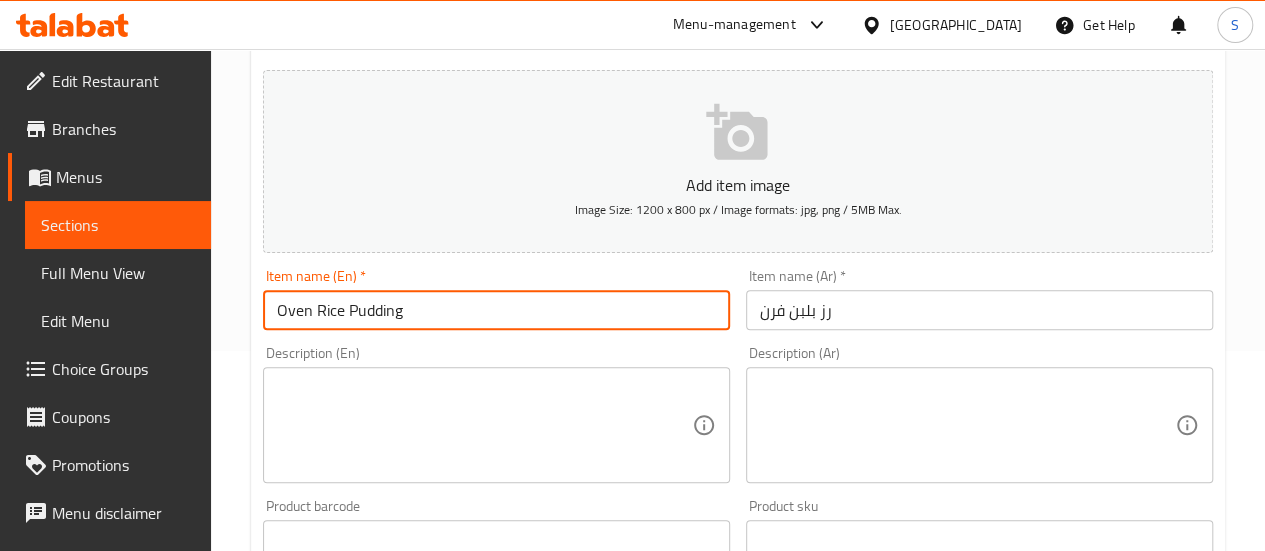 type on "Oven Rice Pudding" 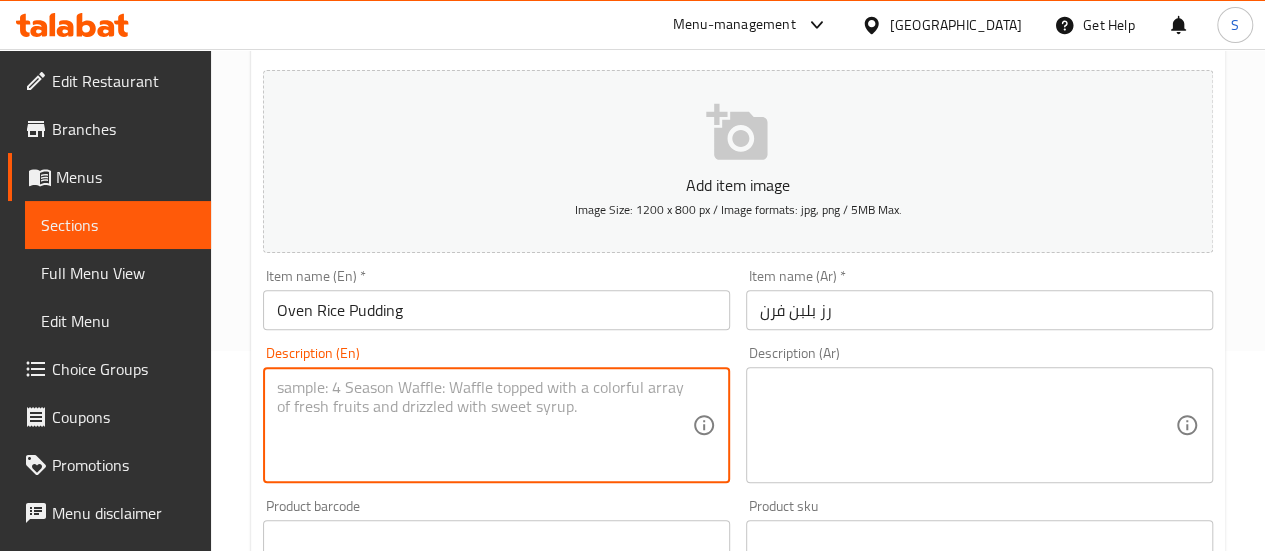 click at bounding box center [484, 425] 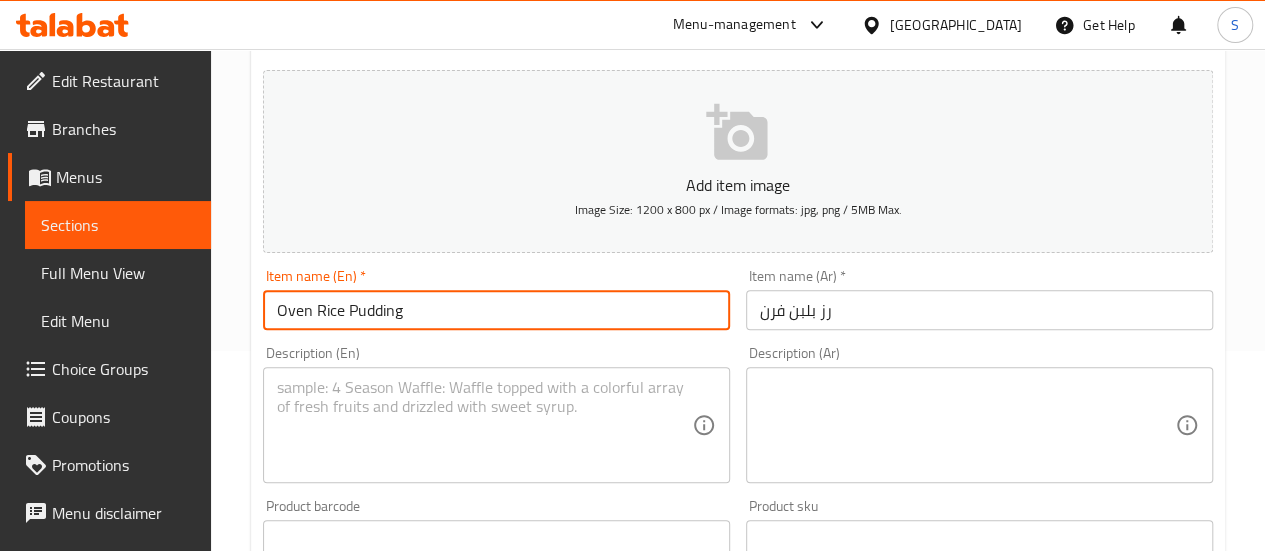 drag, startPoint x: 410, startPoint y: 313, endPoint x: 293, endPoint y: 323, distance: 117.426575 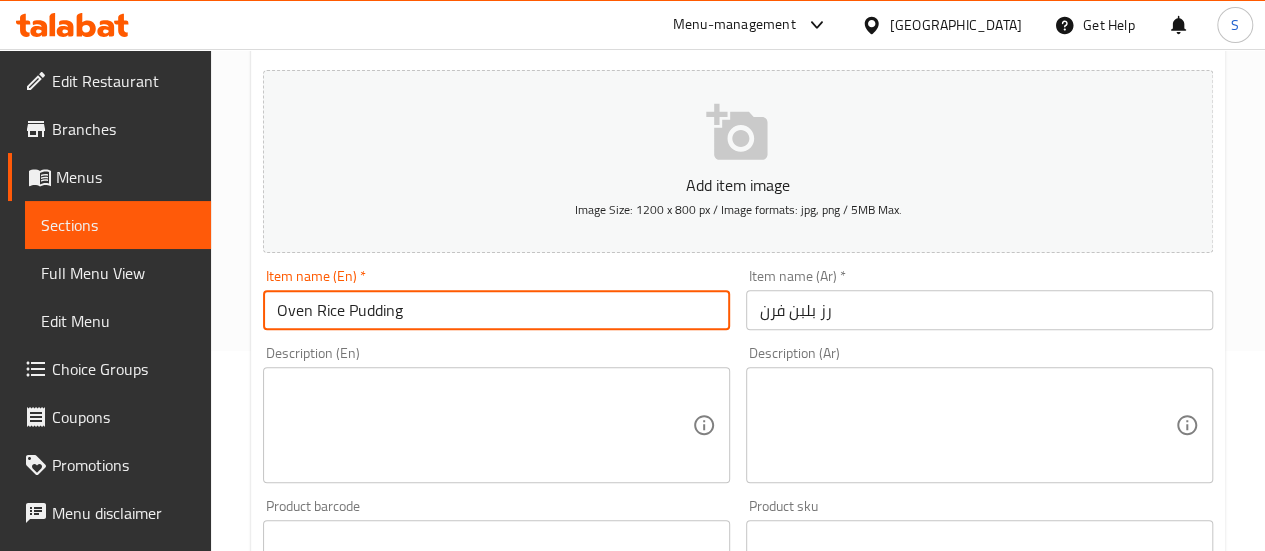 click on "Oven Rice Pudding" at bounding box center [496, 310] 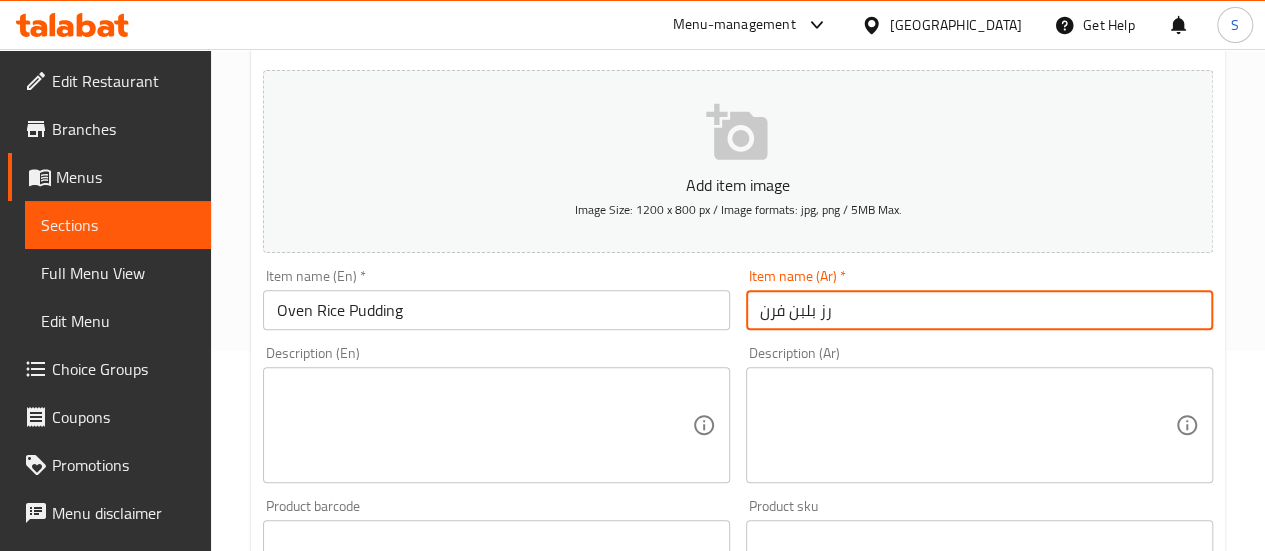 drag, startPoint x: 831, startPoint y: 305, endPoint x: 708, endPoint y: 307, distance: 123.01626 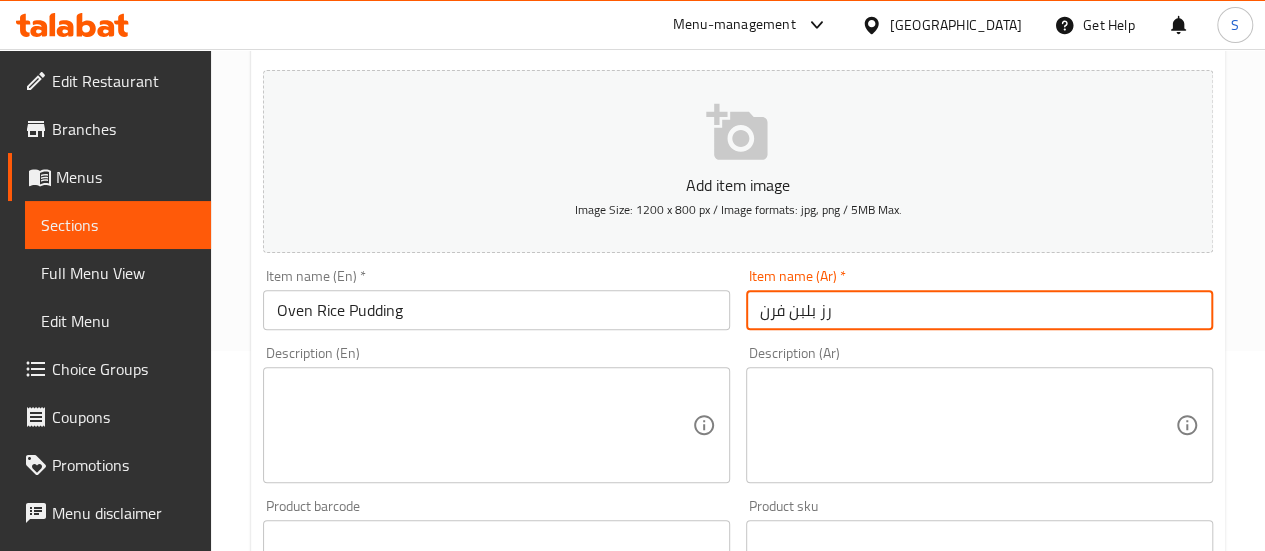 click on "Description (En)" at bounding box center [496, 425] 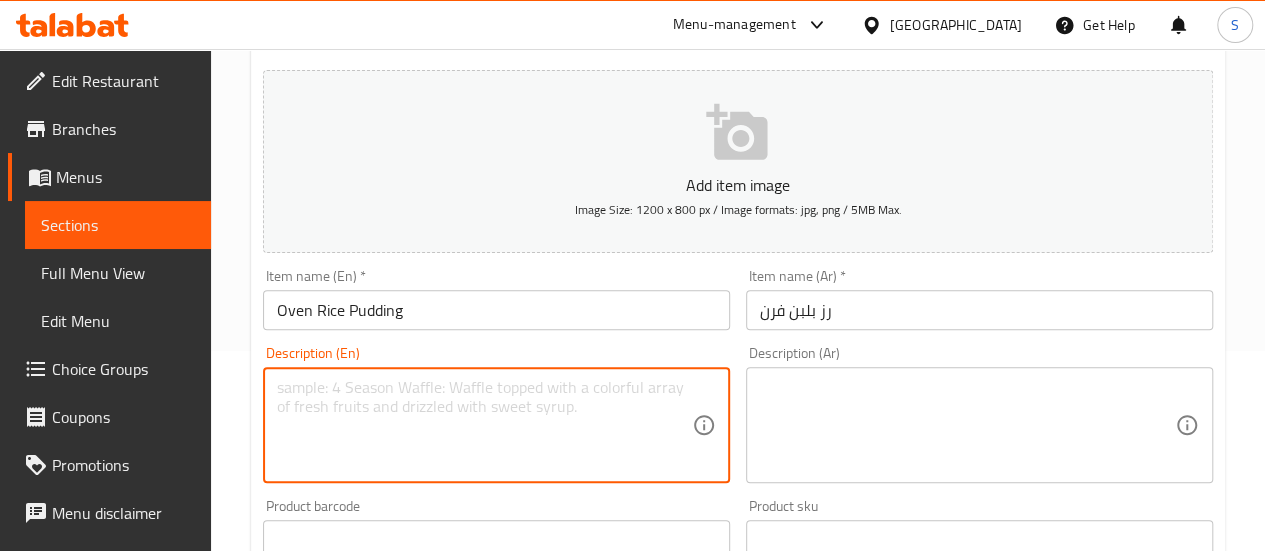 paste on "is a traditional and popular dessert in the Arab world, combining" 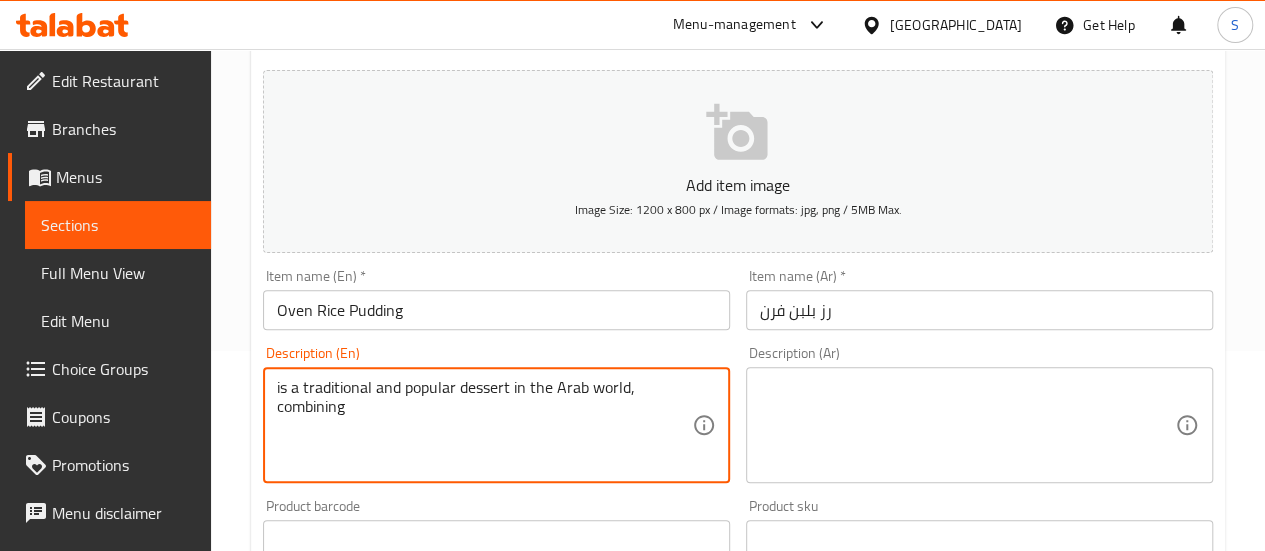 paste on "creamy rice with sweetened milk, usually baked to give it a golden crust. It’s a comforting treat that can be" 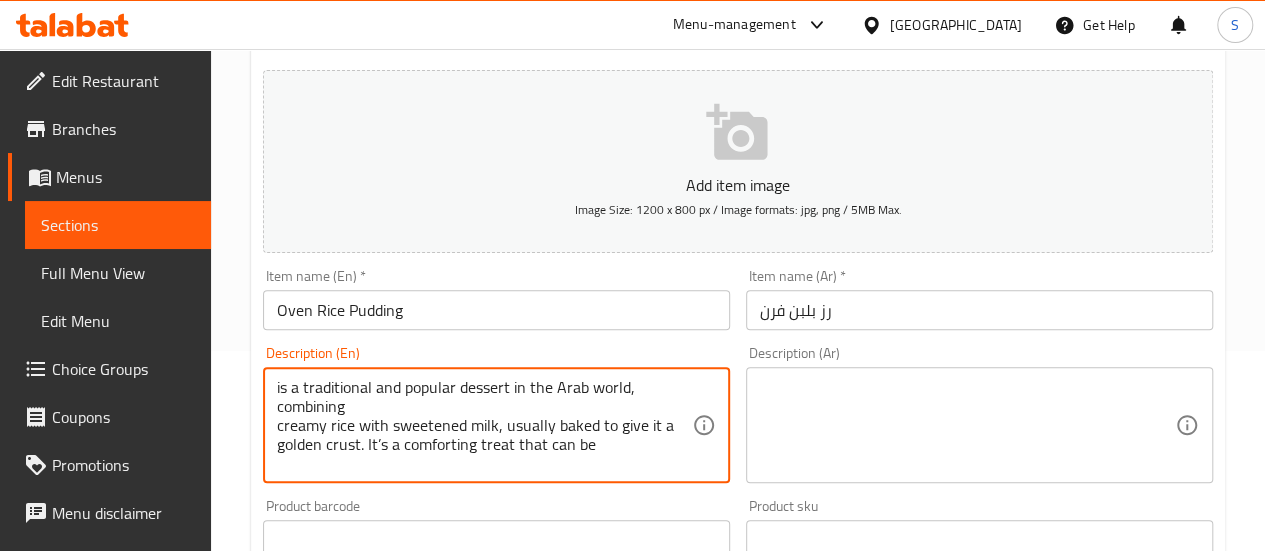 drag, startPoint x: 599, startPoint y: 447, endPoint x: 368, endPoint y: 453, distance: 231.07791 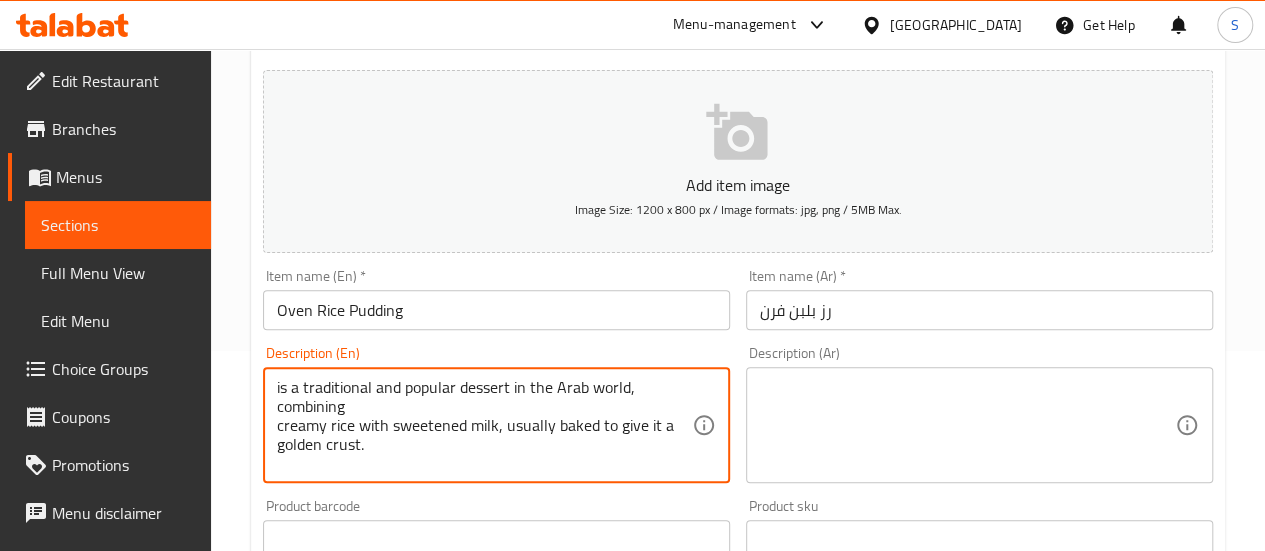 type on "is a traditional and popular dessert in the Arab world, combining
creamy rice with sweetened milk, usually baked to give it a golden crust." 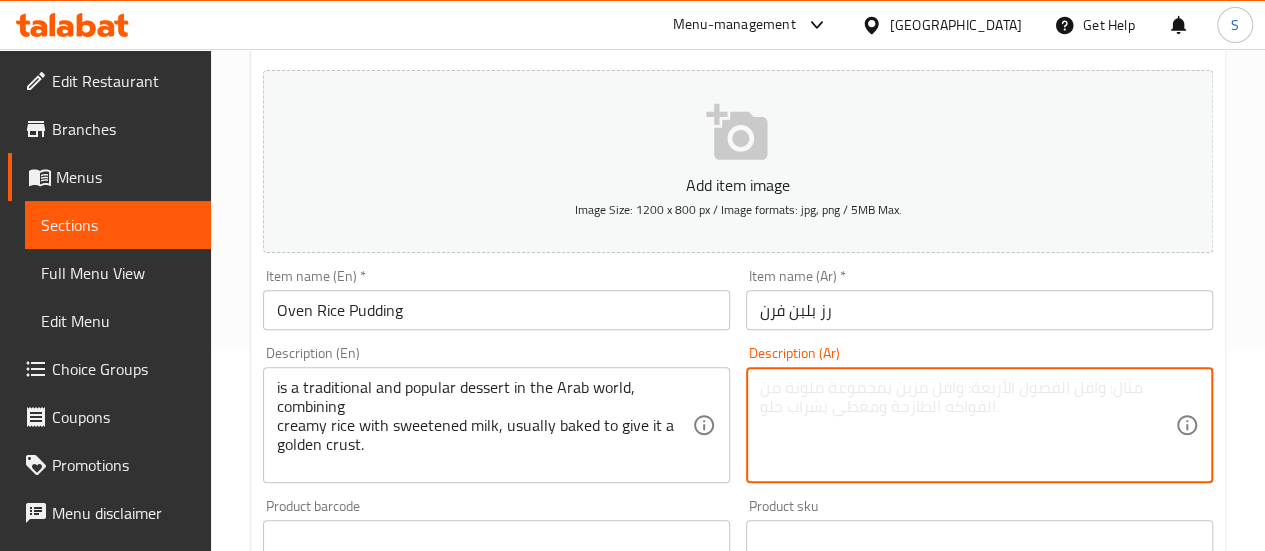 paste on "رز بلبن فرن هو حلوى تقليدية مشهورة في العديد من الدول العربية، تتميز بمذاقها الغني والقوام الكريمي، حيث يتم طهي الأرز مع الحليب والسكر ثم خبزه في الفرن حتى يتحول إلى طبقة ذهبية ولذيذة من الأعلى، بينما يبقى الداخل ناعمًا وكريميًا." 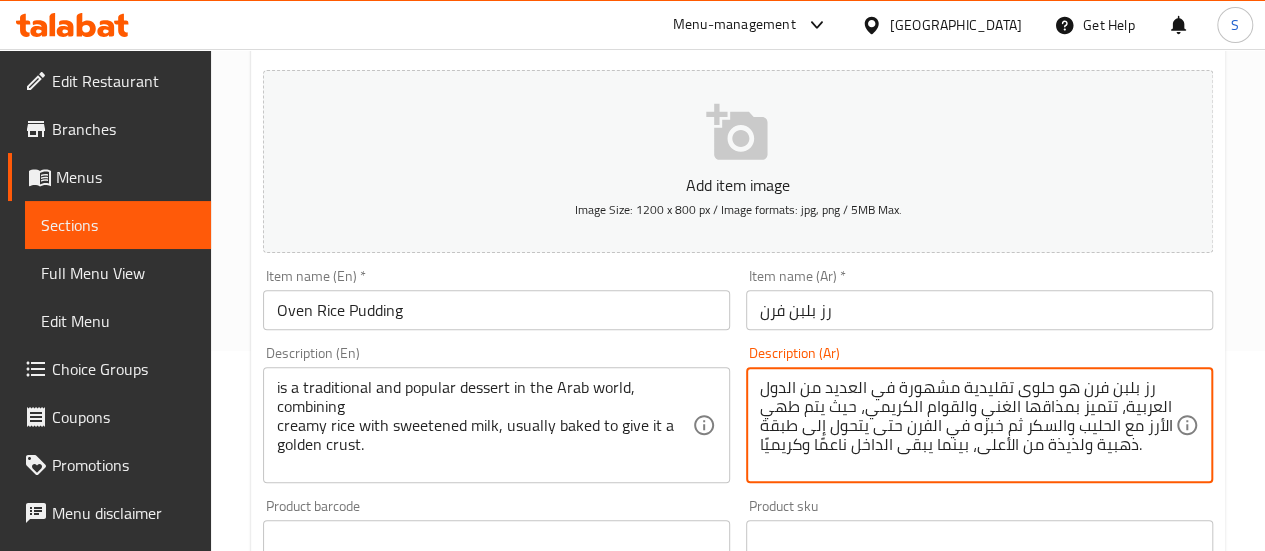 scroll, scrollTop: 38, scrollLeft: 0, axis: vertical 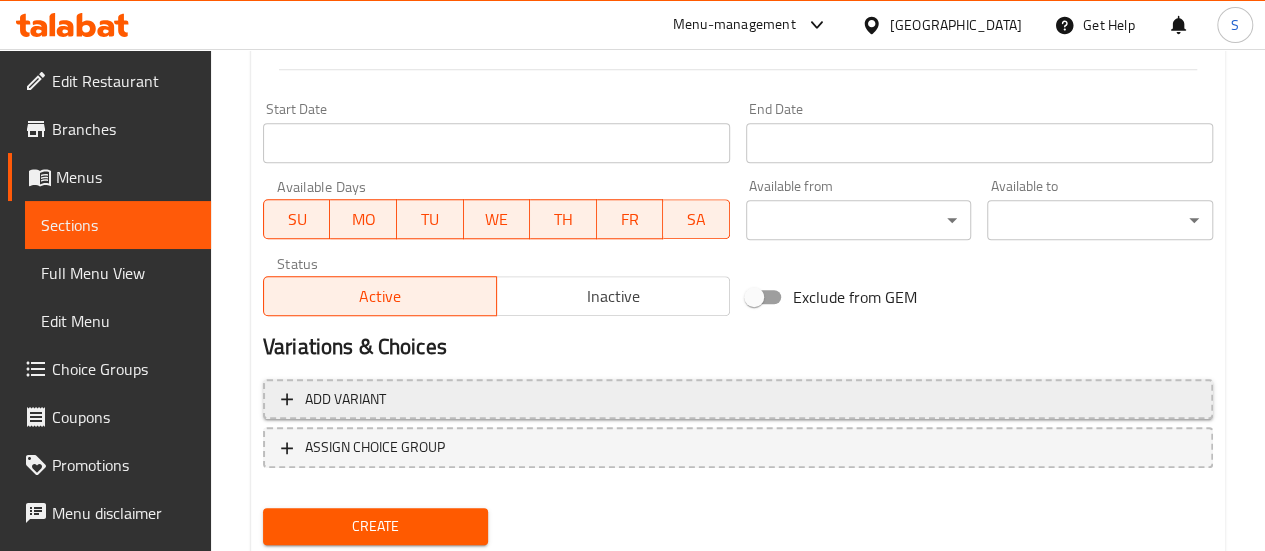 type on "رز بلبن فرن هو حلوى تقليدية مشهورة في العديد من الدول العربية، تتميز بمذاقها الغني والقوام الكريمي، حيث يتم طهي الأرز مع الحليب والسكر ثم خبزه في الفرن حتى يتحول إلى طبقة ذهبية ولذيذة من الأعلى، بينما يبقى الداخل ناعمًا وكريميًا." 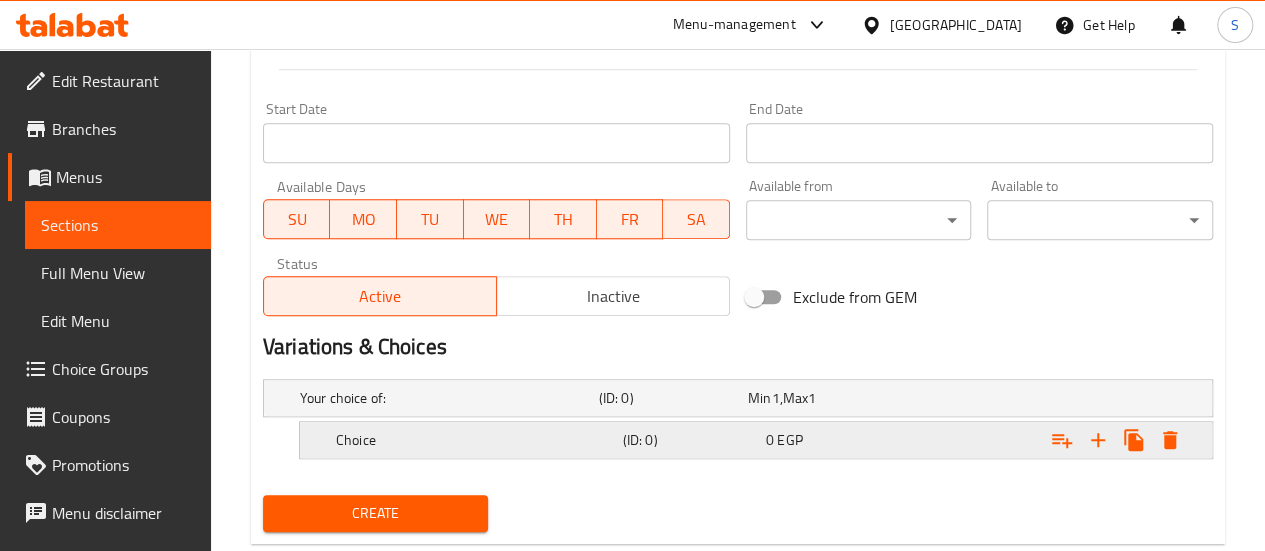 click on "Choice" at bounding box center [445, 398] 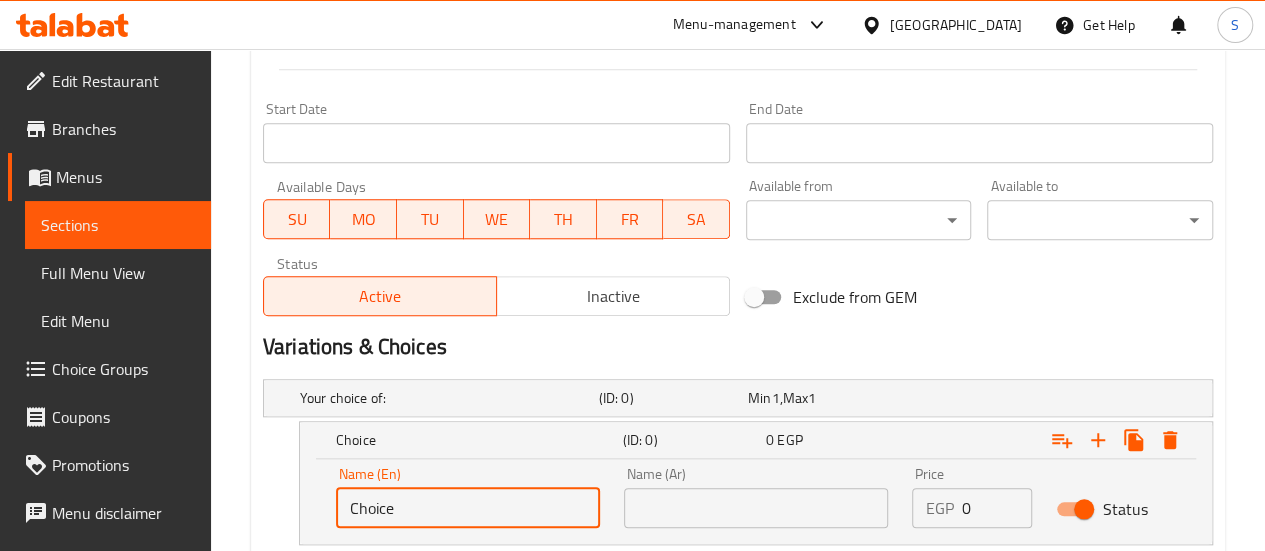 drag, startPoint x: 379, startPoint y: 507, endPoint x: 268, endPoint y: 507, distance: 111 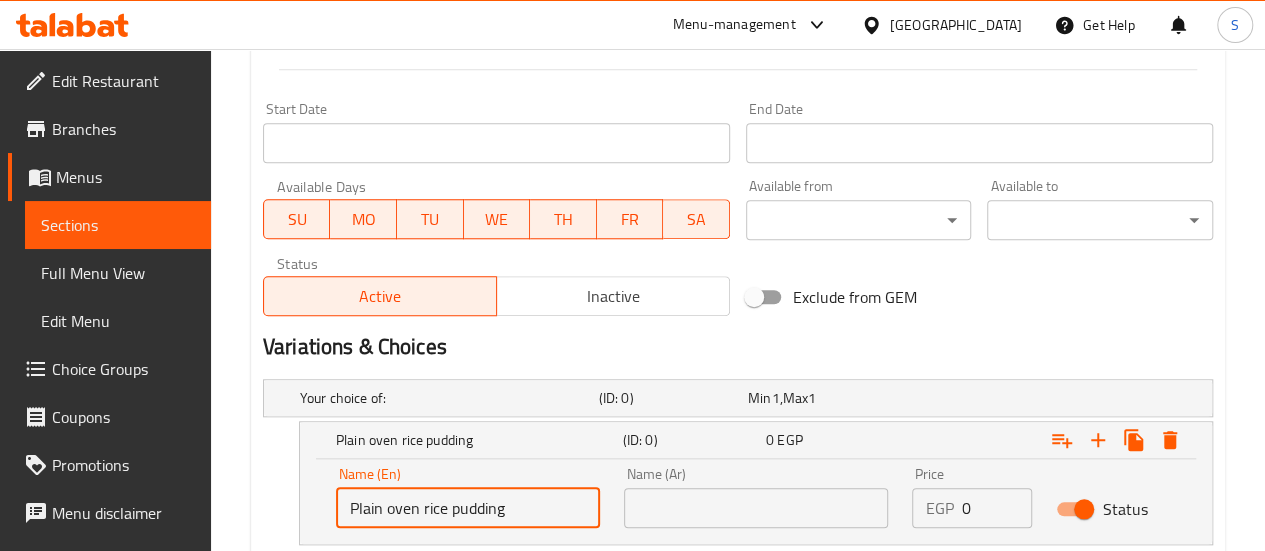 type on "Plain oven rice pudding" 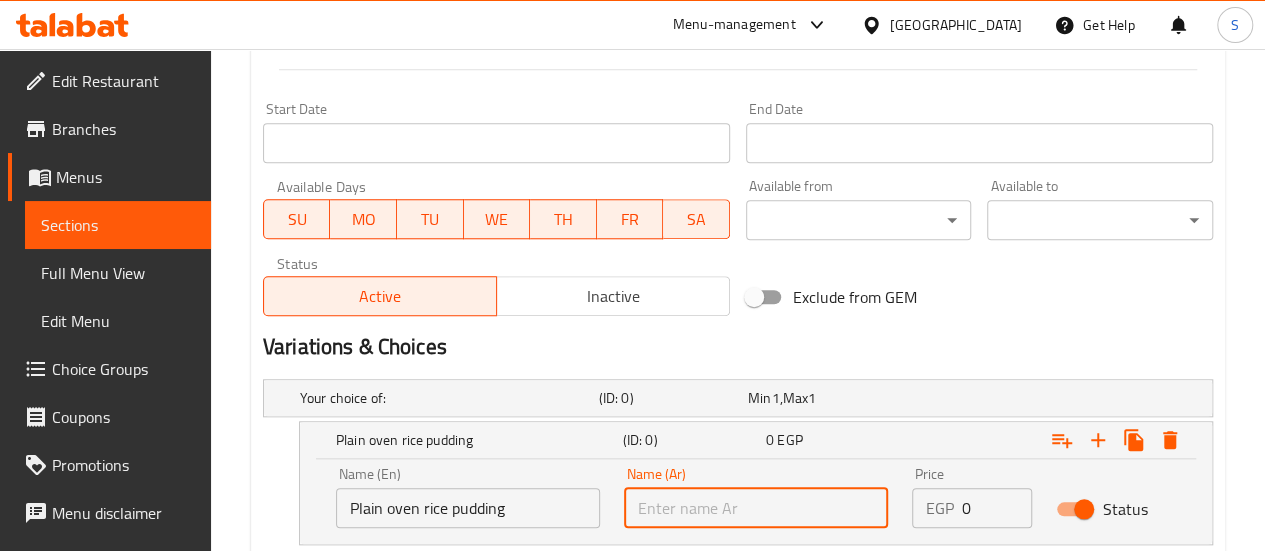 drag, startPoint x: 666, startPoint y: 503, endPoint x: 676, endPoint y: 515, distance: 15.6205 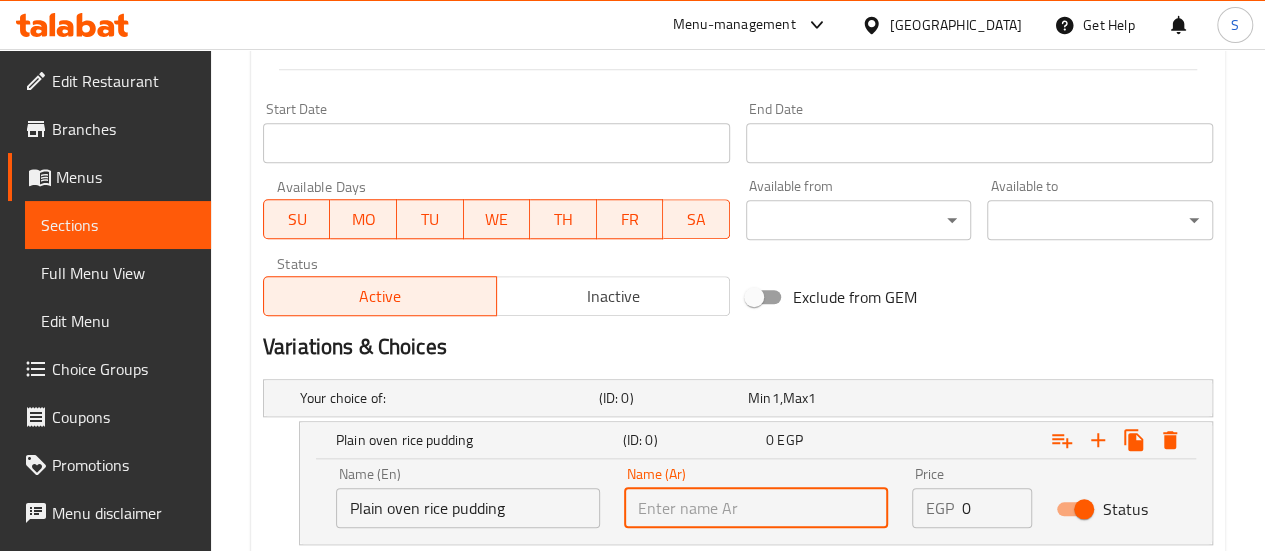 click at bounding box center [756, 508] 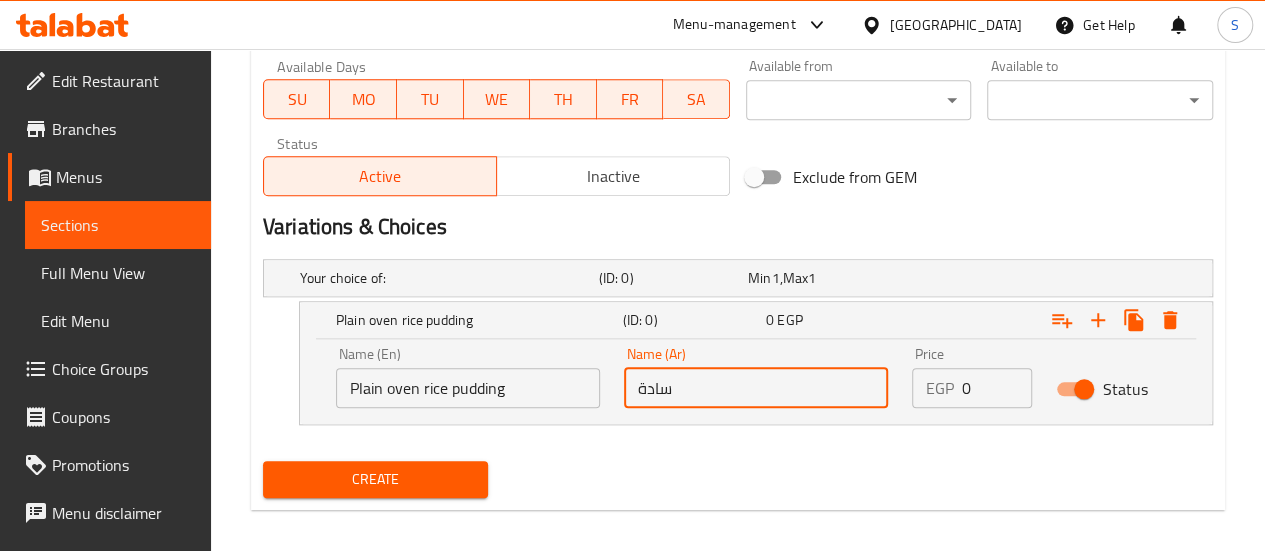 scroll, scrollTop: 932, scrollLeft: 0, axis: vertical 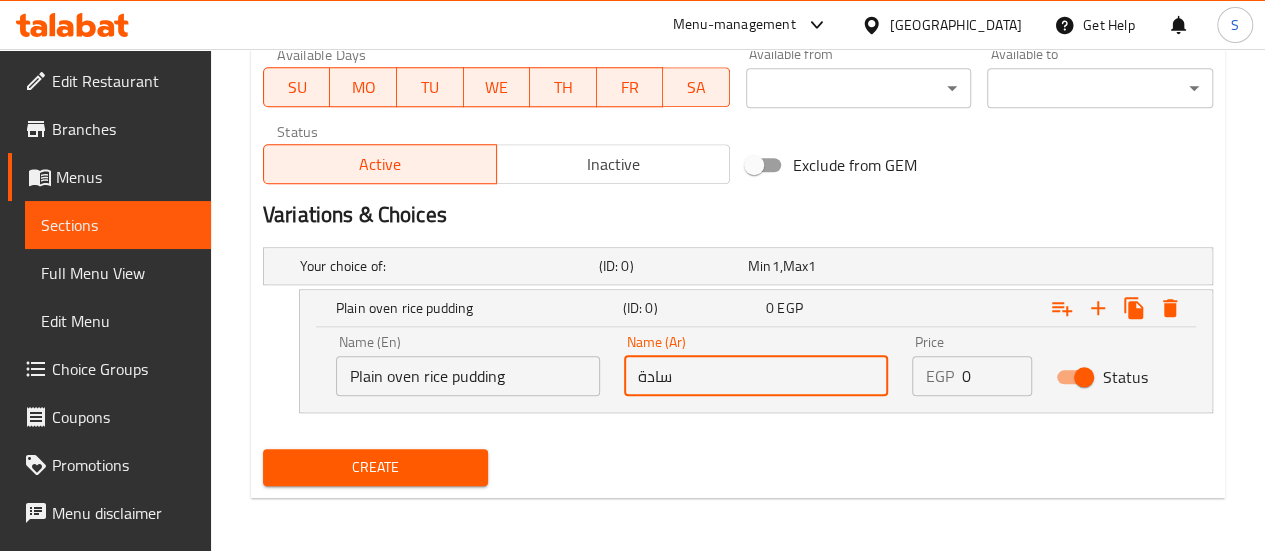 type on "سادة" 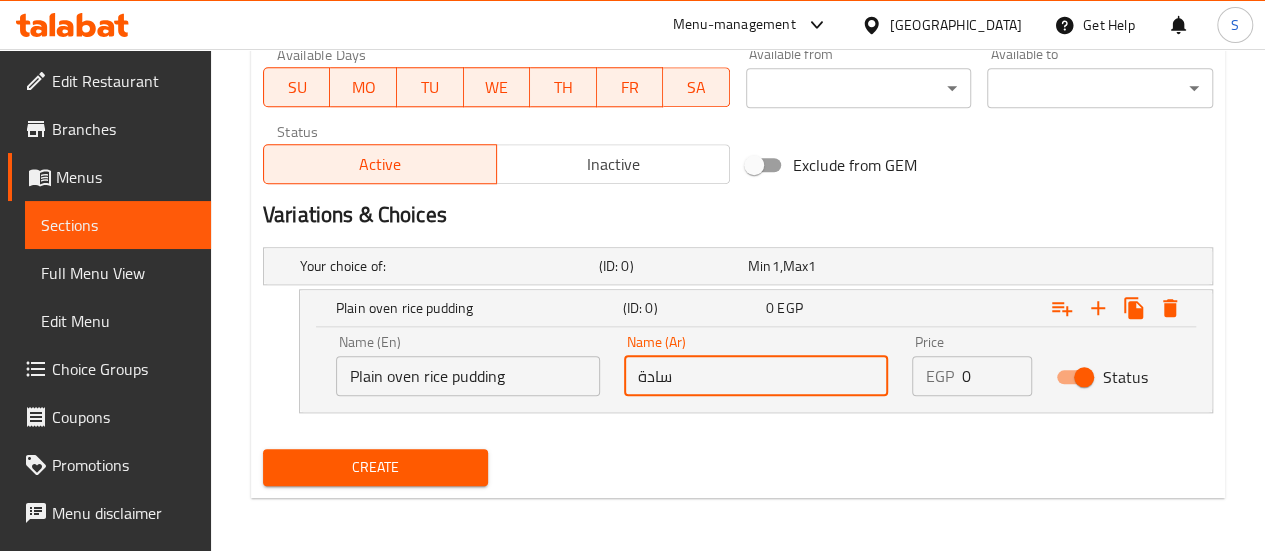 drag, startPoint x: 977, startPoint y: 369, endPoint x: 871, endPoint y: 371, distance: 106.01887 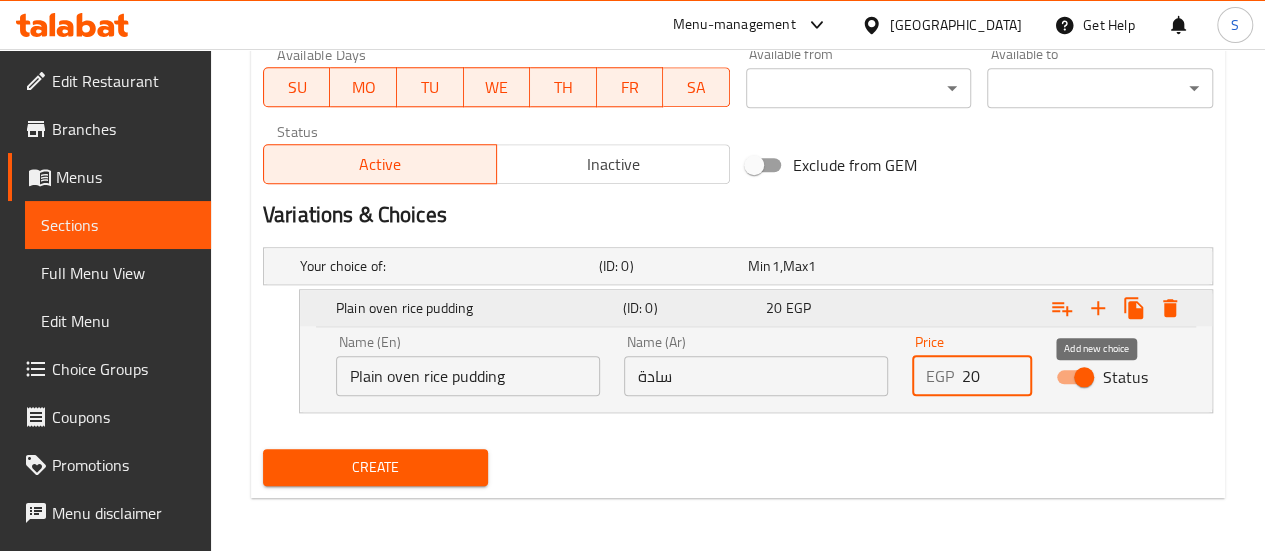 type on "20" 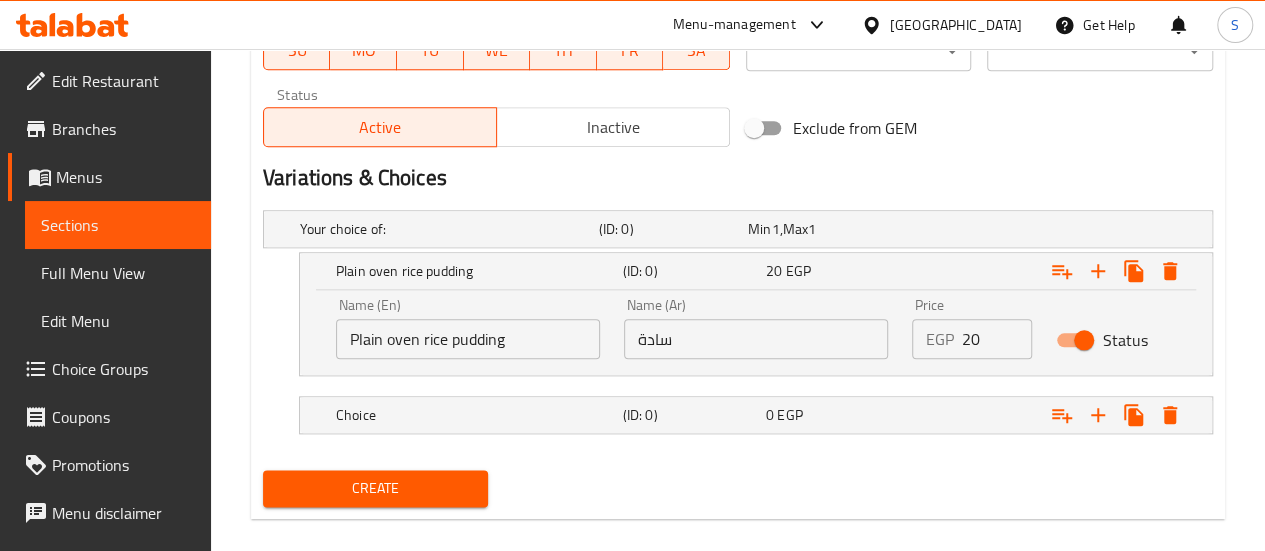 scroll, scrollTop: 989, scrollLeft: 0, axis: vertical 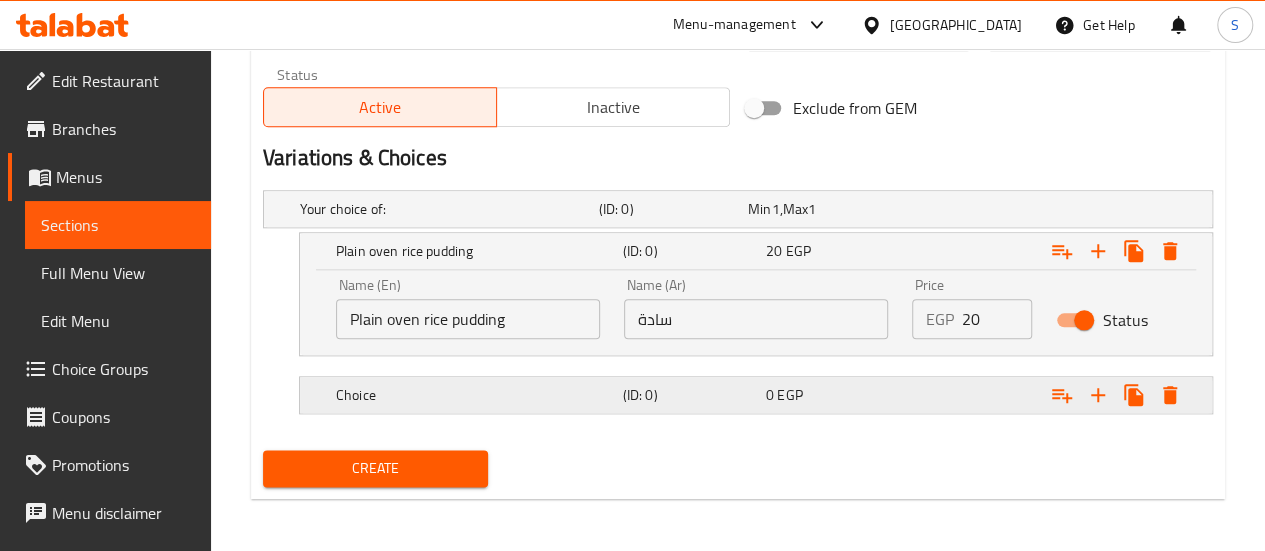 click on "Choice" at bounding box center [445, 209] 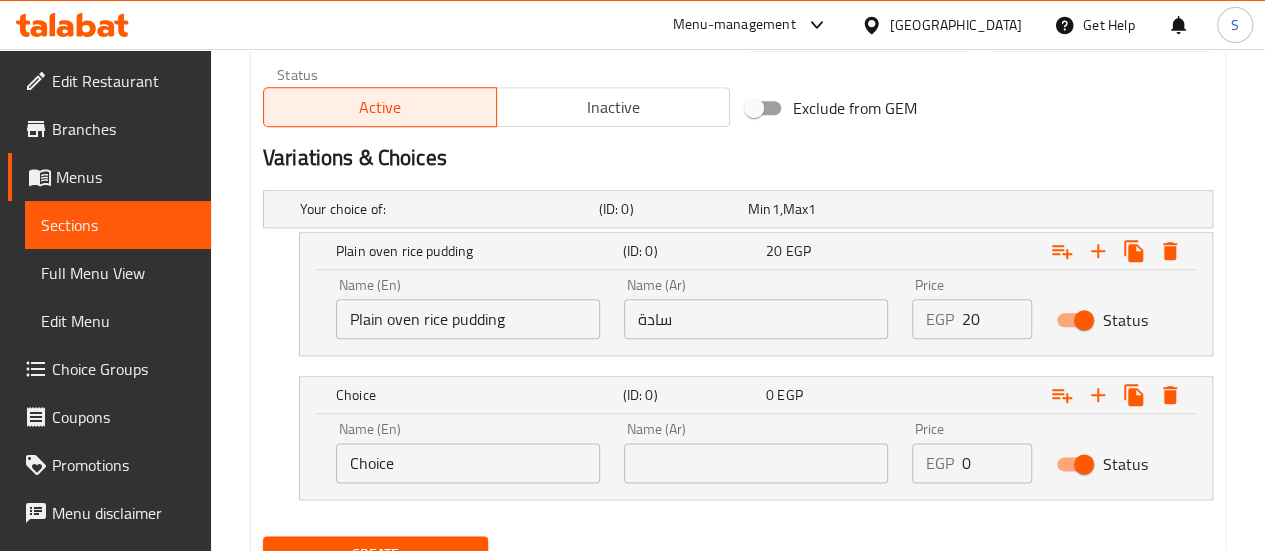 drag, startPoint x: 402, startPoint y: 459, endPoint x: 270, endPoint y: 458, distance: 132.00378 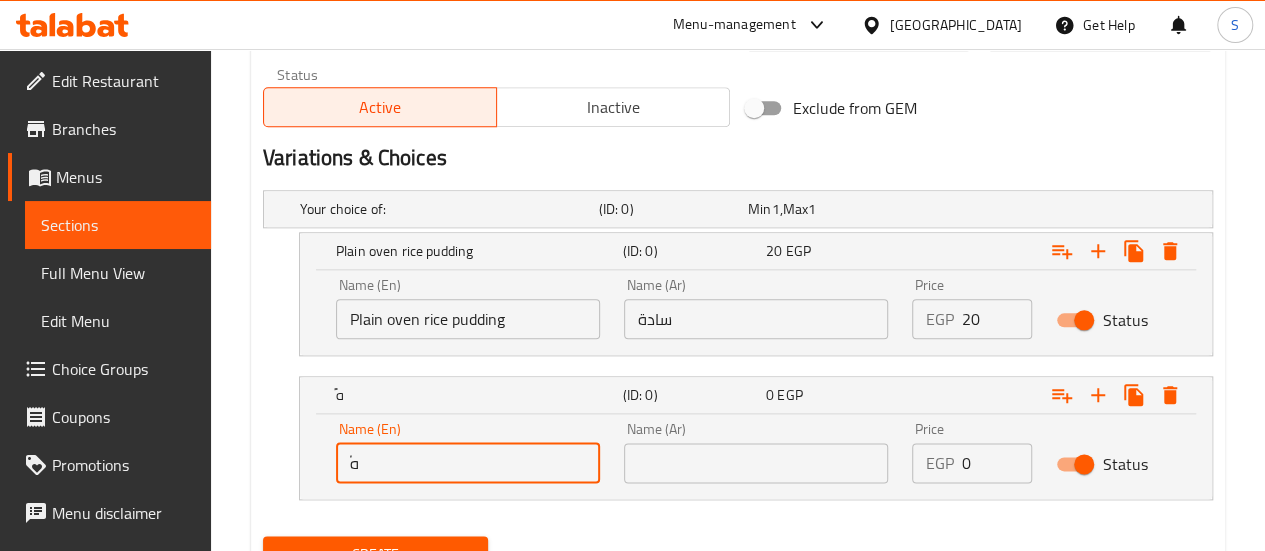 type on "ً" 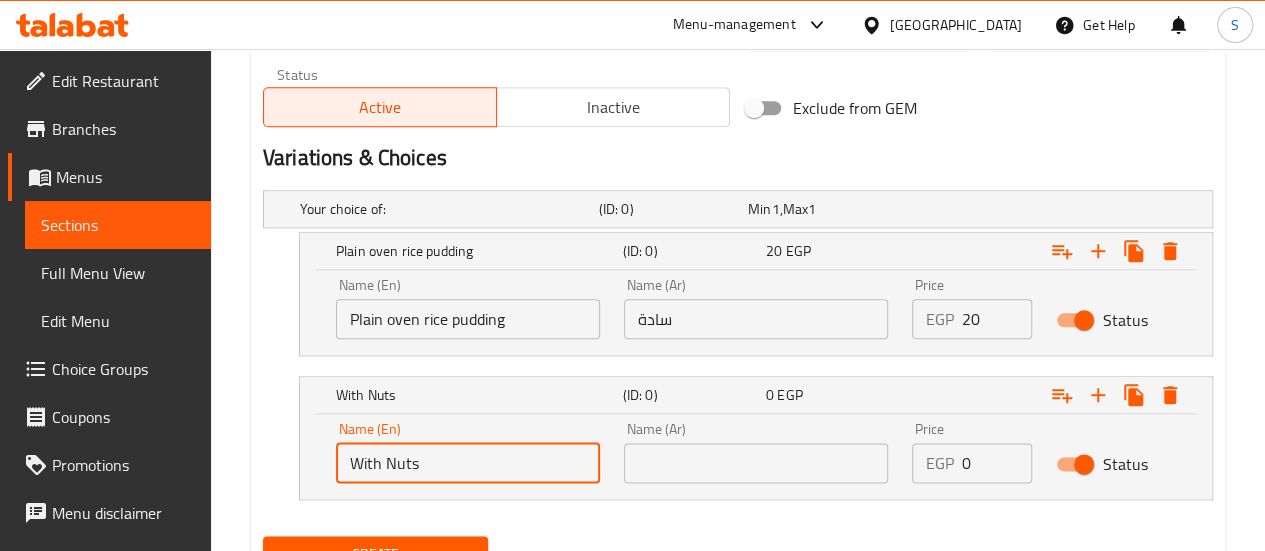type on "With Nuts" 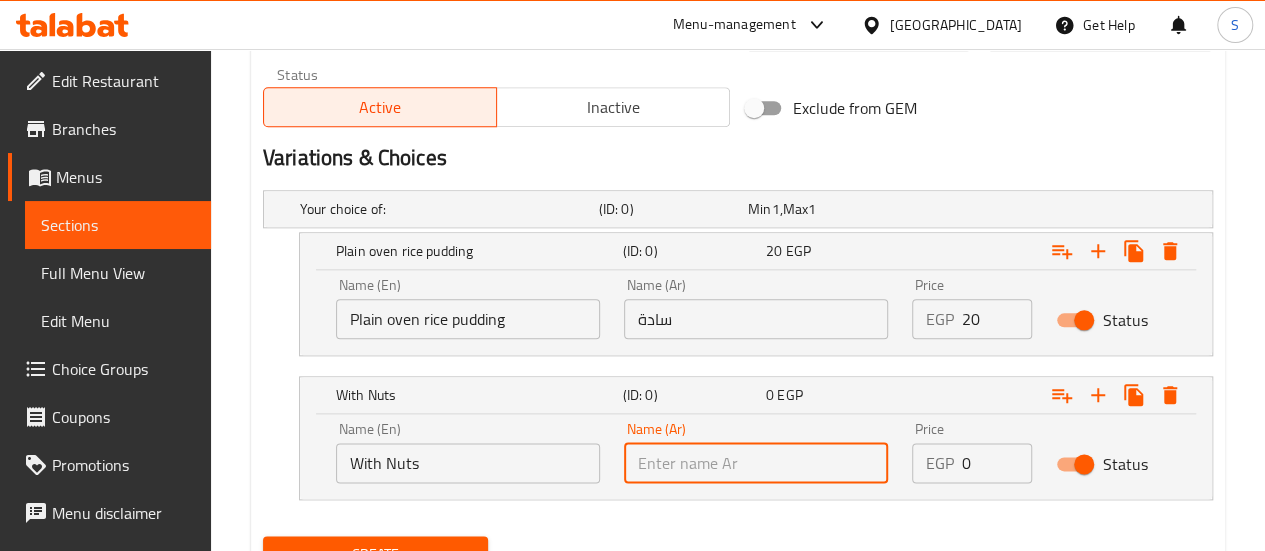 click at bounding box center (756, 463) 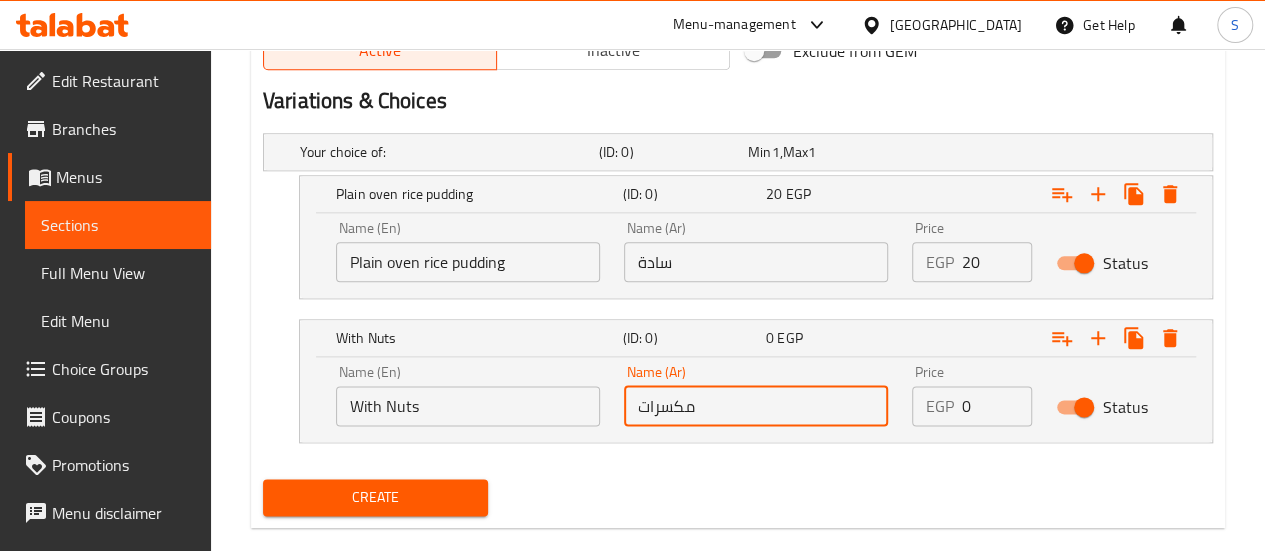 scroll, scrollTop: 1075, scrollLeft: 0, axis: vertical 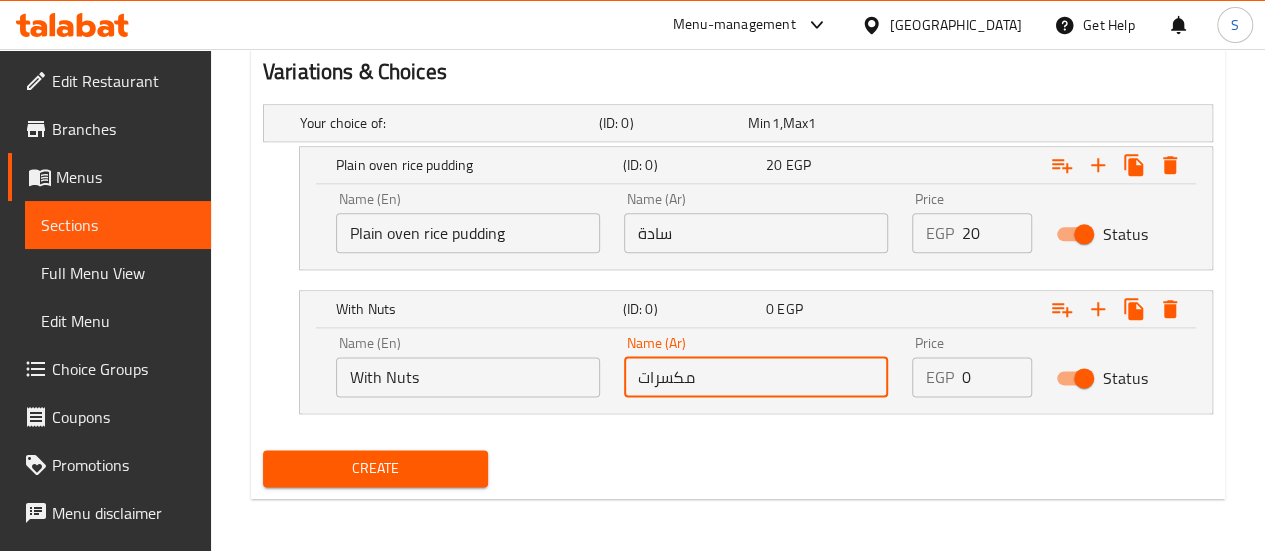 type on "مكسرات" 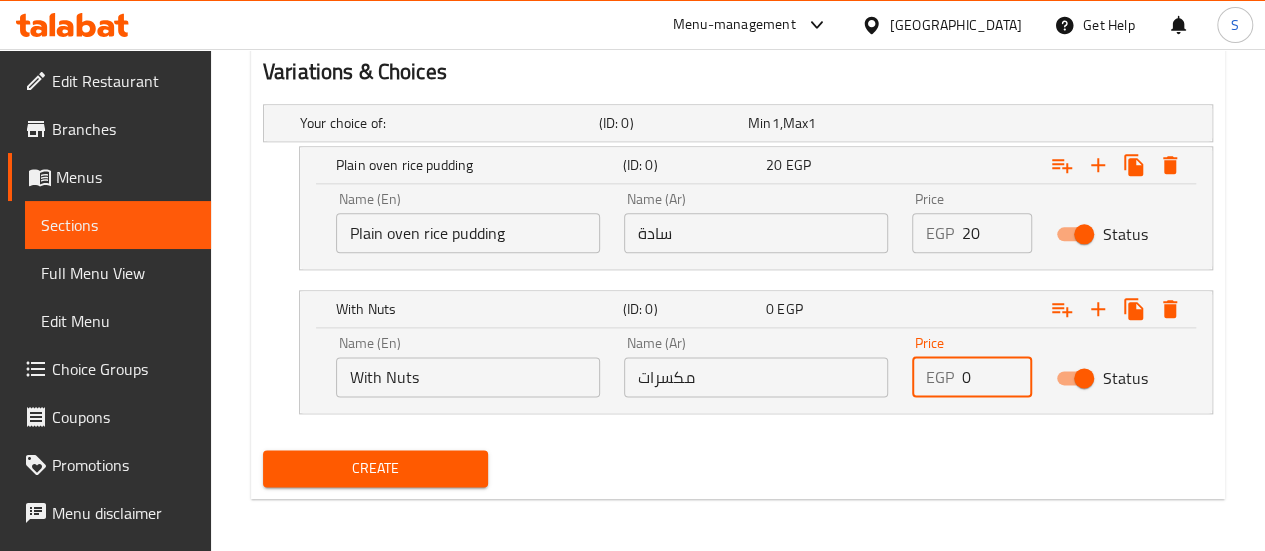 drag, startPoint x: 972, startPoint y: 369, endPoint x: 1016, endPoint y: 386, distance: 47.169907 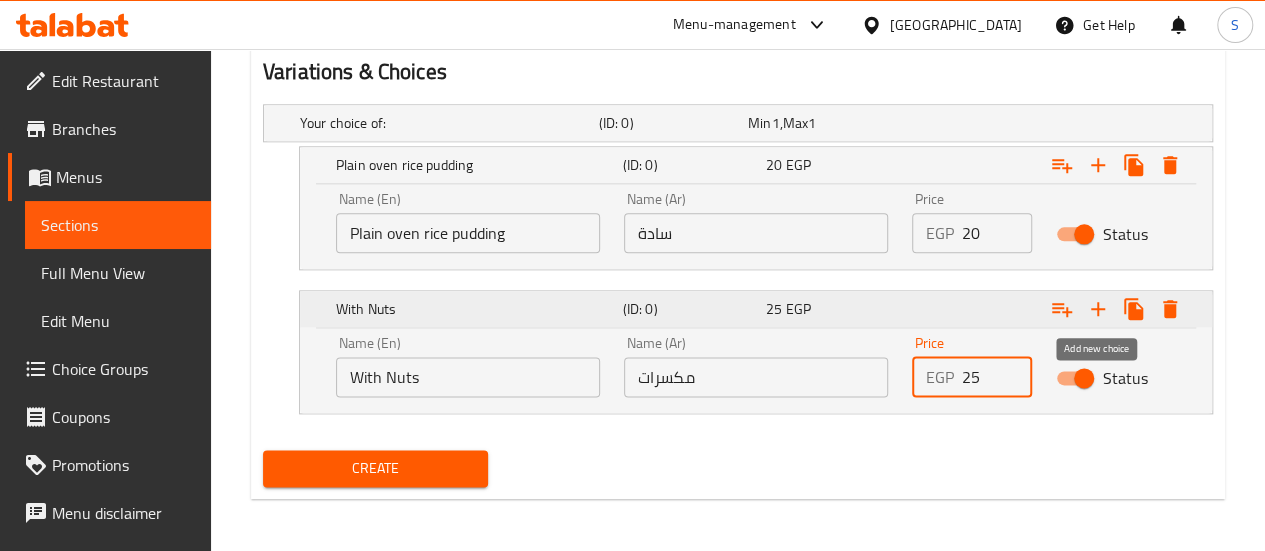 type on "25" 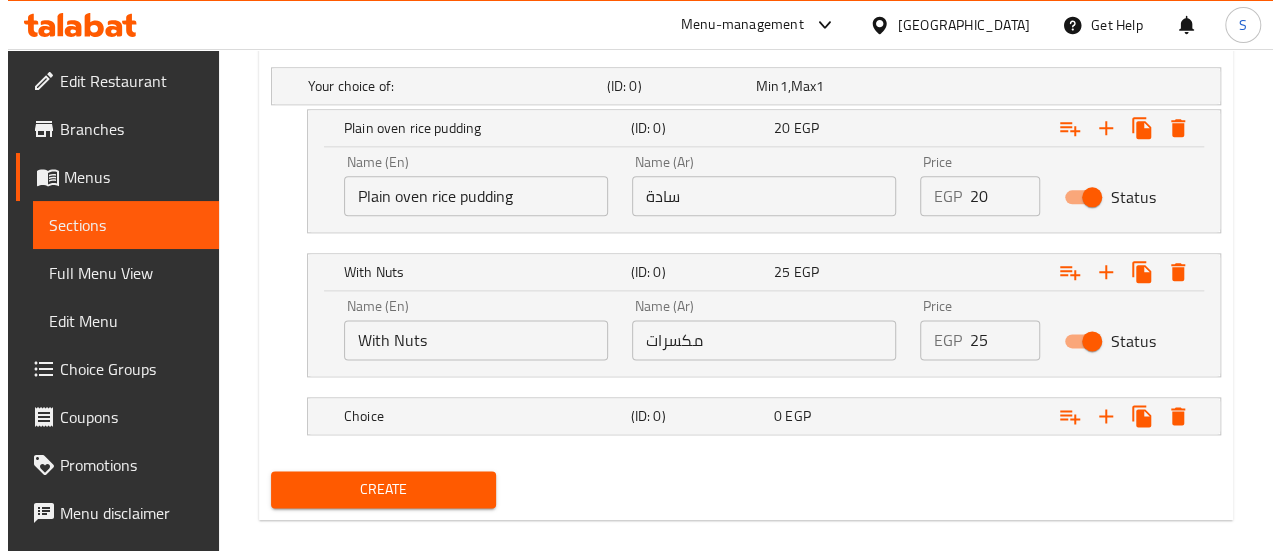 scroll, scrollTop: 1132, scrollLeft: 0, axis: vertical 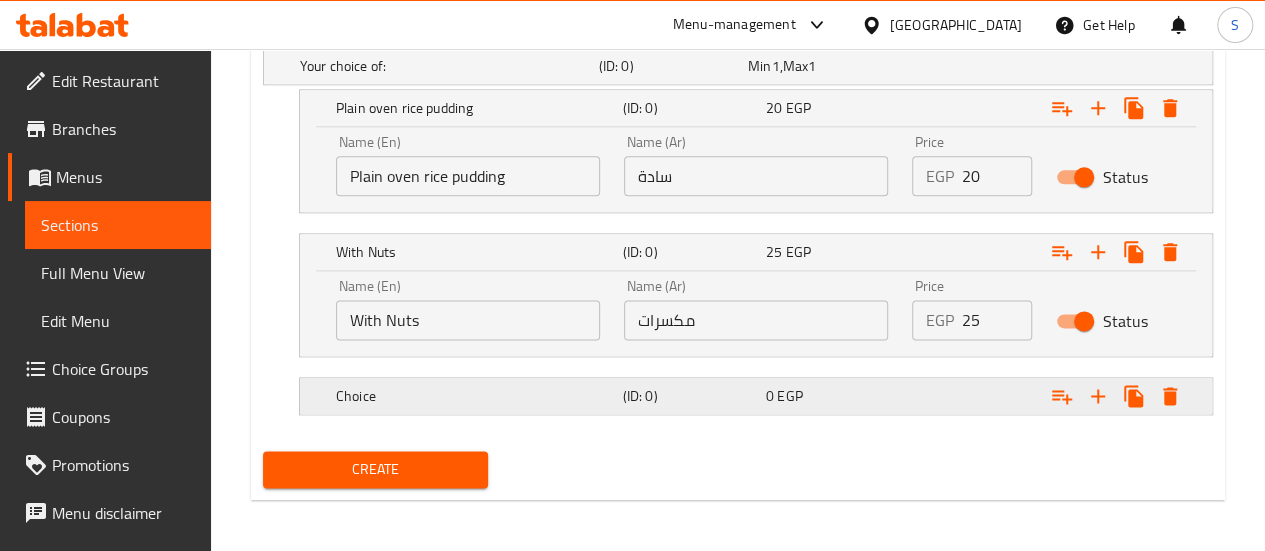 click on "Choice" at bounding box center (445, 66) 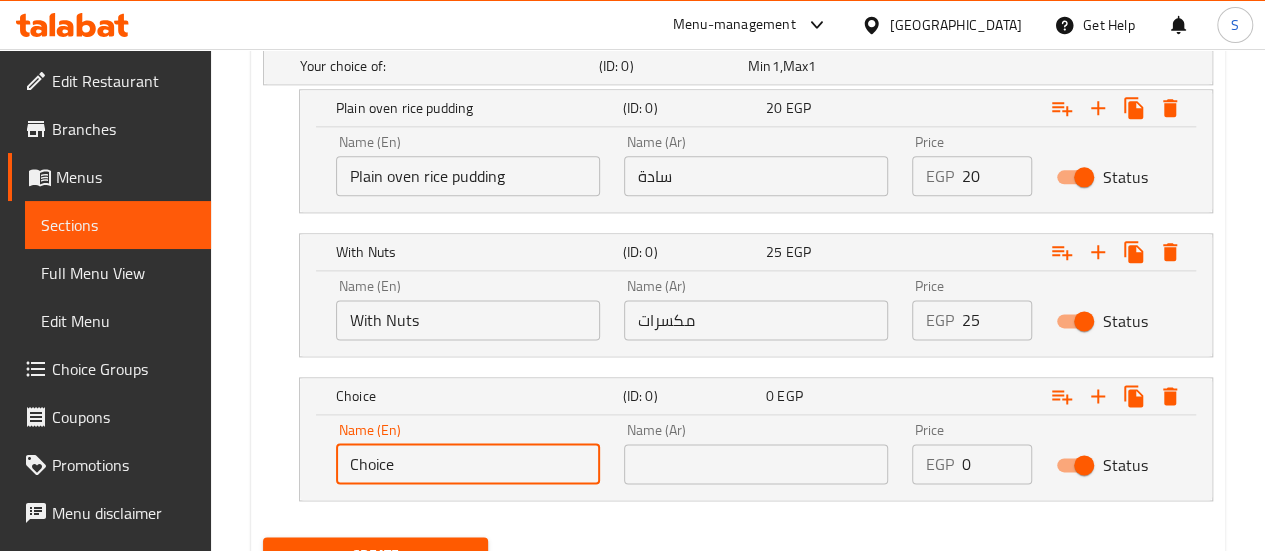 drag, startPoint x: 415, startPoint y: 459, endPoint x: 248, endPoint y: 445, distance: 167.5858 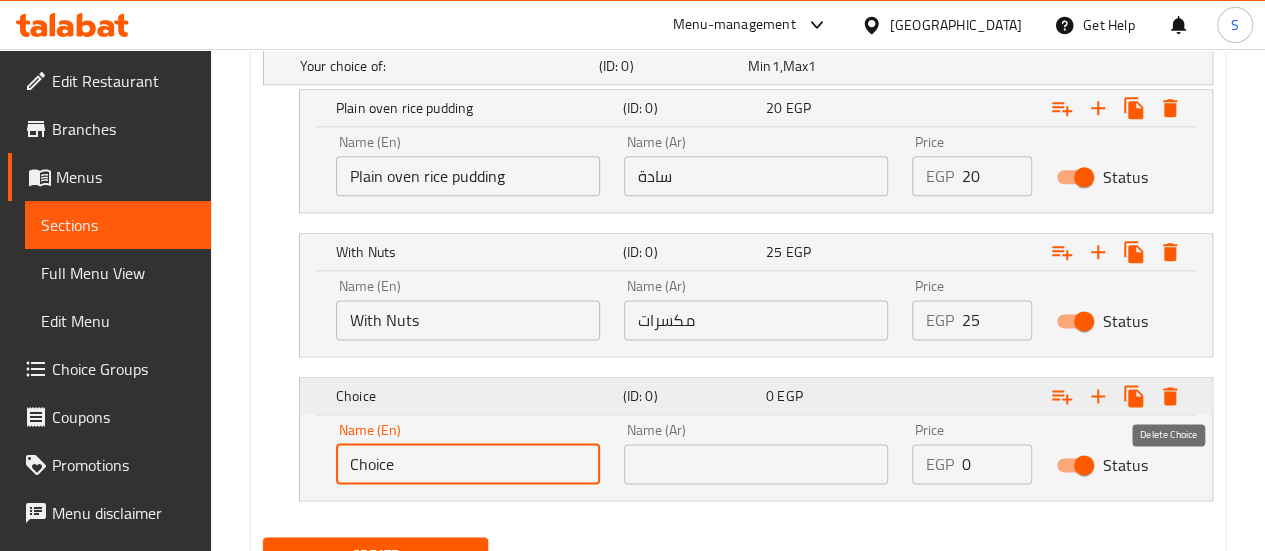 click 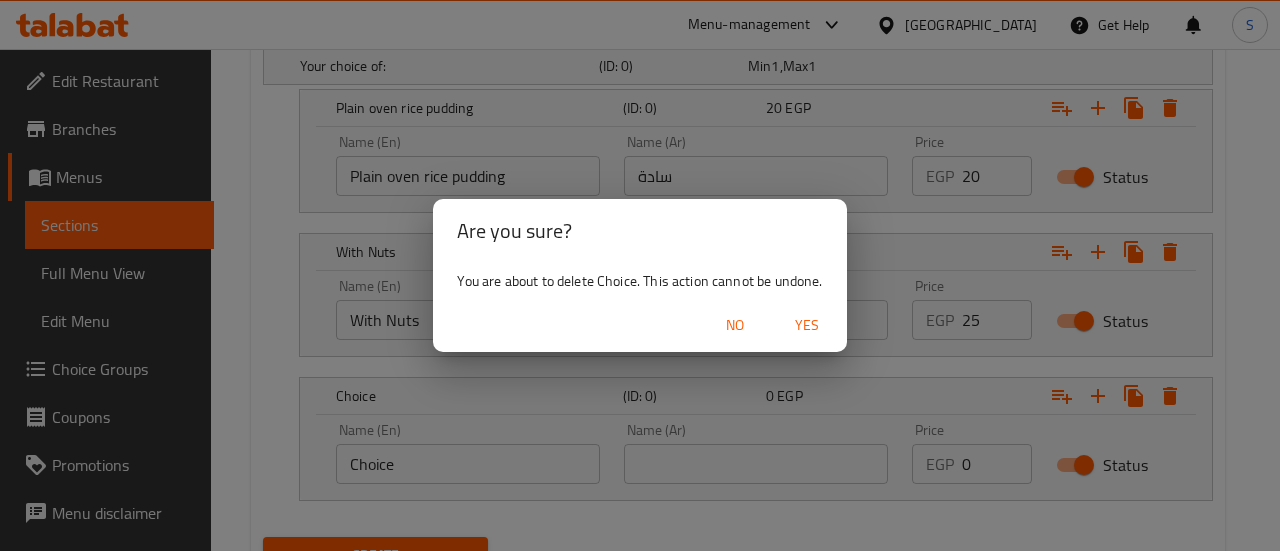 click on "Yes" at bounding box center [807, 325] 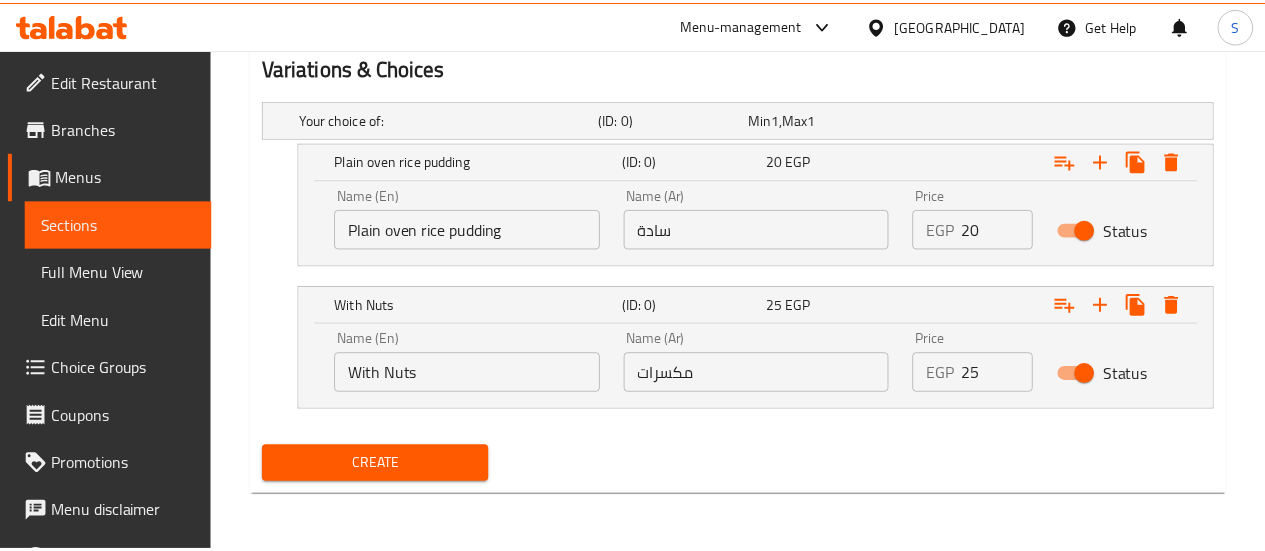 scroll, scrollTop: 1075, scrollLeft: 0, axis: vertical 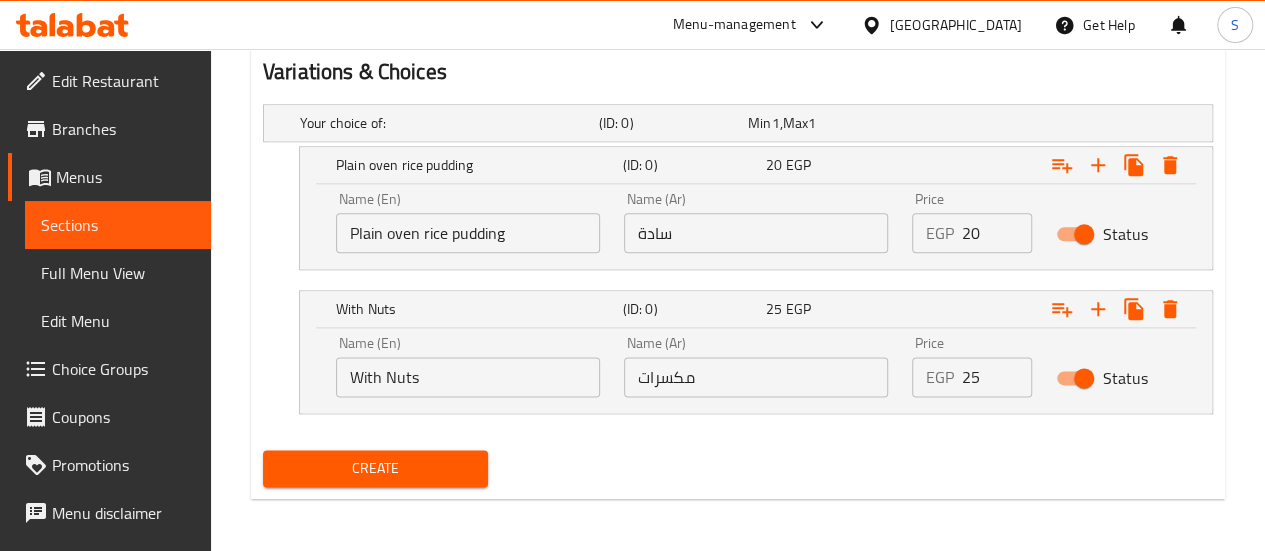 click on "Create" at bounding box center (376, 468) 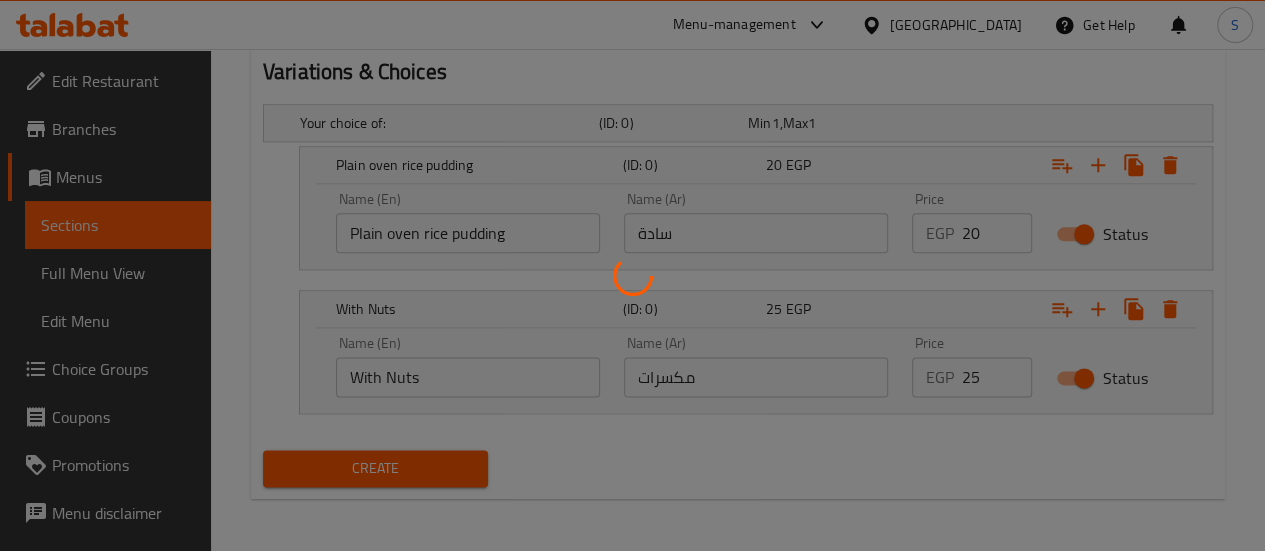 type 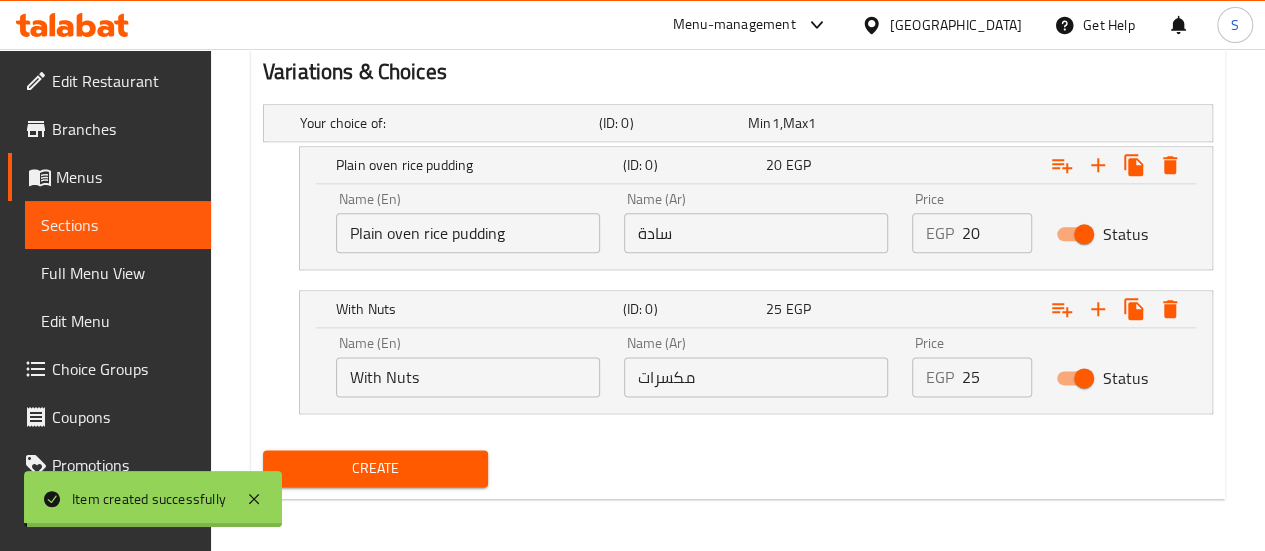 scroll, scrollTop: 0, scrollLeft: 0, axis: both 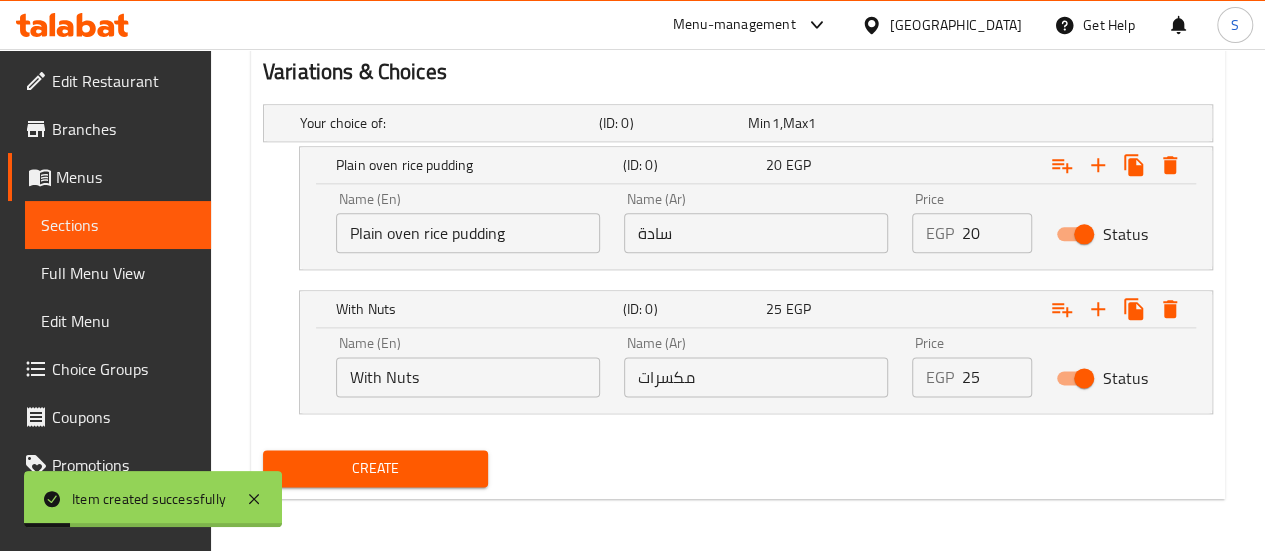 click on "Sections" at bounding box center (118, 225) 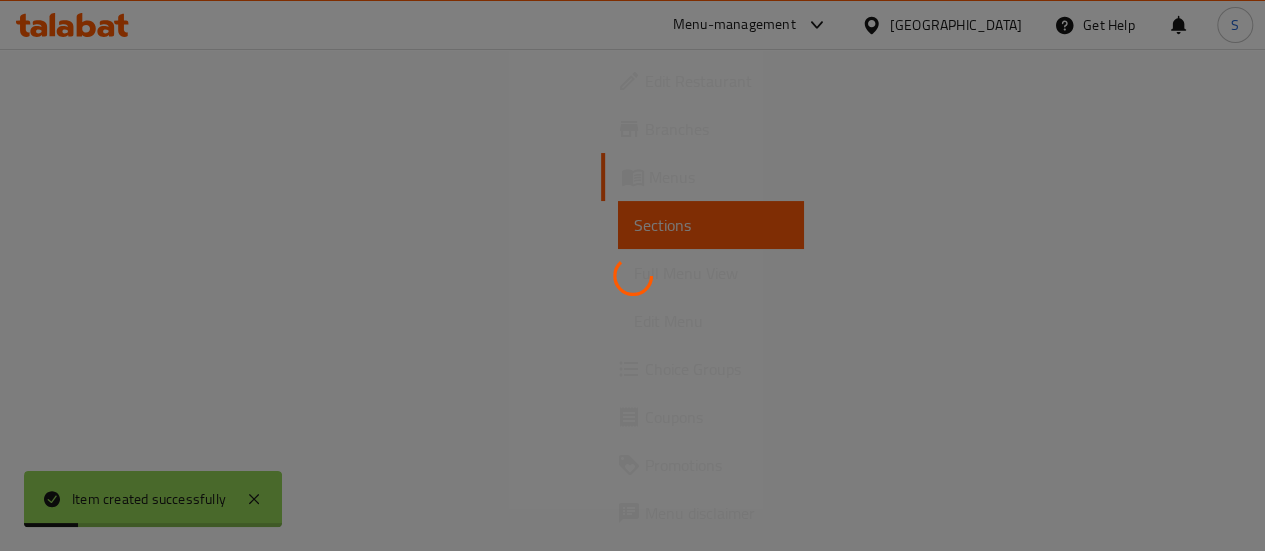 scroll, scrollTop: 0, scrollLeft: 0, axis: both 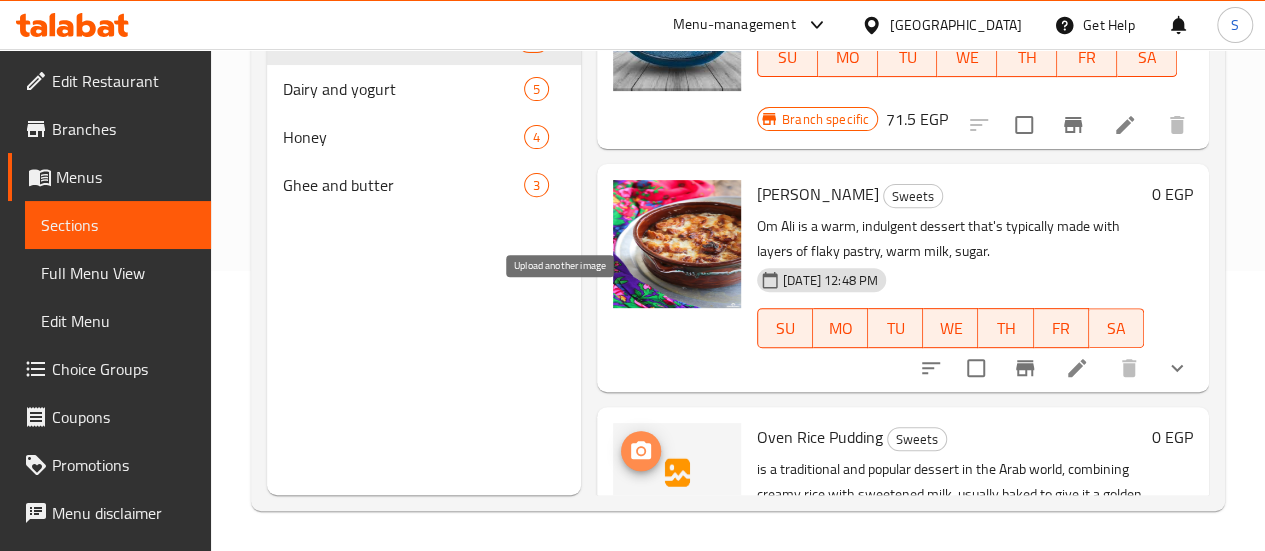 click at bounding box center (641, 451) 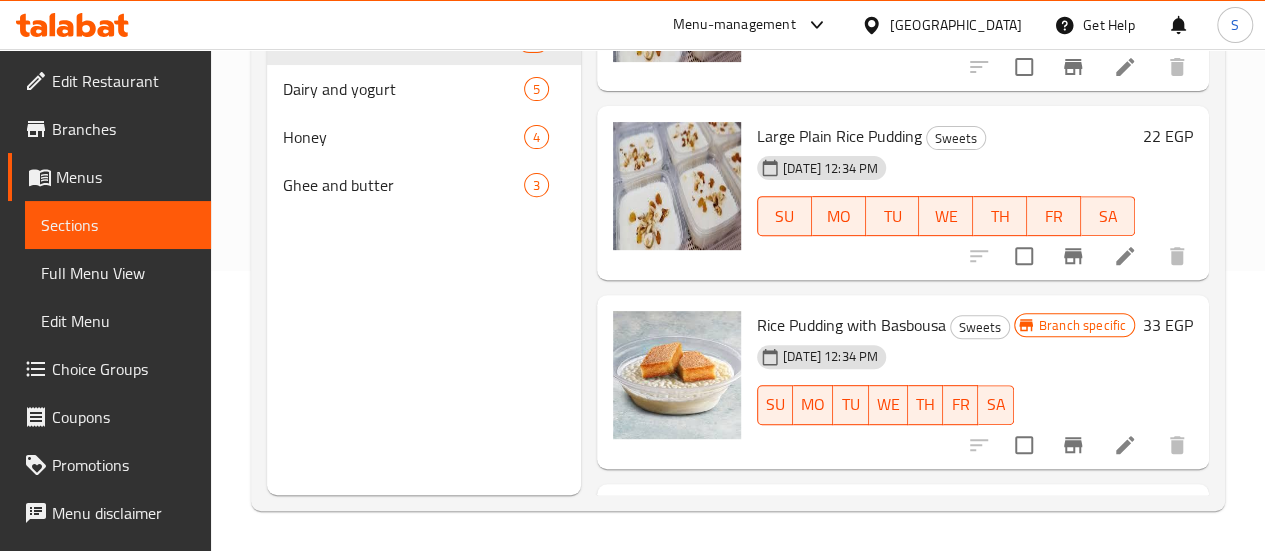 scroll, scrollTop: 0, scrollLeft: 0, axis: both 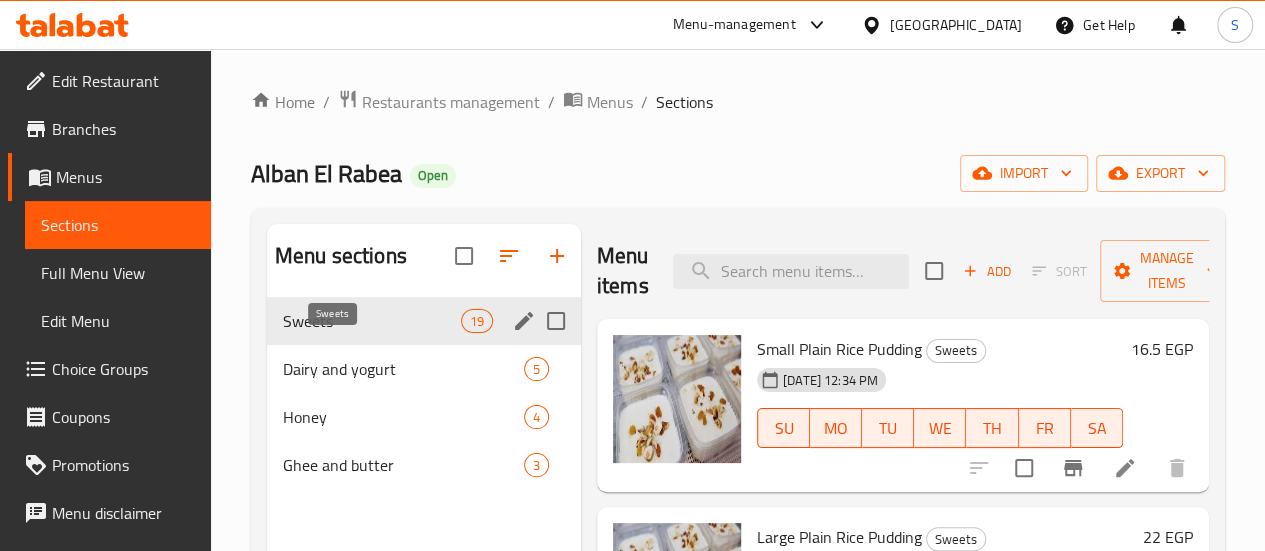 click on "Sweets" at bounding box center (372, 321) 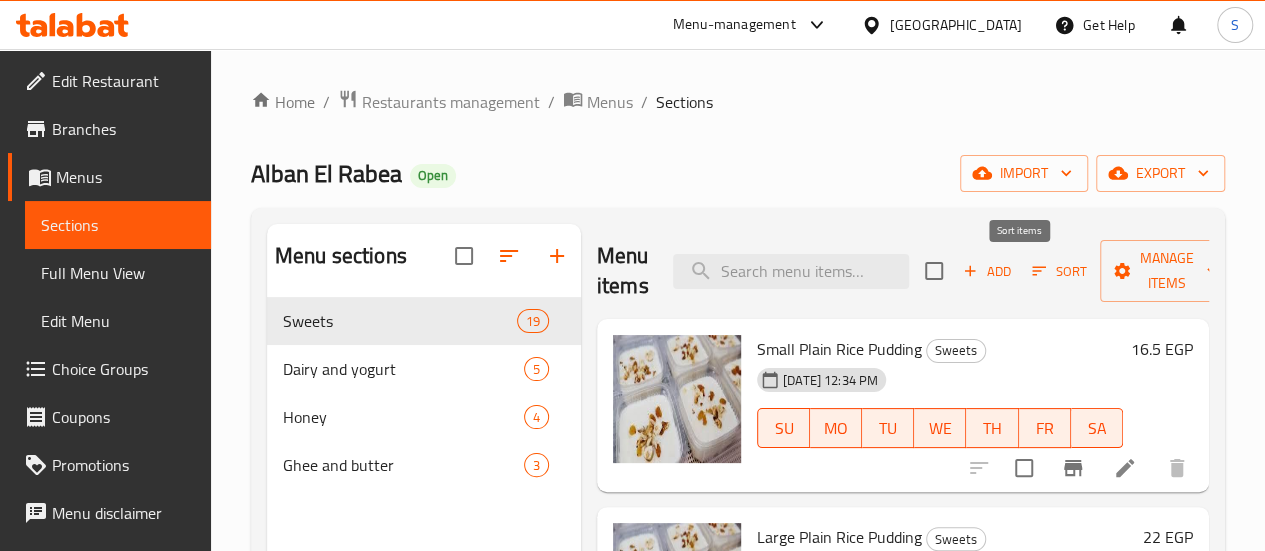 click on "Sort" at bounding box center [1059, 271] 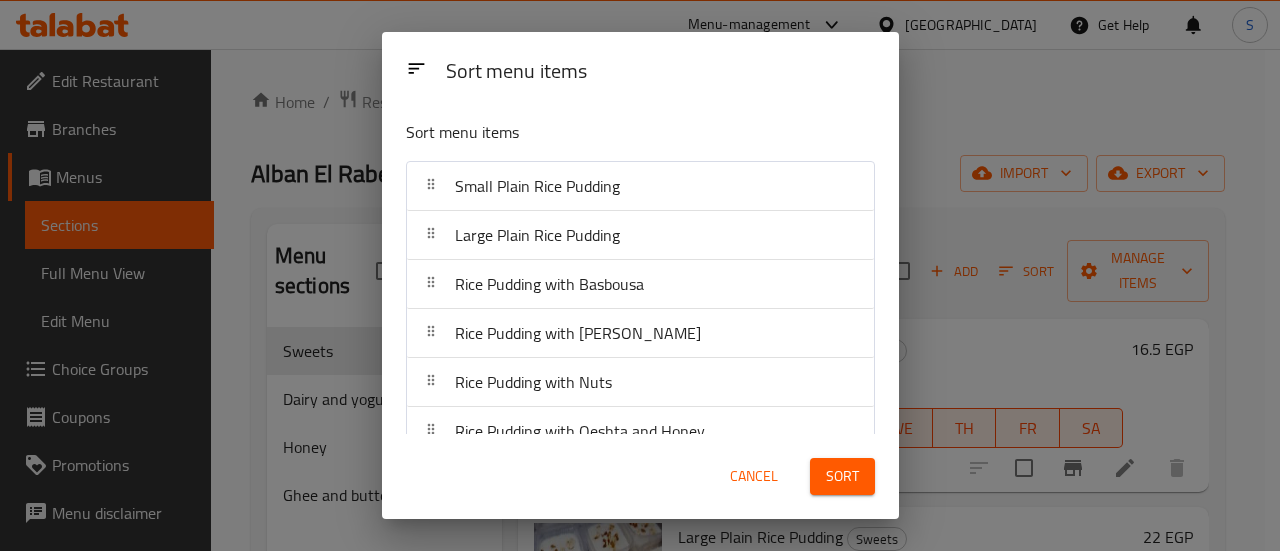 type 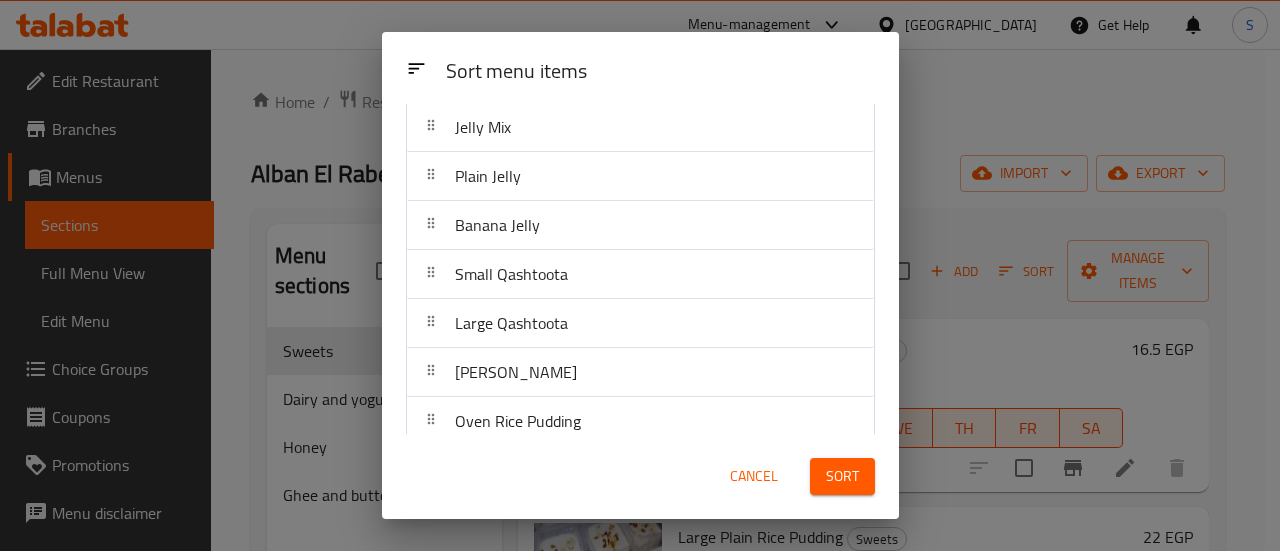 scroll, scrollTop: 660, scrollLeft: 0, axis: vertical 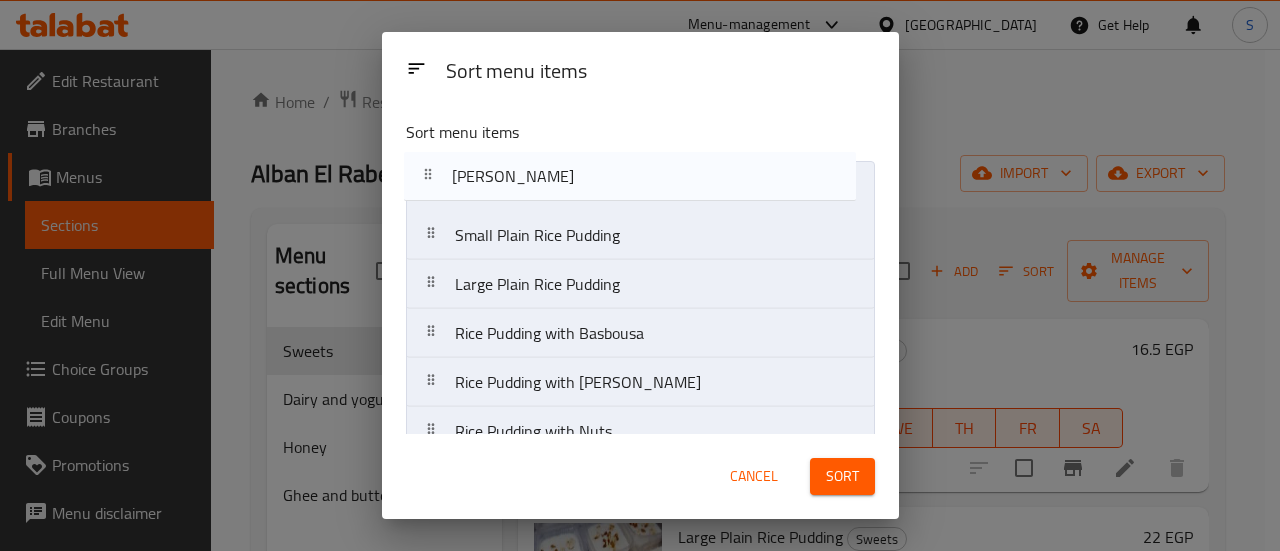 drag, startPoint x: 533, startPoint y: 363, endPoint x: 528, endPoint y: 191, distance: 172.07266 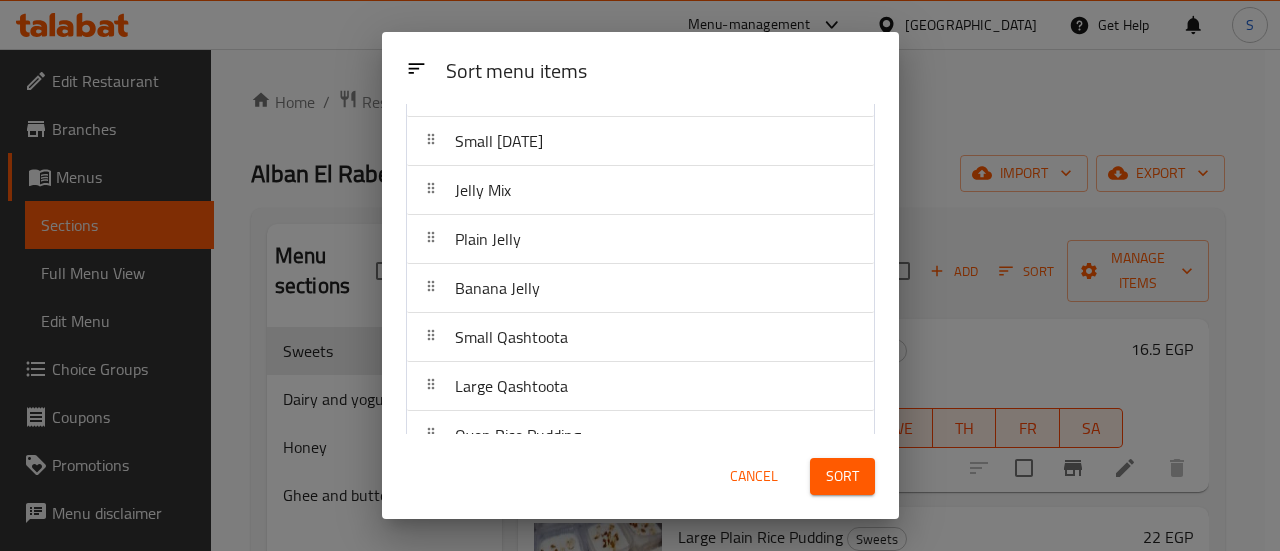 scroll, scrollTop: 660, scrollLeft: 0, axis: vertical 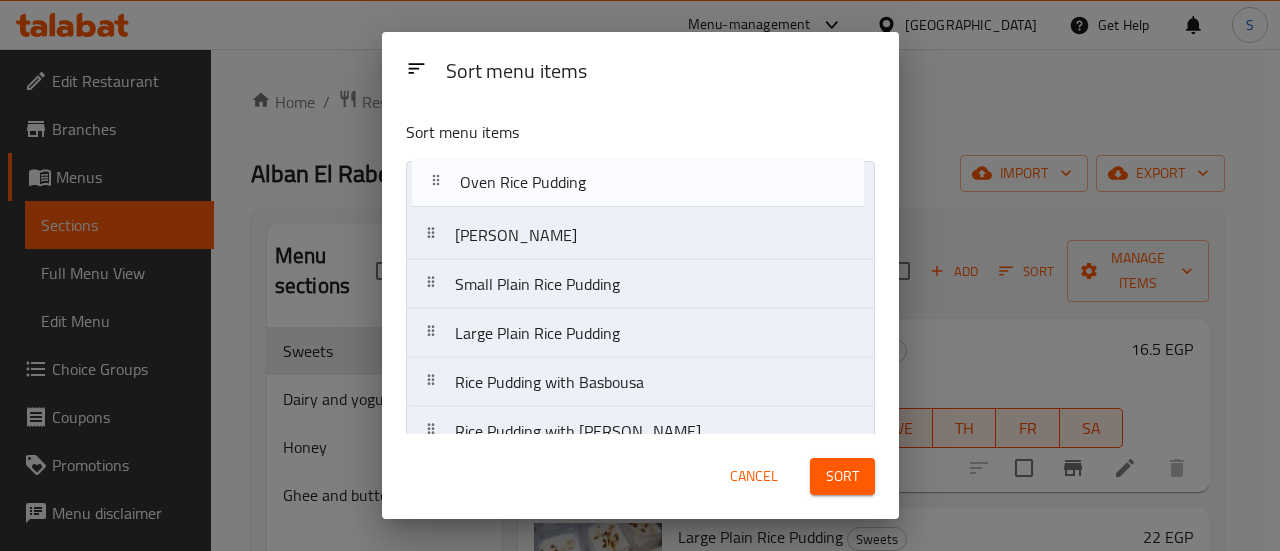 drag, startPoint x: 534, startPoint y: 402, endPoint x: 530, endPoint y: 175, distance: 227.03523 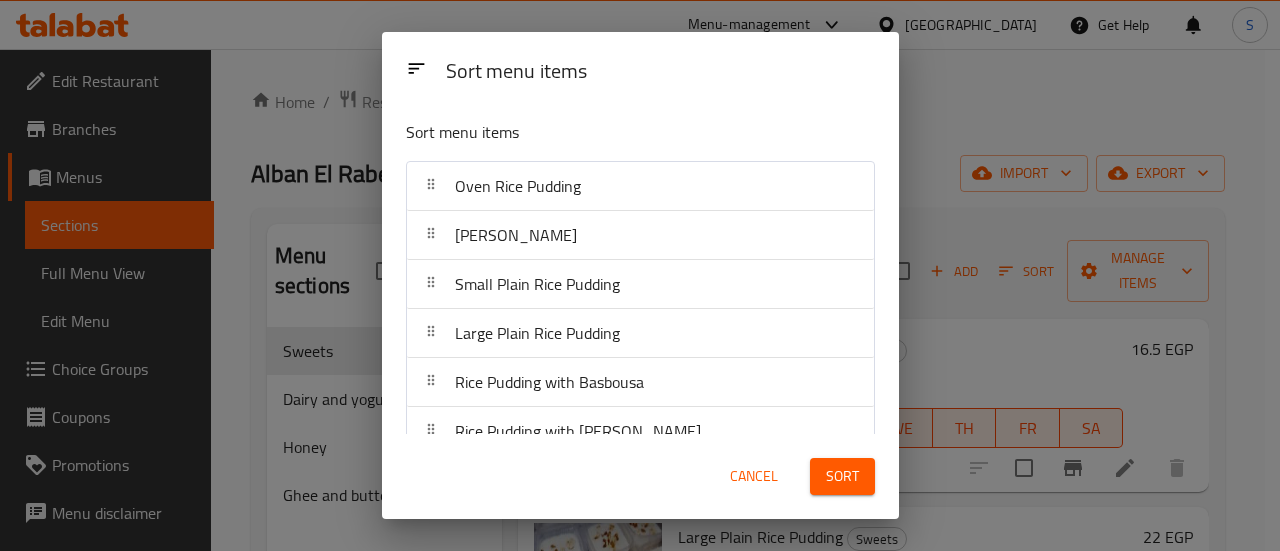 click on "Sort" at bounding box center [842, 476] 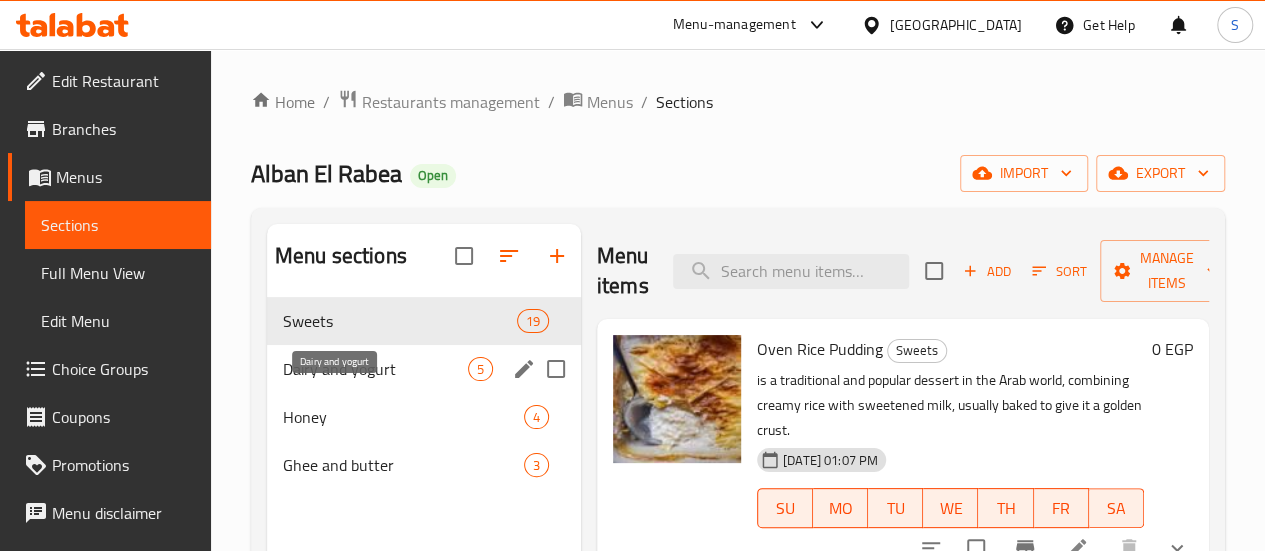 click on "Dairy and yogurt" at bounding box center [375, 369] 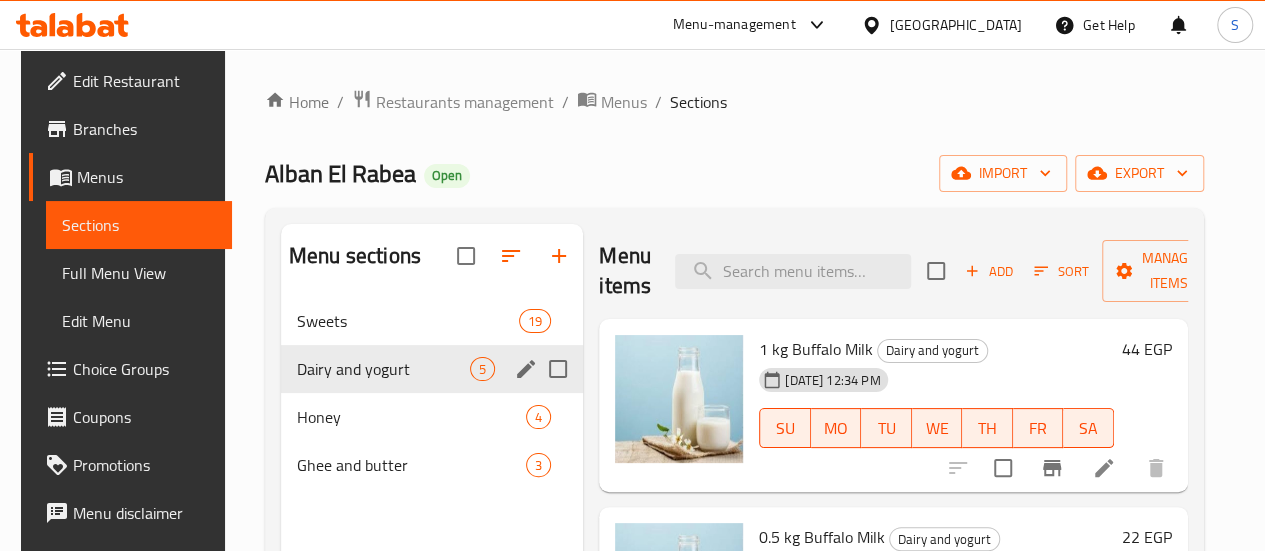 click 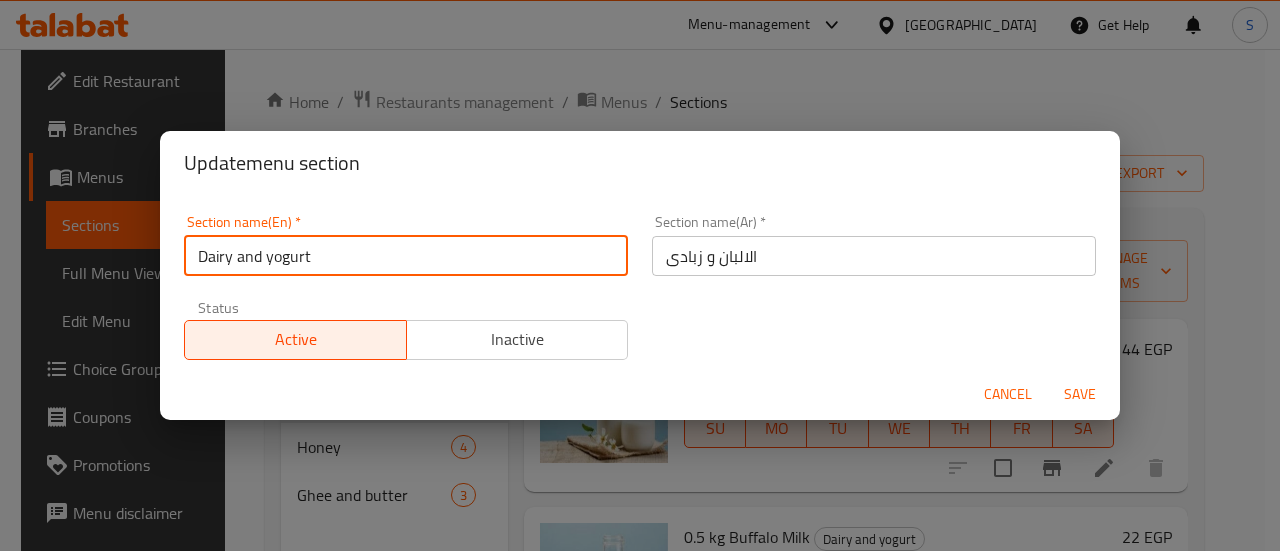 click on "Dairy and yogurt" at bounding box center (406, 256) 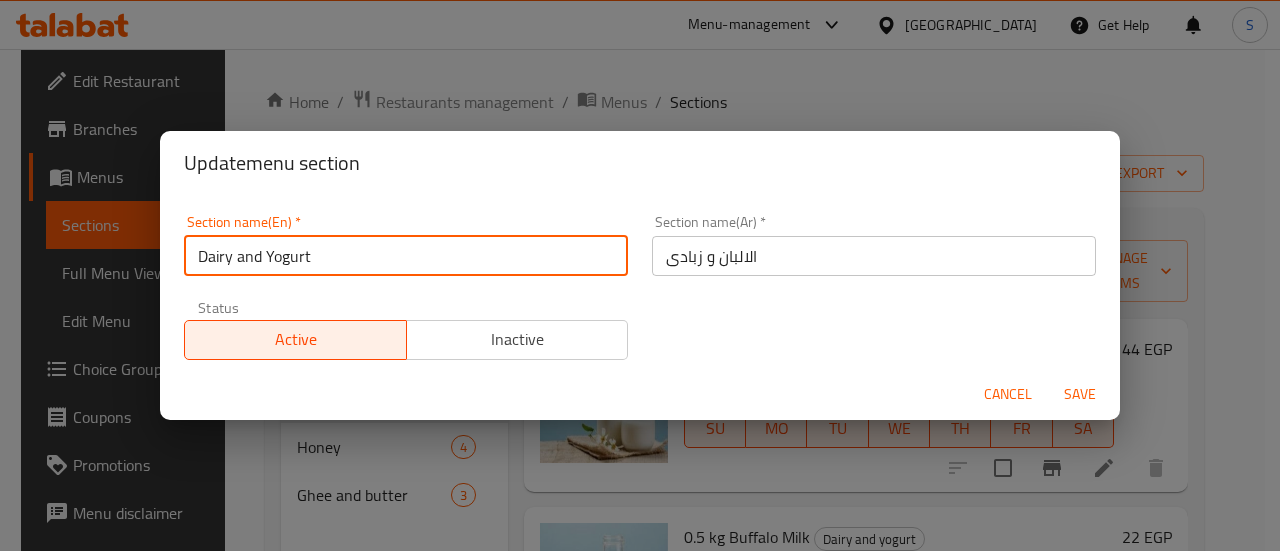 type on "Dairy and Yogurt" 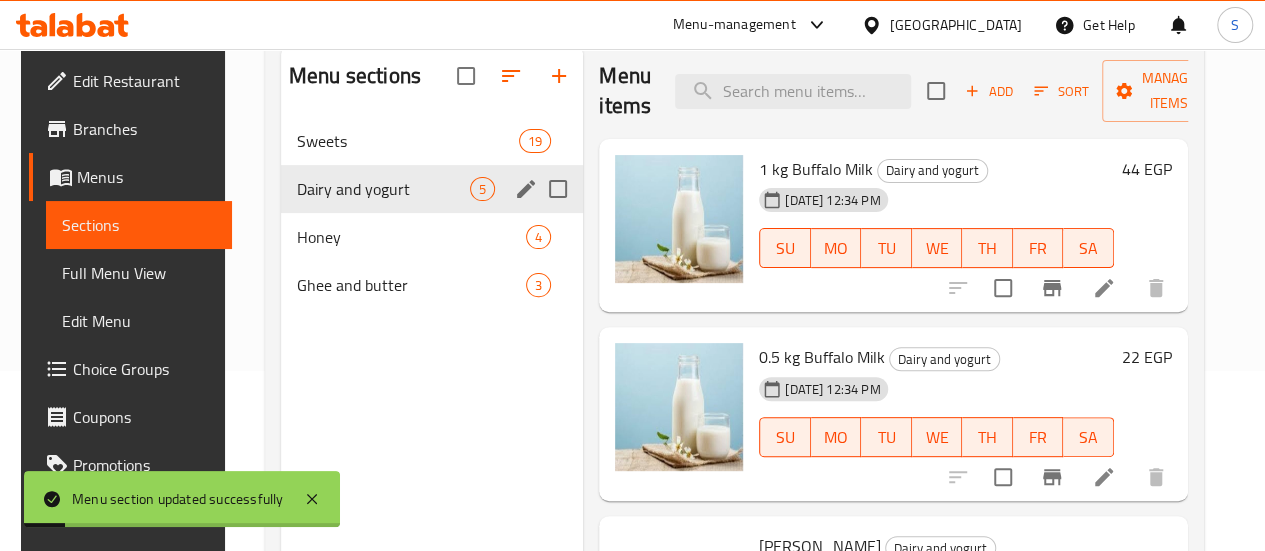 scroll, scrollTop: 200, scrollLeft: 0, axis: vertical 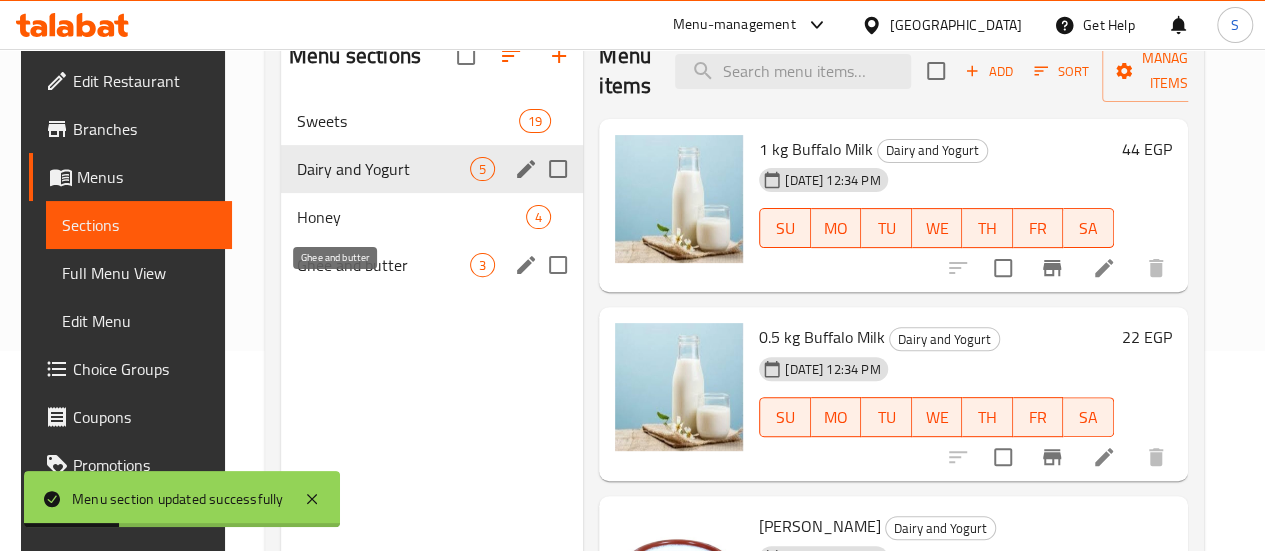 click on "Ghee and butter" at bounding box center [383, 265] 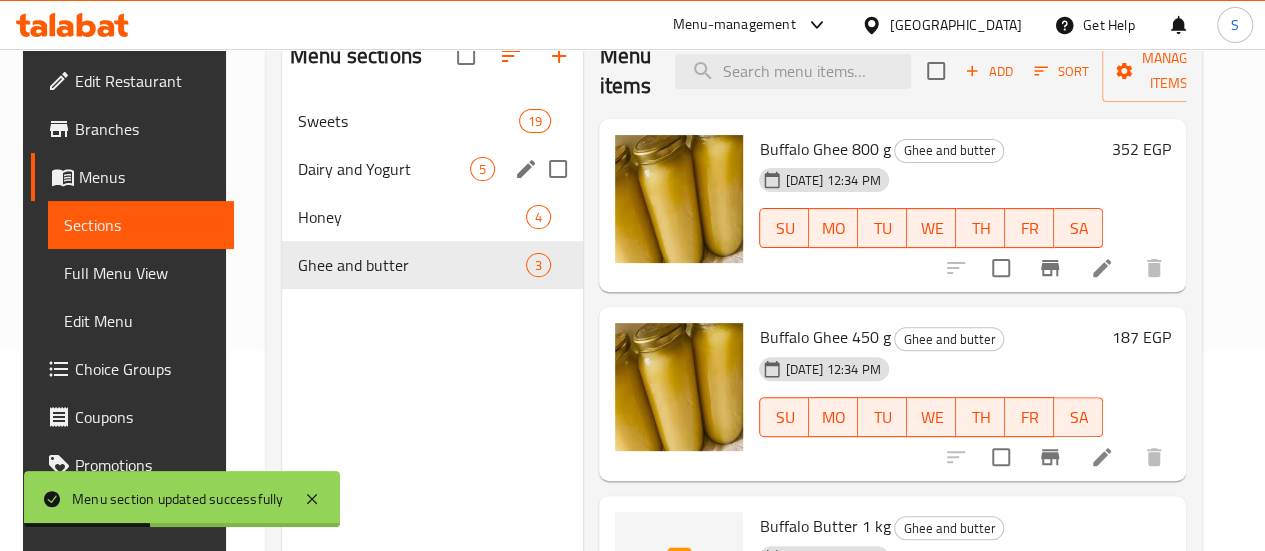 scroll, scrollTop: 0, scrollLeft: 0, axis: both 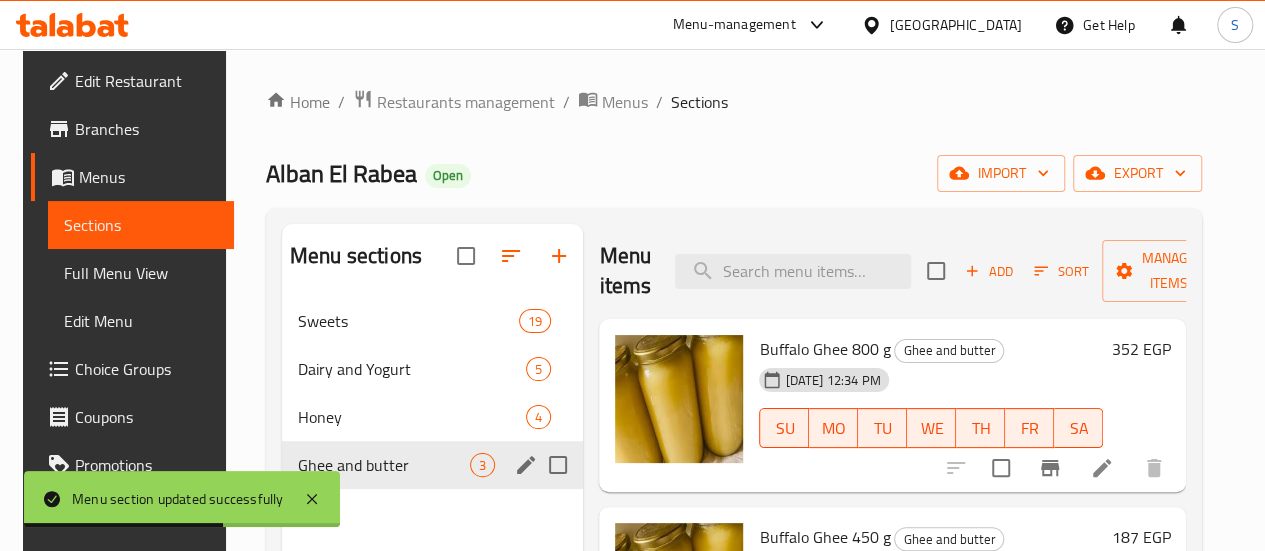 click at bounding box center [558, 465] 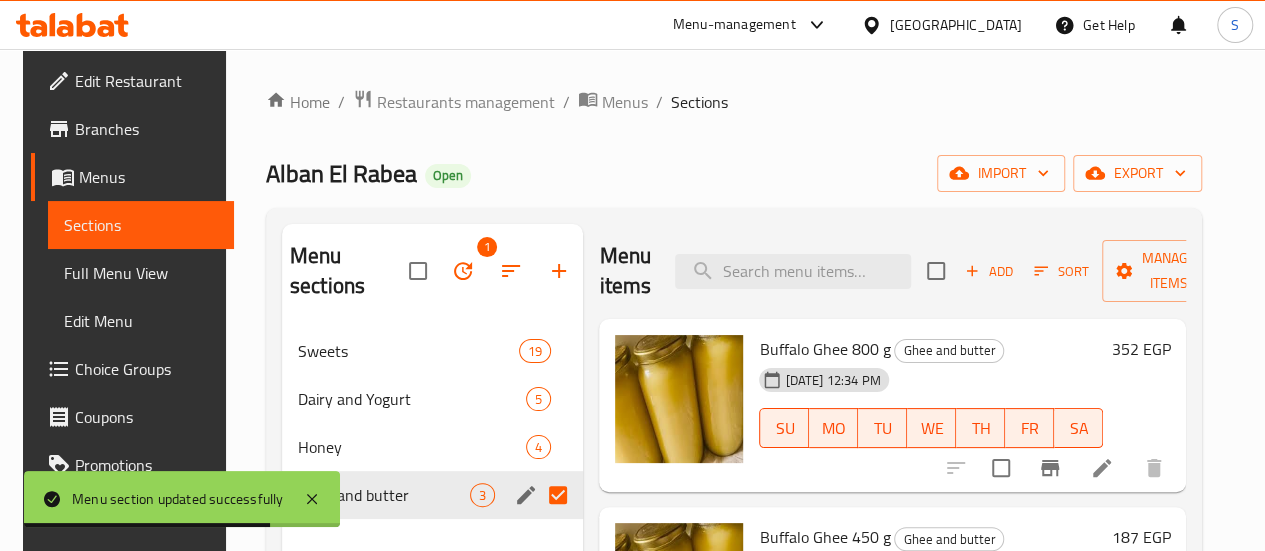 scroll, scrollTop: 100, scrollLeft: 0, axis: vertical 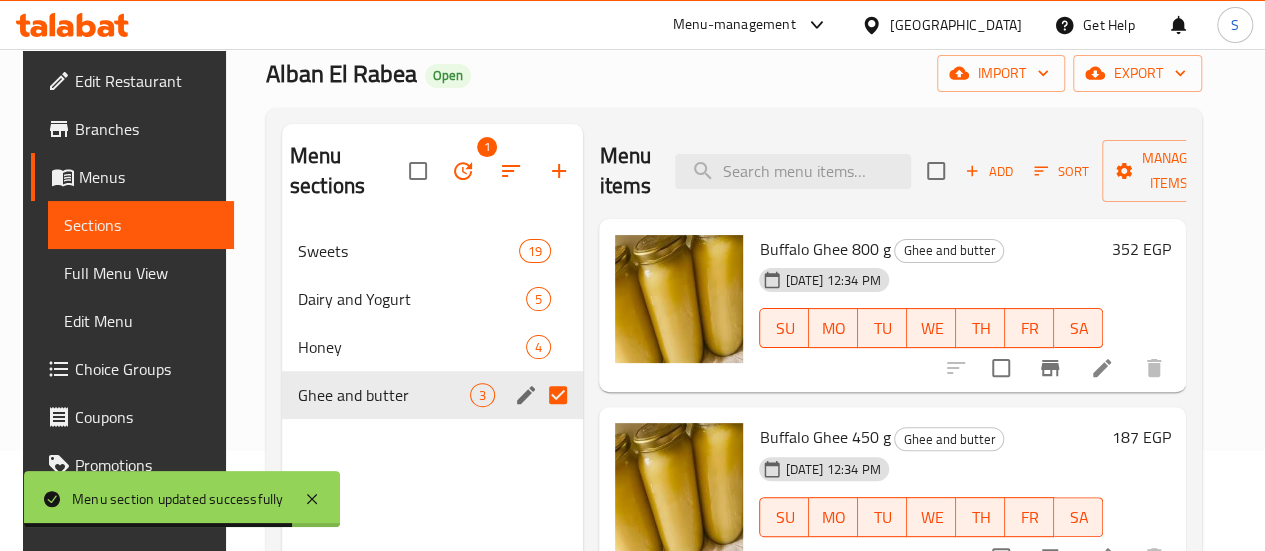 click at bounding box center (558, 395) 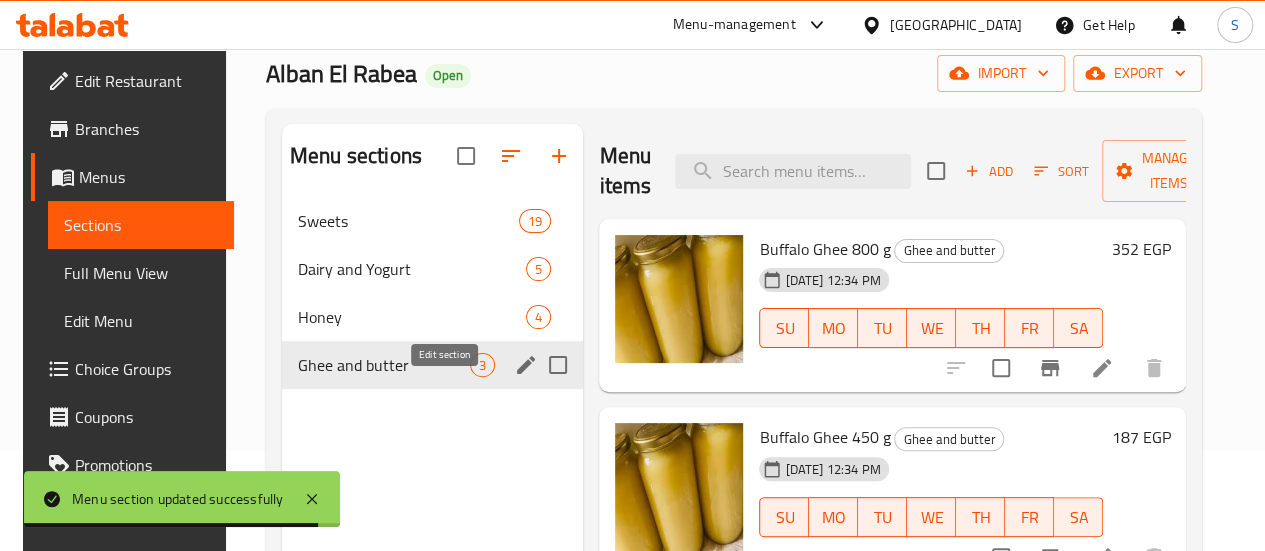click 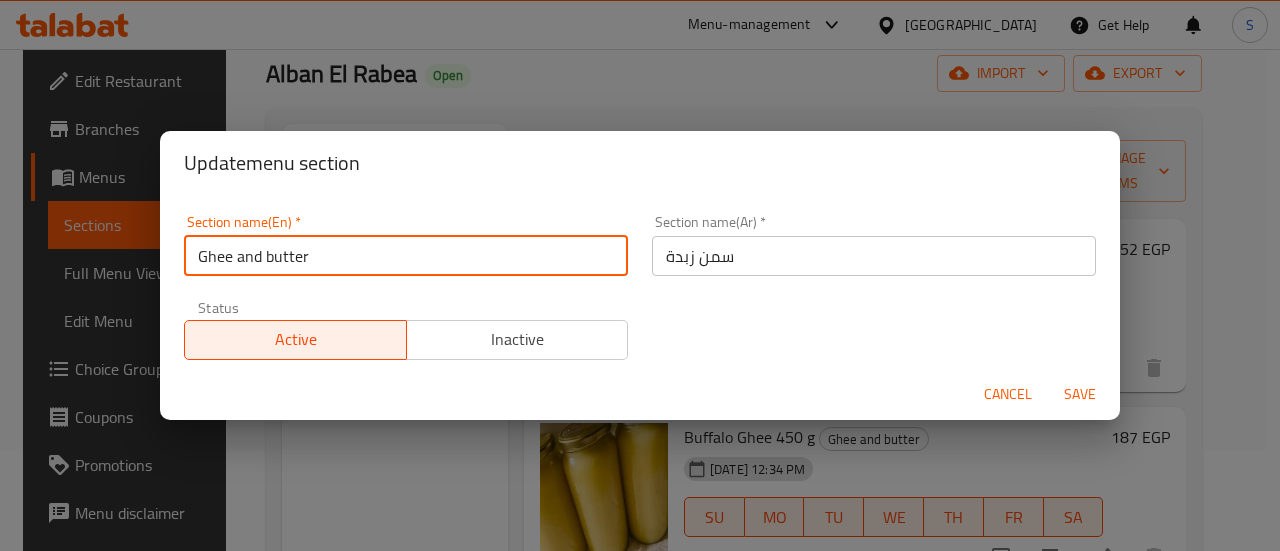 click on "Ghee and butter" at bounding box center (406, 256) 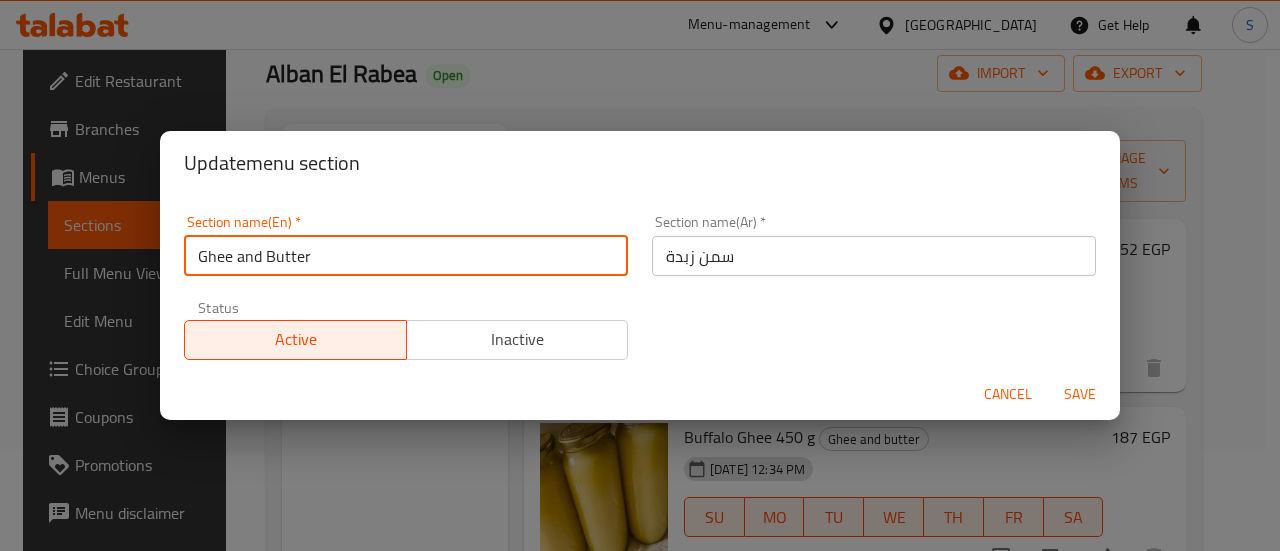 click on "Ghee and Butter" at bounding box center [406, 256] 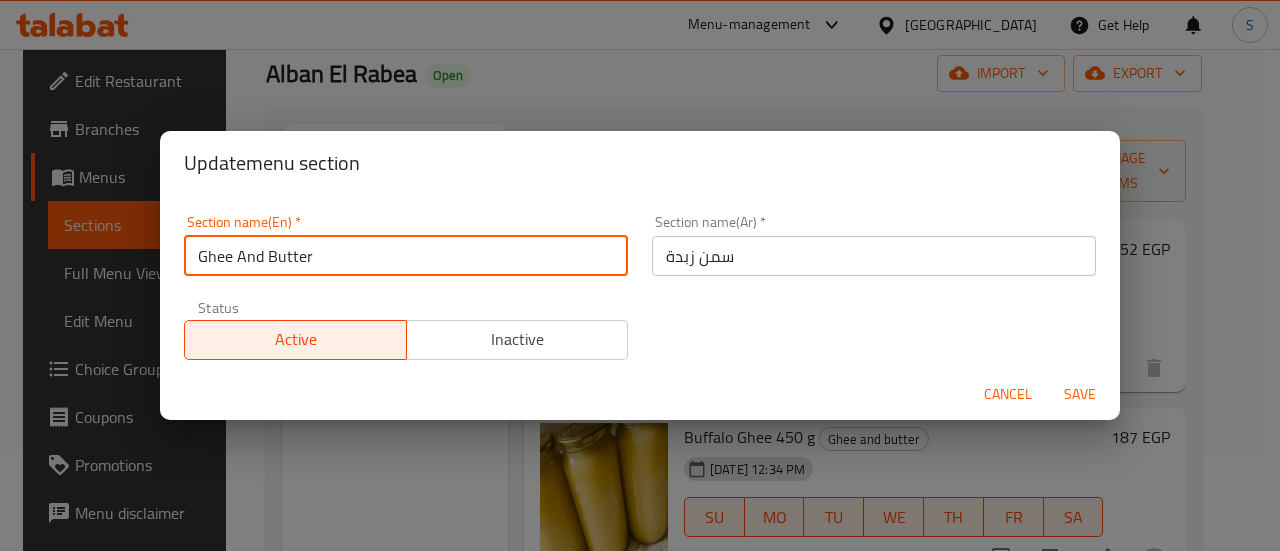 type on "Ghee And Butter" 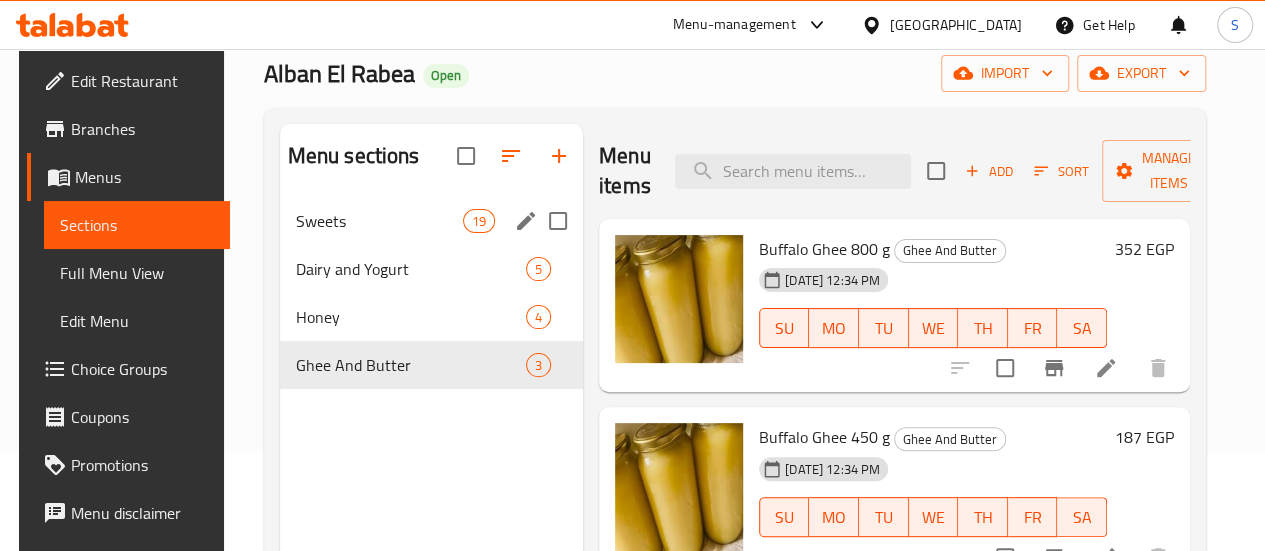 scroll, scrollTop: 0, scrollLeft: 0, axis: both 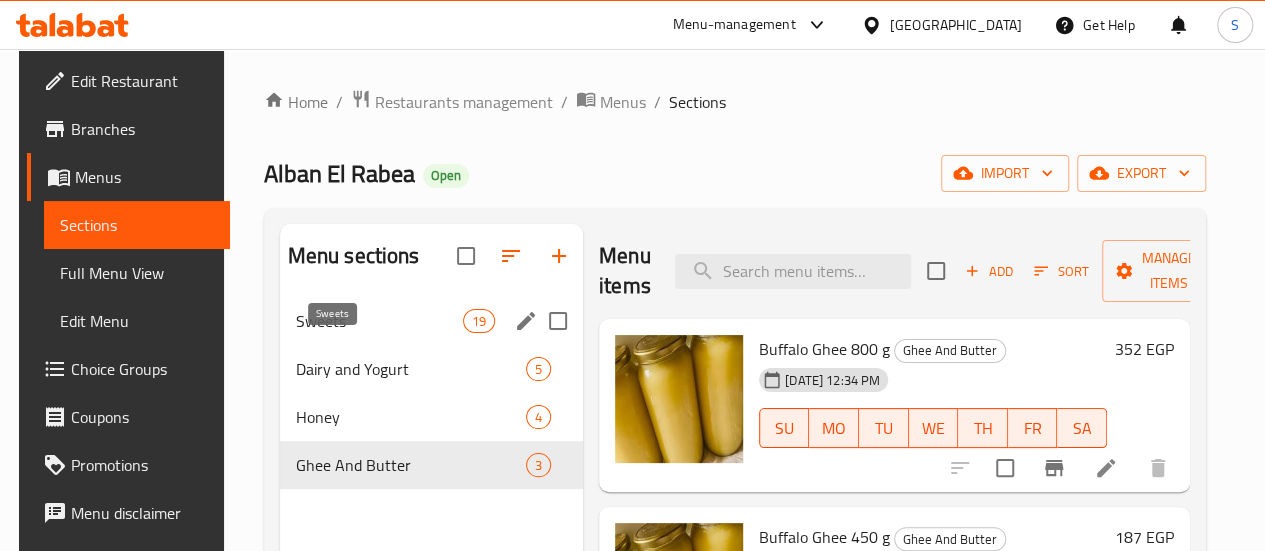 click on "Sweets" at bounding box center [379, 321] 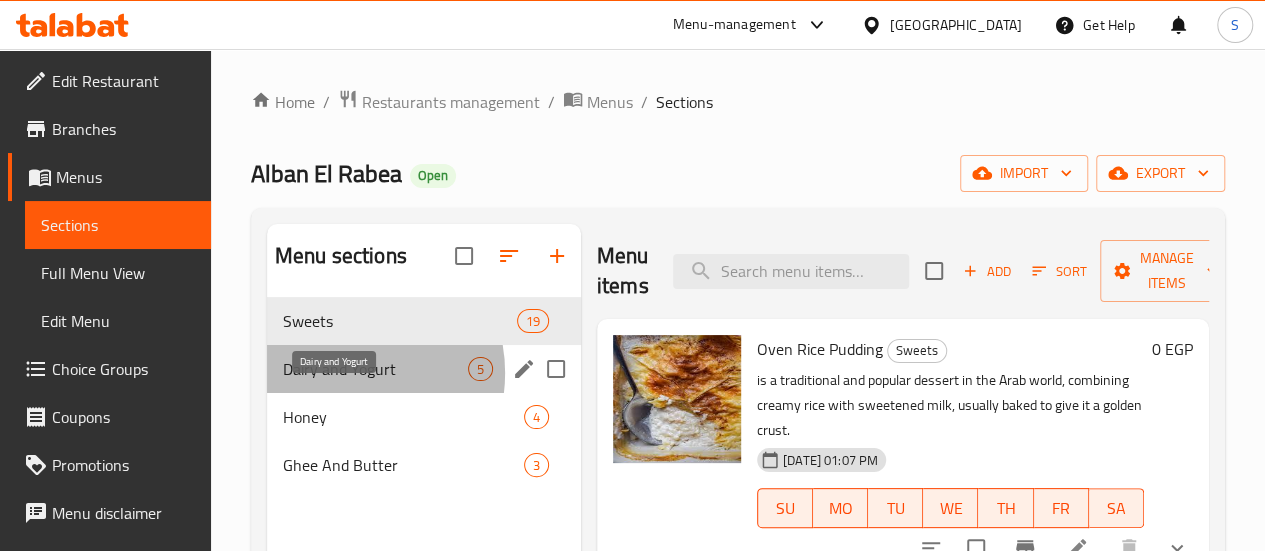 click on "Dairy and Yogurt" at bounding box center [375, 369] 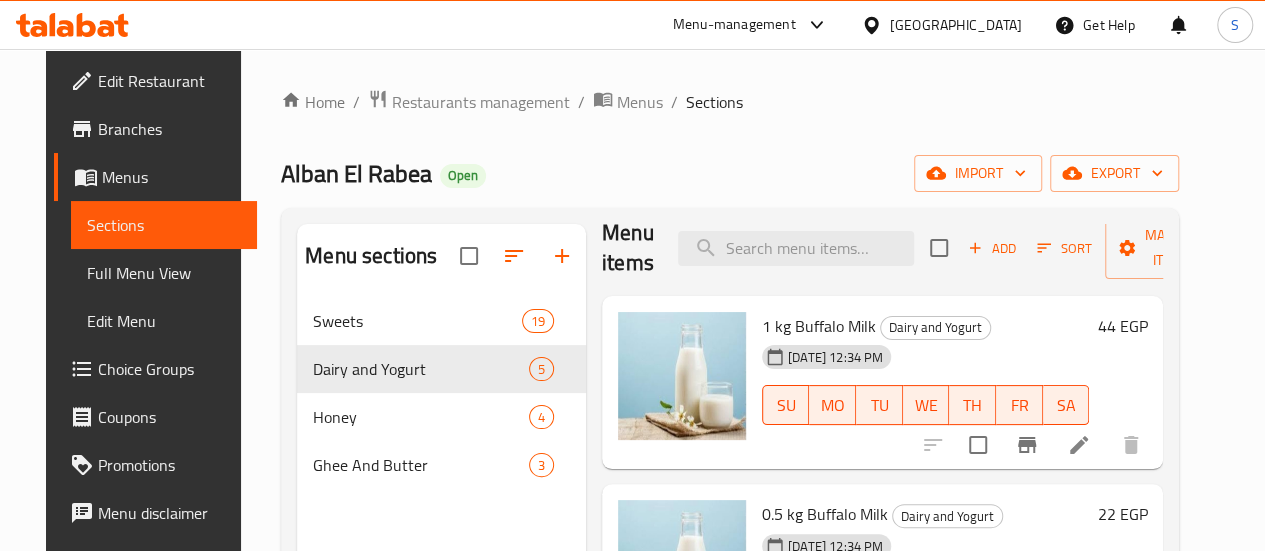 scroll, scrollTop: 0, scrollLeft: 0, axis: both 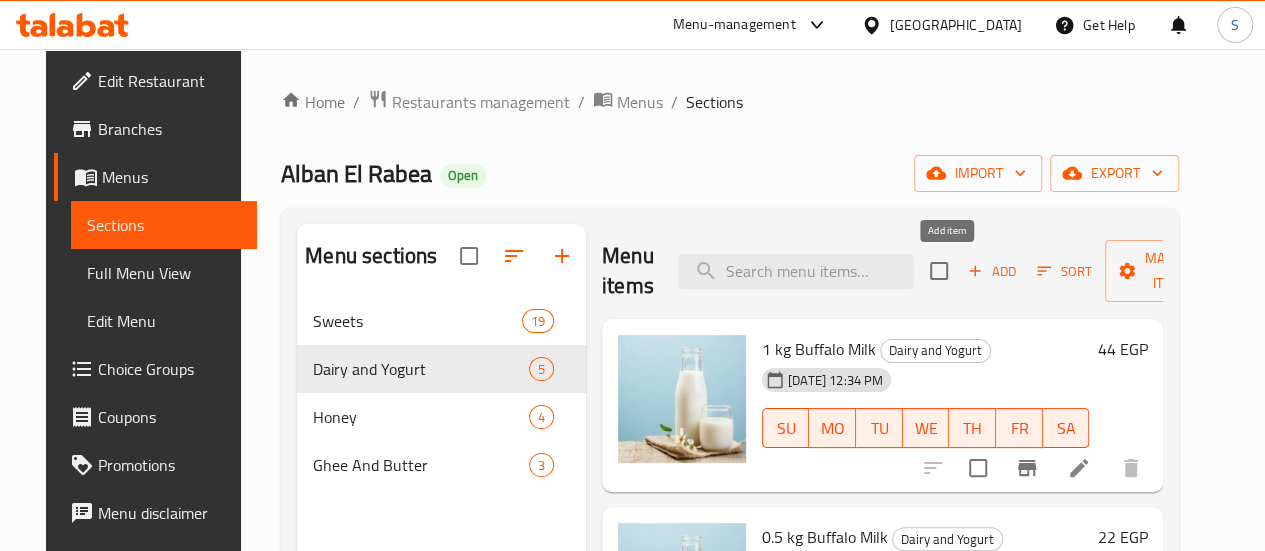 click on "Add" at bounding box center [992, 271] 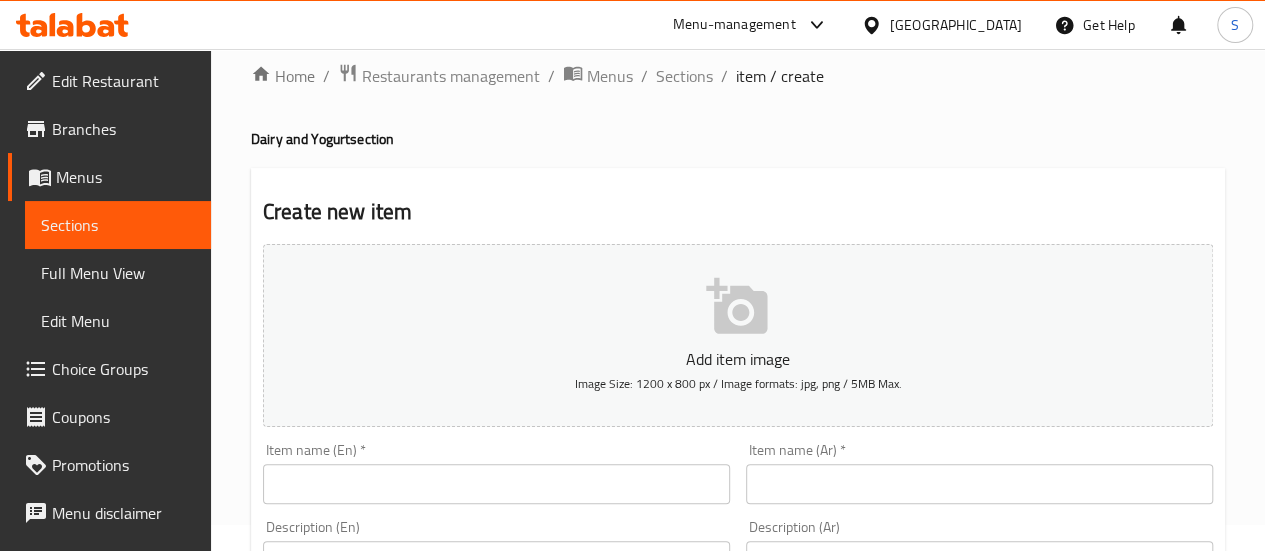 scroll, scrollTop: 100, scrollLeft: 0, axis: vertical 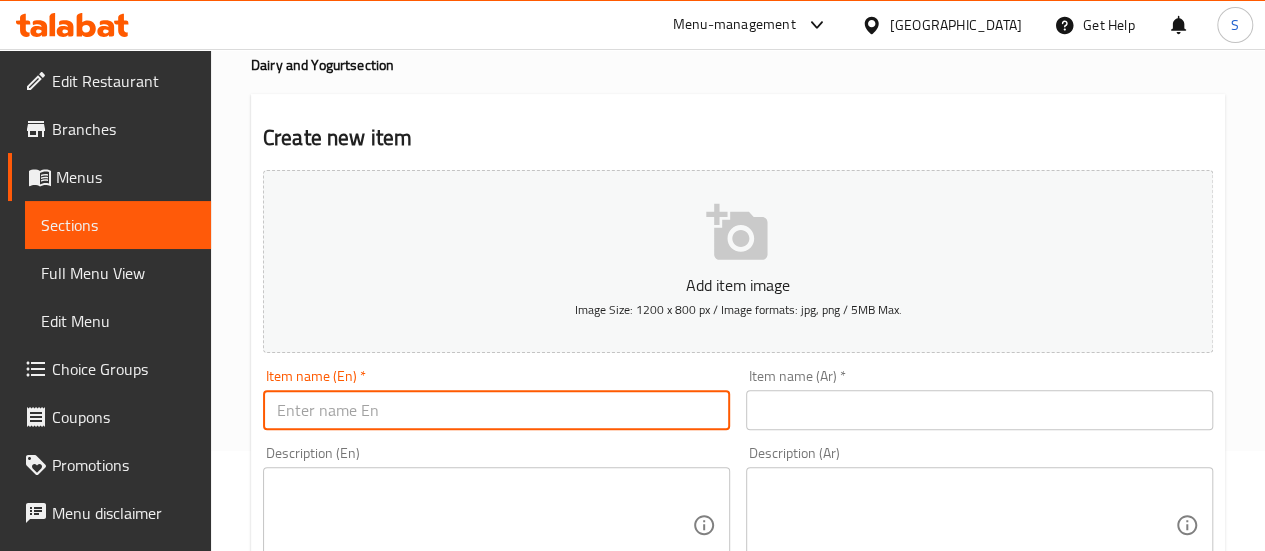 click at bounding box center [496, 410] 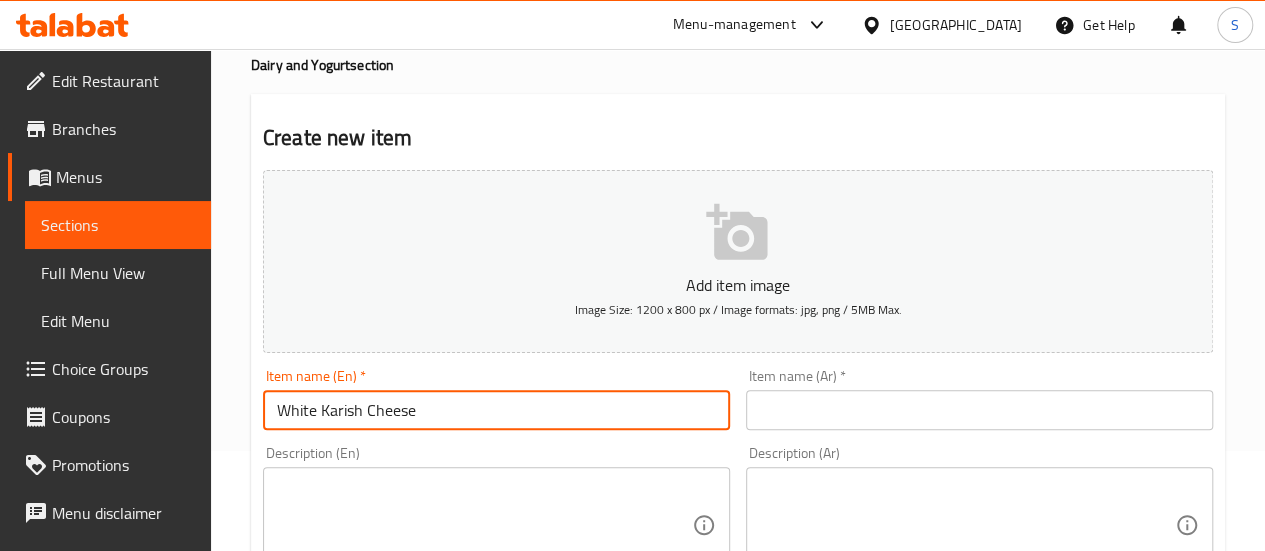 type on "White Karish Cheese" 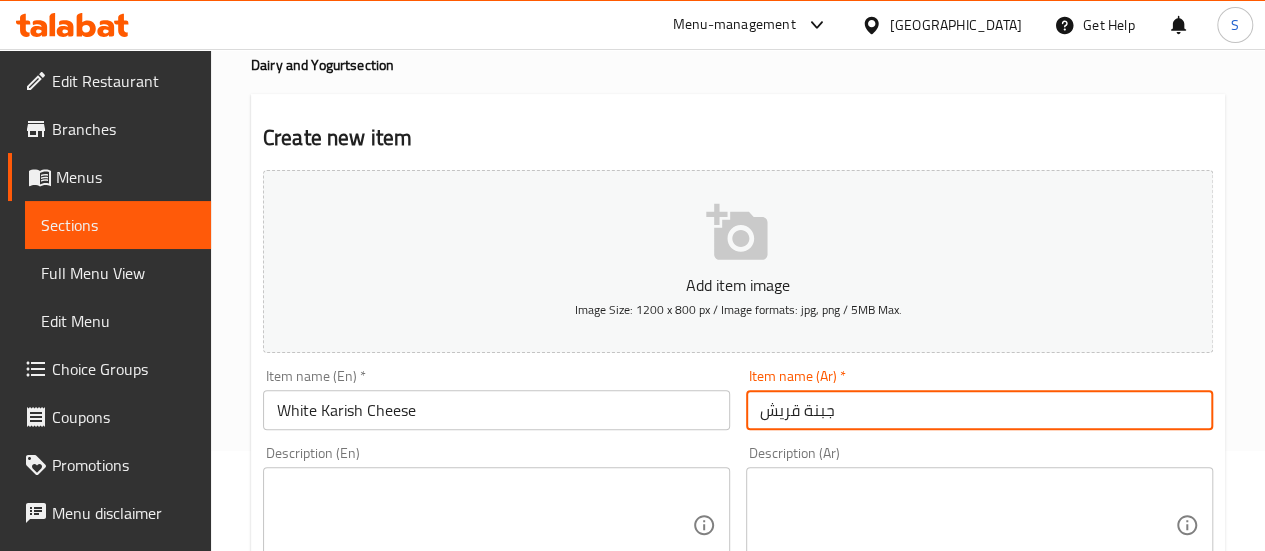 drag, startPoint x: 849, startPoint y: 401, endPoint x: 746, endPoint y: 408, distance: 103.23759 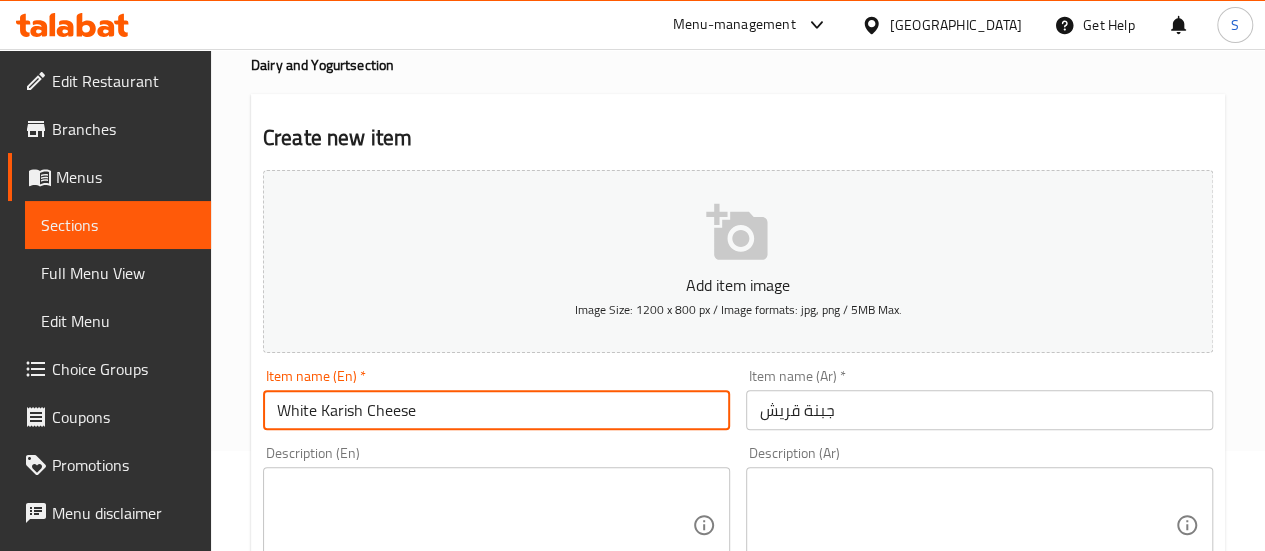 drag, startPoint x: 472, startPoint y: 414, endPoint x: 243, endPoint y: 413, distance: 229.00218 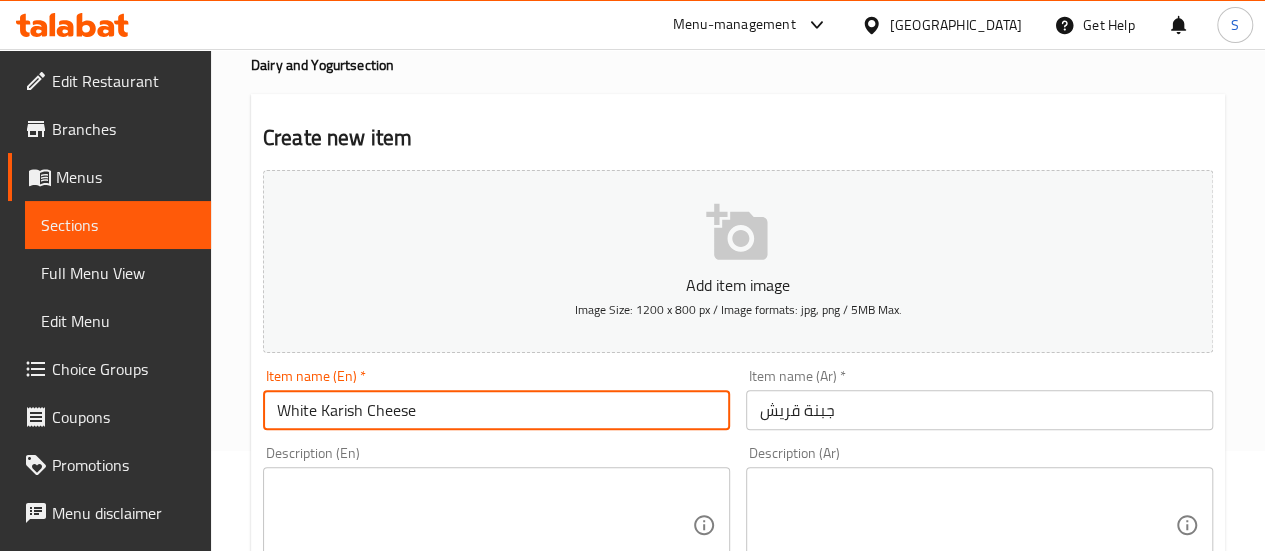 drag, startPoint x: 319, startPoint y: 415, endPoint x: 450, endPoint y: 406, distance: 131.30879 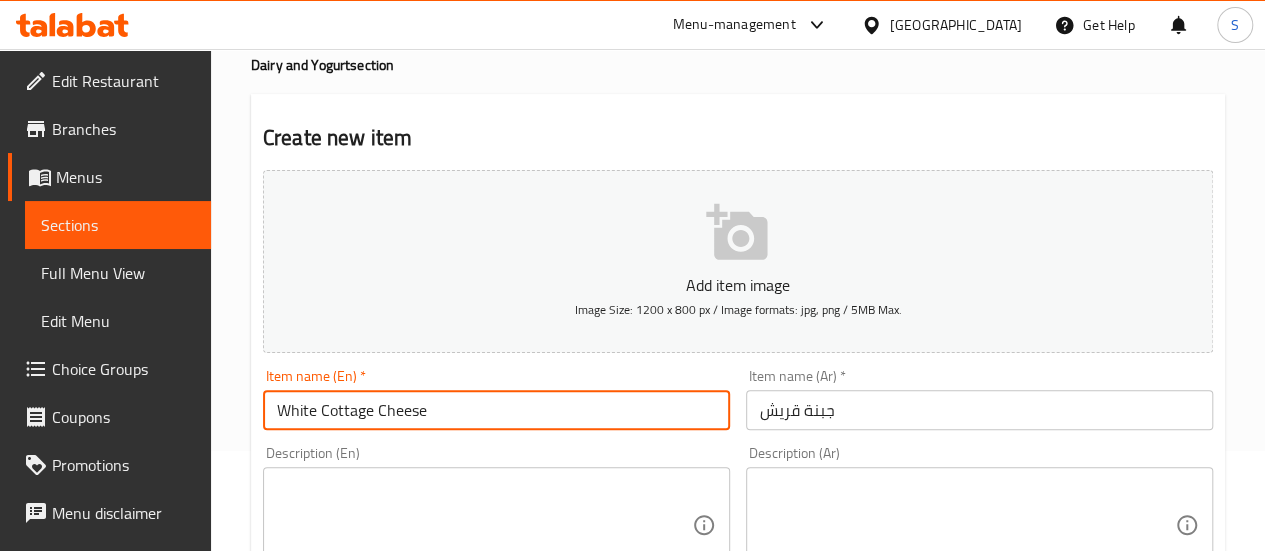 type on "White Cottage Cheese" 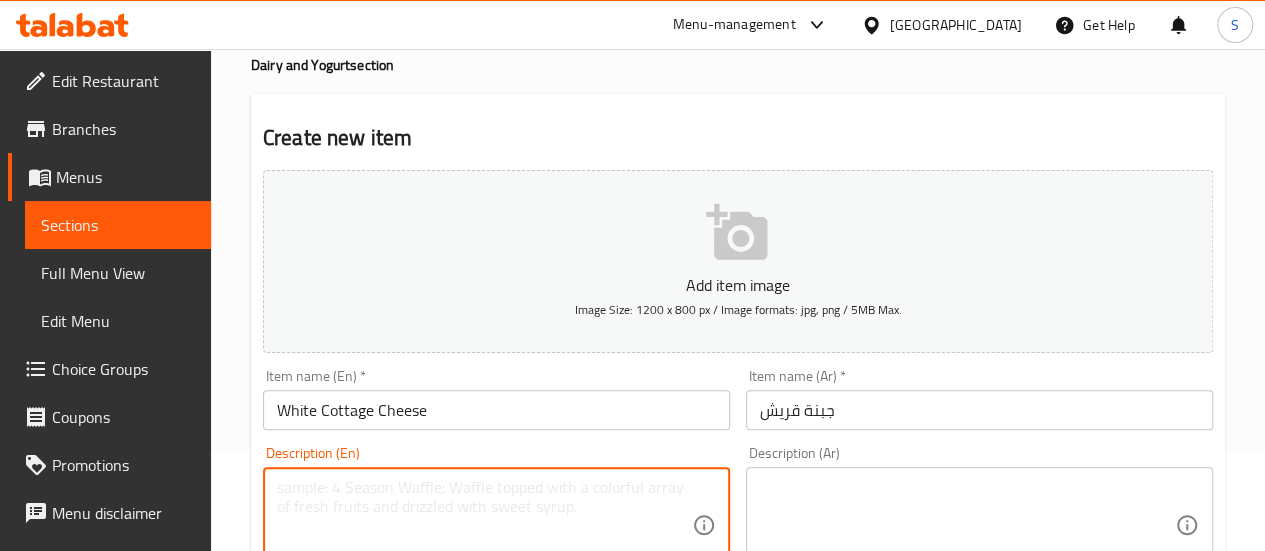 paste on "It’s made from cow’s milk or buffalo’s milk, and it’s known for its light texture, low fat content, and high protein content." 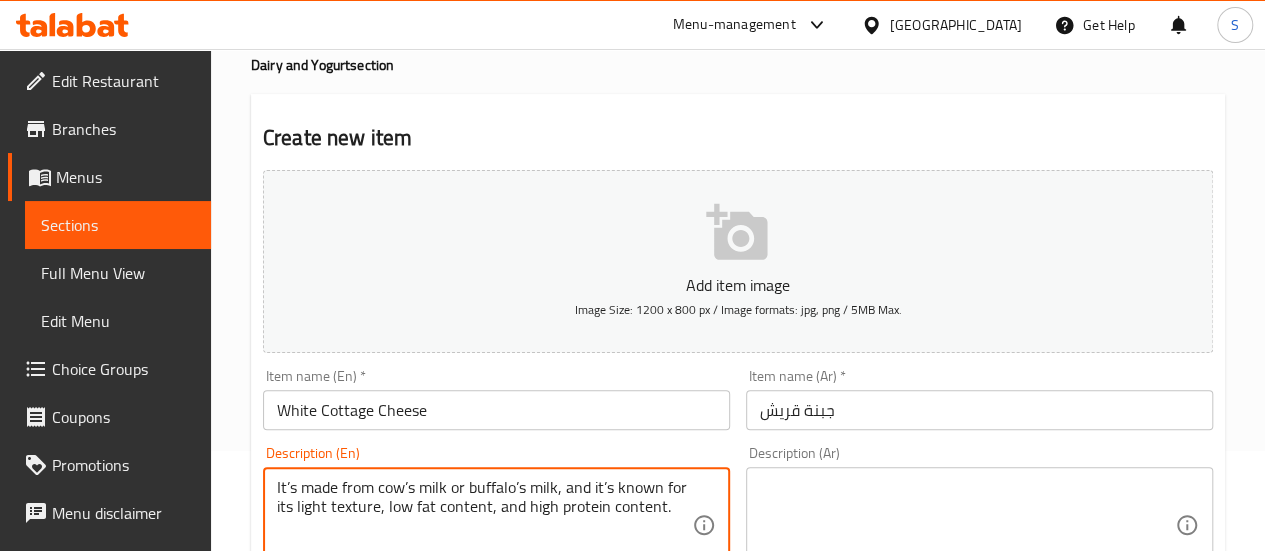 scroll, scrollTop: 200, scrollLeft: 0, axis: vertical 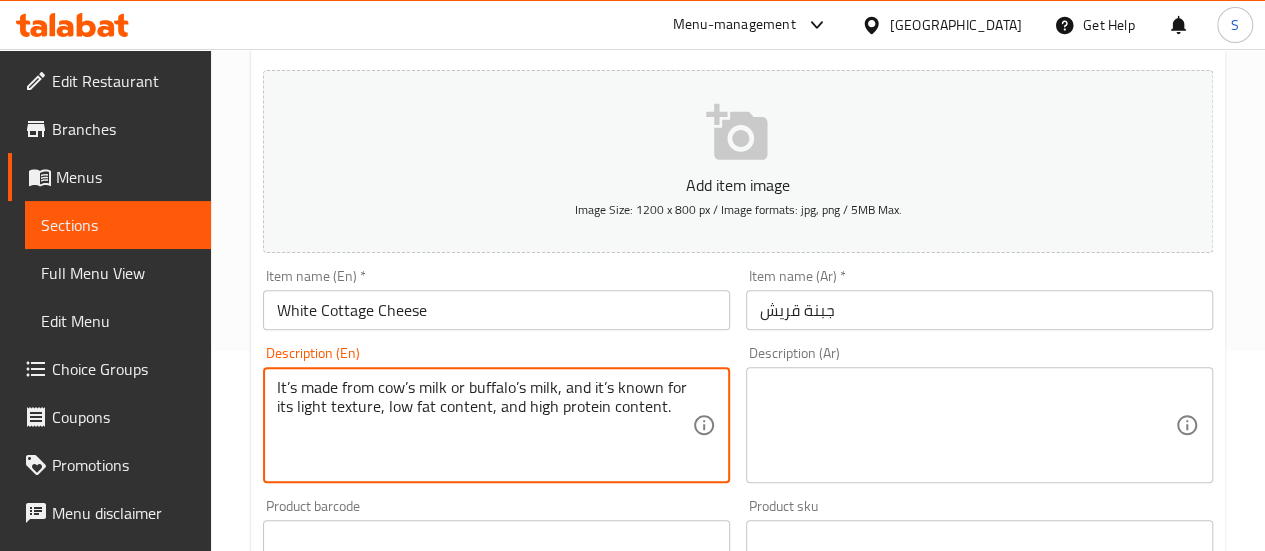 type on "It’s made from cow’s milk or buffalo’s milk, and it’s known for its light texture, low fat content, and high protein content." 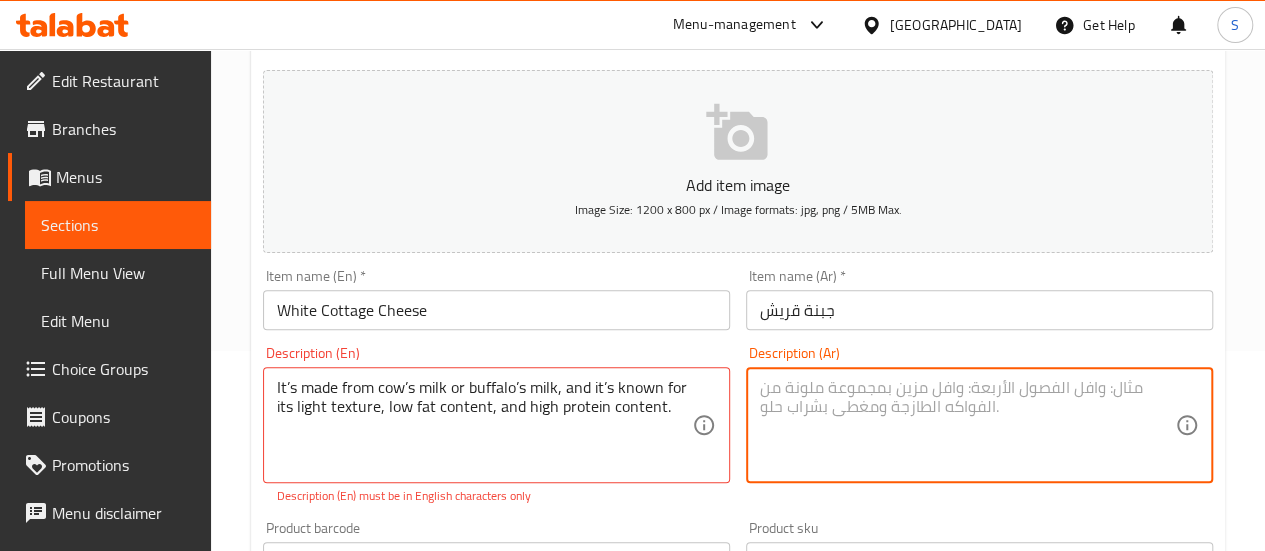click at bounding box center [967, 425] 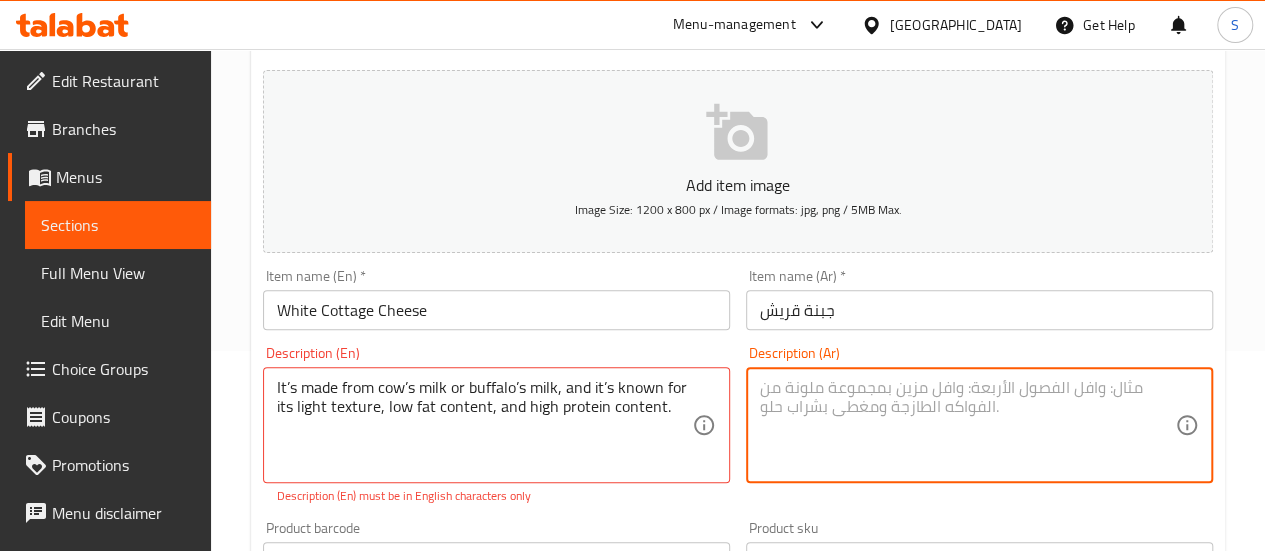 paste on "تحتوي على نسبة عالية من [DEMOGRAPHIC_DATA]، ما يجعلها مفيدة لبناء العضلات وتجديد [DEMOGRAPHIC_DATA]." 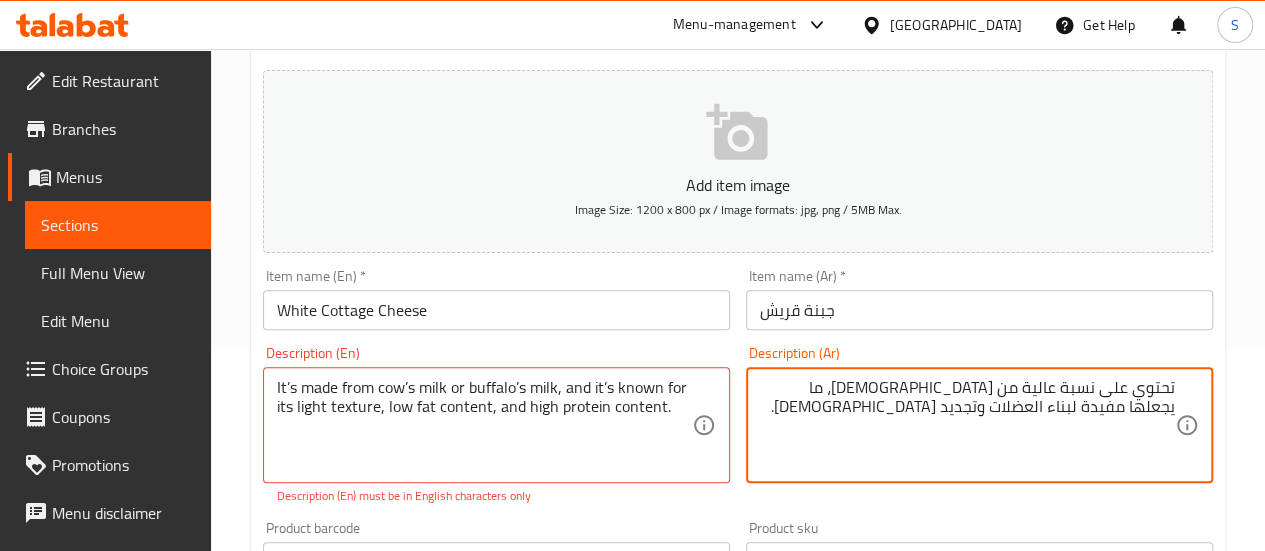 paste on "منخفضة في الدهون، مما يجعلها خيارًا مثاليًا للأشخاص الذين يتبعون حميات غذائية أو يهتمون بالتحكم في السعرات الحرارية." 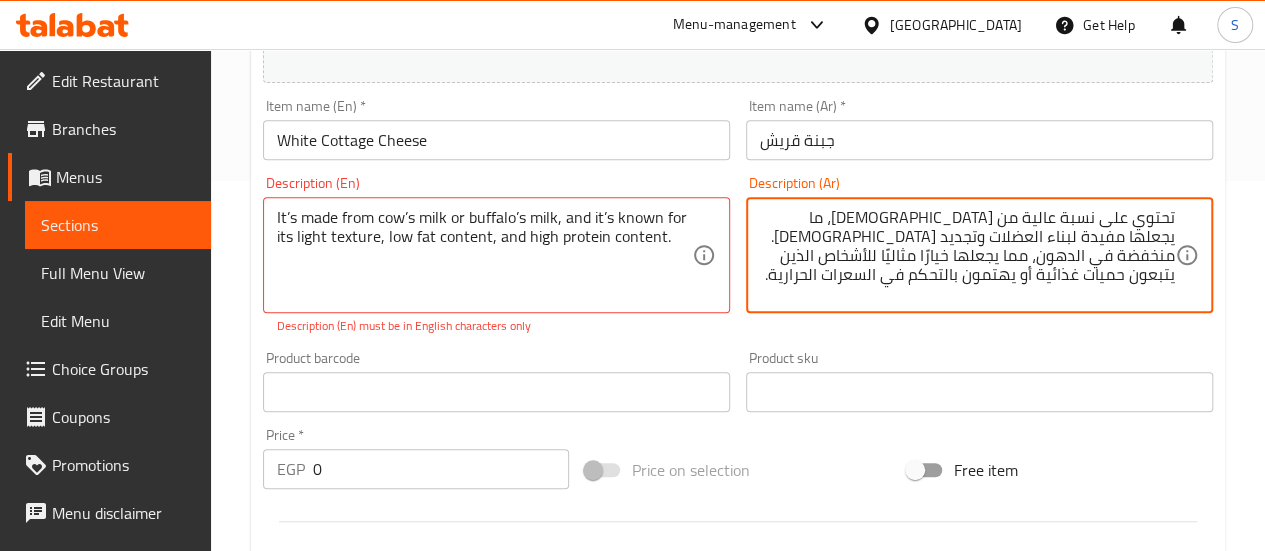 scroll, scrollTop: 400, scrollLeft: 0, axis: vertical 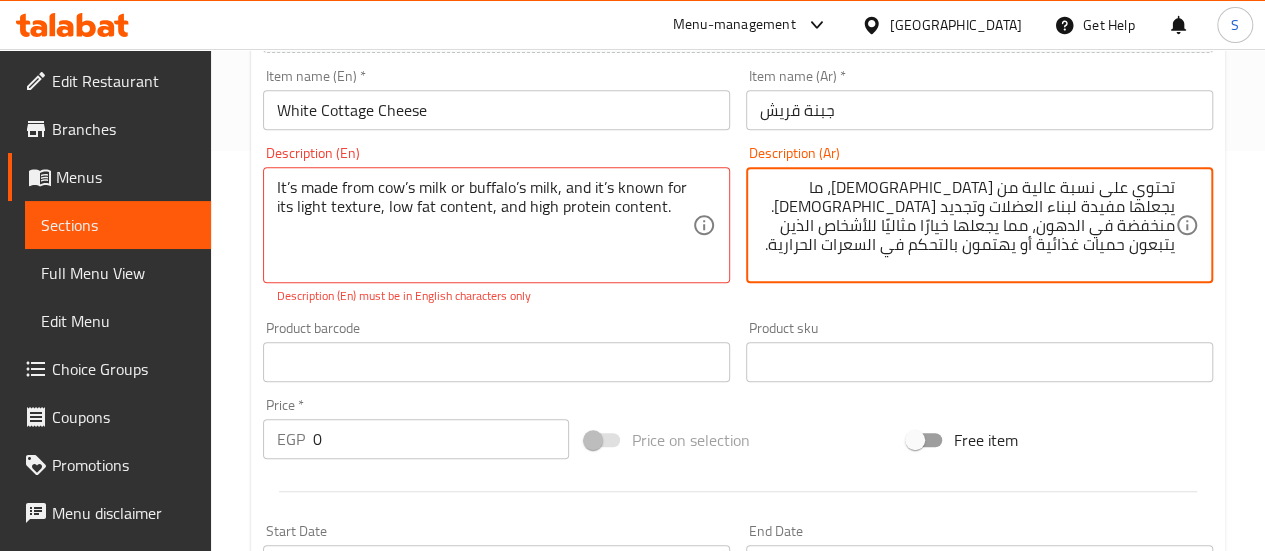 type on "تحتوي على نسبة عالية من [DEMOGRAPHIC_DATA]، ما يجعلها مفيدة لبناء العضلات وتجديد [DEMOGRAPHIC_DATA].
منخفضة في الدهون، مما يجعلها خيارًا مثاليًا للأشخاص الذين يتبعون حميات غذائية أو يهتمون بالتحكم في السعرات الحرارية." 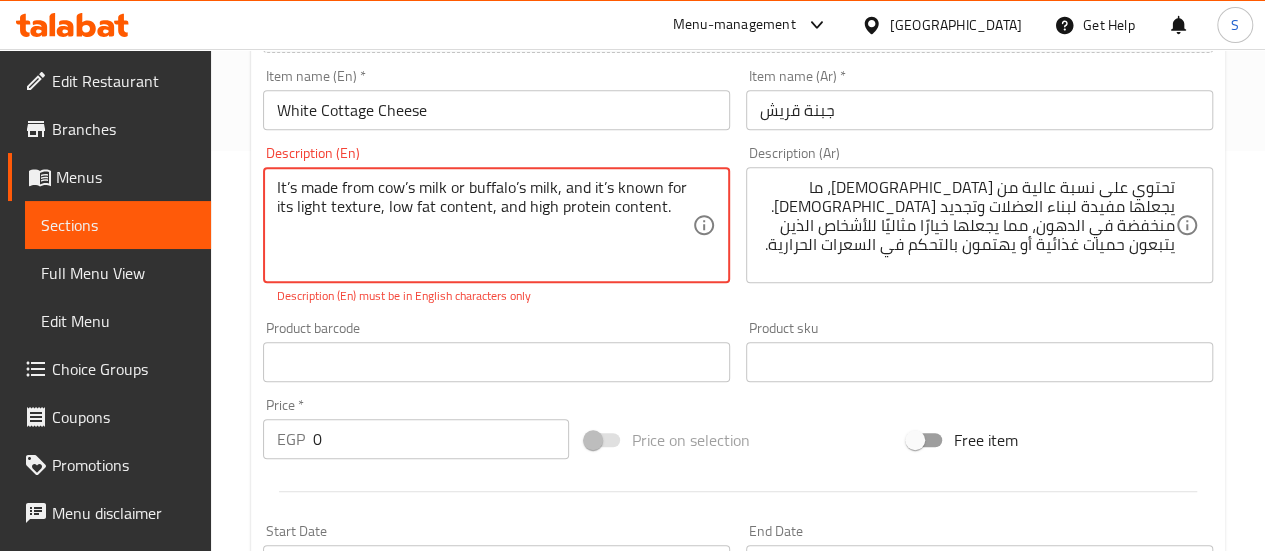 drag, startPoint x: 668, startPoint y: 205, endPoint x: 251, endPoint y: 167, distance: 418.72784 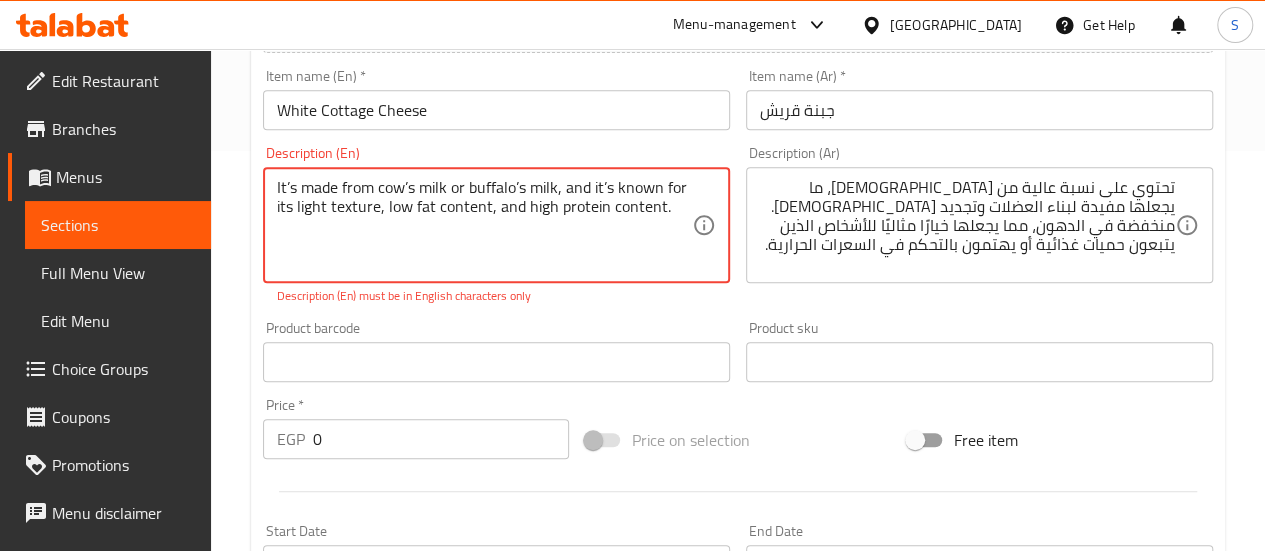 click on "Create new item Add item image Image Size: 1200 x 800 px / Image formats: jpg, png / 5MB Max. Item name (En)   * White Cottage Cheese Item name (En)  * Item name (Ar)   * جبنة قريش Item name (Ar)  * Description (En) It’s made from cow’s milk or buffalo’s milk, and it’s known for its light texture, low fat content, and high protein content.  Description (En) Description (En) must be in English characters only Description (Ar) تحتوي على نسبة عالية من [DEMOGRAPHIC_DATA]، ما يجعلها مفيدة لبناء العضلات وتجديد الأنسجة.
منخفضة في الدهون، مما يجعلها خيارًا مثاليًا للأشخاص الذين يتبعون حميات غذائية أو يهتمون بالتحكم في السعرات الحرارية. Description (Ar) Product barcode Product barcode Product sku Product sku Price   * EGP 0 Price  * Price on selection Free item Start Date Start Date End Date End Date Available Days SU MO TU WE TH FR SA ​" at bounding box center (738, 387) 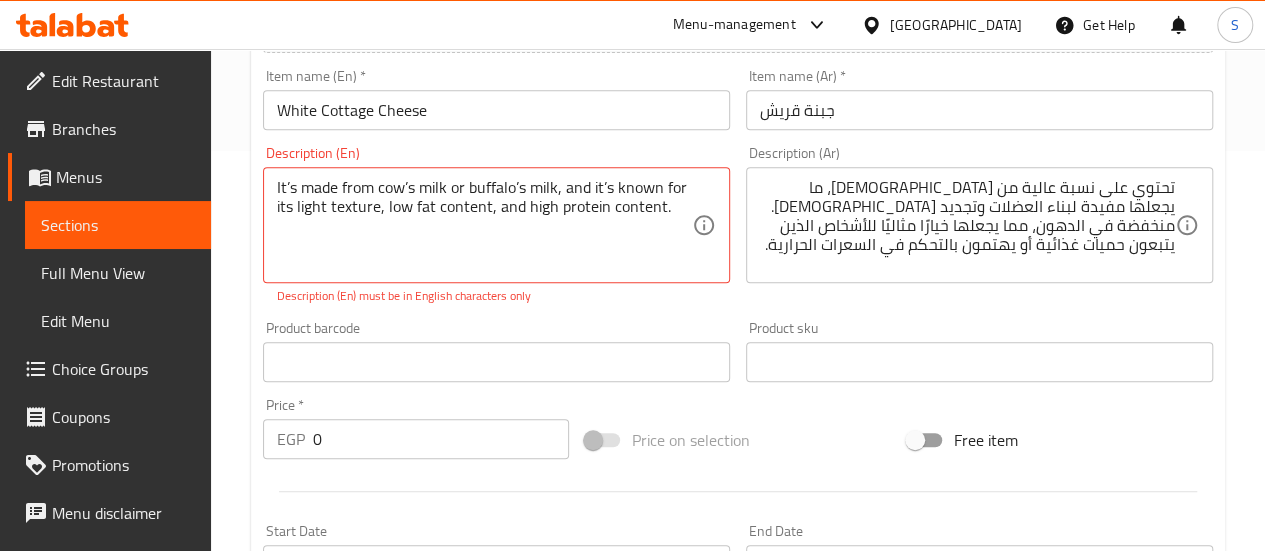 click on "Description (En) must be in English characters only" at bounding box center (496, 296) 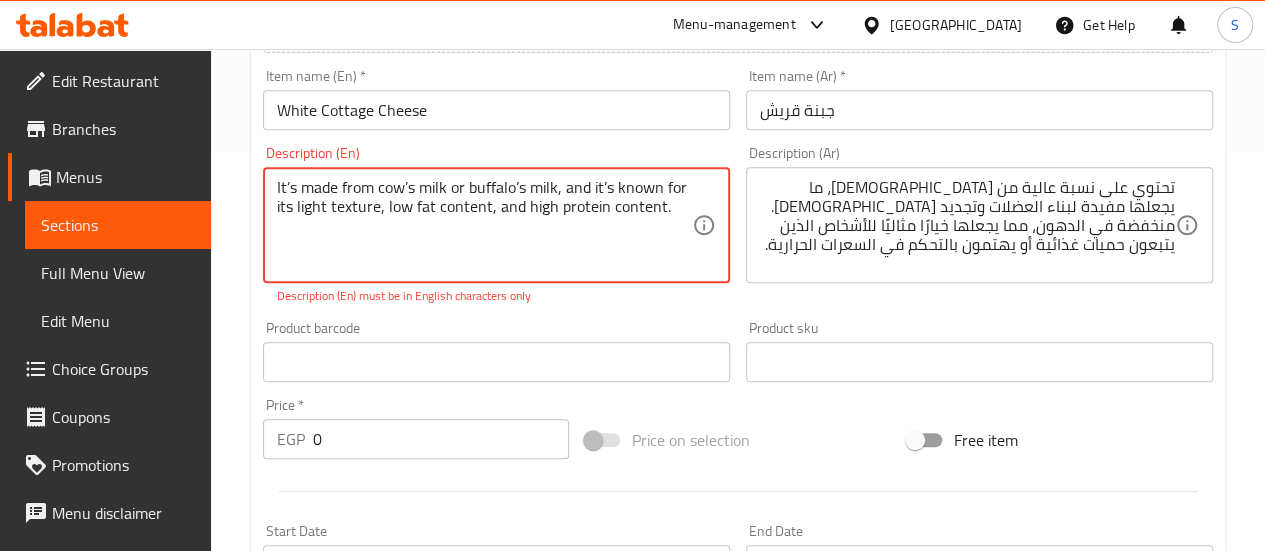 drag, startPoint x: 663, startPoint y: 205, endPoint x: 215, endPoint y: 138, distance: 452.98233 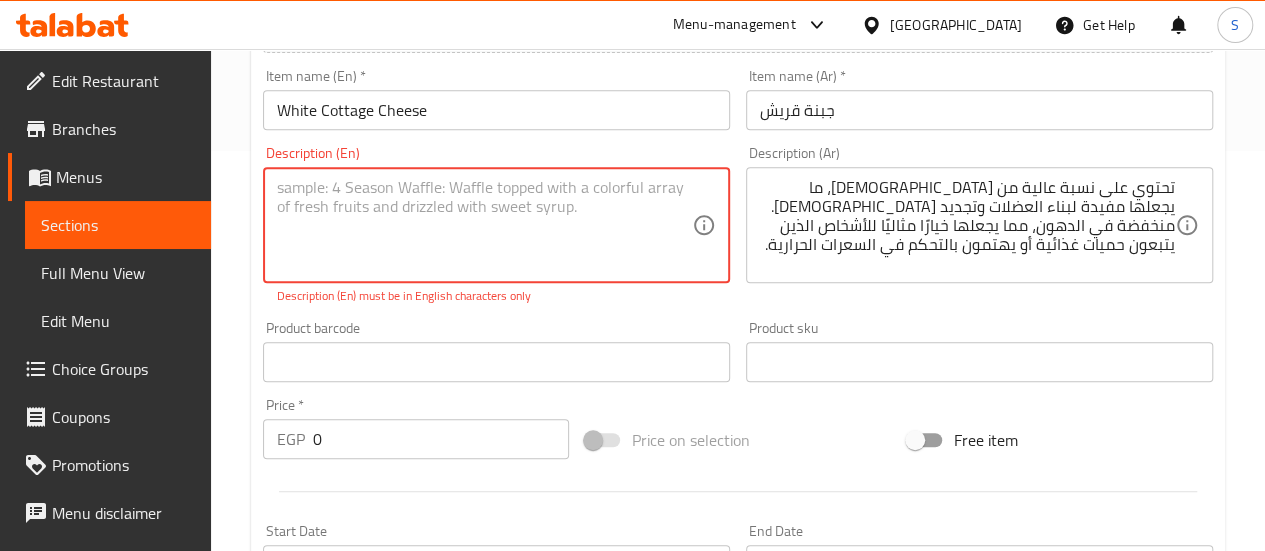 click on "Product barcode Product barcode" at bounding box center [496, 351] 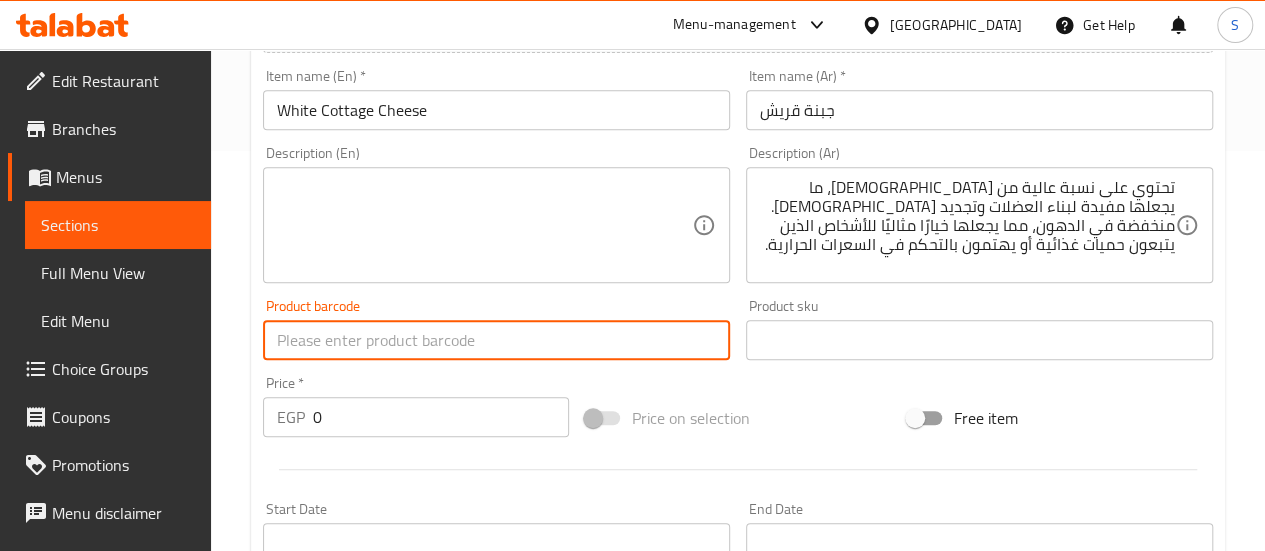 click at bounding box center (484, 225) 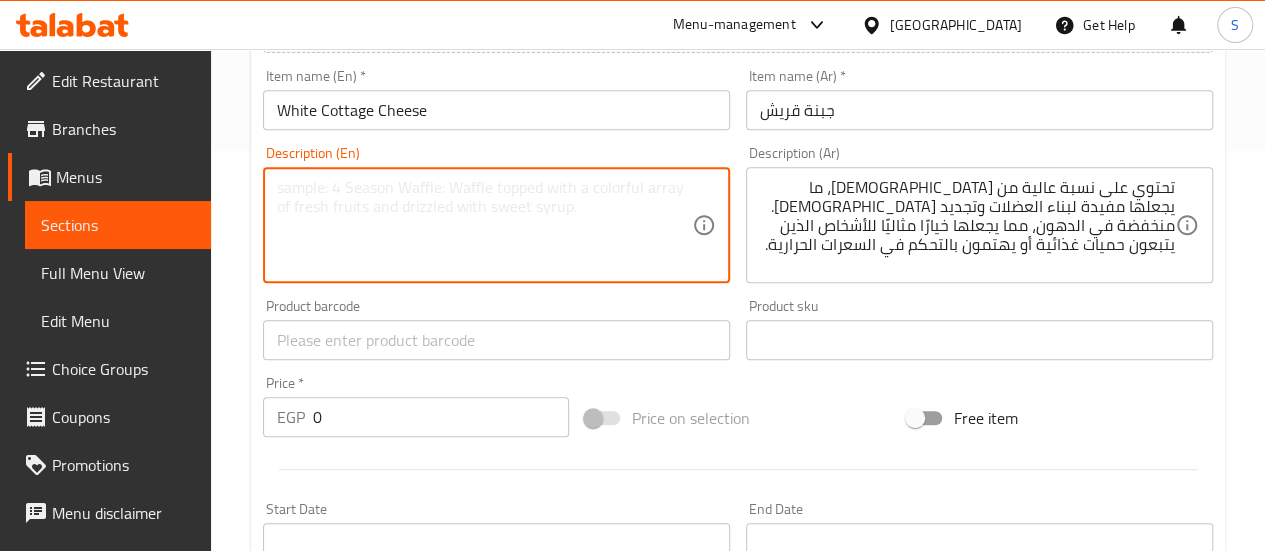 paste on "It’s also a good source of calcium, which is essential for healthy bones and teeth" 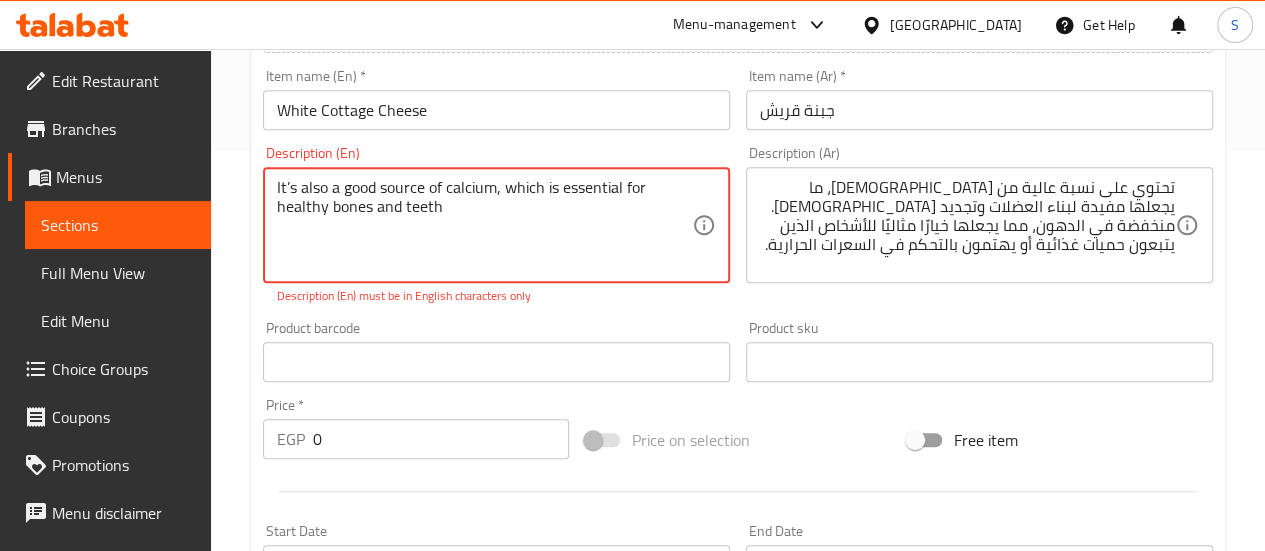 paste on "Ideal for Diets: Due to its low fat and calorie content, it’s often incorporated into weight-loss and fitness diets" 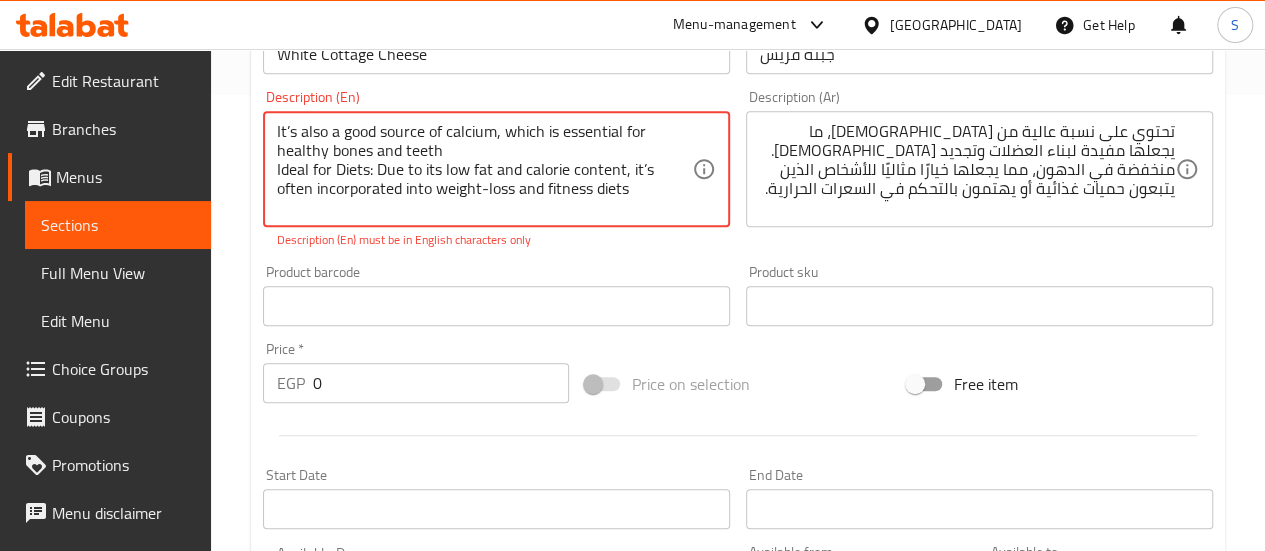scroll, scrollTop: 500, scrollLeft: 0, axis: vertical 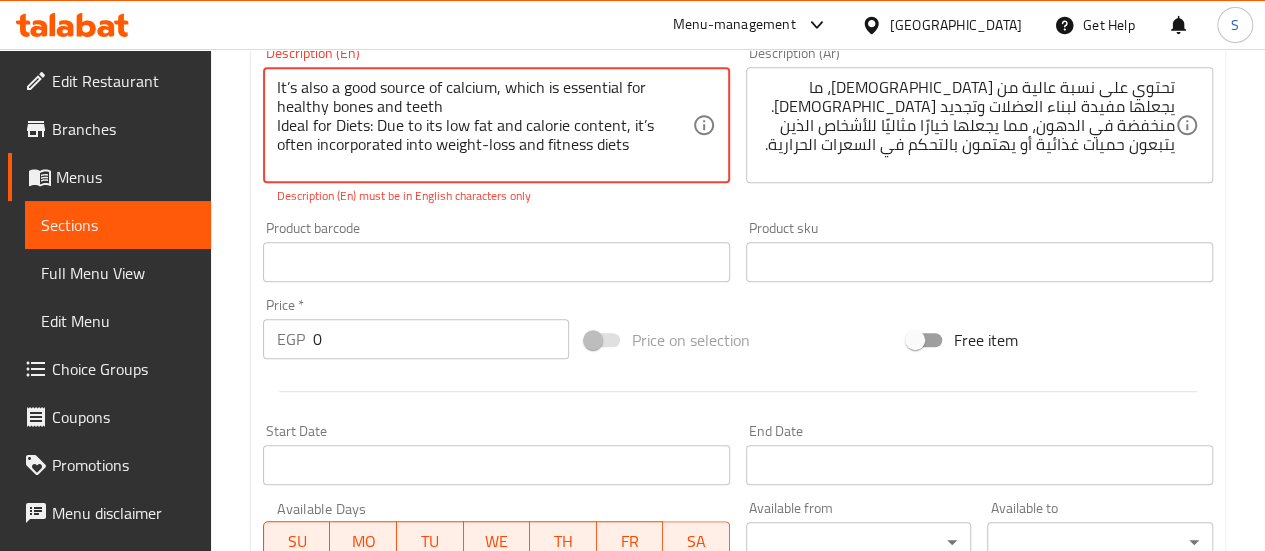 click on "It’s also a good source of calcium, which is essential for healthy bones and teeth
Ideal for Diets: Due to its low fat and calorie content, it’s often incorporated into weight-loss and fitness diets" at bounding box center (484, 125) 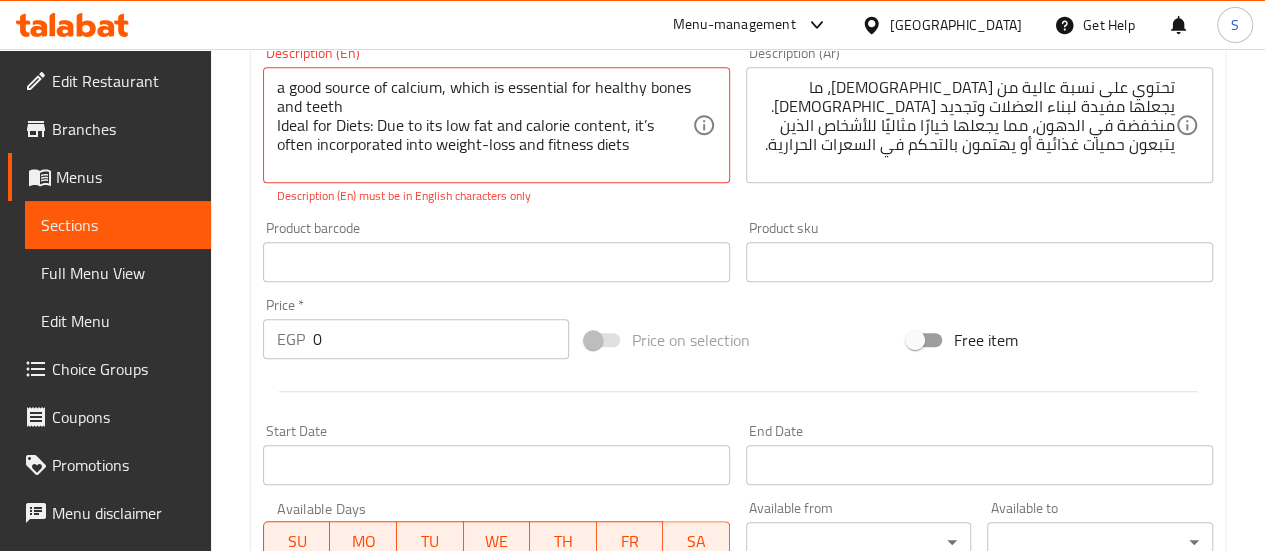 click on "Description (En) must be in English characters only" at bounding box center (496, 196) 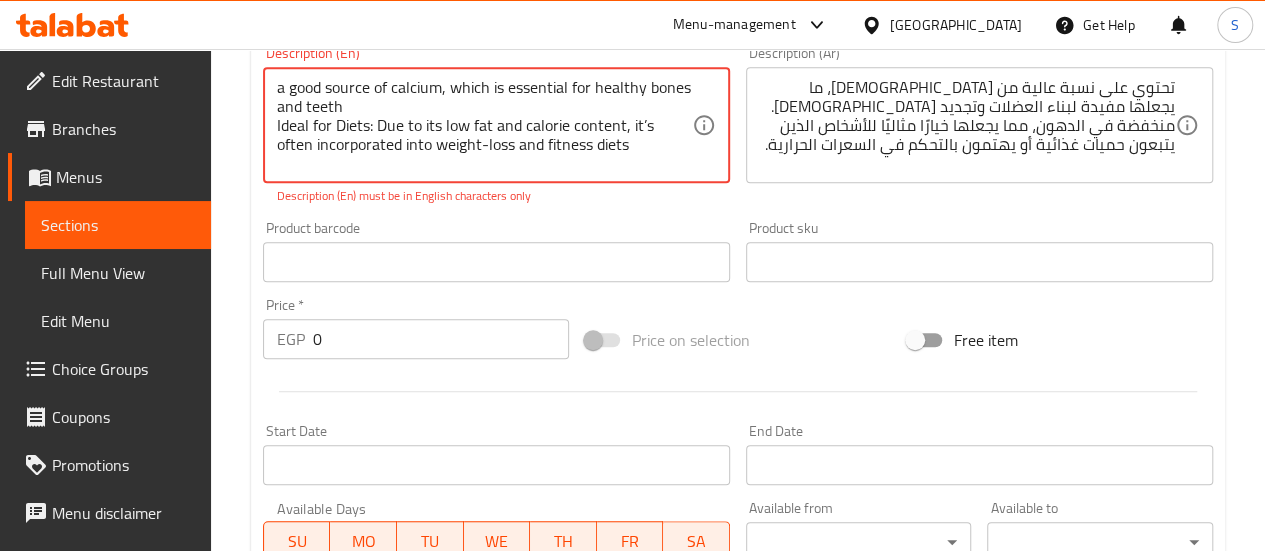 drag, startPoint x: 621, startPoint y: 152, endPoint x: 252, endPoint y: 141, distance: 369.1639 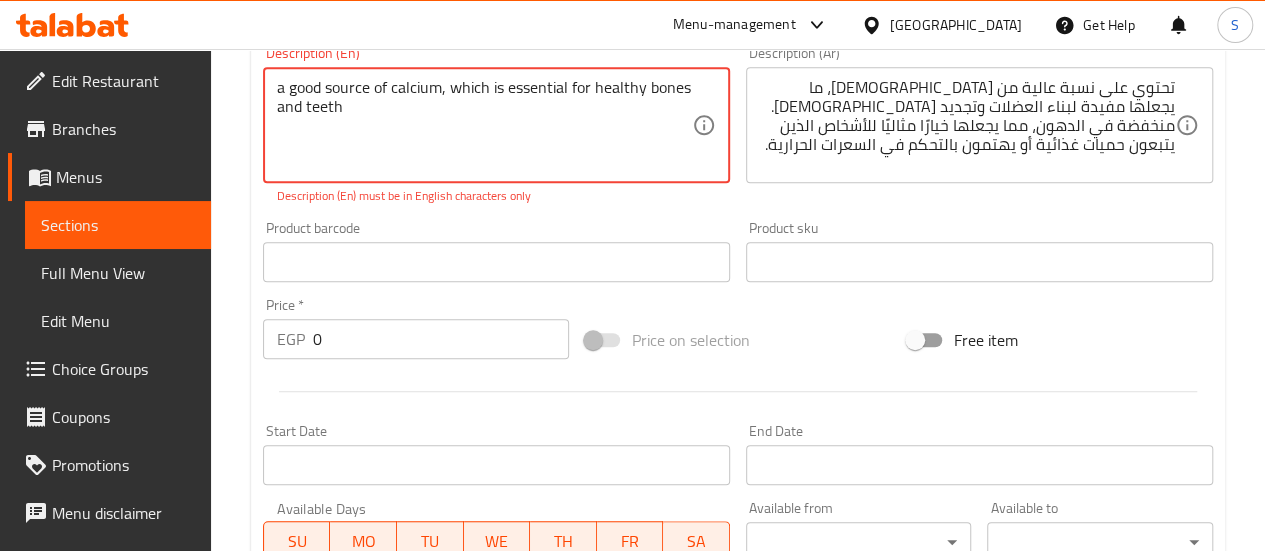 click on "Add item image Image Size: 1200 x 800 px / Image formats: jpg, png / 5MB Max. Item name (En)   * White Cottage Cheese Item name (En)  * Item name (Ar)   * جبنة قريش Item name (Ar)  * Description (En) a good source of calcium, which is essential for healthy bones and teeth
Description (En) Description (En) must be in English characters only Description (Ar) تحتوي على نسبة عالية من البروتين، ما يجعلها مفيدة لبناء العضلات وتجديد الأنسجة.
منخفضة في الدهون، مما يجعلها خيارًا مثاليًا للأشخاص الذين يتبعون حميات غذائية أو يهتمون بالتحكم في السعرات الحرارية. Description (Ar) Product barcode Product barcode Product sku Product sku Price   * EGP 0 Price  * Price on selection Free item Start Date Start Date End Date End Date Available Days SU MO TU WE TH FR SA Available from ​ ​ Available to ​ ​ Status Active Inactive Exclude from GEM" at bounding box center (738, 204) 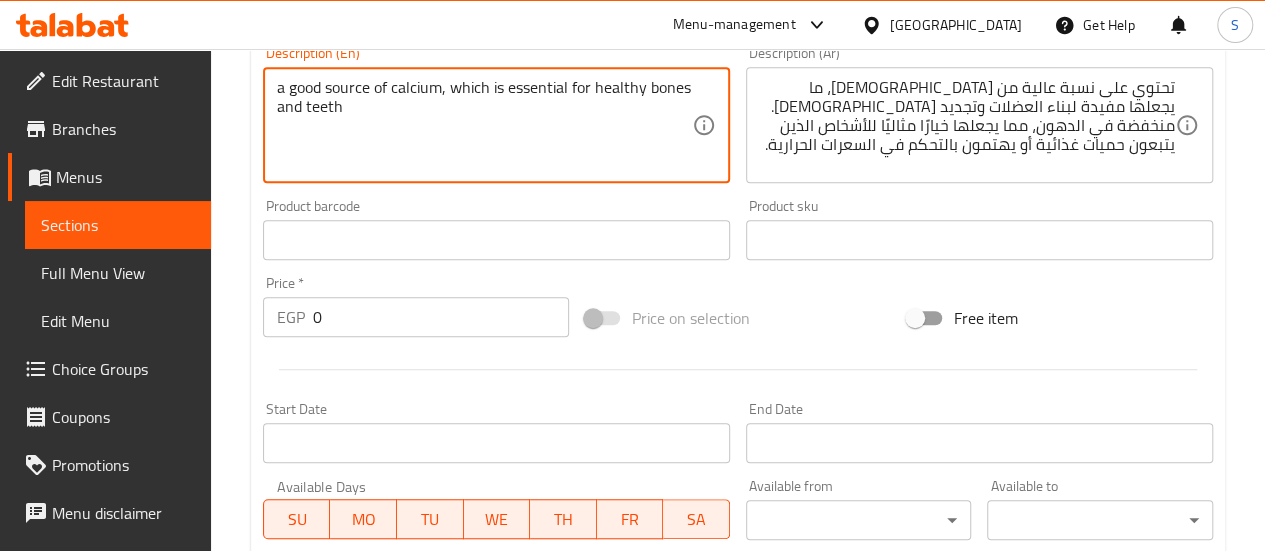 paste on "Ideal for Diets: Due to its low fat and calorie content, it’s often incorporated into weight-loss and fitness diets" 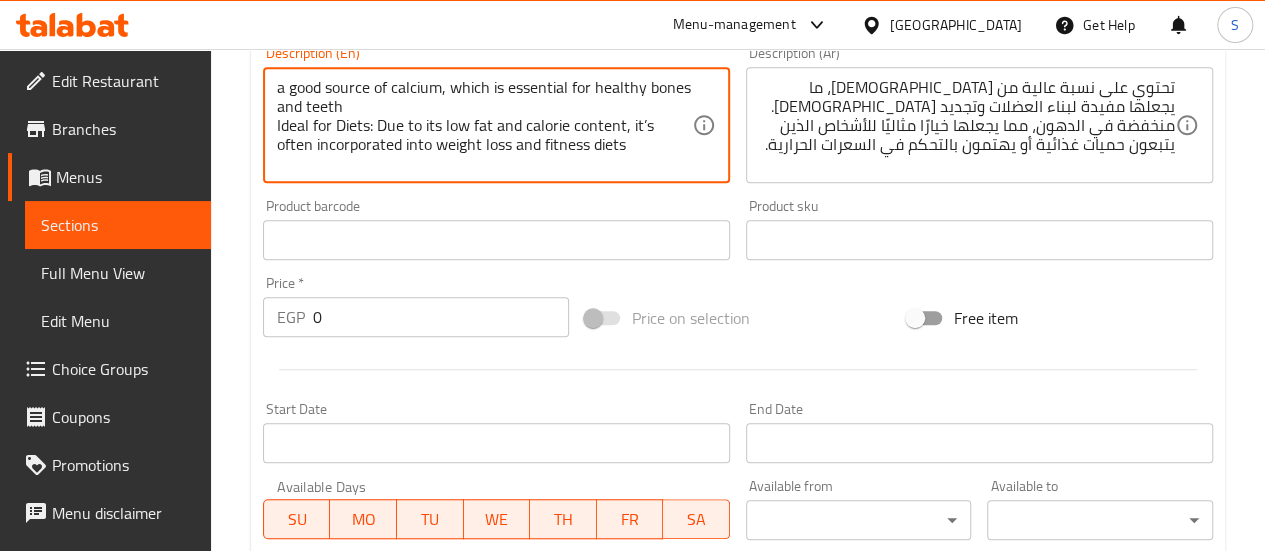 click on "Add item image Image Size: 1200 x 800 px / Image formats: jpg, png / 5MB Max. Item name (En)   * White Cottage Cheese Item name (En)  * Item name (Ar)   * جبنة قريش Item name (Ar)  * Description (En) a good source of calcium, which is essential for healthy bones and teeth
Ideal for Diets: Due to its low fat and calorie content, it’s often incorporated into weight loss and fitness diets Description (En) Description (Ar) تحتوي على نسبة عالية من البروتين، ما يجعلها مفيدة لبناء العضلات وتجديد الأنسجة.
منخفضة في الدهون، مما يجعلها خيارًا مثاليًا للأشخاص الذين يتبعون حميات غذائية أو يهتمون بالتحكم في السعرات الحرارية. Description (Ar) Product barcode Product barcode Product sku Product sku Price   * EGP 0 Price  * Price on selection Free item Start Date Start Date End Date End Date Available Days SU MO TU WE TH FR SA Available from ​" at bounding box center [738, 193] 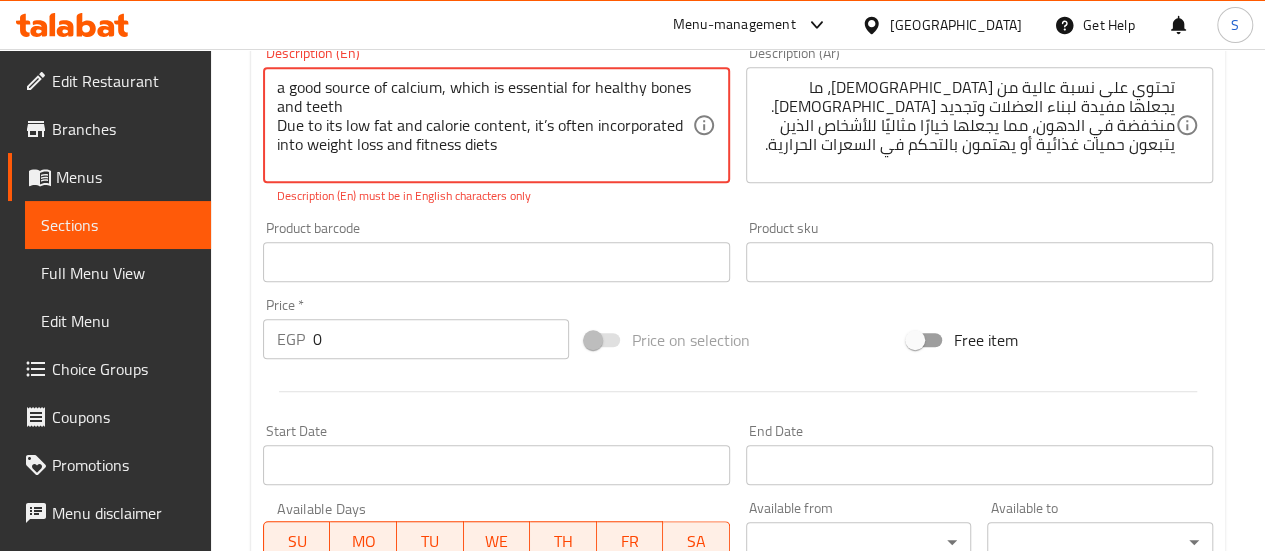 click on "a good source of calcium, which is essential for healthy bones and teeth
Due to its low fat and calorie content, it’s often incorporated into weight loss and fitness diets" at bounding box center [484, 125] 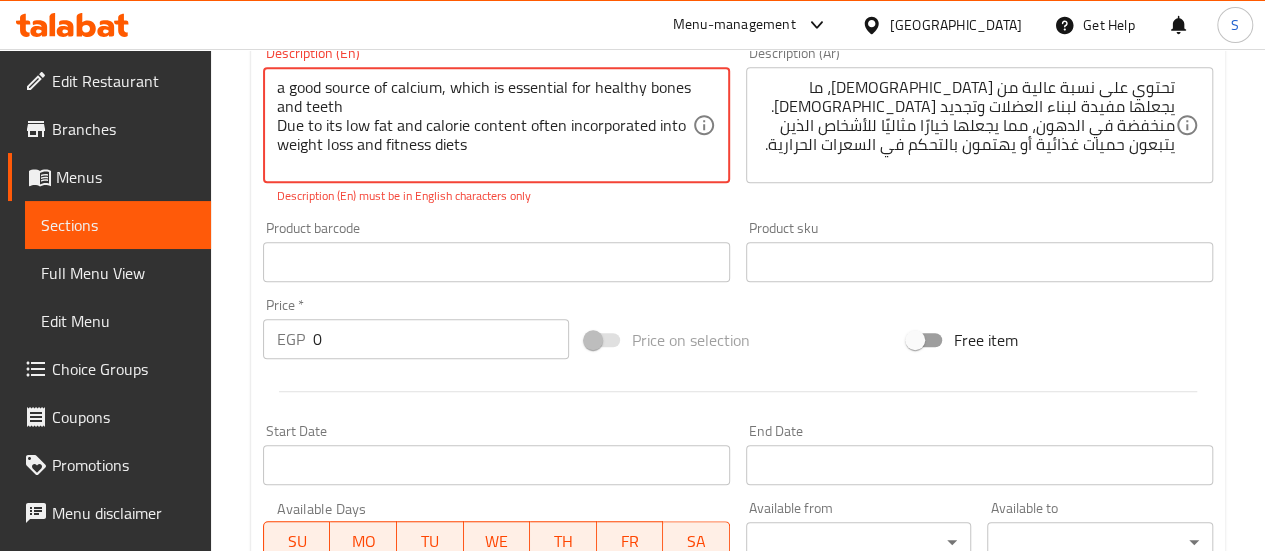 type on "a good source of calcium, which is essential for healthy bones and teeth
Due to its low fat and calorie content often incorporated into weight loss and fitness diets" 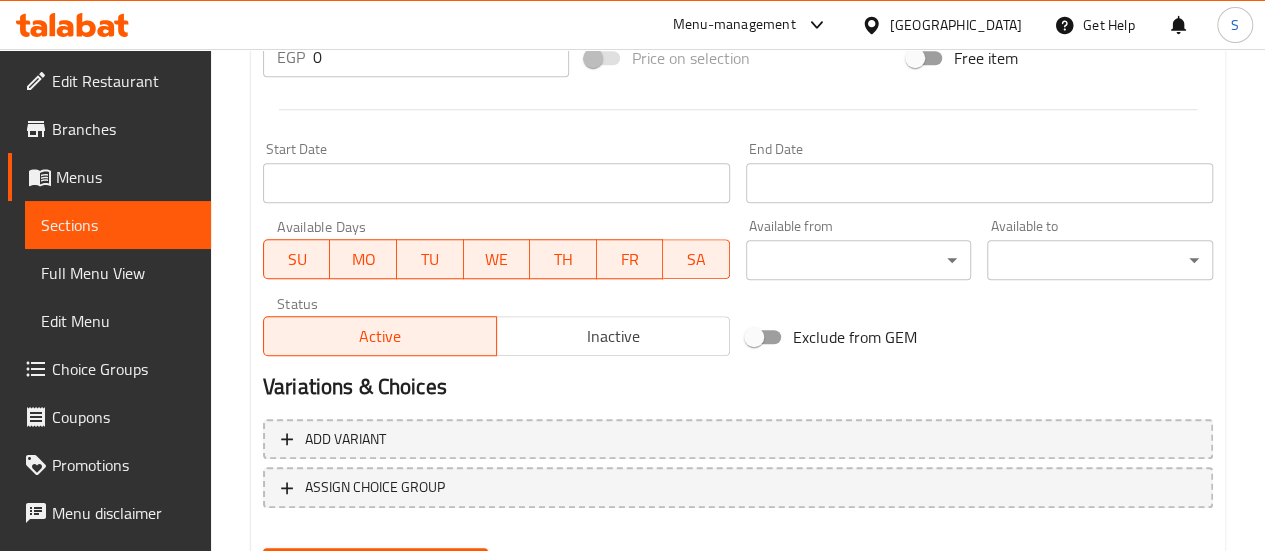 scroll, scrollTop: 861, scrollLeft: 0, axis: vertical 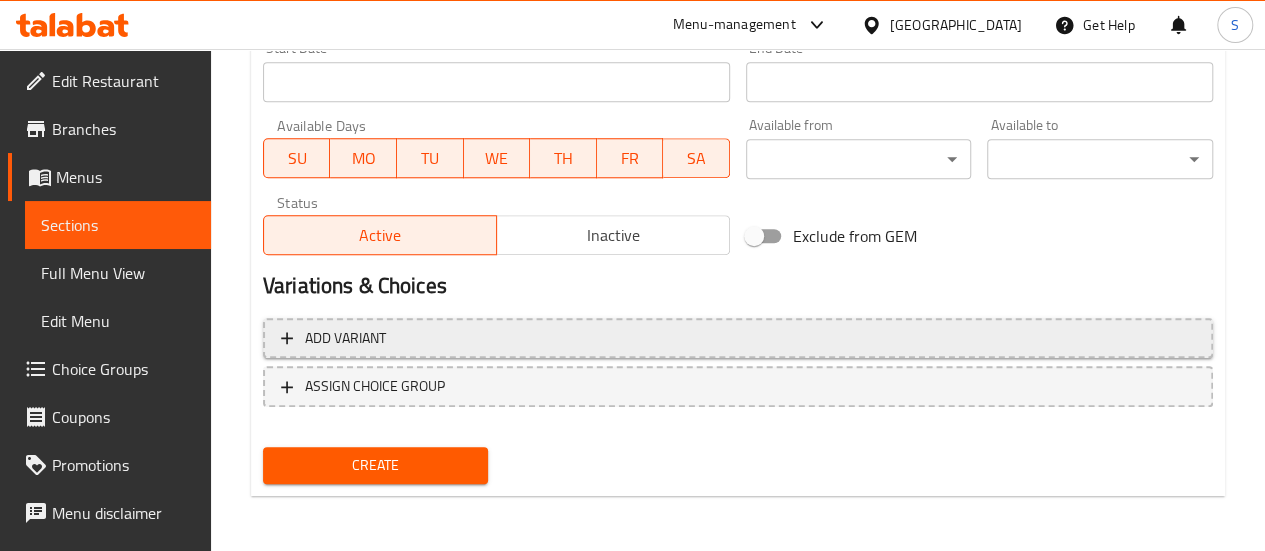click on "Add variant" at bounding box center (738, 338) 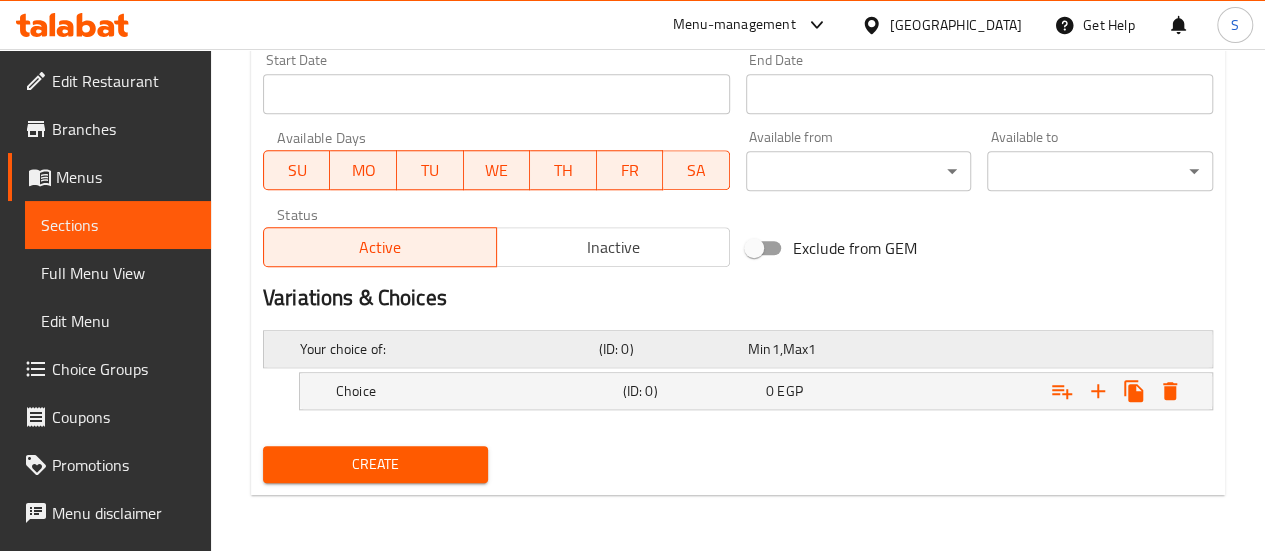 scroll, scrollTop: 846, scrollLeft: 0, axis: vertical 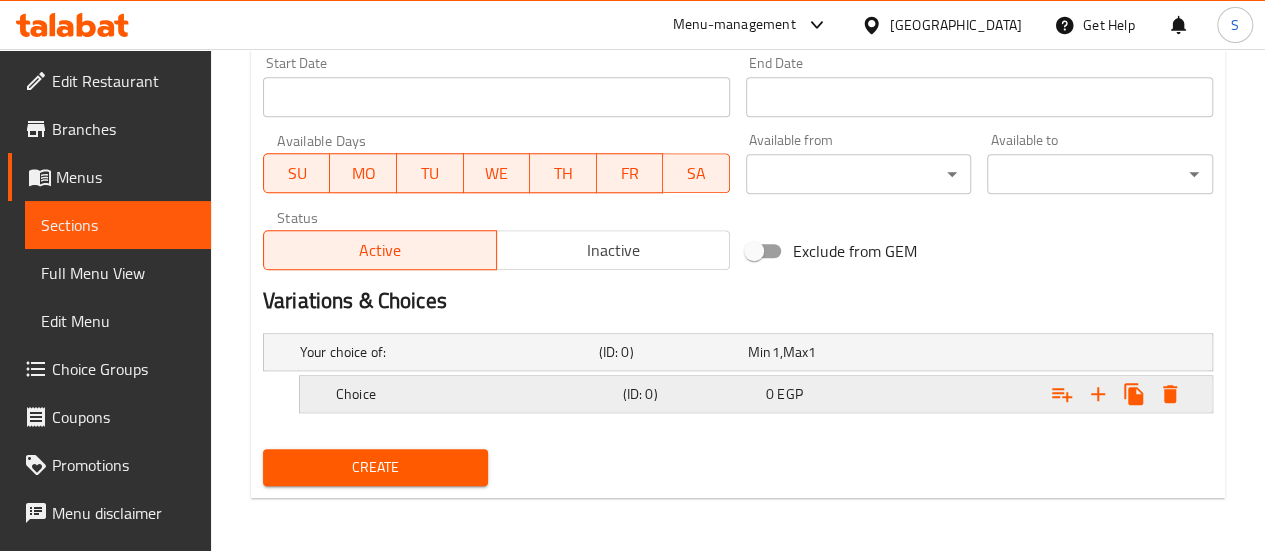 click on "Choice" at bounding box center [445, 352] 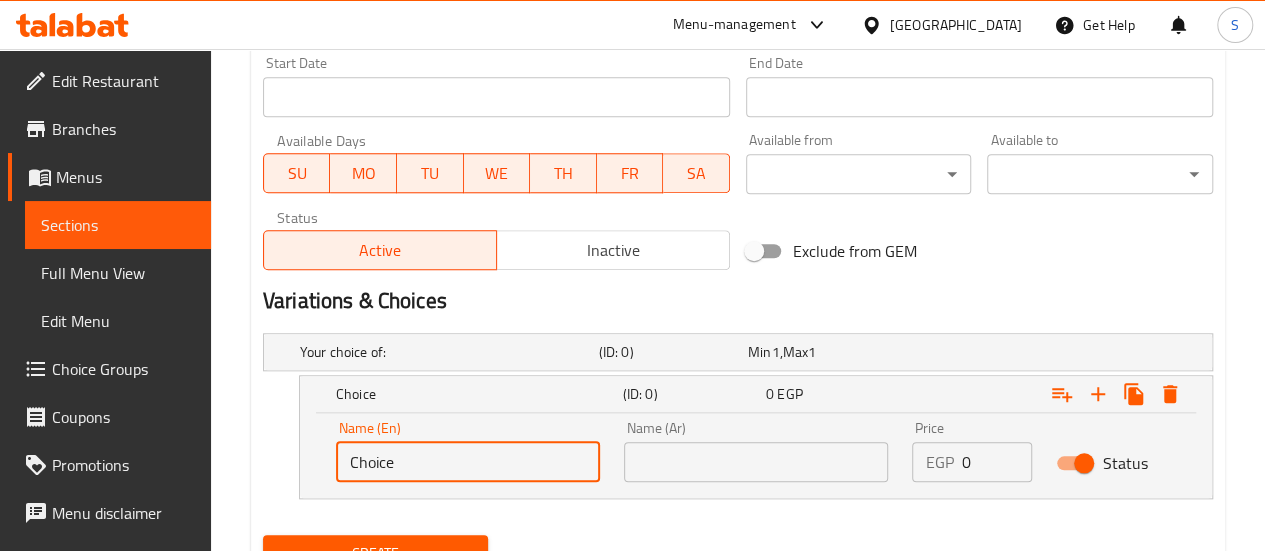drag, startPoint x: 416, startPoint y: 457, endPoint x: 238, endPoint y: 455, distance: 178.01123 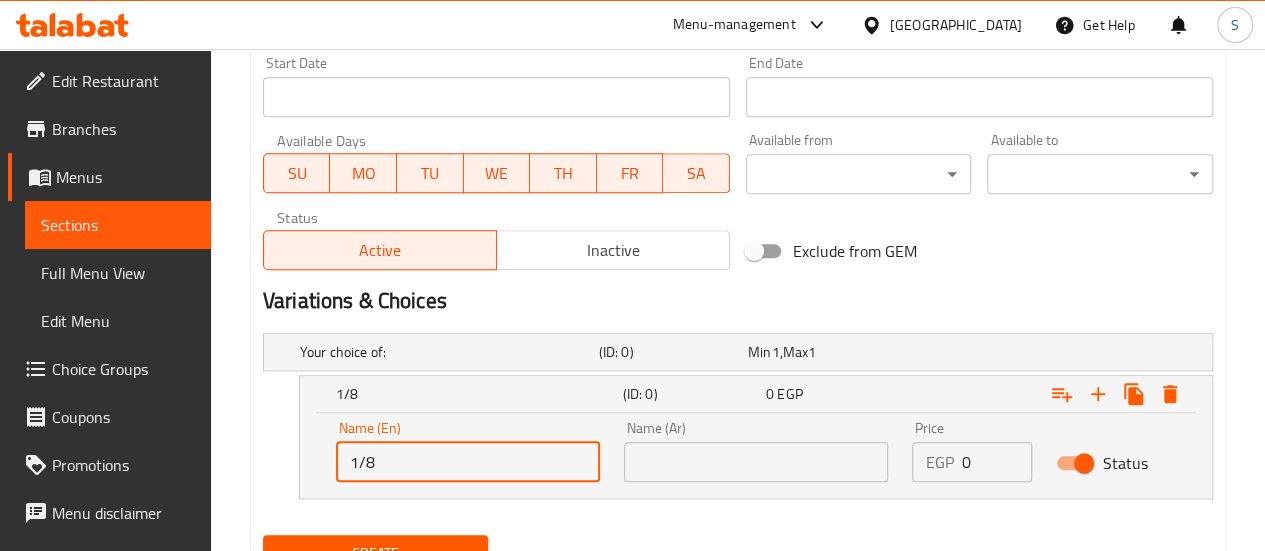 type on "1/8 Kilo" 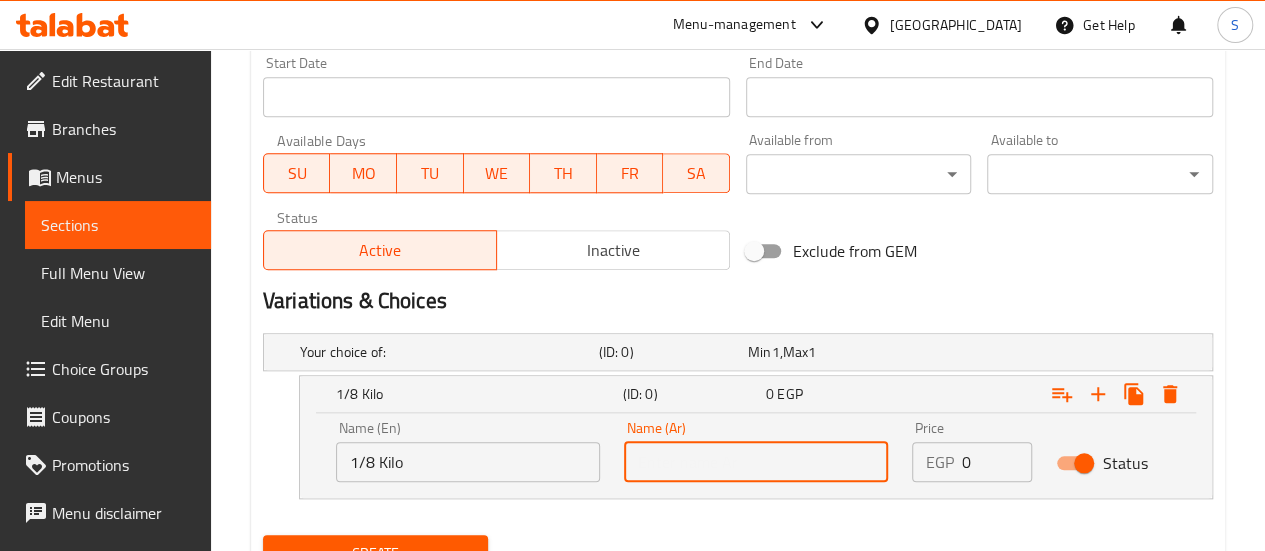 drag, startPoint x: 752, startPoint y: 463, endPoint x: 761, endPoint y: 455, distance: 12.0415945 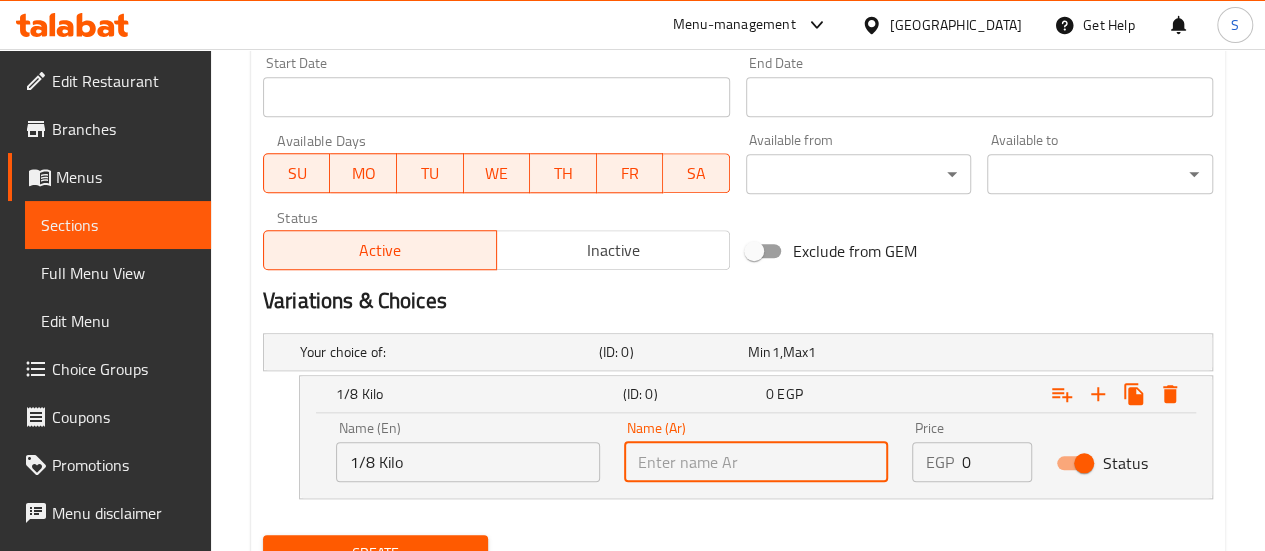 click at bounding box center (756, 462) 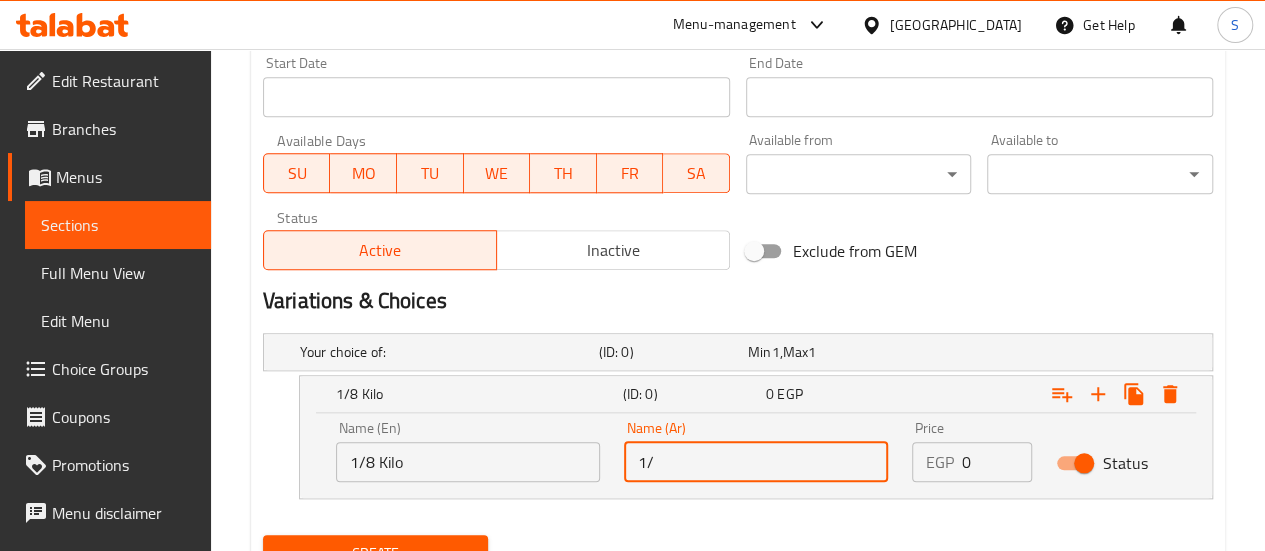 type on "1/8" 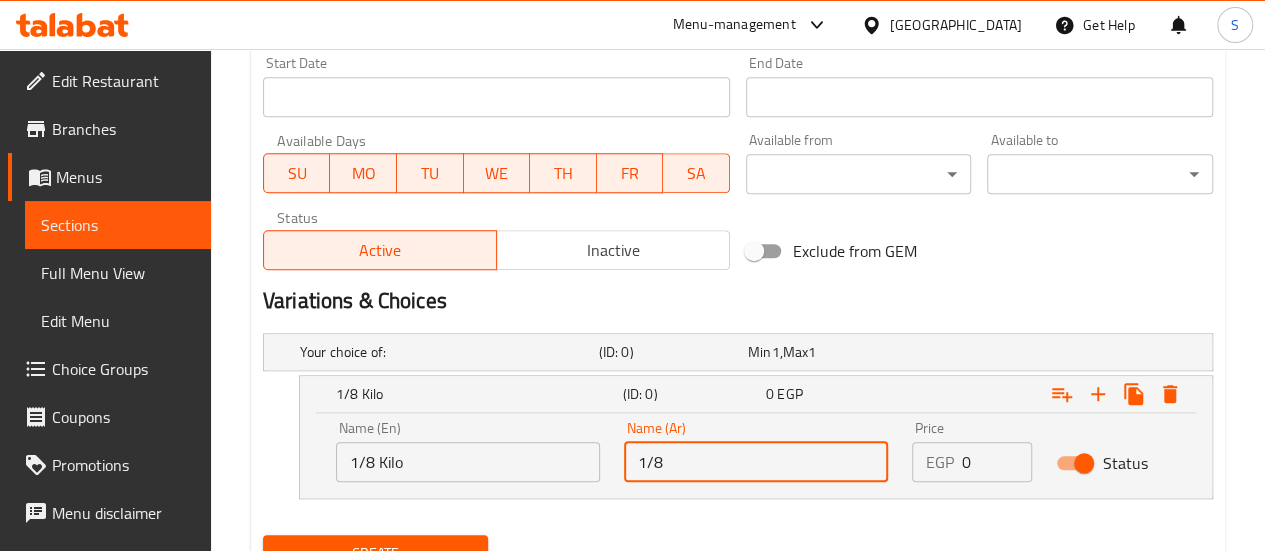 drag, startPoint x: 684, startPoint y: 459, endPoint x: 624, endPoint y: 455, distance: 60.133186 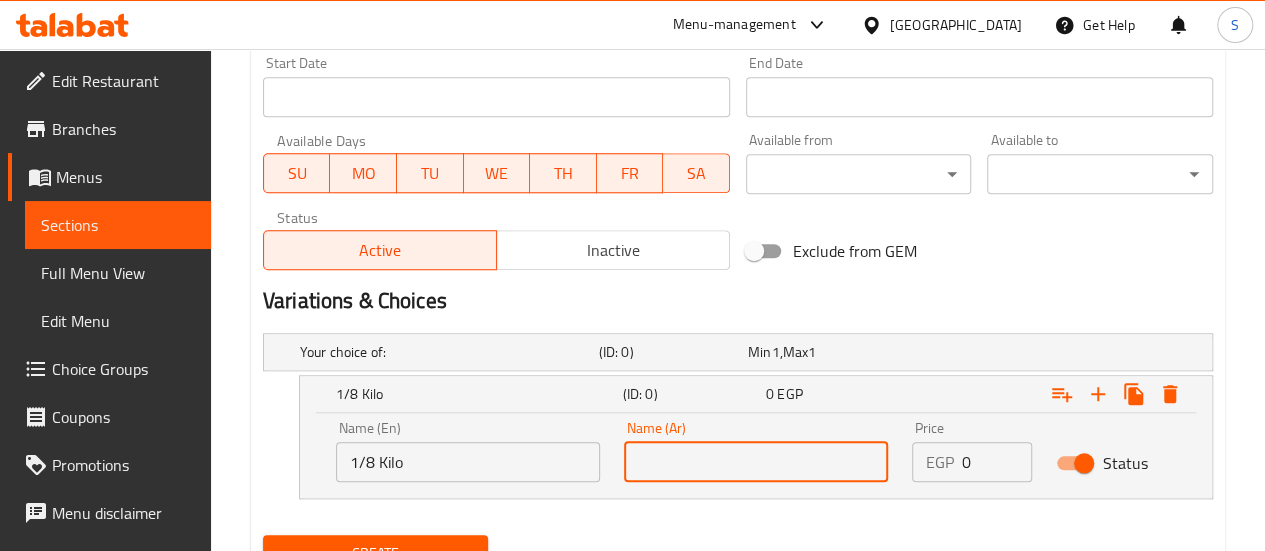 click at bounding box center [756, 462] 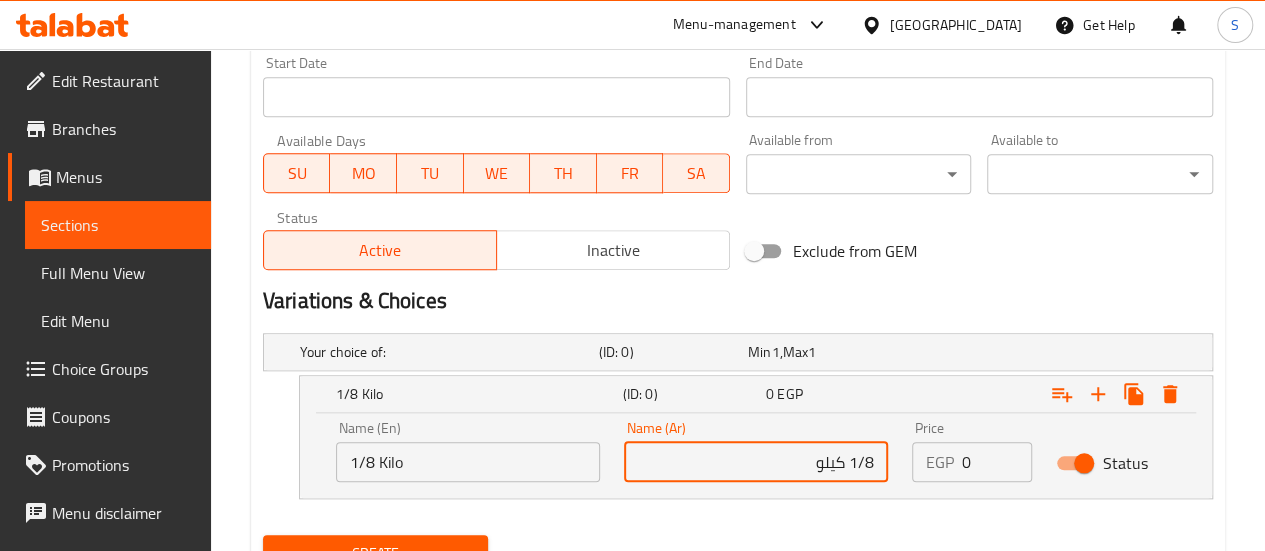 type on "1/8 كيلو" 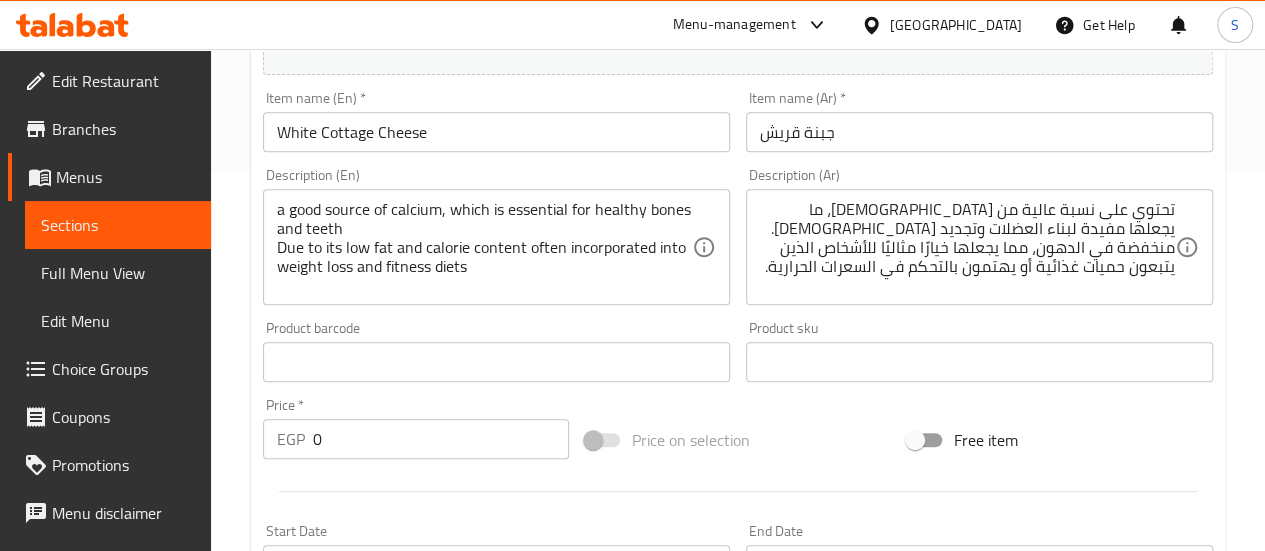 scroll, scrollTop: 346, scrollLeft: 0, axis: vertical 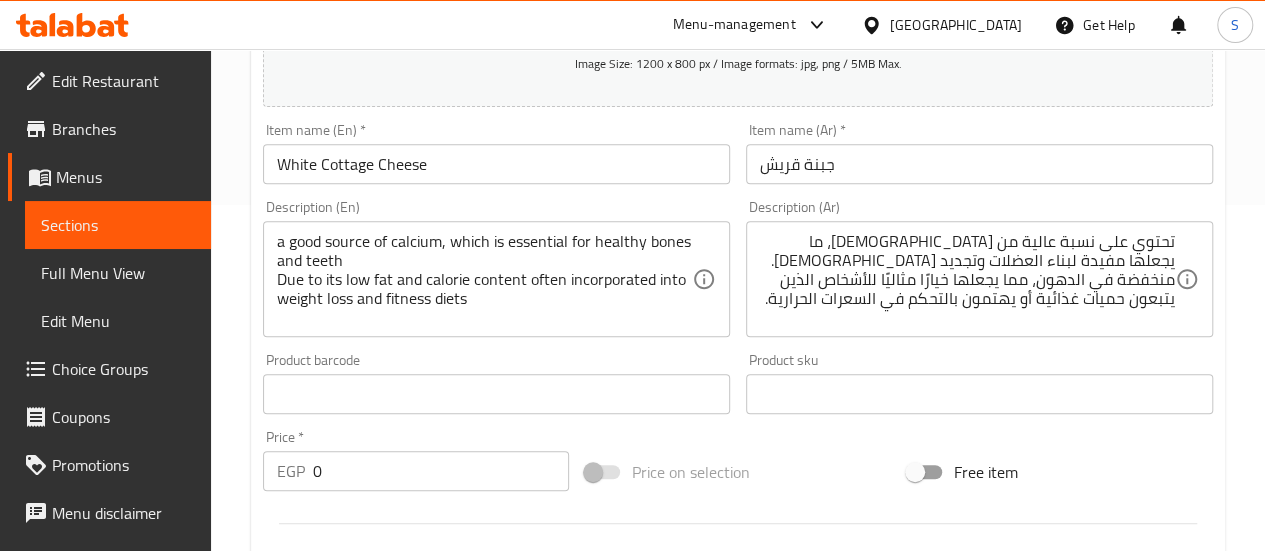 click on "White Cottage Cheese" at bounding box center [496, 164] 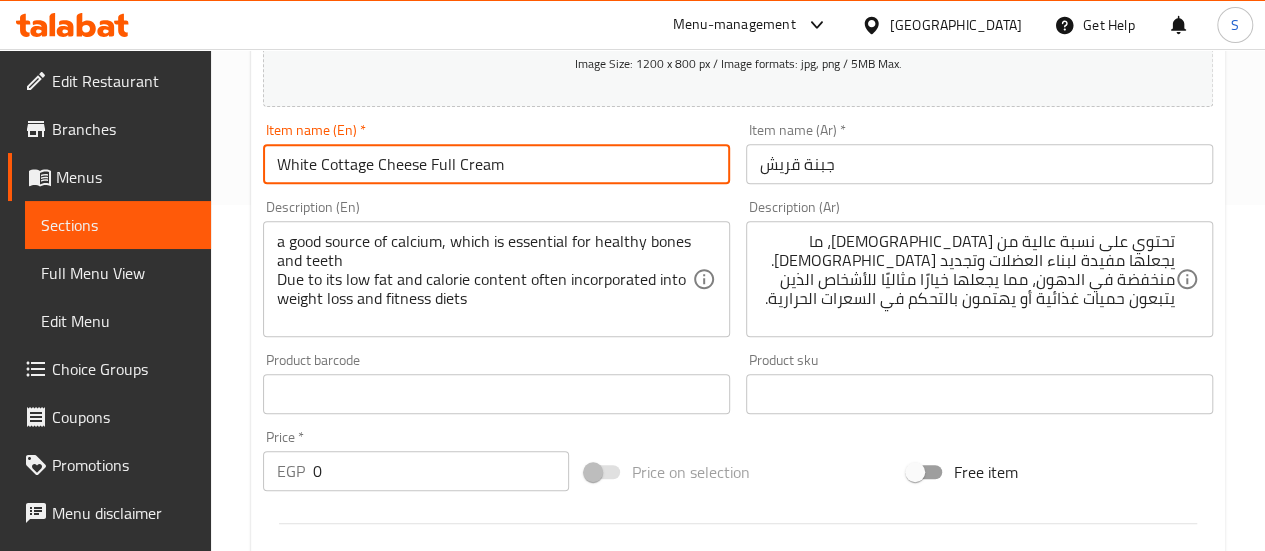 type on "White Cottage Cheese Full Cream" 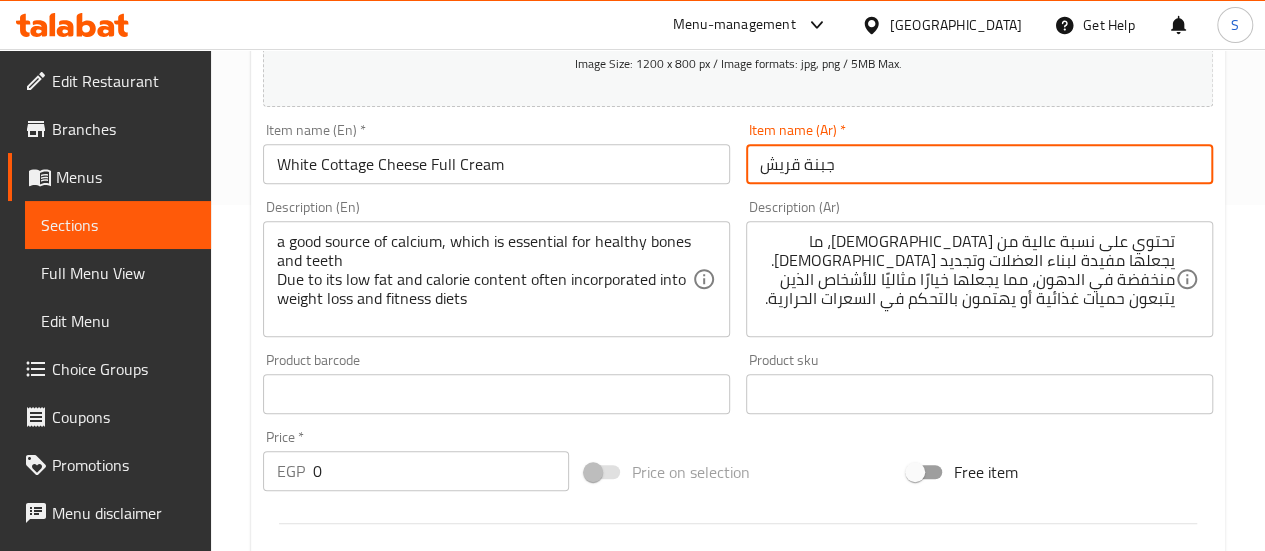 click on "جبنة قريش" at bounding box center (979, 164) 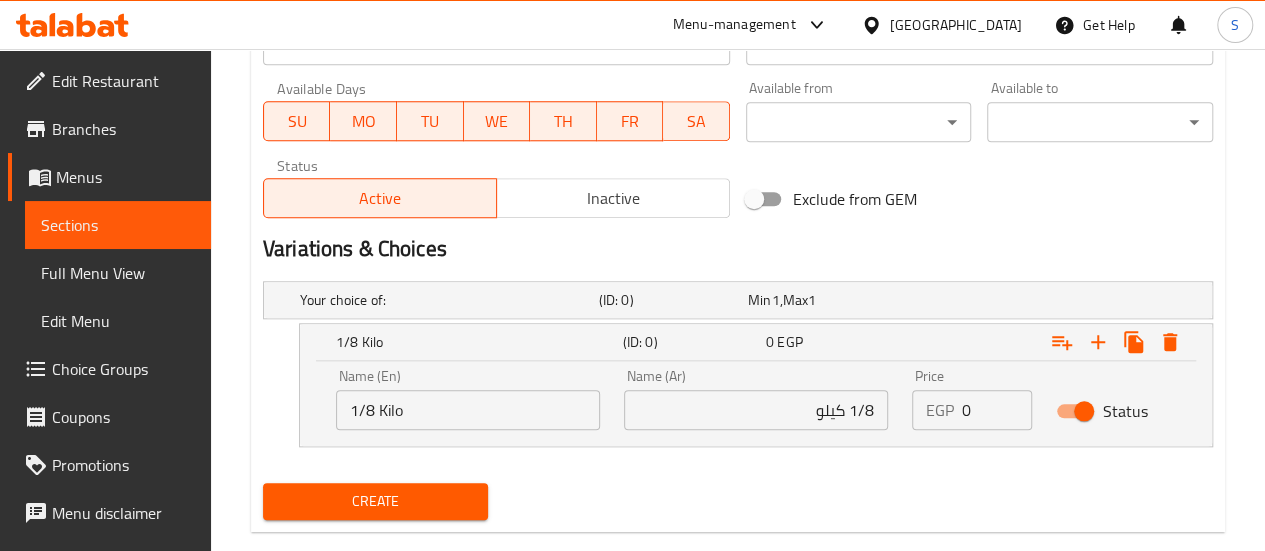 scroll, scrollTop: 932, scrollLeft: 0, axis: vertical 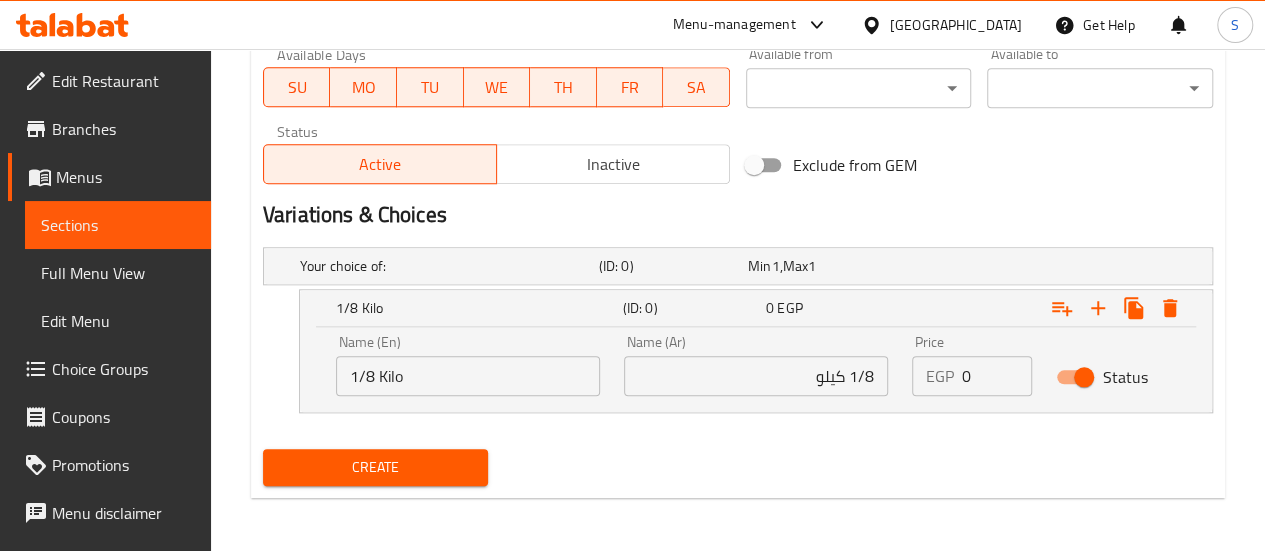 type on "جبنة [PERSON_NAME]" 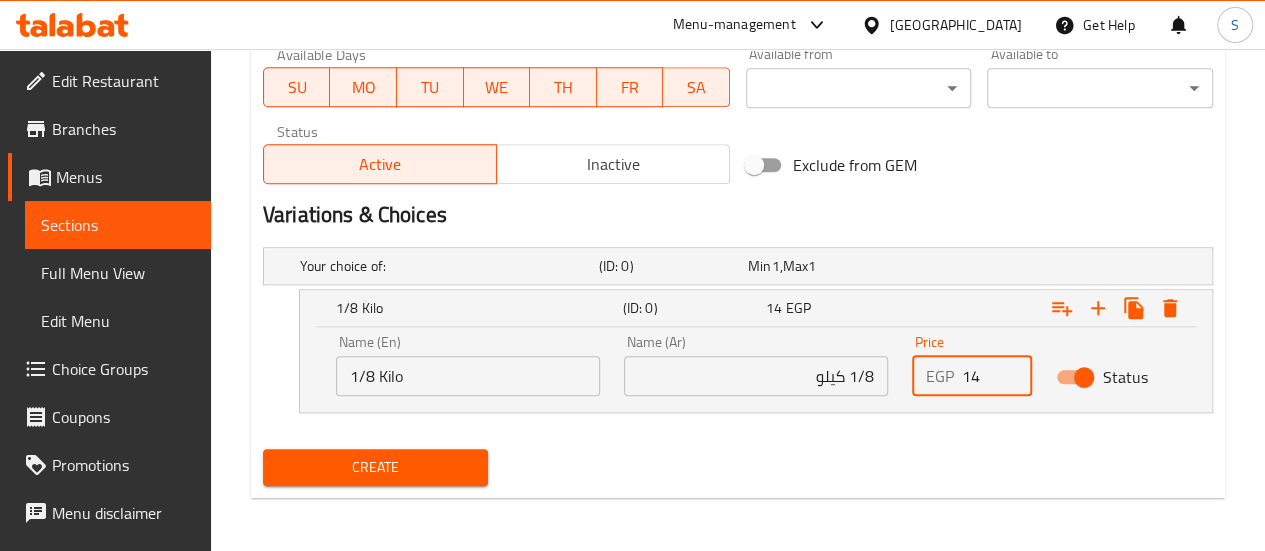 type on "14" 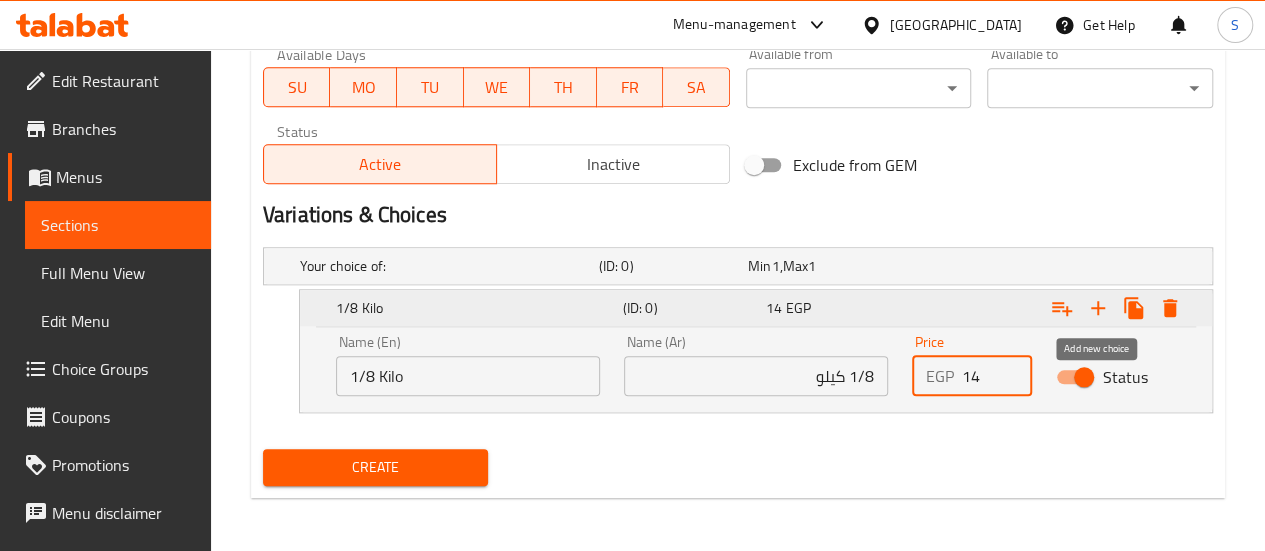 click 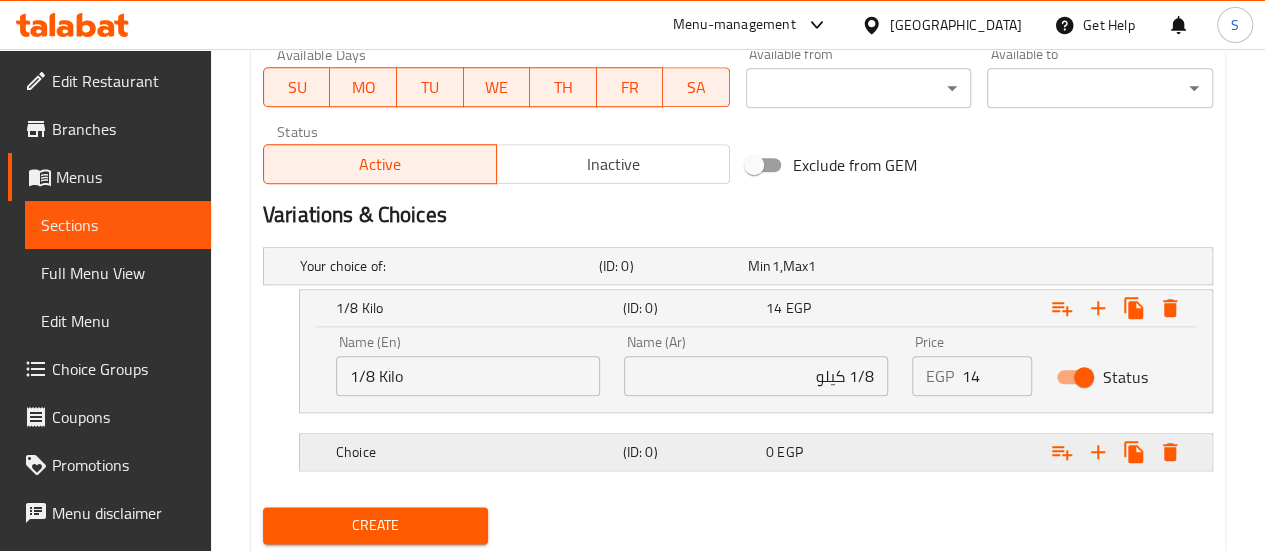click on "Choice" at bounding box center [445, 266] 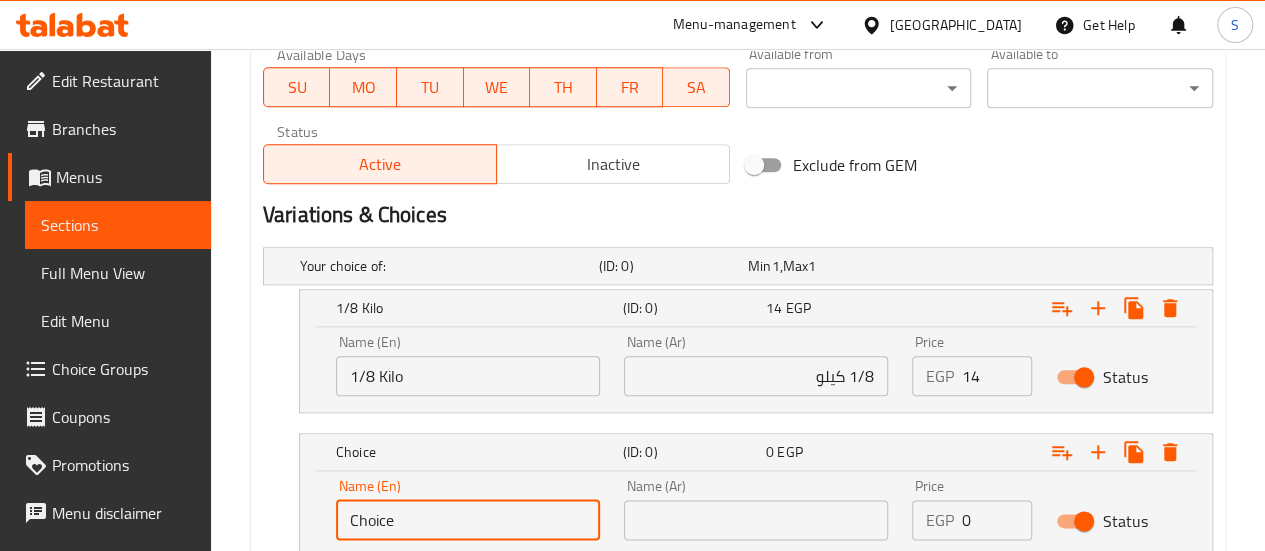 drag, startPoint x: 418, startPoint y: 525, endPoint x: 252, endPoint y: 521, distance: 166.04819 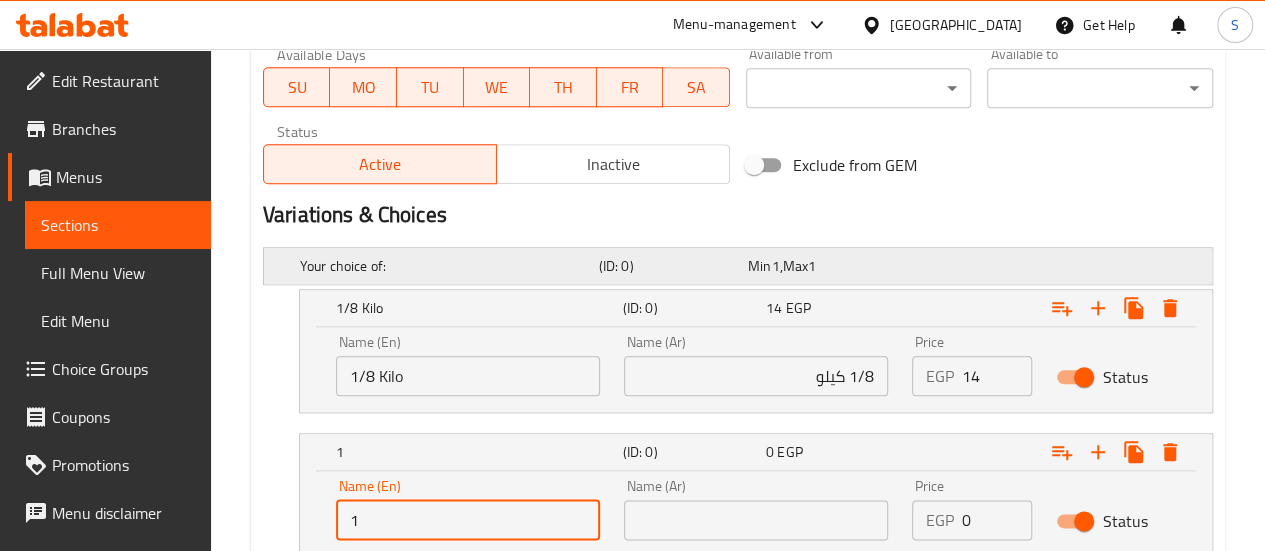 type on "1/2 Kilo" 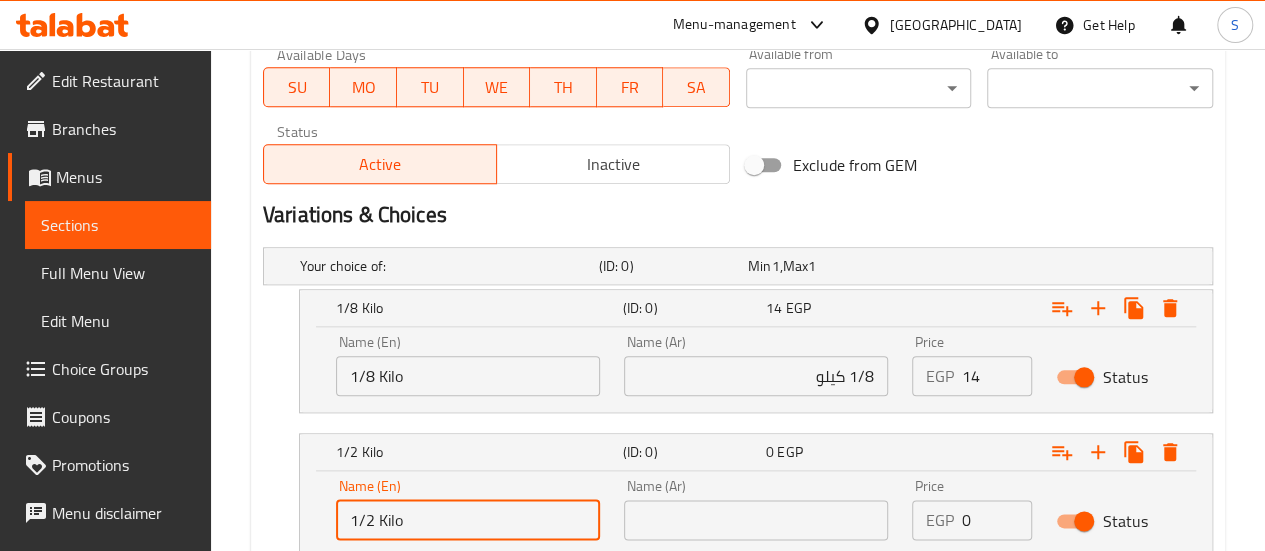 click at bounding box center (756, 520) 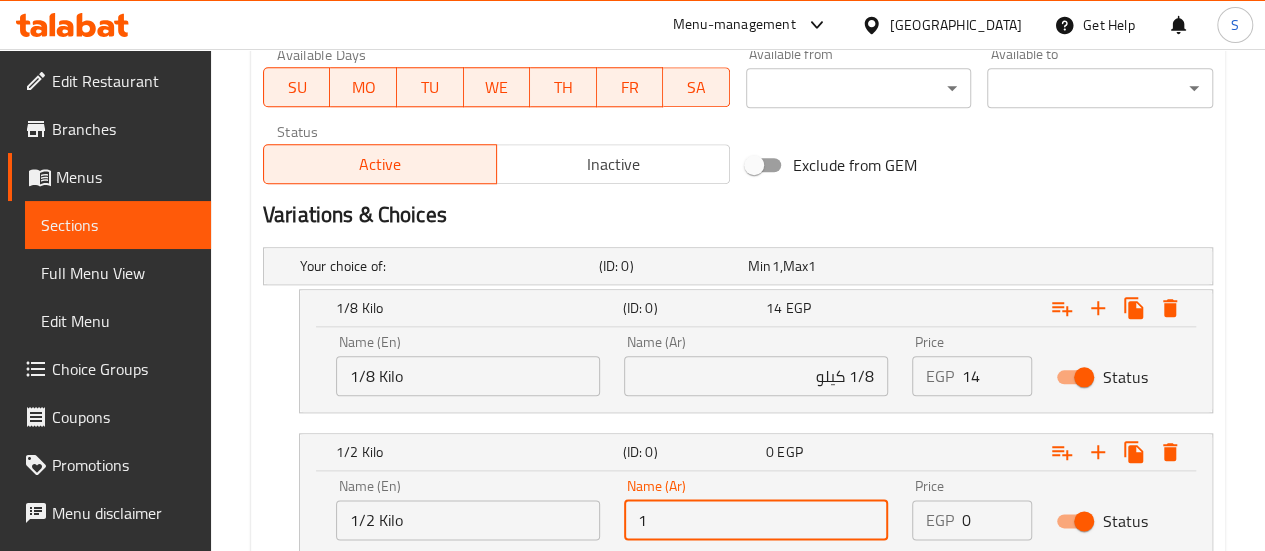 type on "1/2 كيلو" 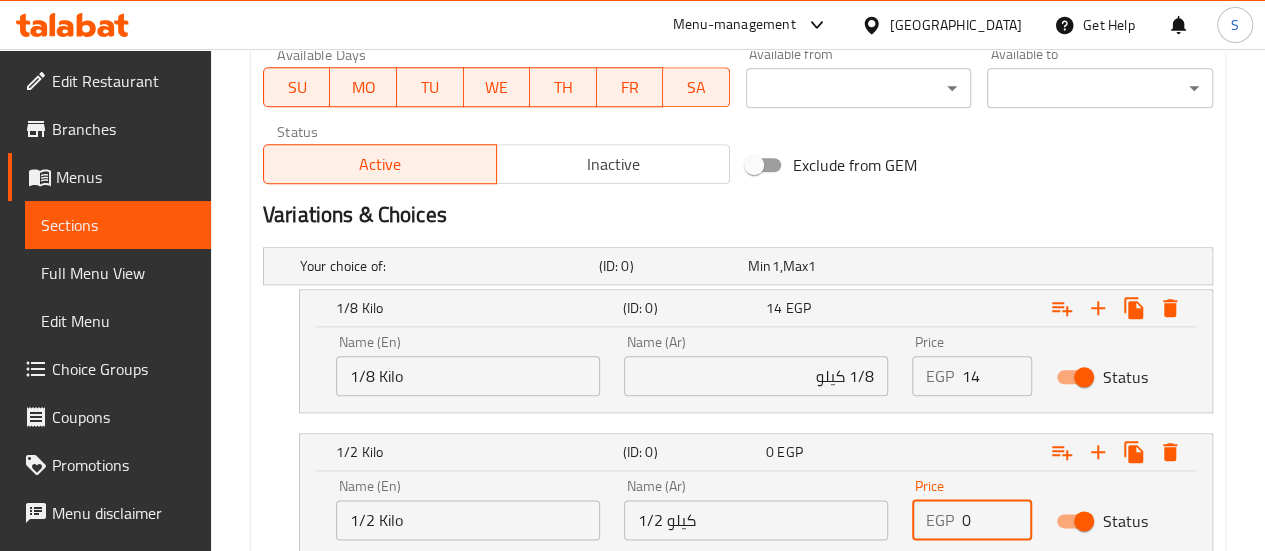 drag, startPoint x: 990, startPoint y: 515, endPoint x: 946, endPoint y: 511, distance: 44.181442 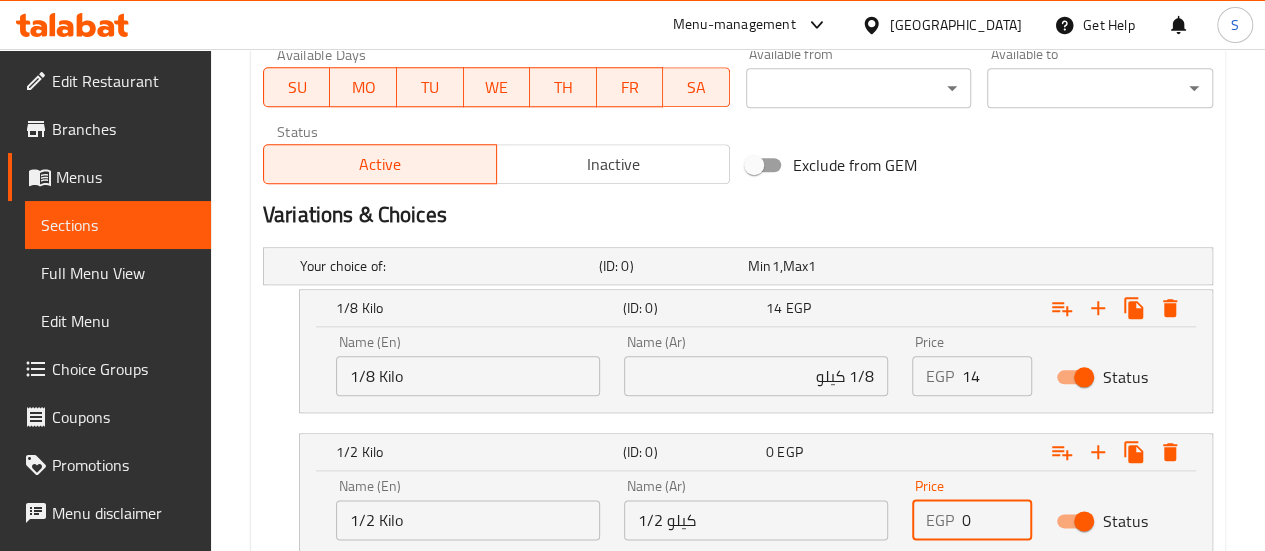 click on "EGP 0 Price" at bounding box center (972, 520) 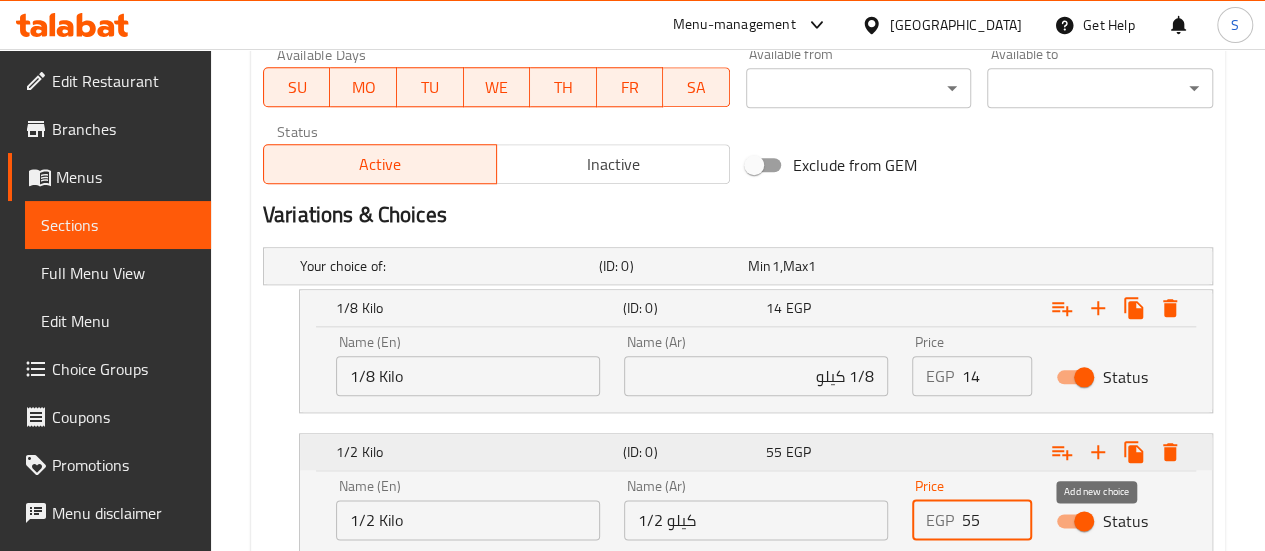type on "55" 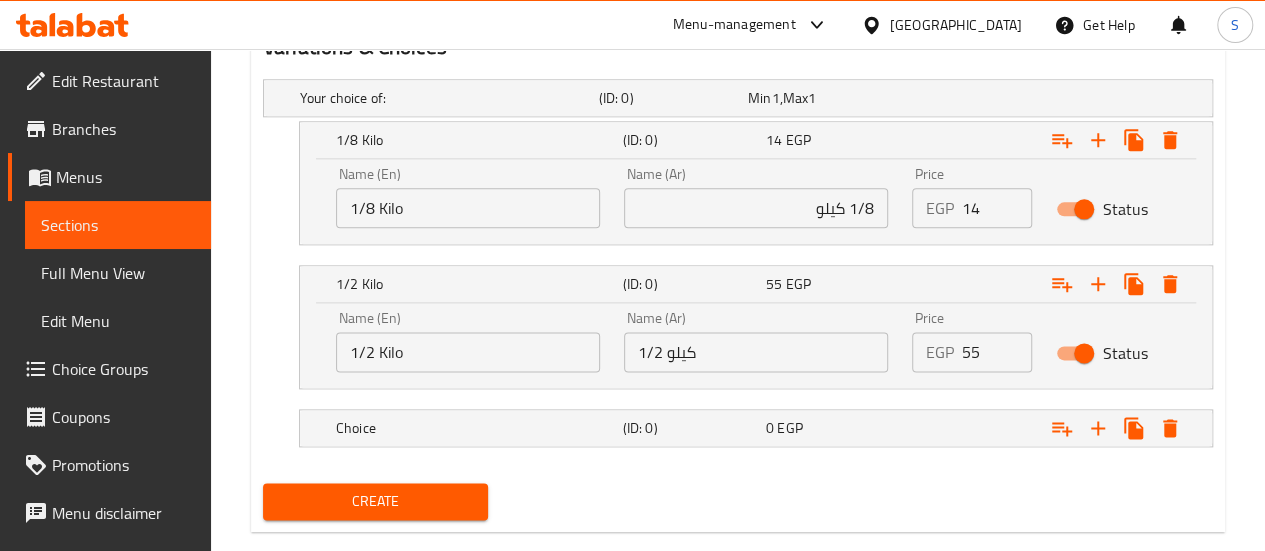 scroll, scrollTop: 1132, scrollLeft: 0, axis: vertical 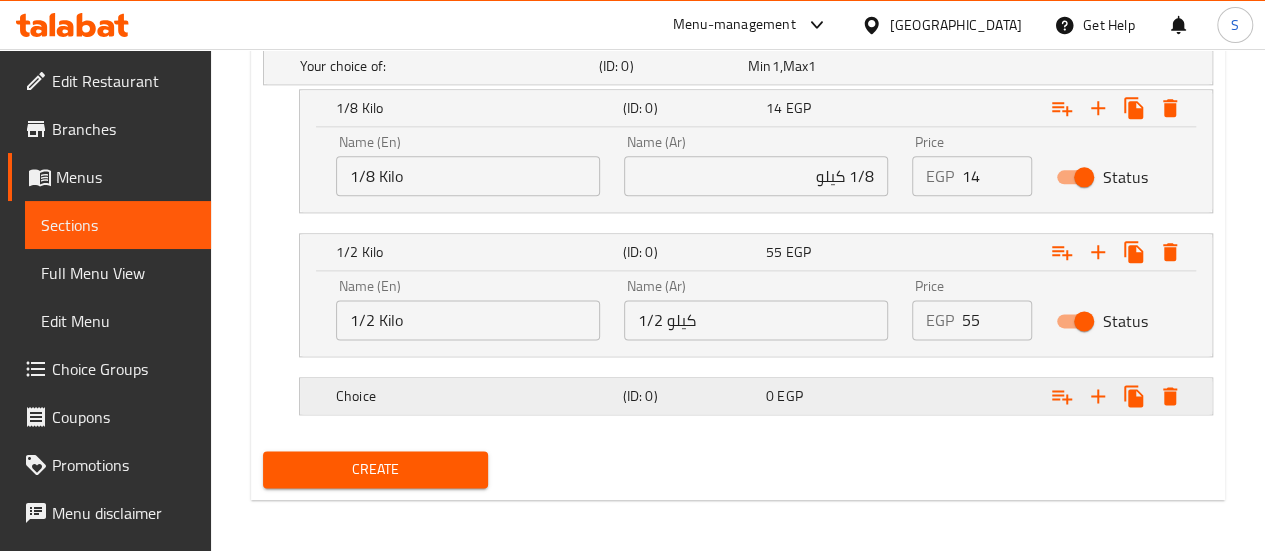 click on "Choice" at bounding box center (445, 66) 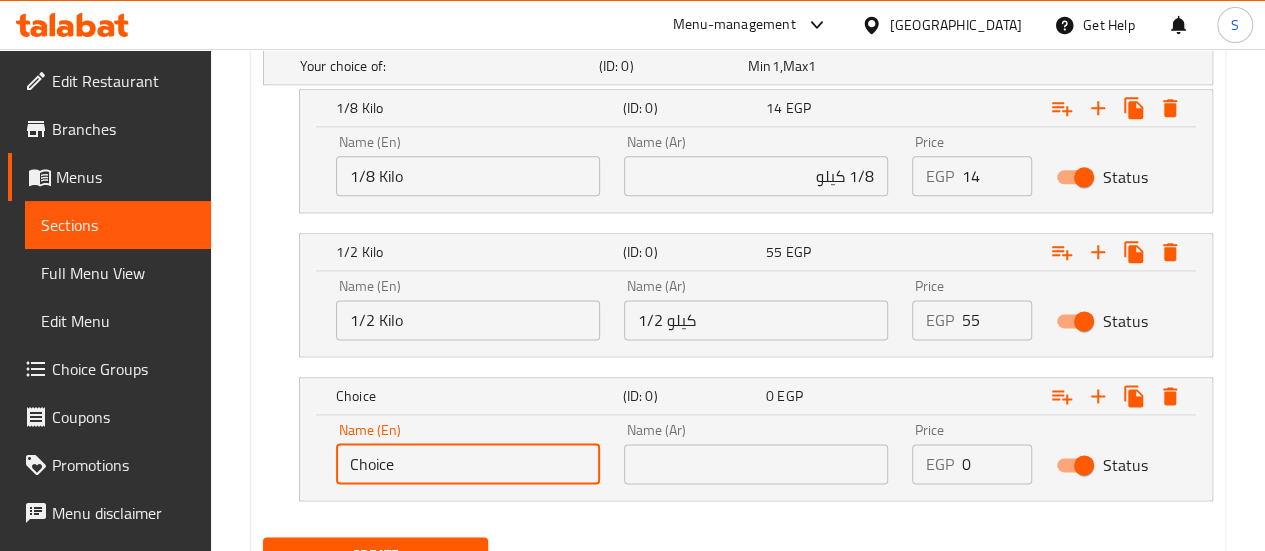 drag, startPoint x: 448, startPoint y: 459, endPoint x: 306, endPoint y: 472, distance: 142.59383 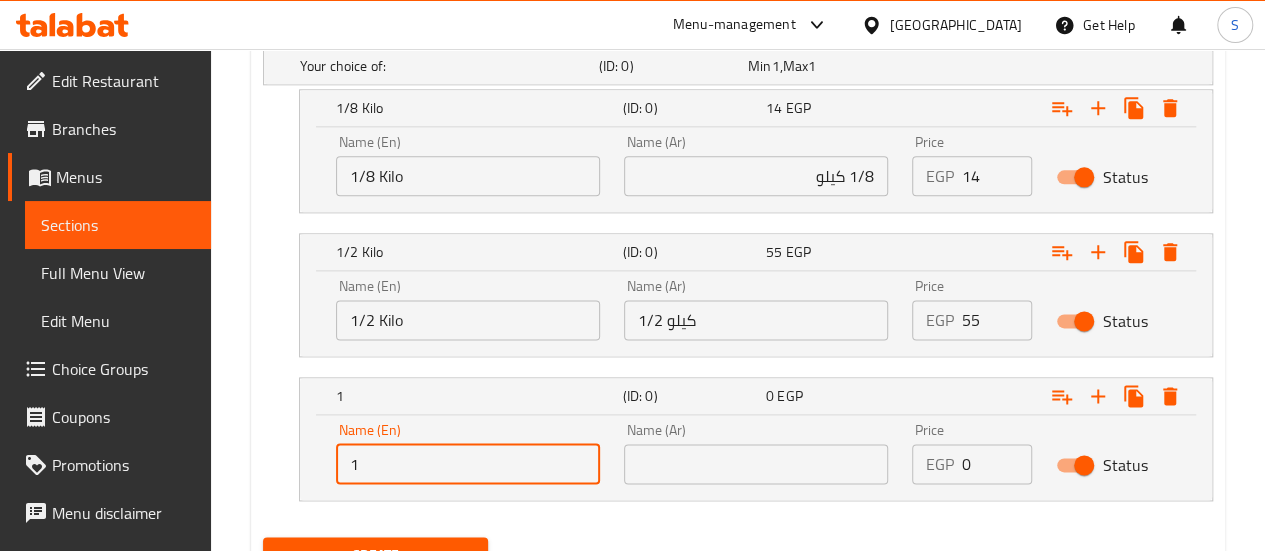 type on "1 Kilo" 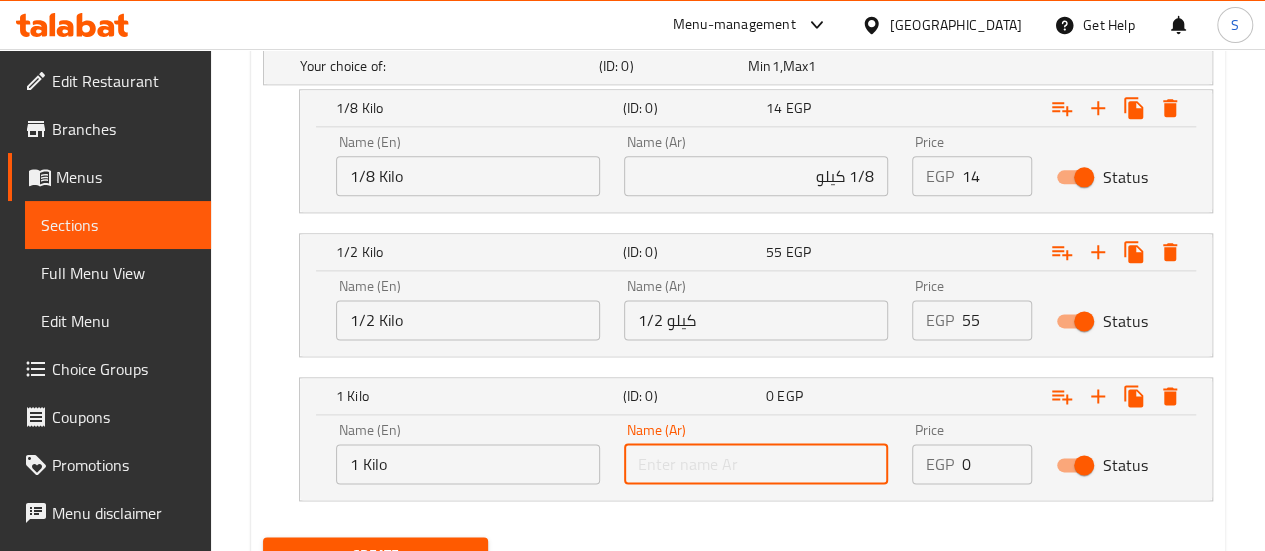 drag, startPoint x: 680, startPoint y: 458, endPoint x: 670, endPoint y: 451, distance: 12.206555 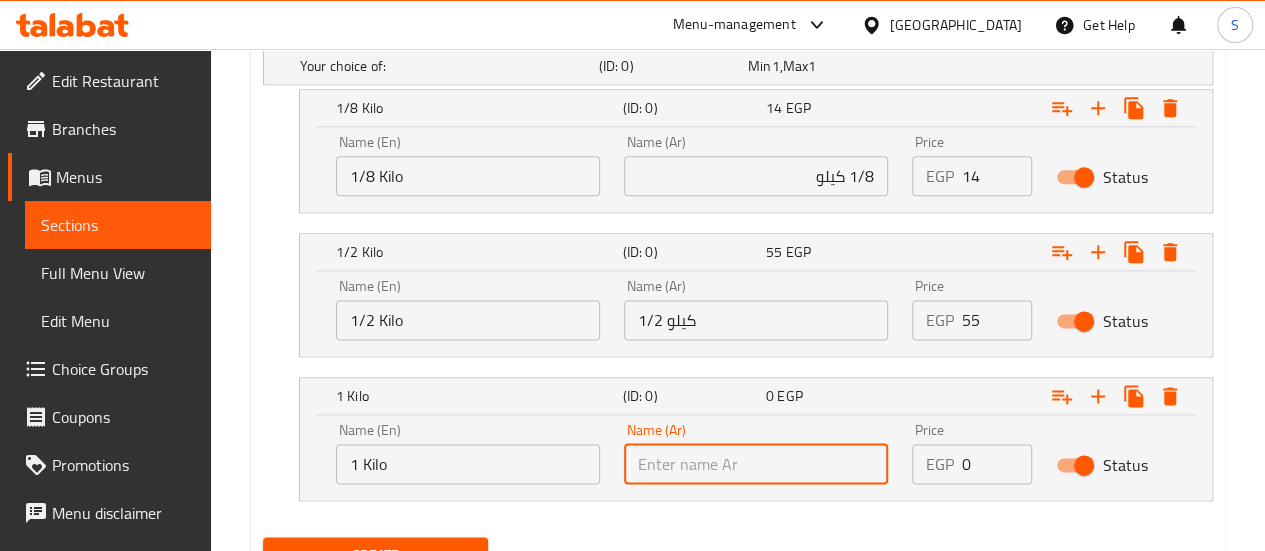 click at bounding box center [756, 464] 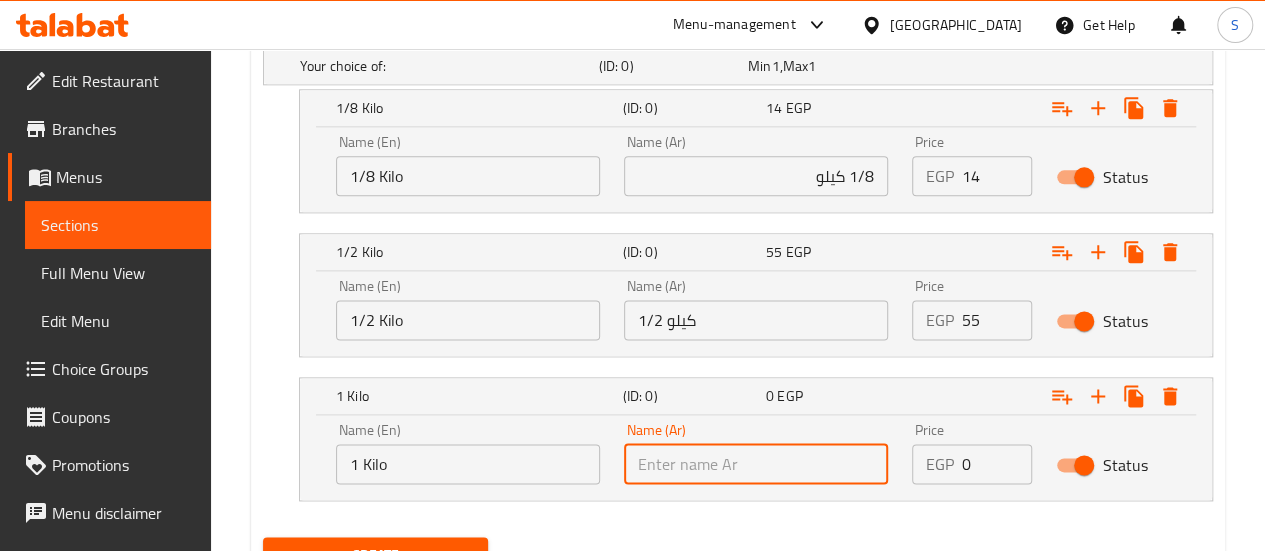 type on "1 كيلو" 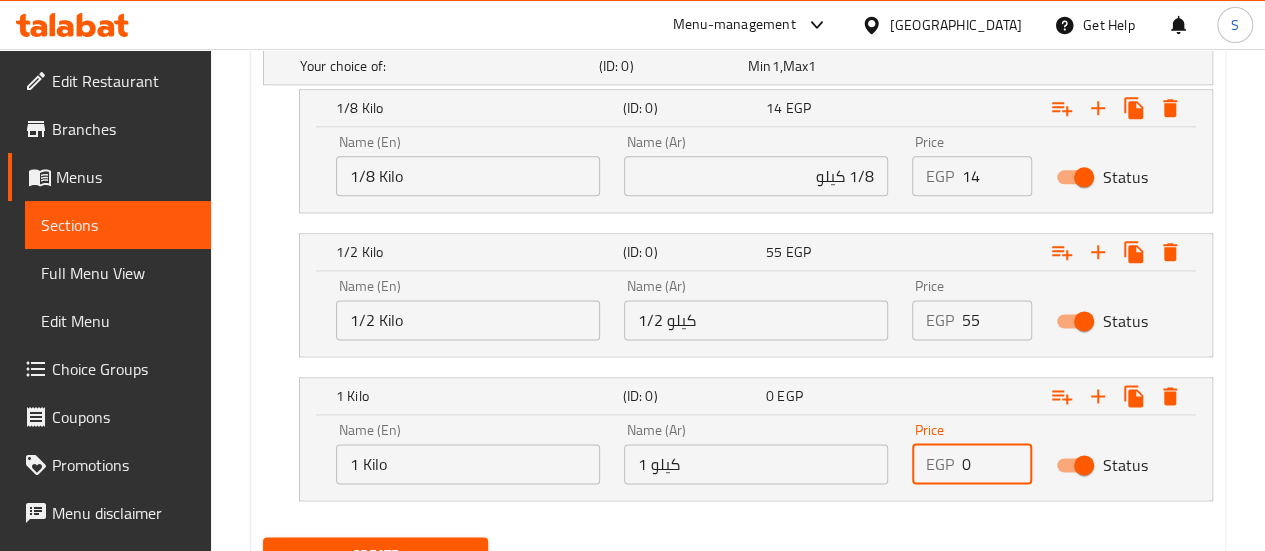 drag, startPoint x: 974, startPoint y: 464, endPoint x: 938, endPoint y: 465, distance: 36.013885 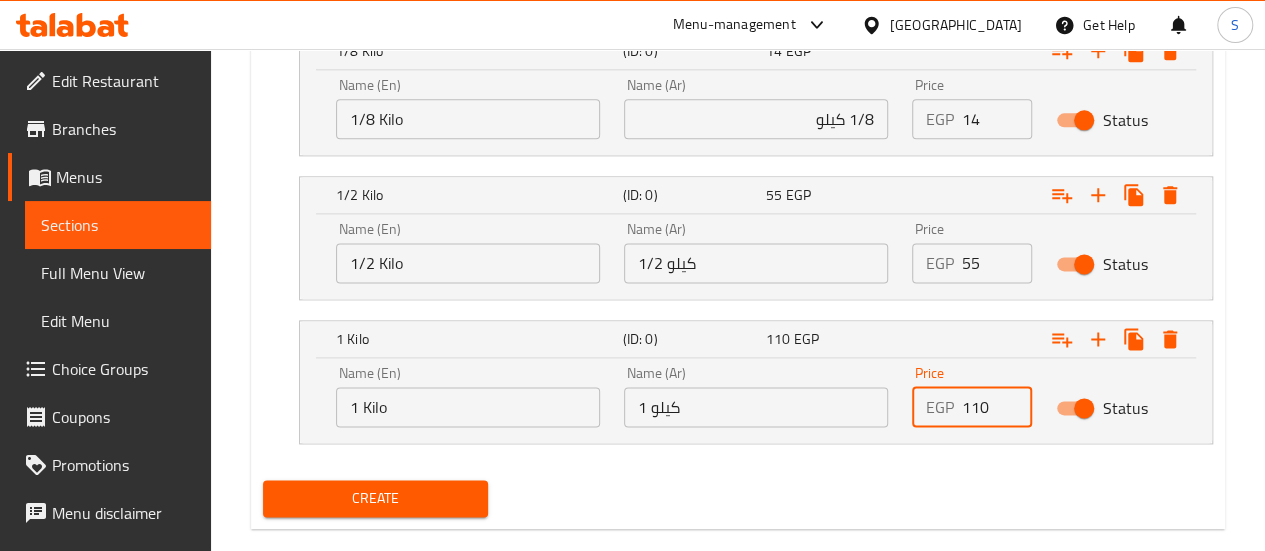 scroll, scrollTop: 1218, scrollLeft: 0, axis: vertical 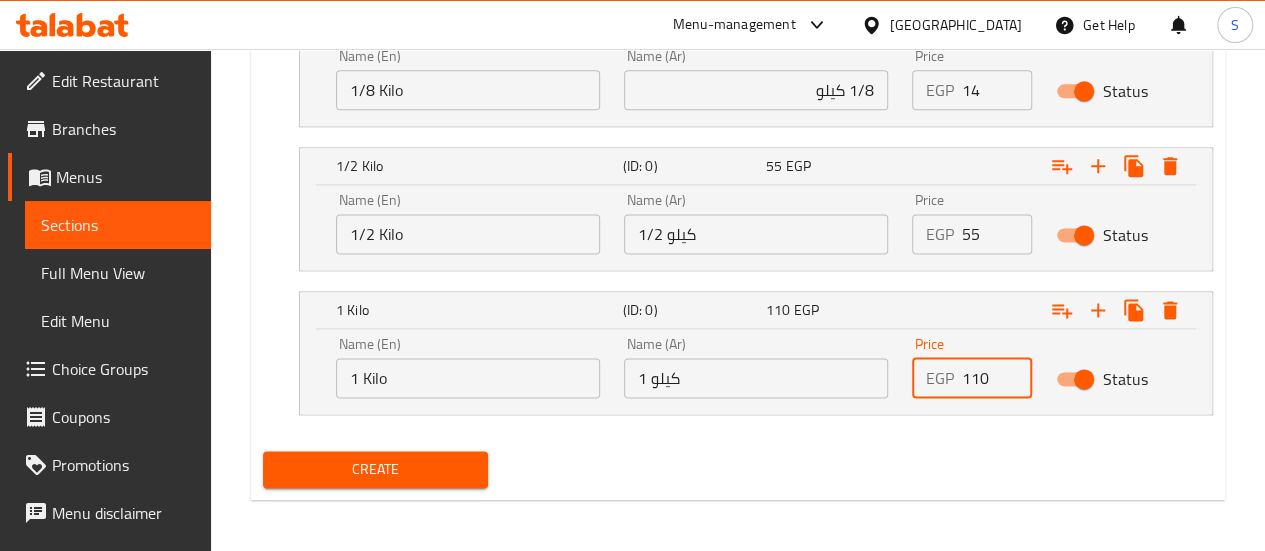 type on "110" 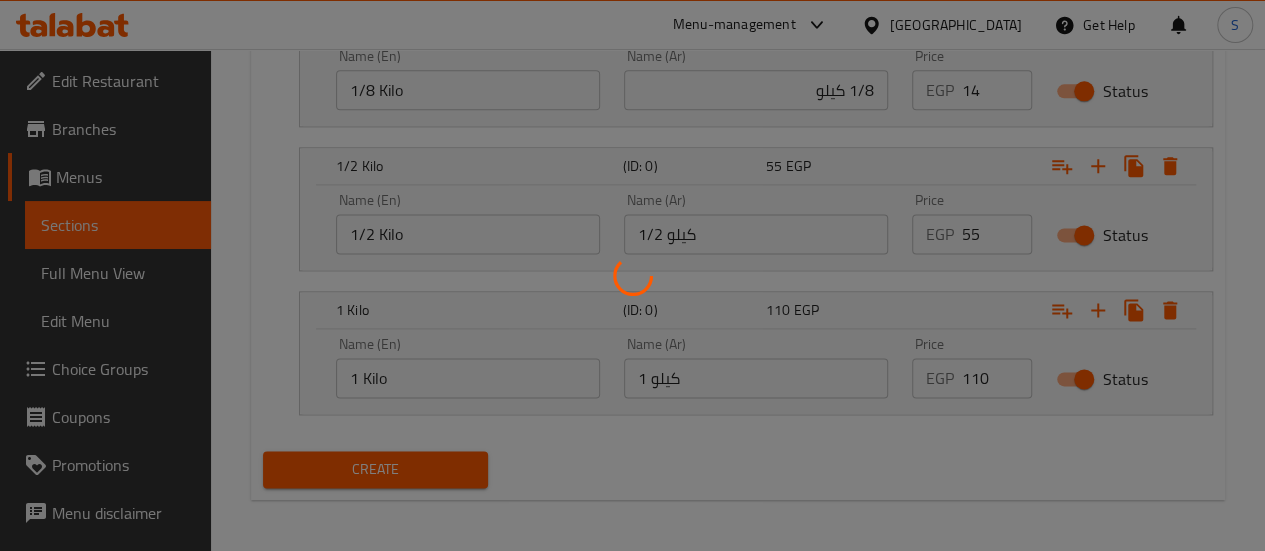 type 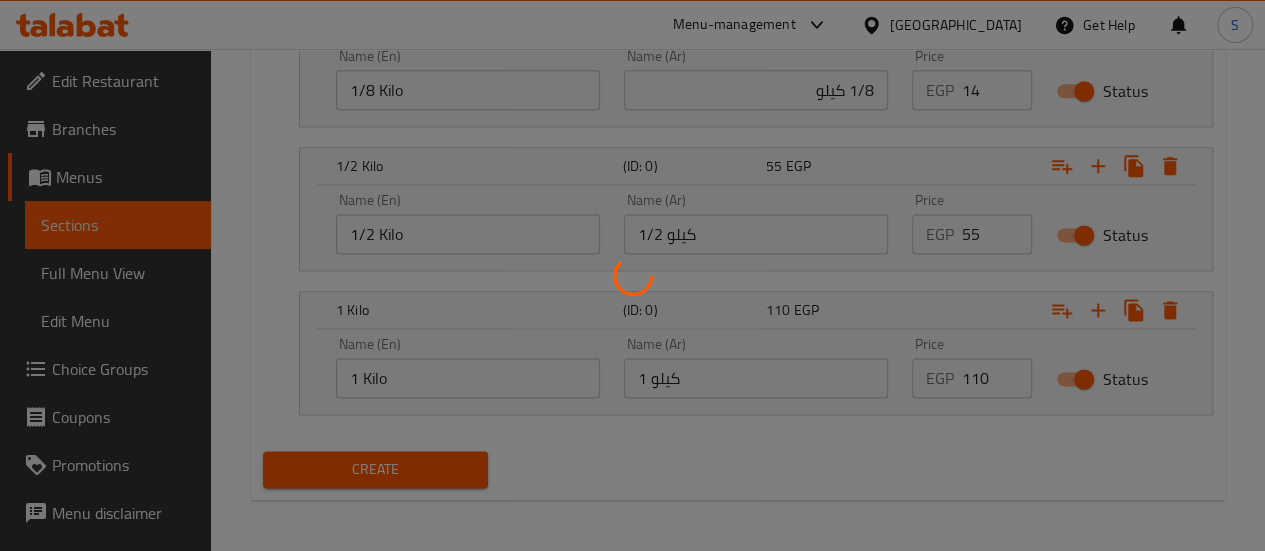 type 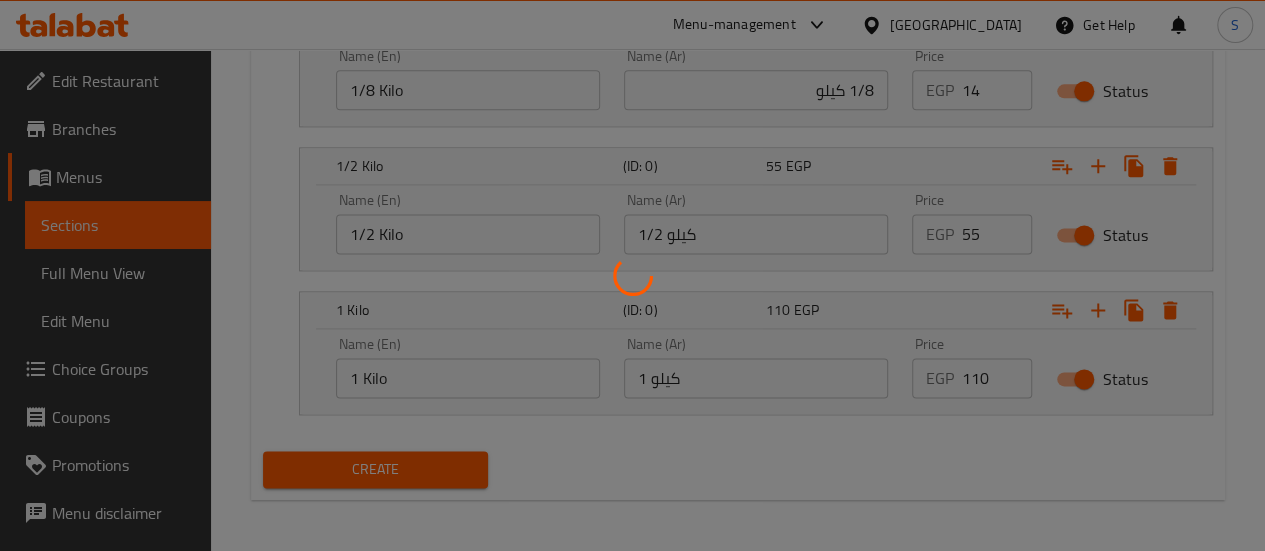 type 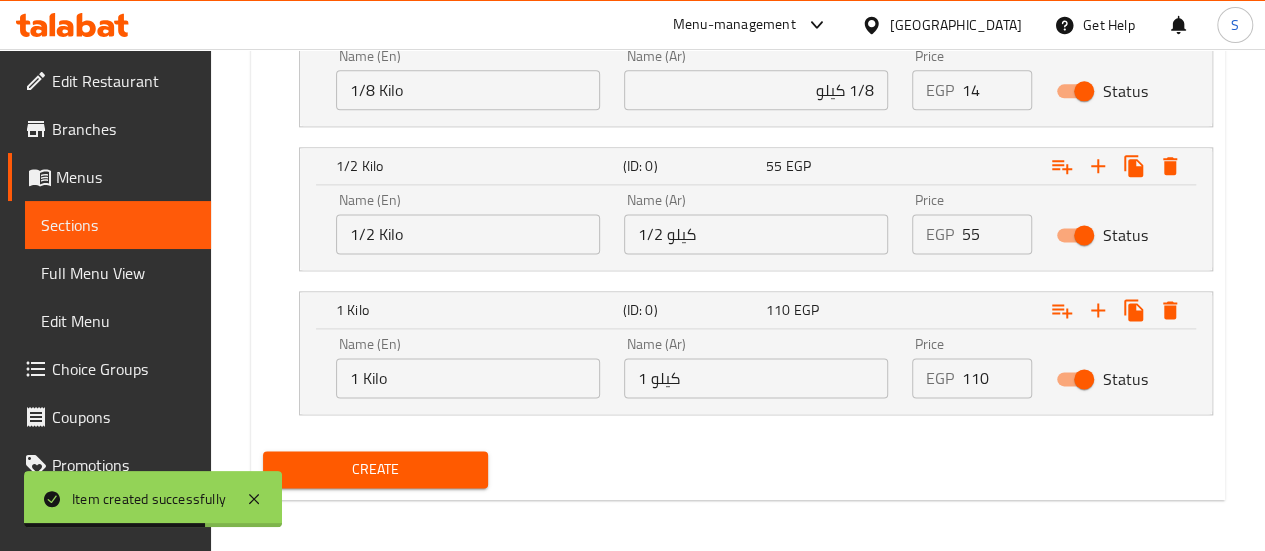 click on "Sections" at bounding box center [118, 225] 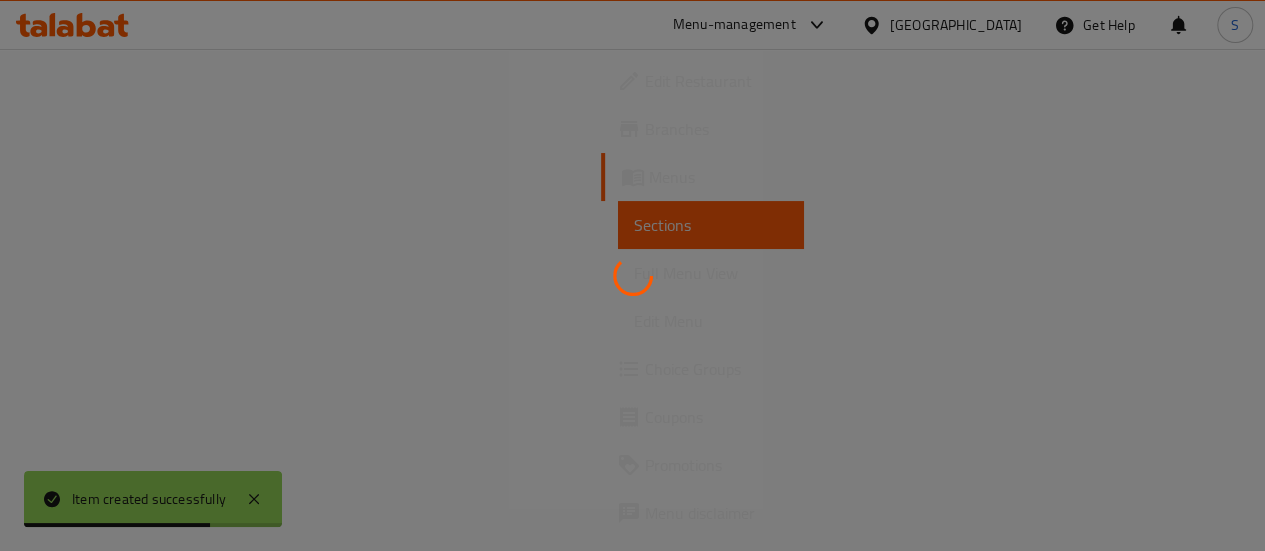 scroll, scrollTop: 0, scrollLeft: 0, axis: both 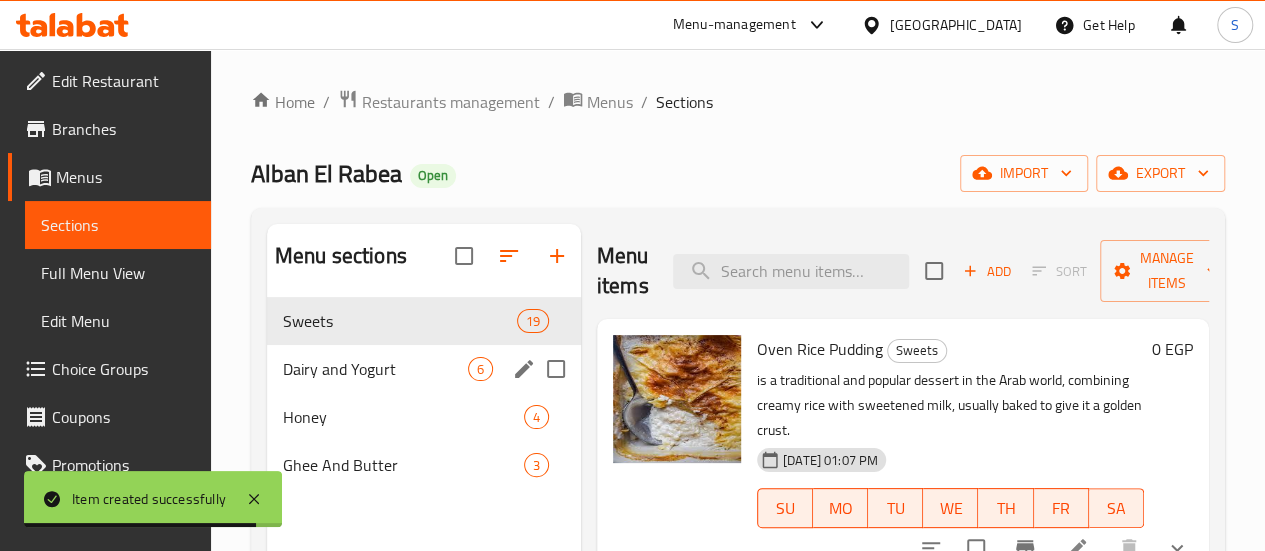 click on "Dairy and Yogurt" at bounding box center (375, 369) 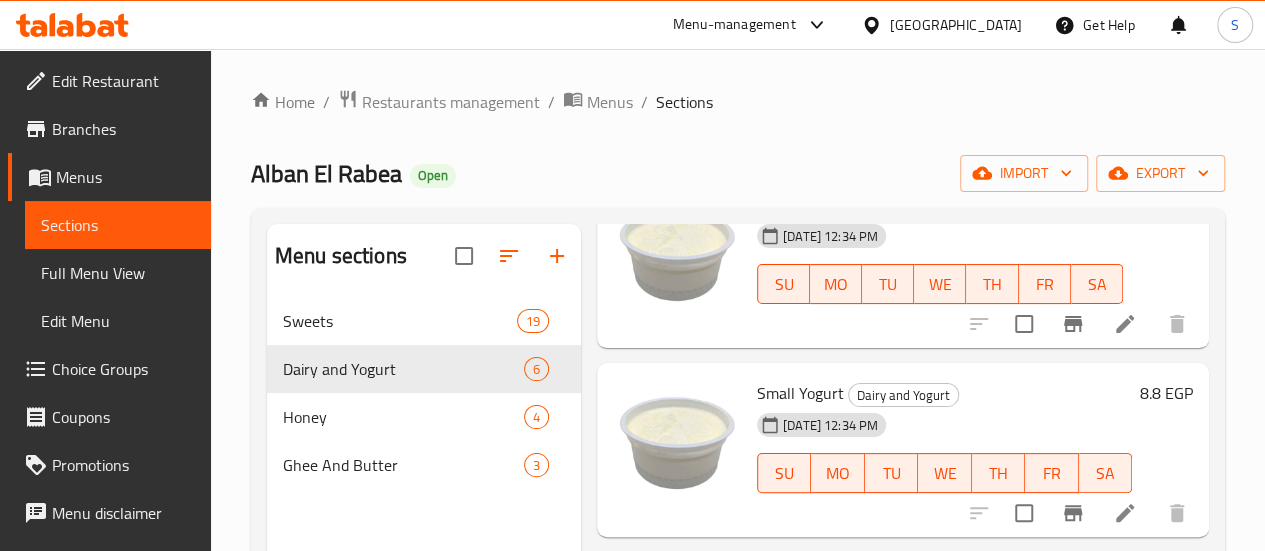 scroll, scrollTop: 740, scrollLeft: 0, axis: vertical 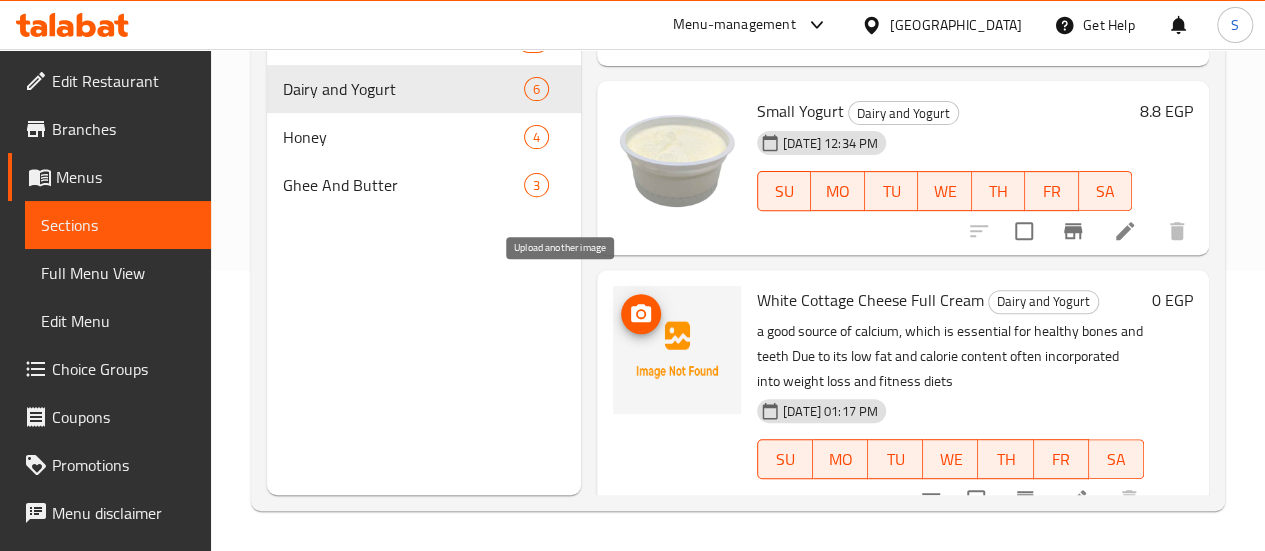 click 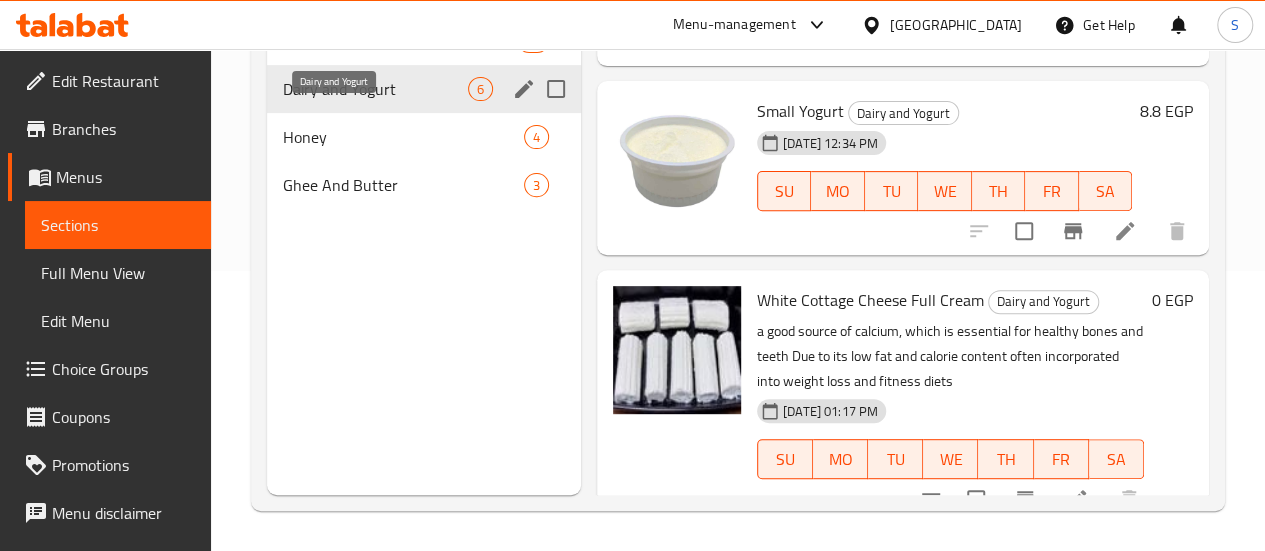 click on "Dairy and Yogurt" at bounding box center (375, 89) 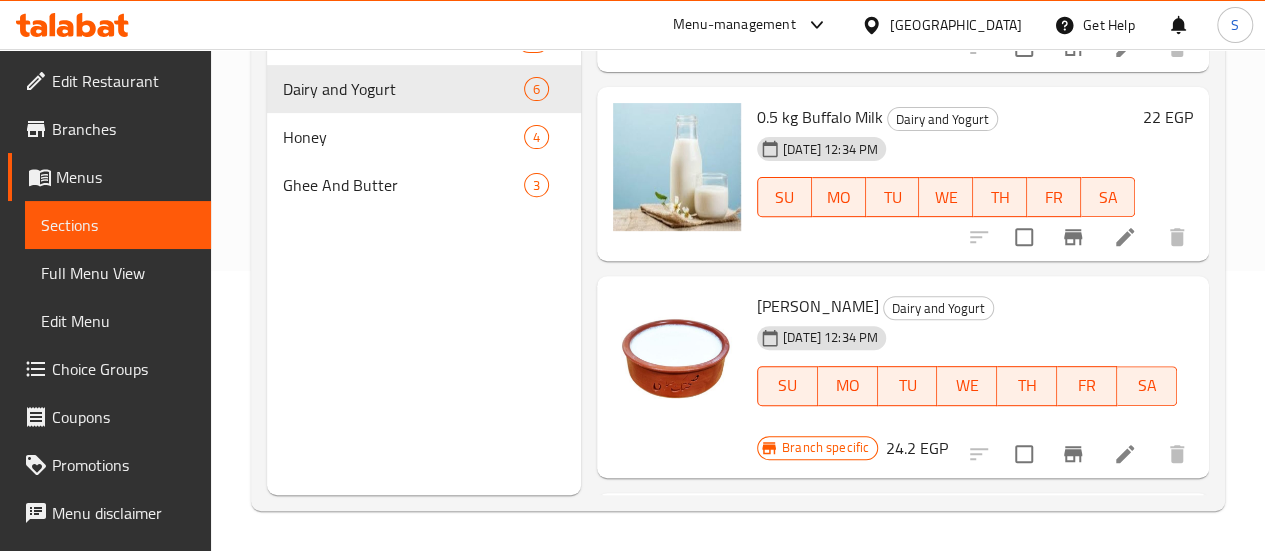 scroll, scrollTop: 0, scrollLeft: 0, axis: both 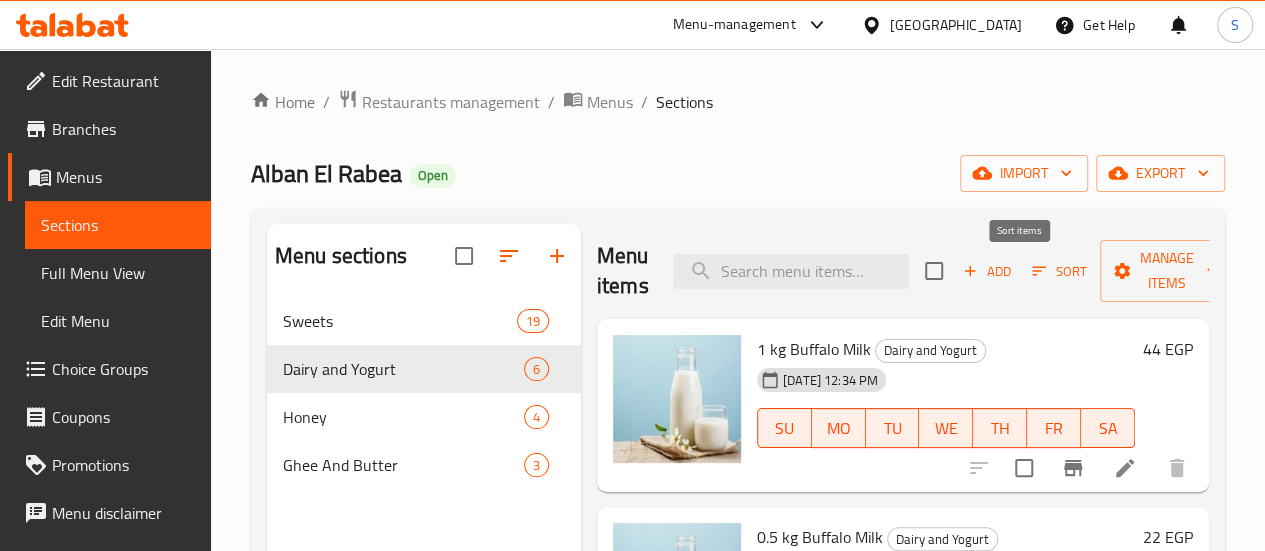 click on "Sort" at bounding box center (1059, 271) 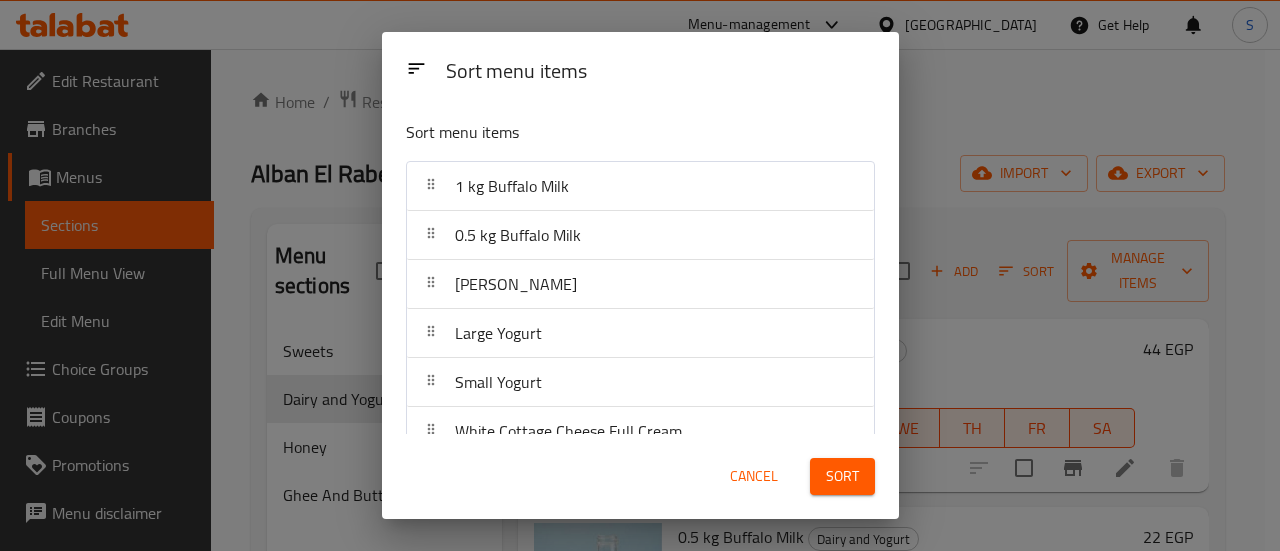 drag, startPoint x: 528, startPoint y: 438, endPoint x: 531, endPoint y: 428, distance: 10.440307 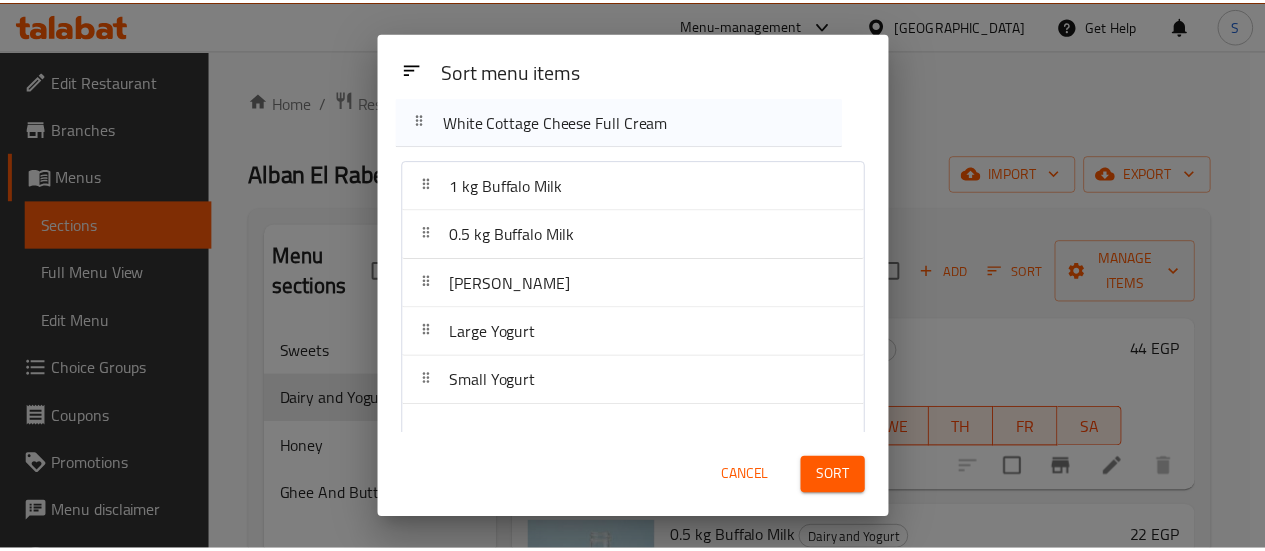 scroll, scrollTop: 0, scrollLeft: 0, axis: both 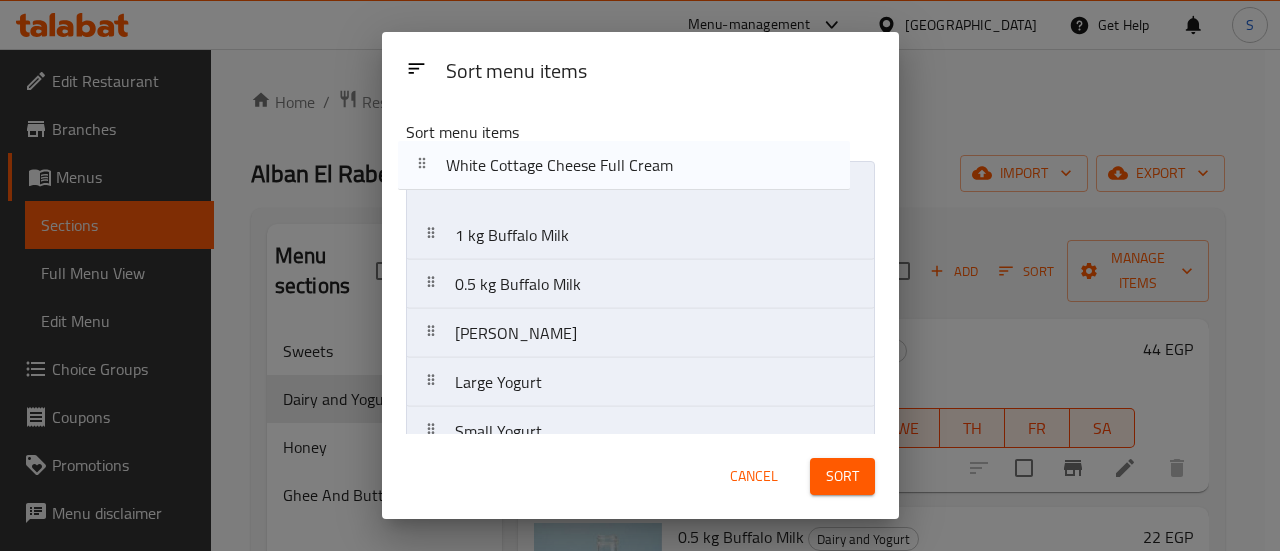 drag, startPoint x: 530, startPoint y: 424, endPoint x: 526, endPoint y: 151, distance: 273.0293 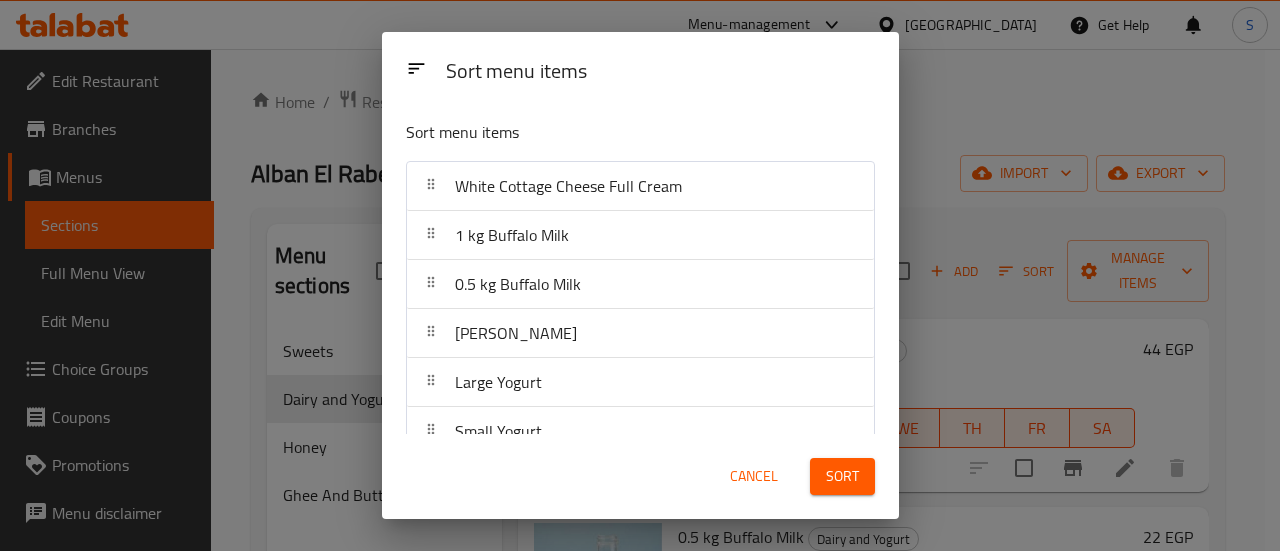click on "Sort" at bounding box center (842, 476) 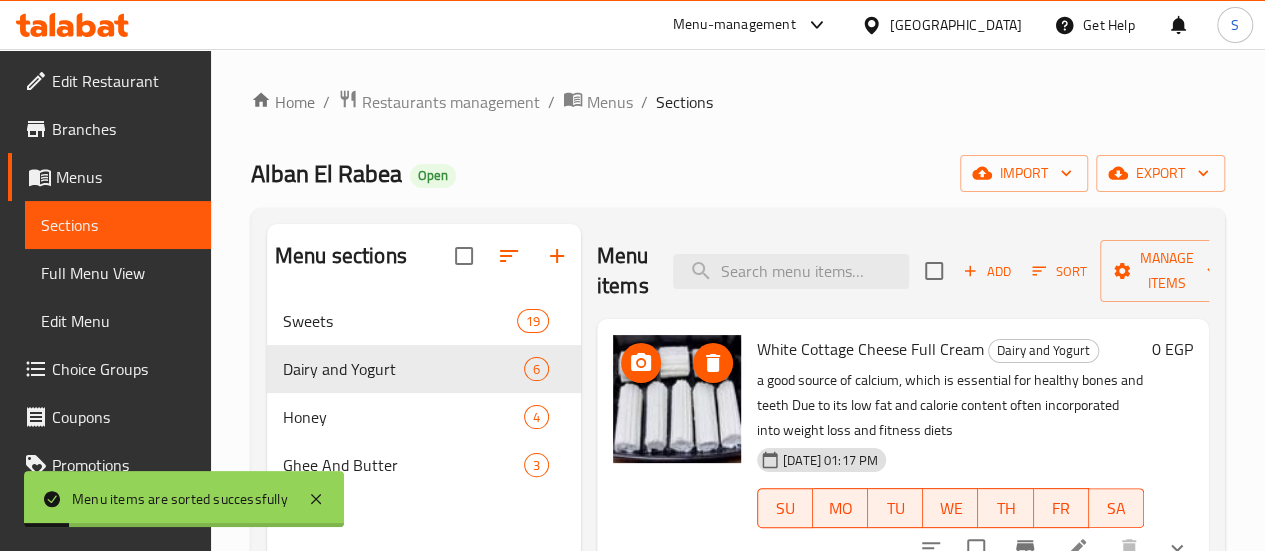 type 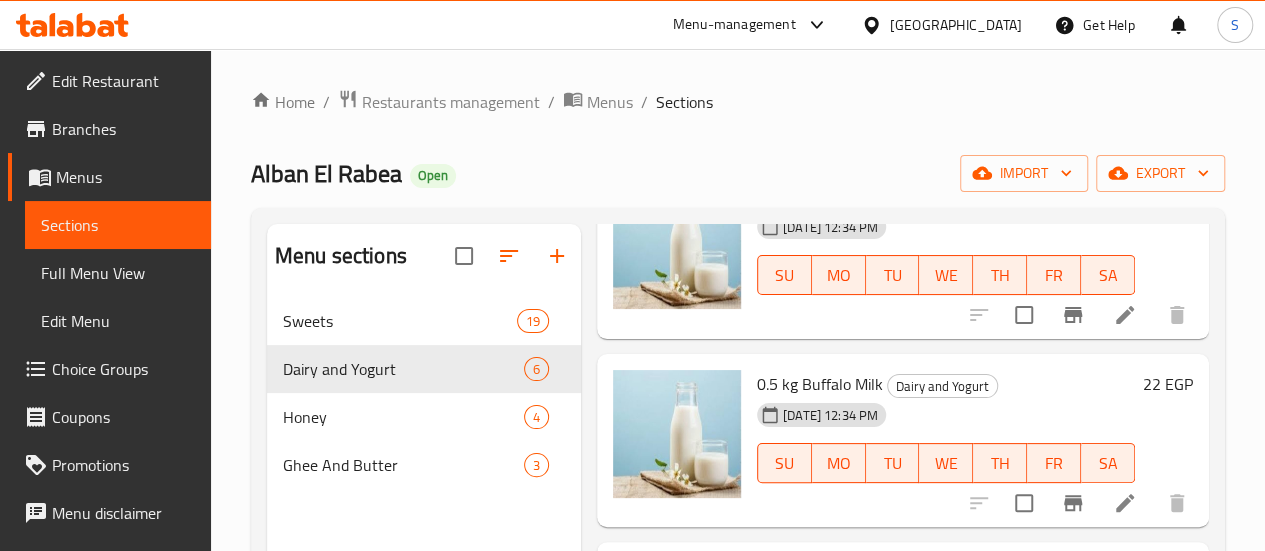 scroll, scrollTop: 200, scrollLeft: 0, axis: vertical 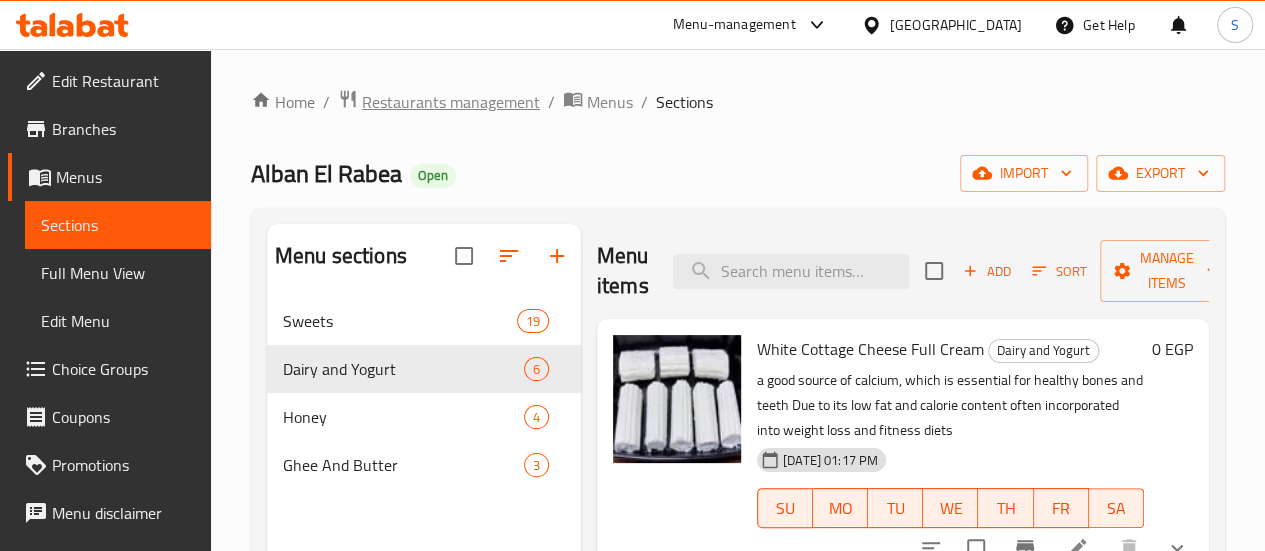 click on "Restaurants management" at bounding box center [451, 102] 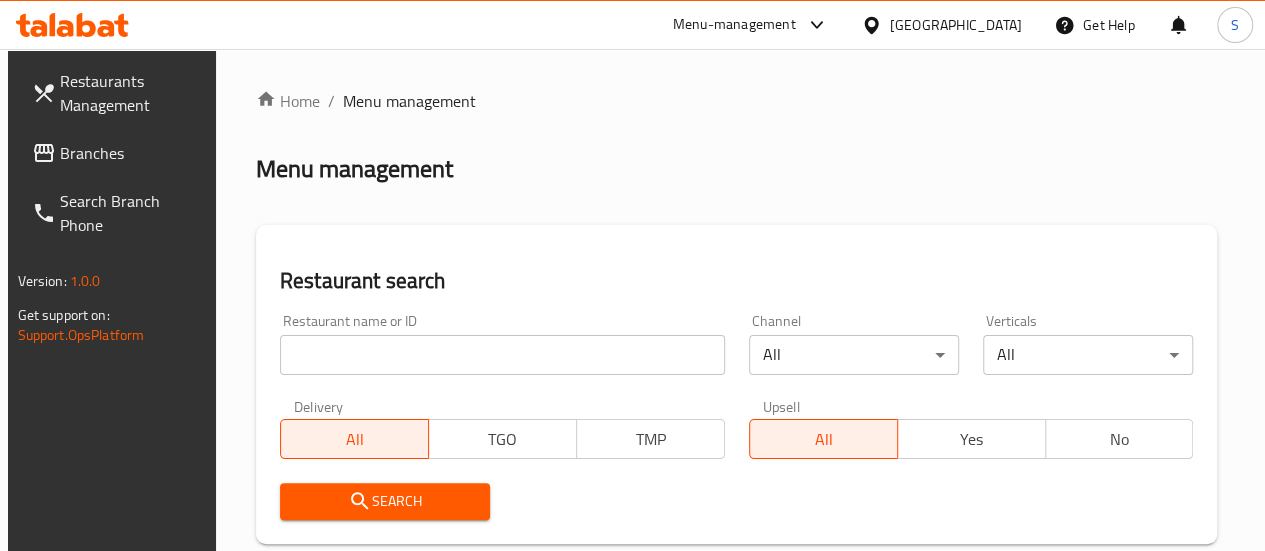 click at bounding box center [502, 355] 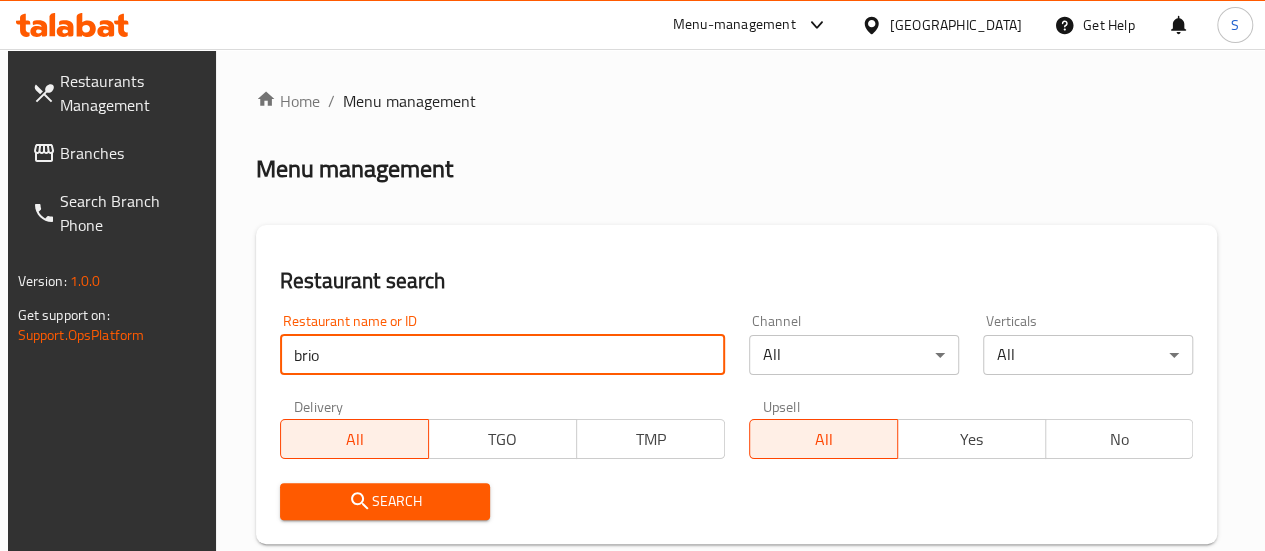 type on "brioch" 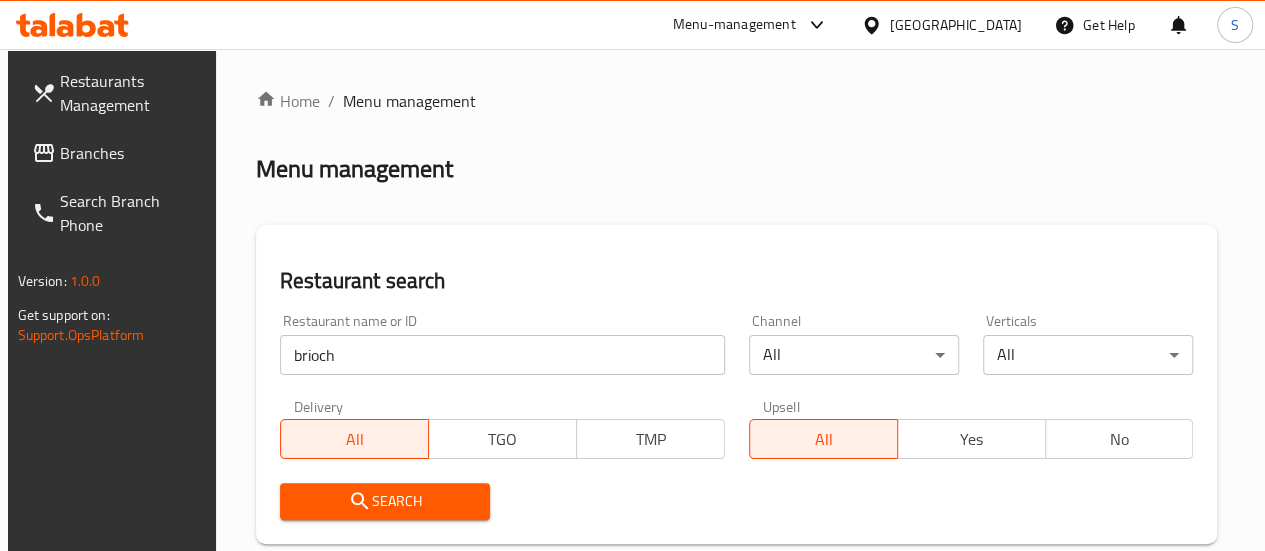 click on "Search" at bounding box center (385, 501) 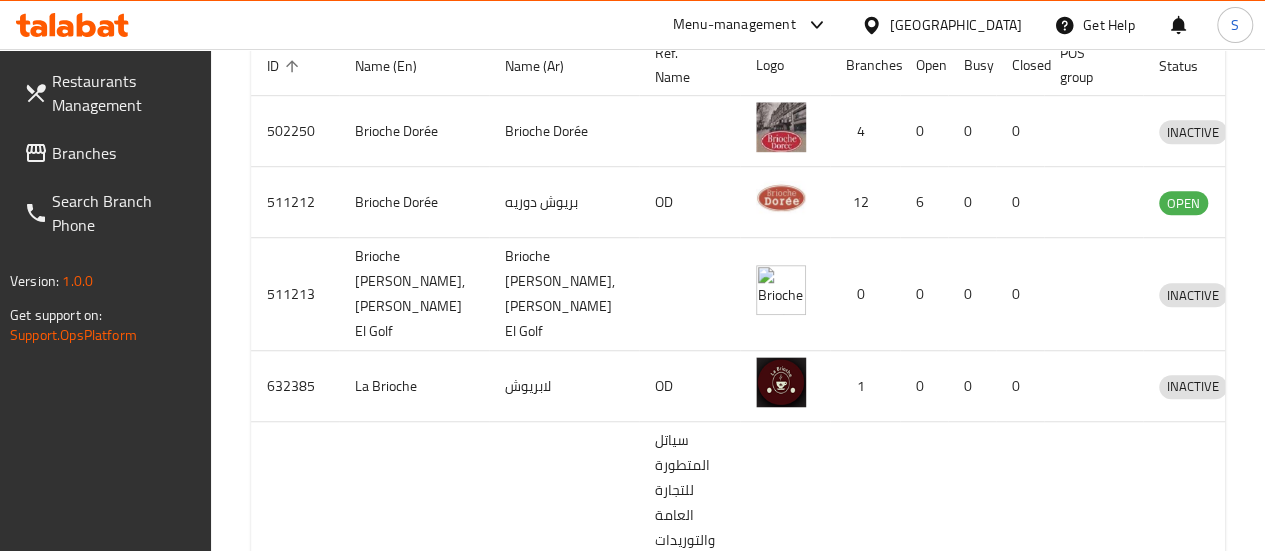 scroll, scrollTop: 977, scrollLeft: 0, axis: vertical 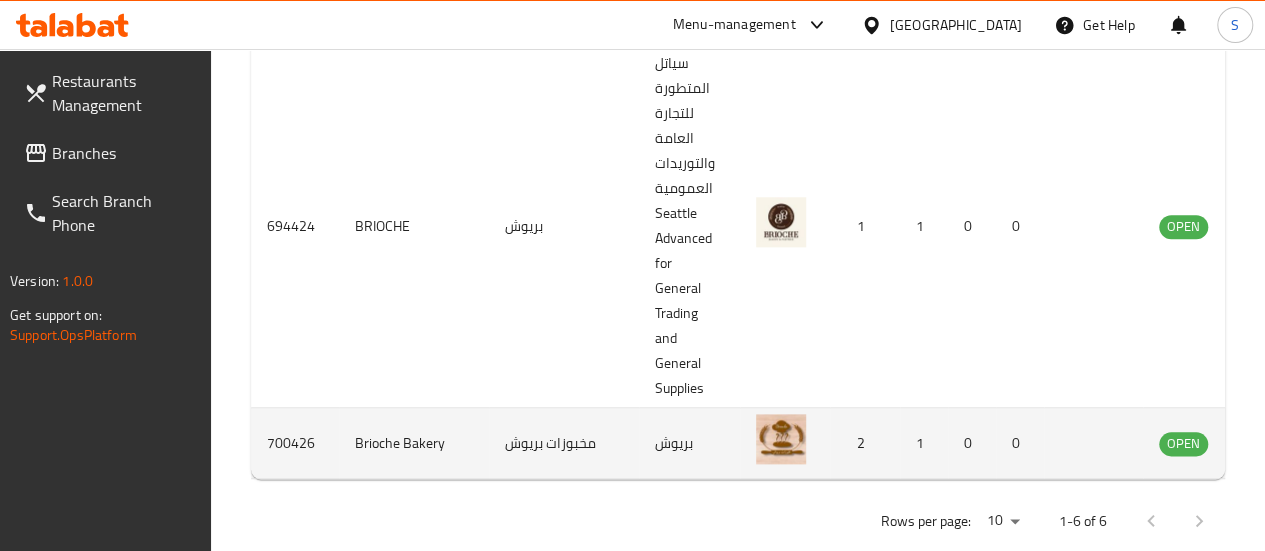 click 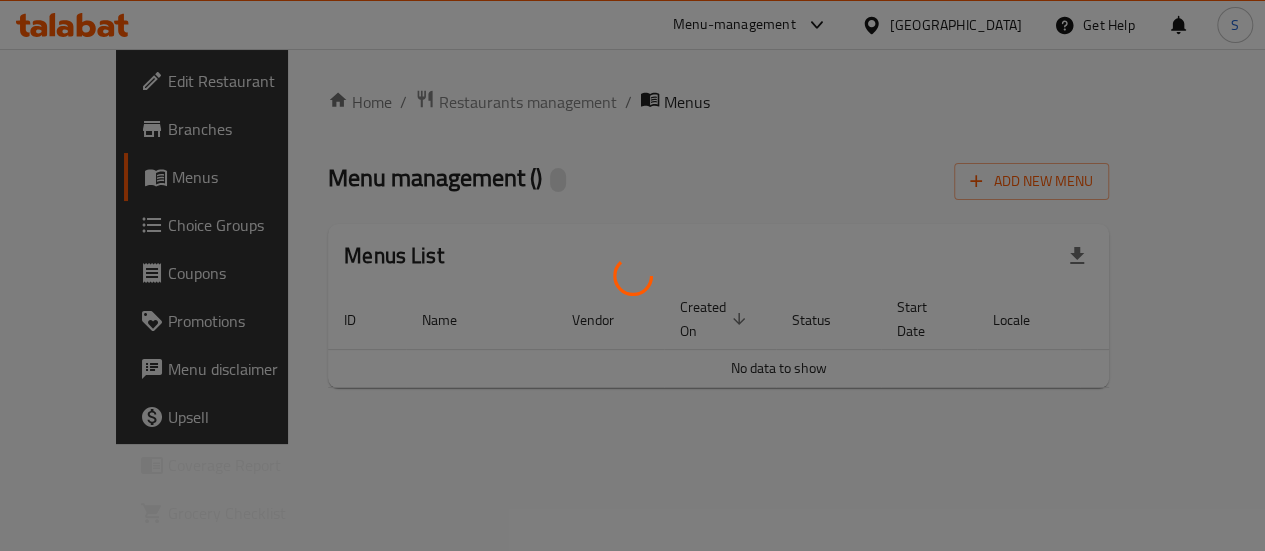 scroll, scrollTop: 0, scrollLeft: 0, axis: both 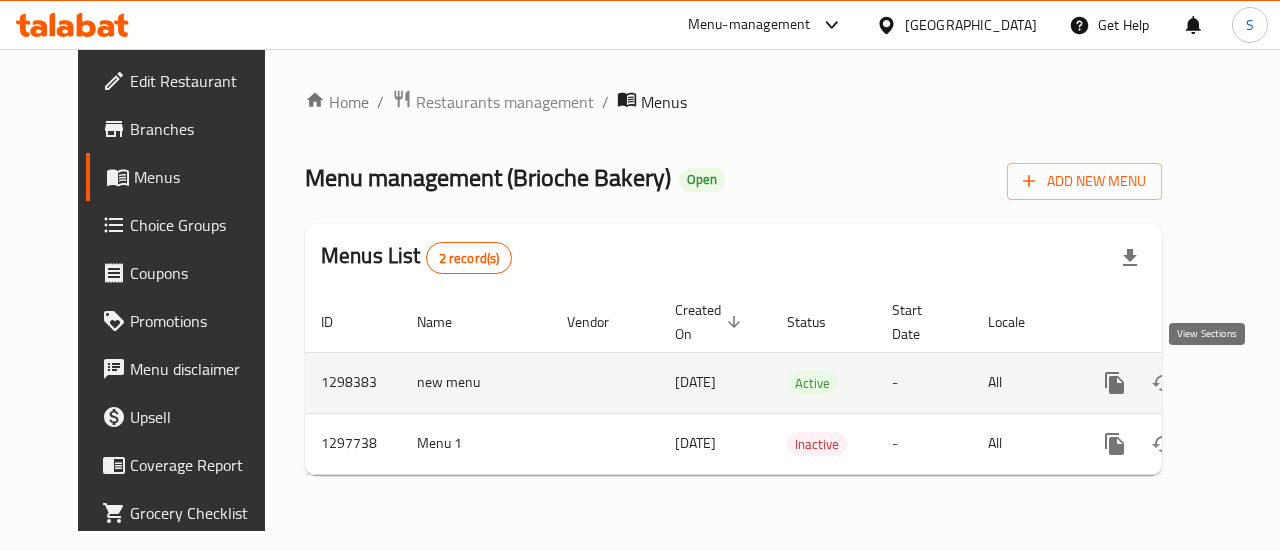 click 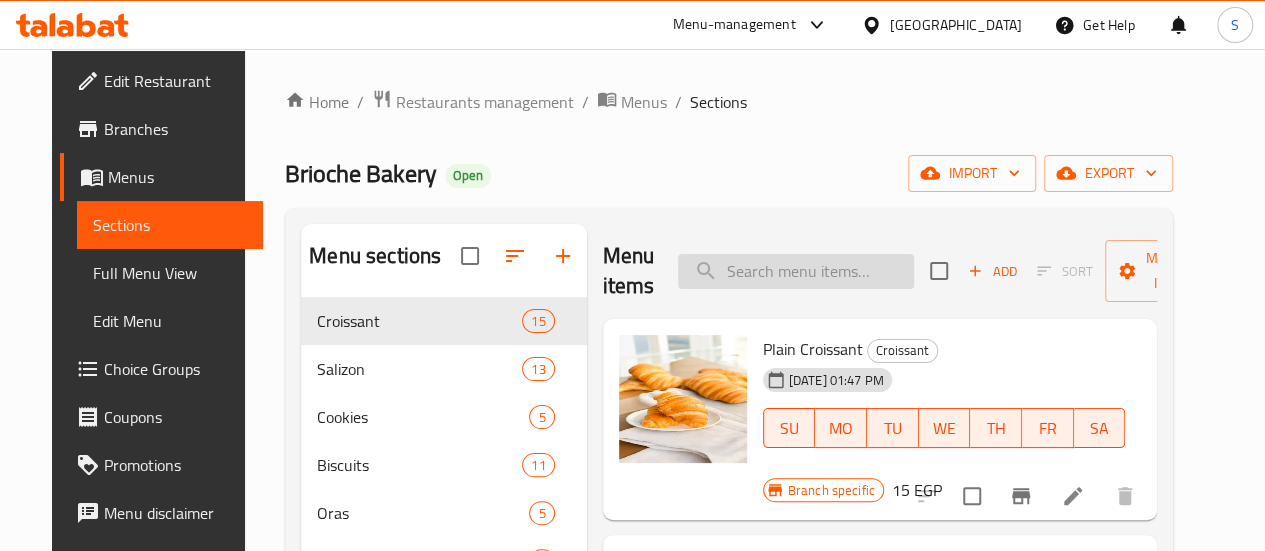 click at bounding box center (796, 271) 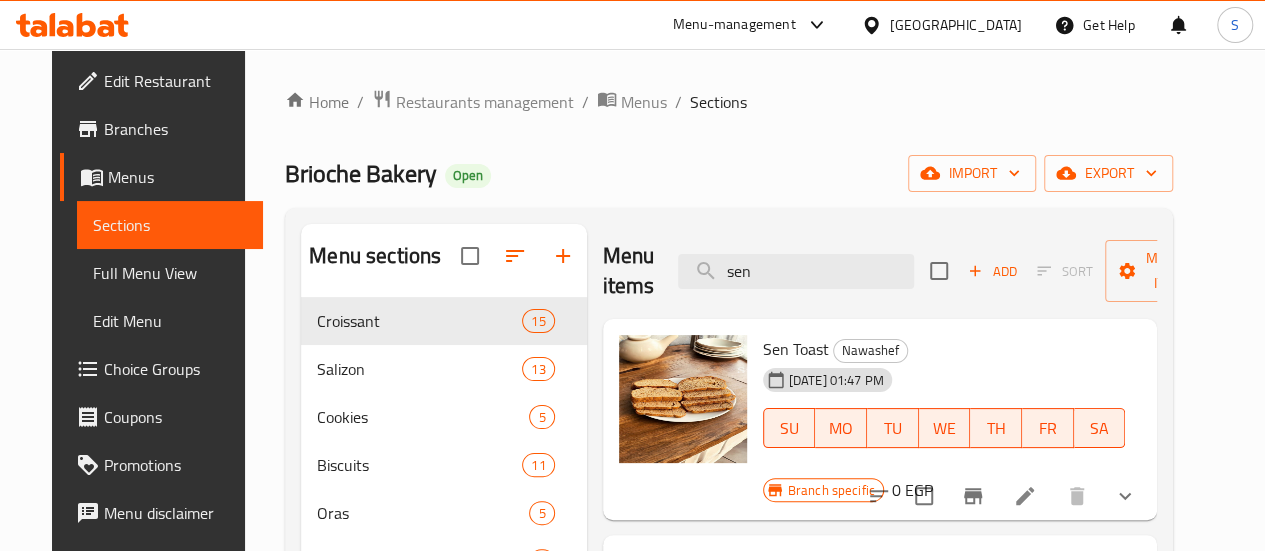 scroll, scrollTop: 99, scrollLeft: 0, axis: vertical 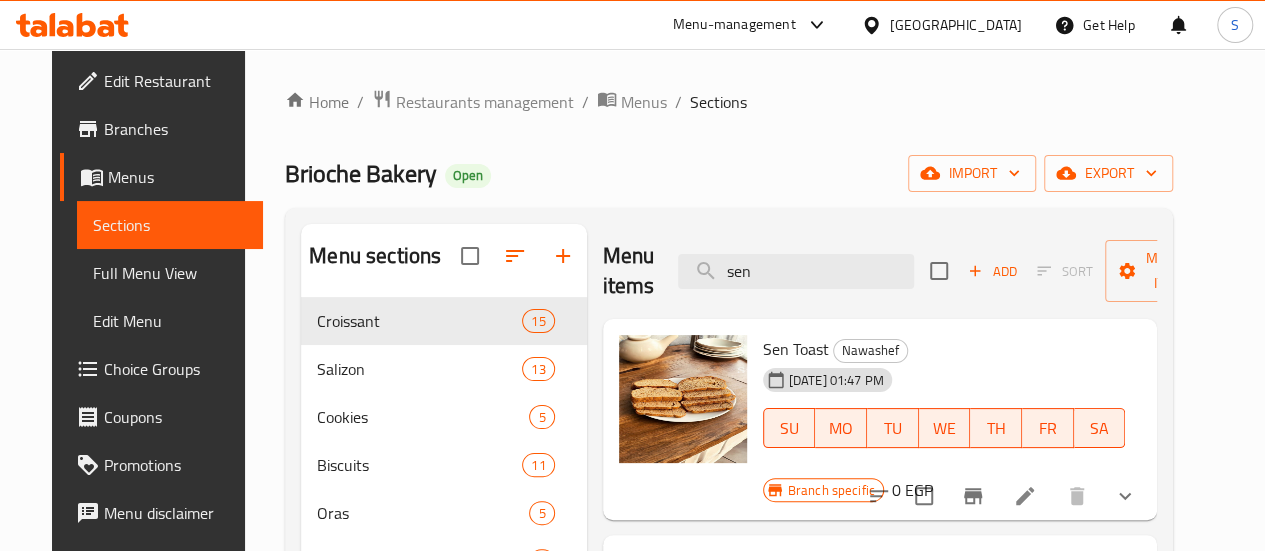 click on "Menu items sen Add Sort Manage items" at bounding box center [880, 271] 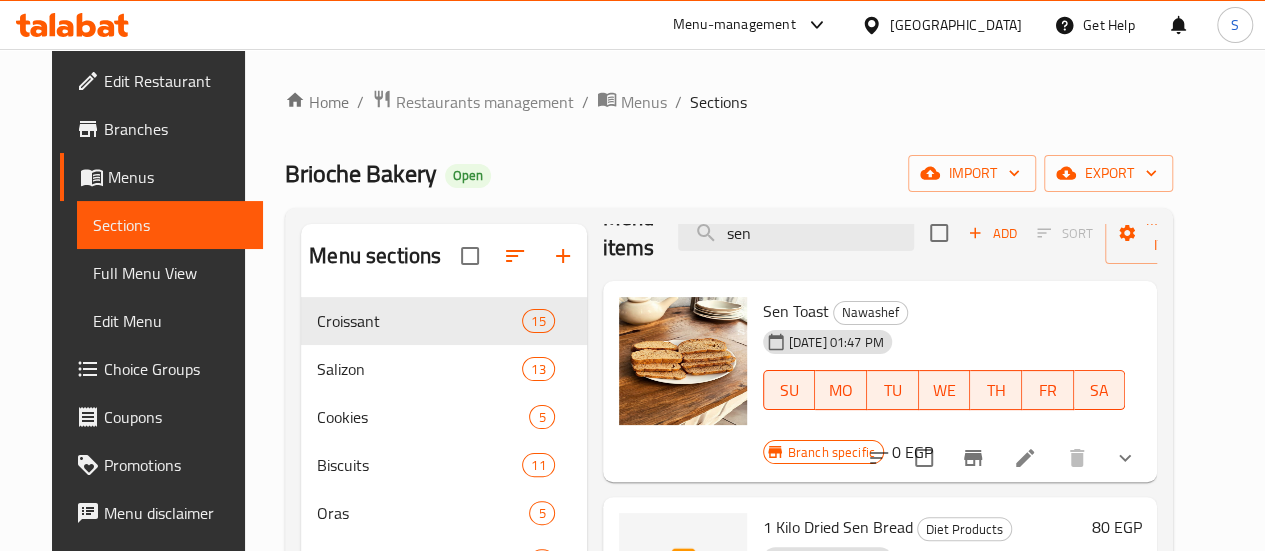 scroll, scrollTop: 99, scrollLeft: 0, axis: vertical 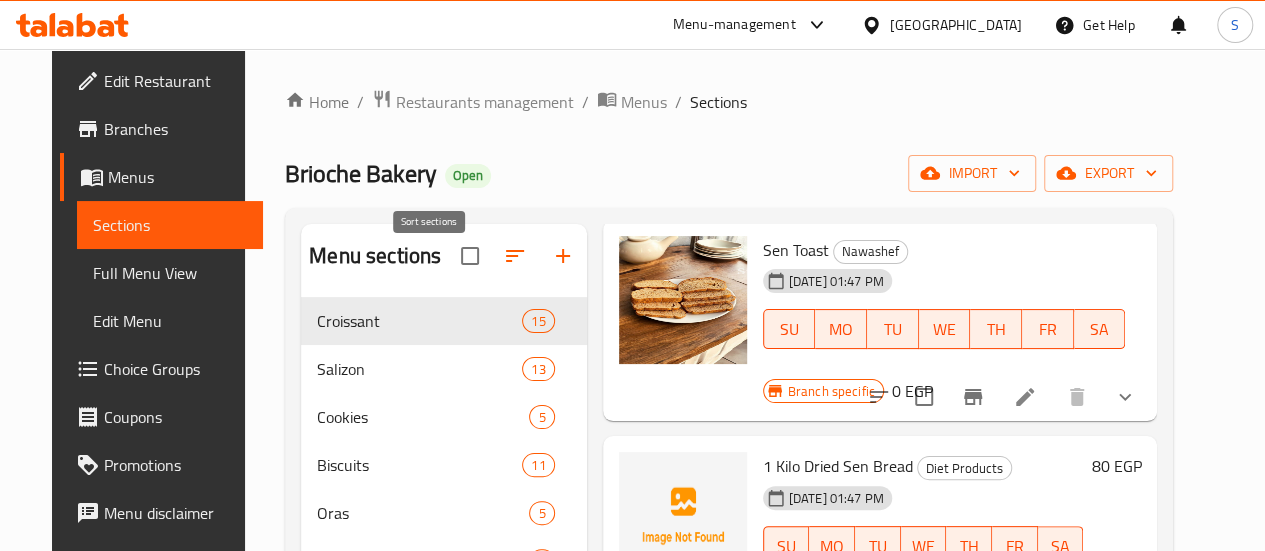 type on "sen" 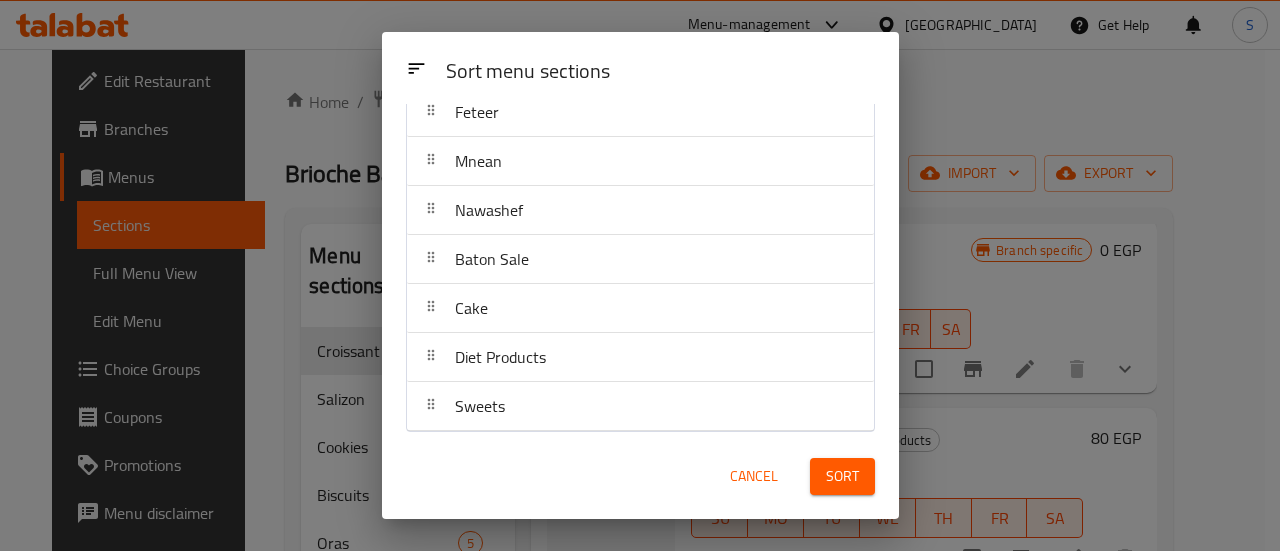 scroll, scrollTop: 368, scrollLeft: 0, axis: vertical 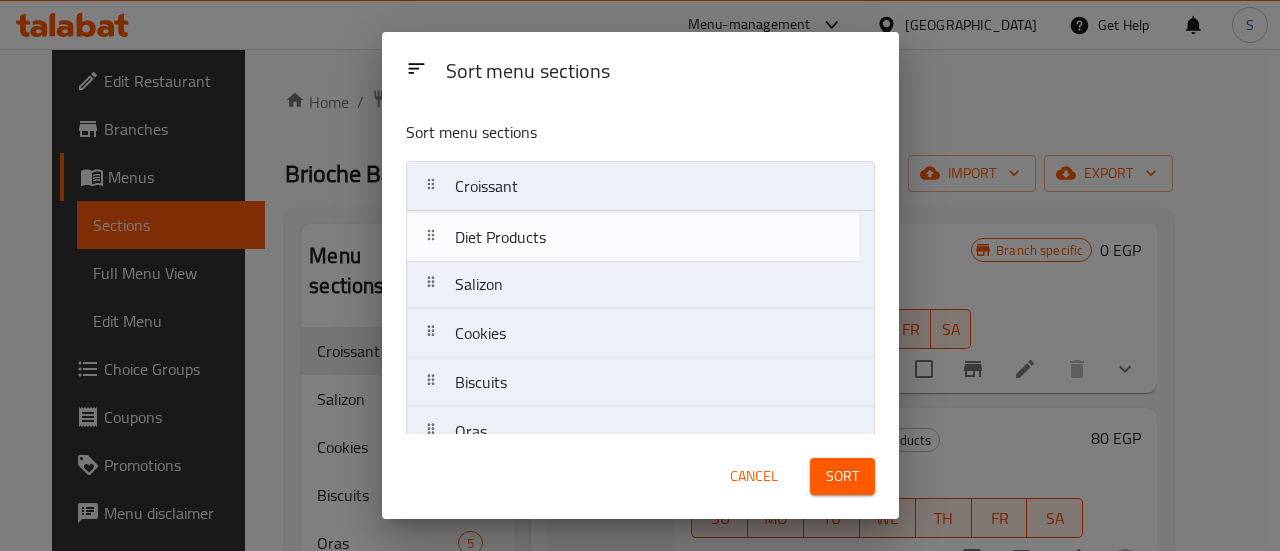 drag, startPoint x: 524, startPoint y: 361, endPoint x: 524, endPoint y: 237, distance: 124 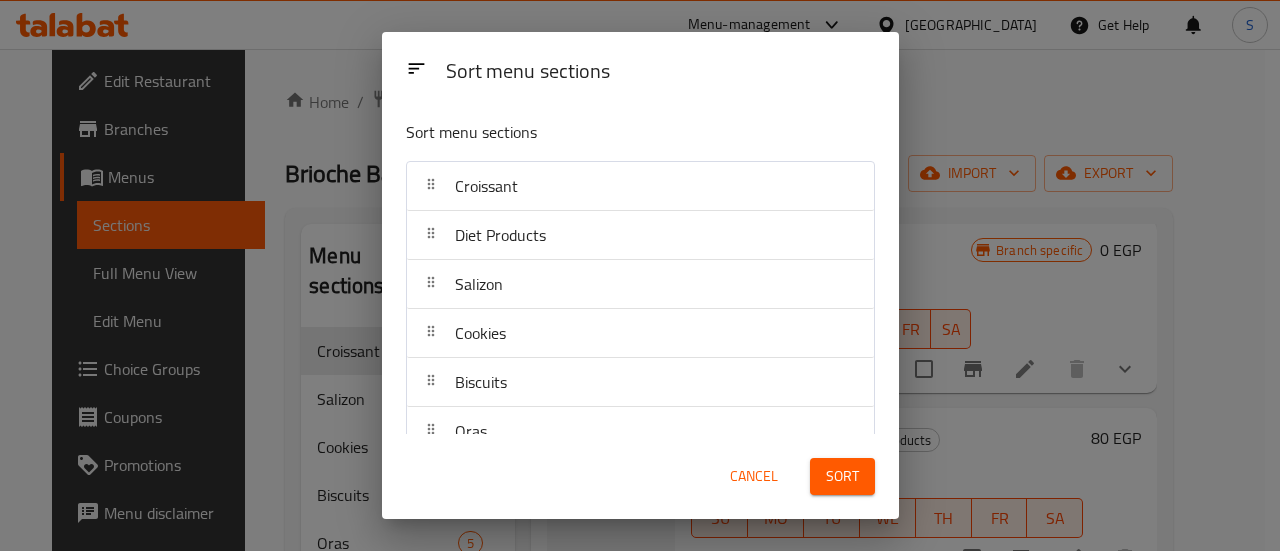 click on "Sort" at bounding box center (842, 476) 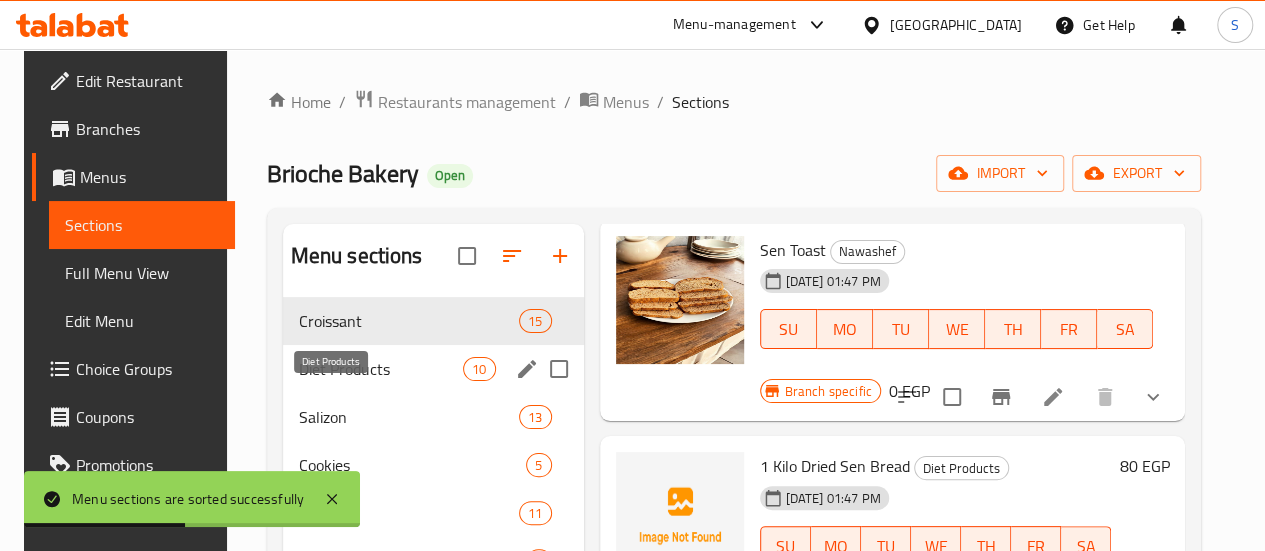 click on "Diet Products" at bounding box center (381, 369) 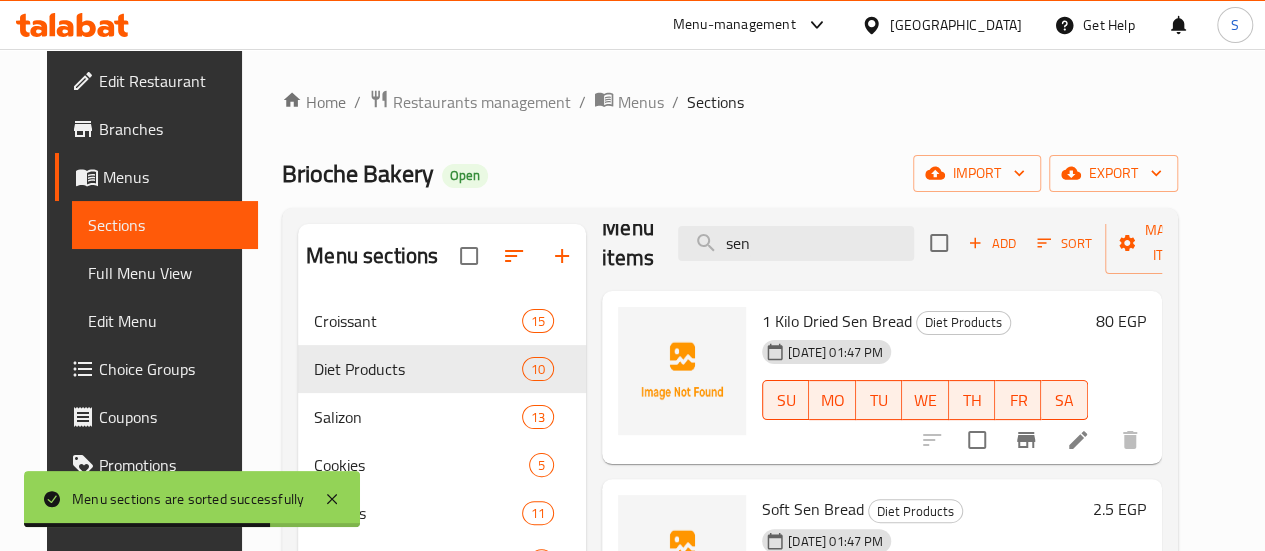 scroll, scrollTop: 0, scrollLeft: 0, axis: both 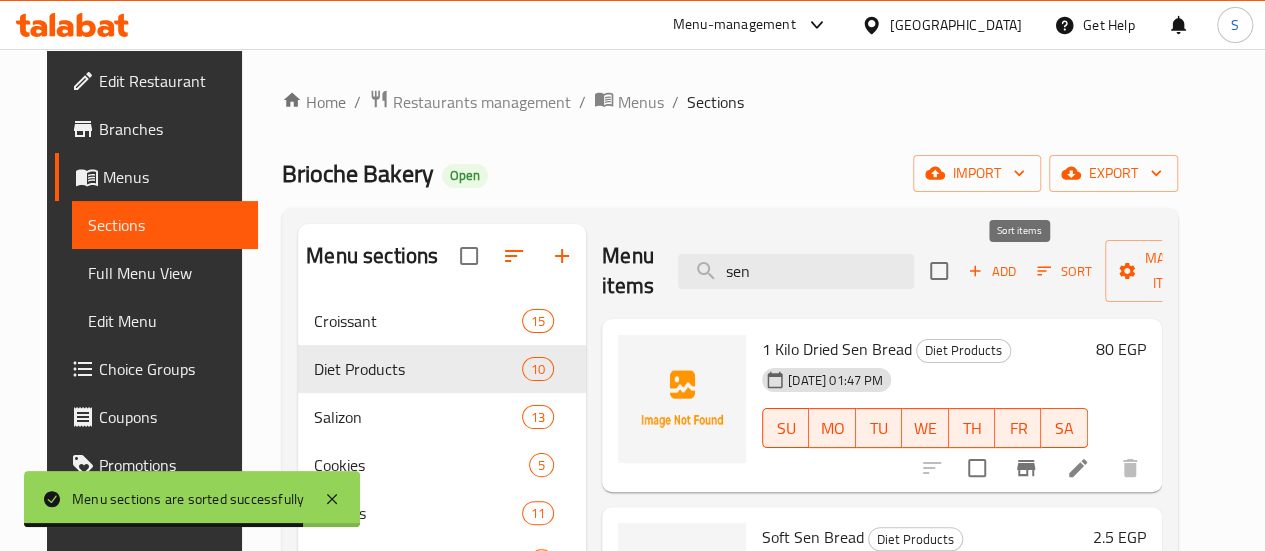 click on "Sort" at bounding box center (1064, 271) 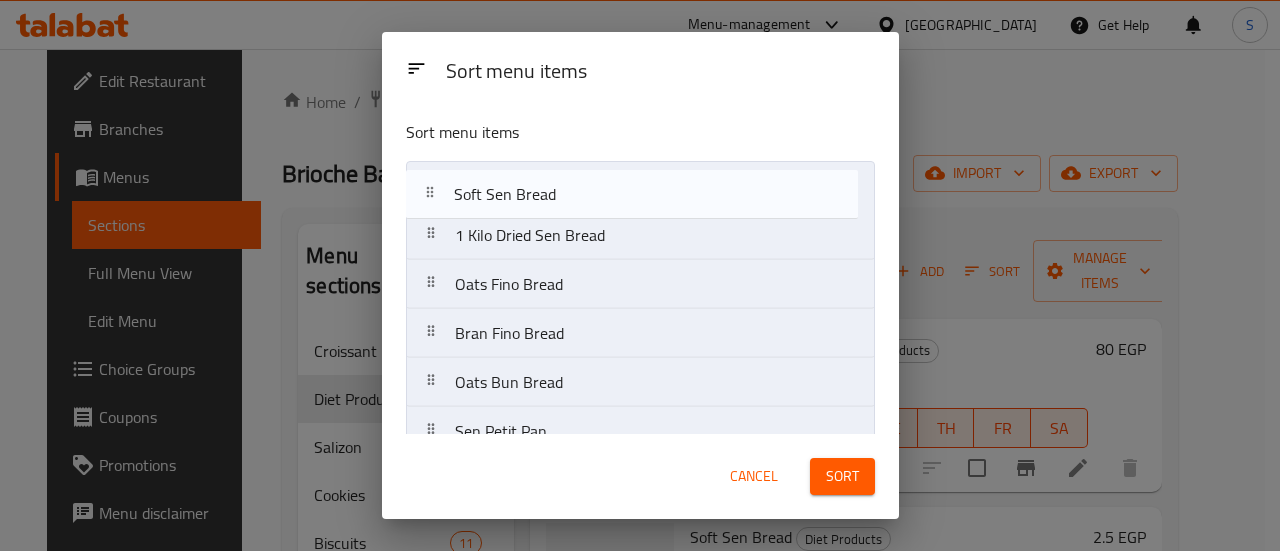 drag, startPoint x: 539, startPoint y: 249, endPoint x: 542, endPoint y: 201, distance: 48.09366 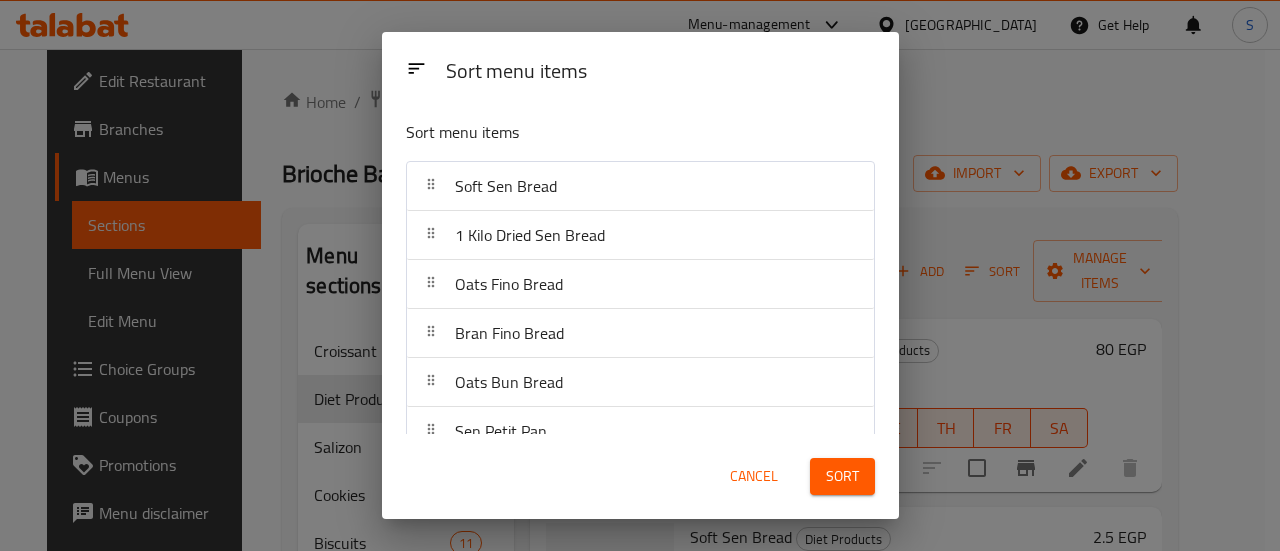 click on "Sort" at bounding box center (842, 476) 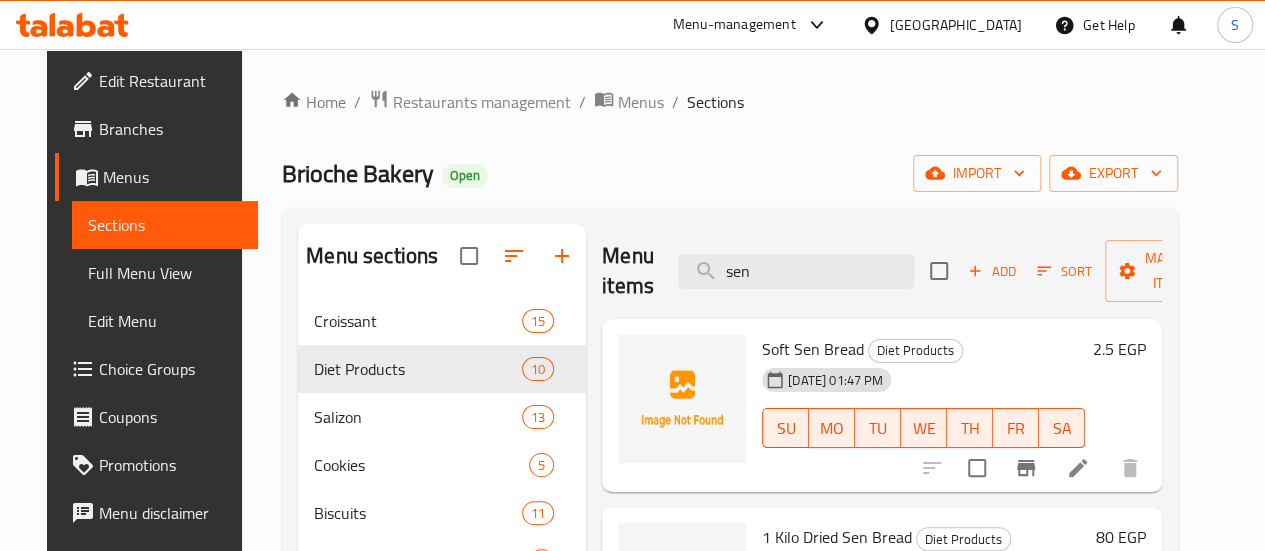 type 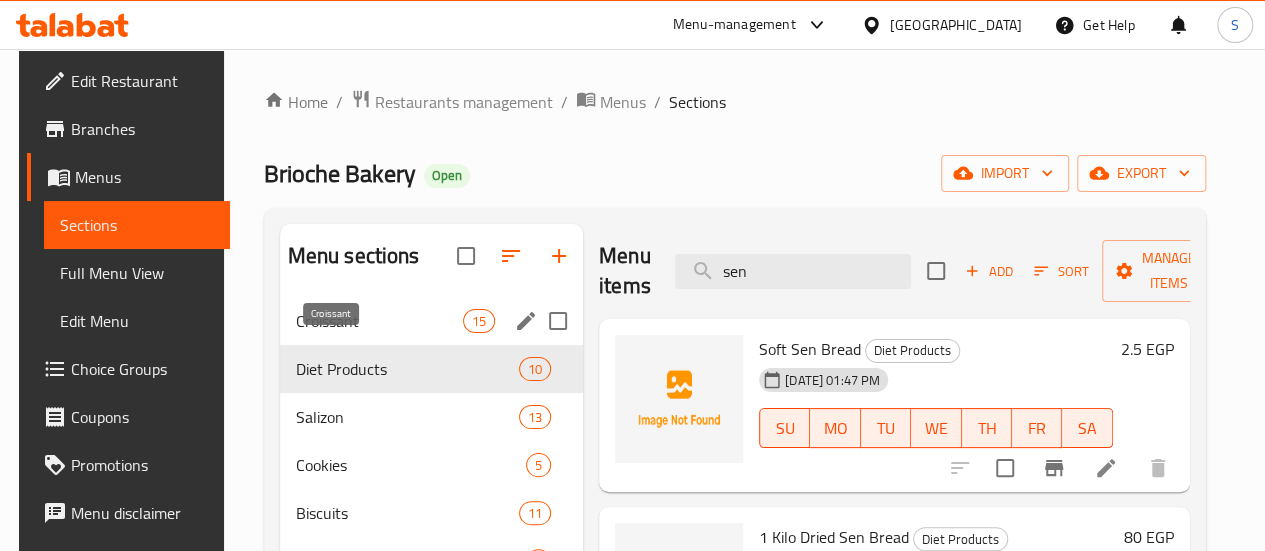 click on "Croissant" at bounding box center (379, 321) 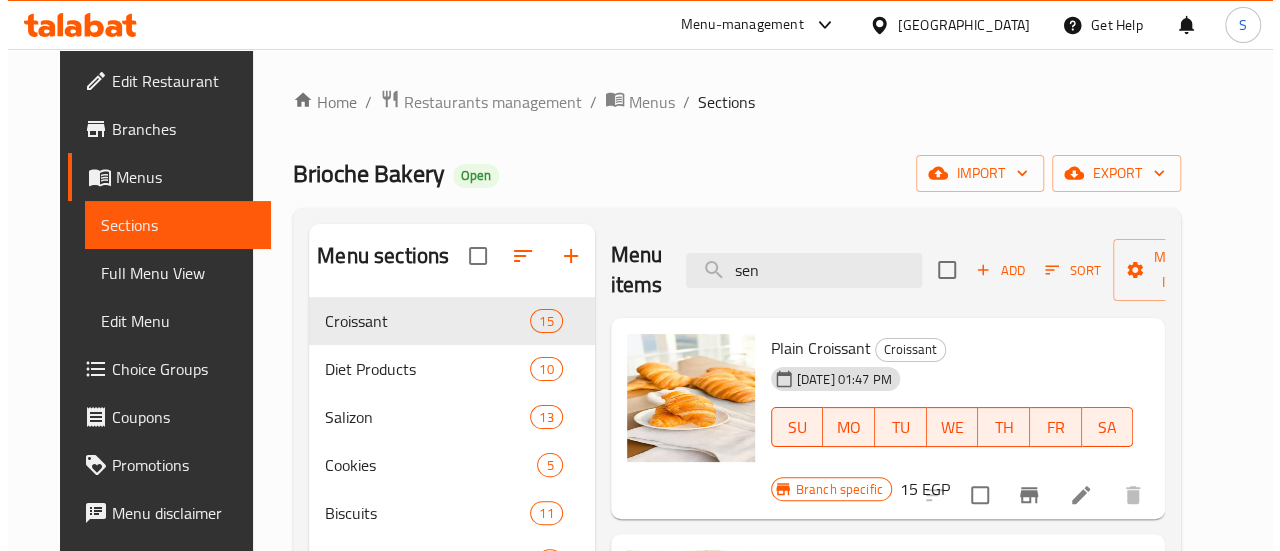 scroll, scrollTop: 0, scrollLeft: 0, axis: both 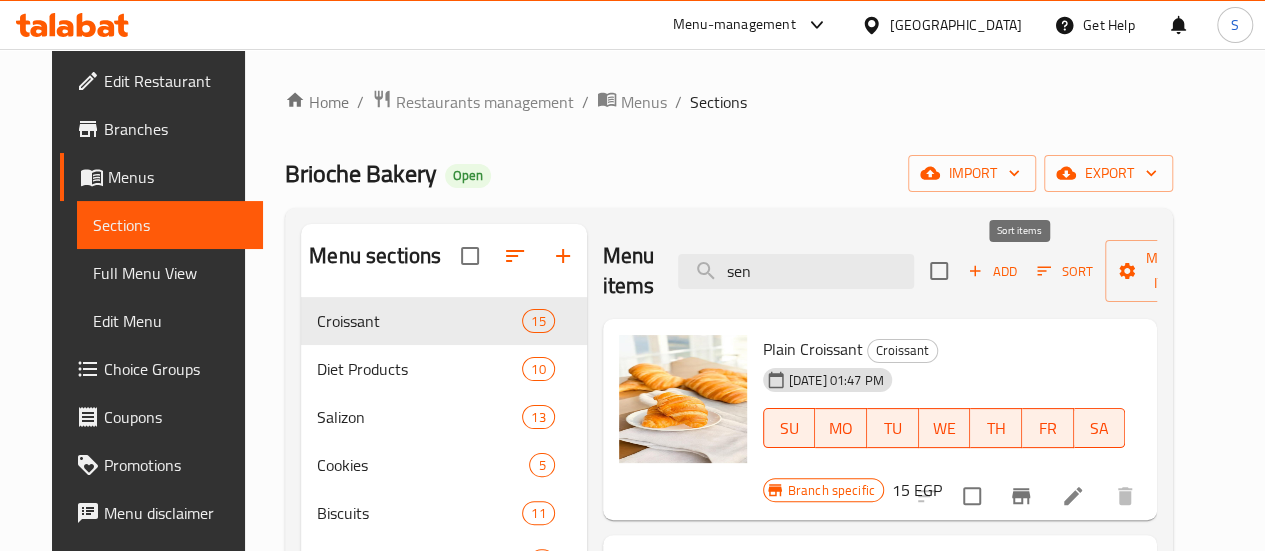 click on "Sort" at bounding box center [1064, 271] 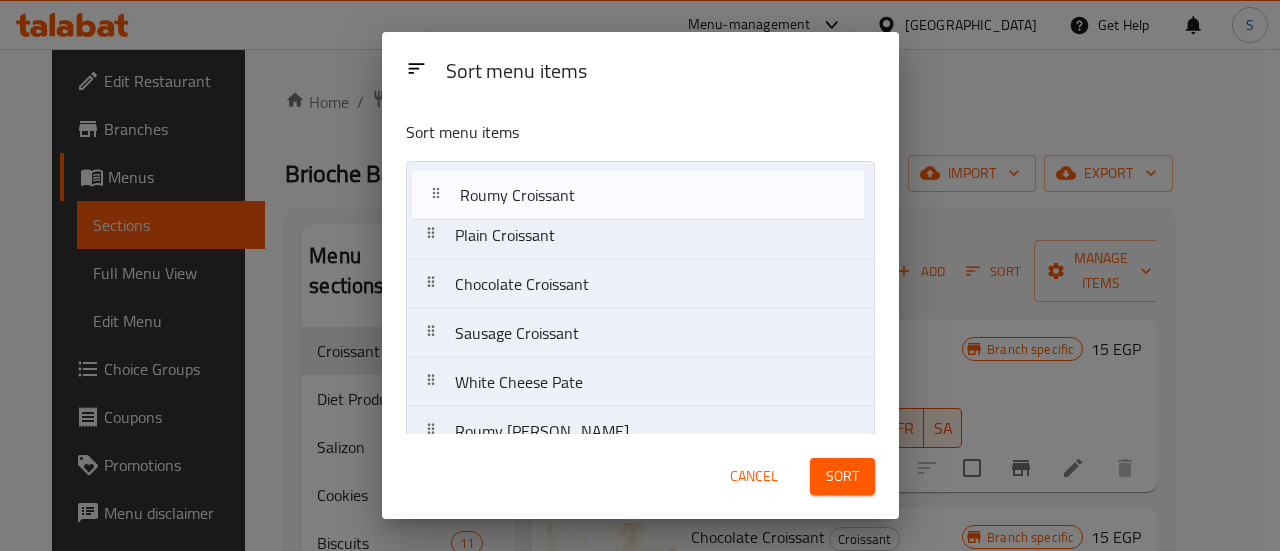 drag, startPoint x: 550, startPoint y: 289, endPoint x: 557, endPoint y: 191, distance: 98.24968 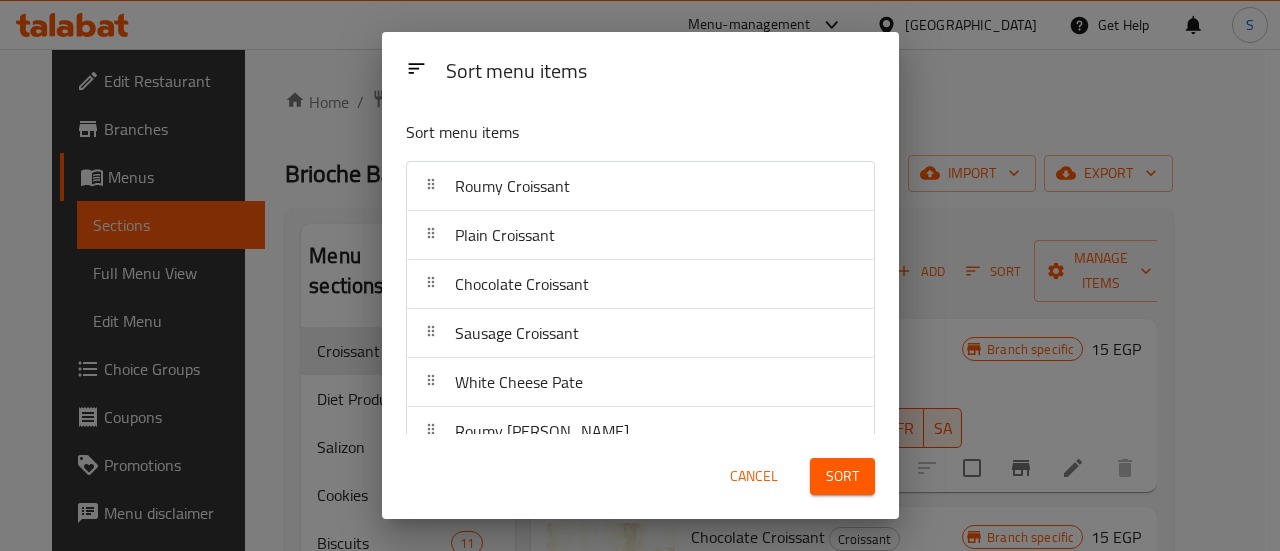 type 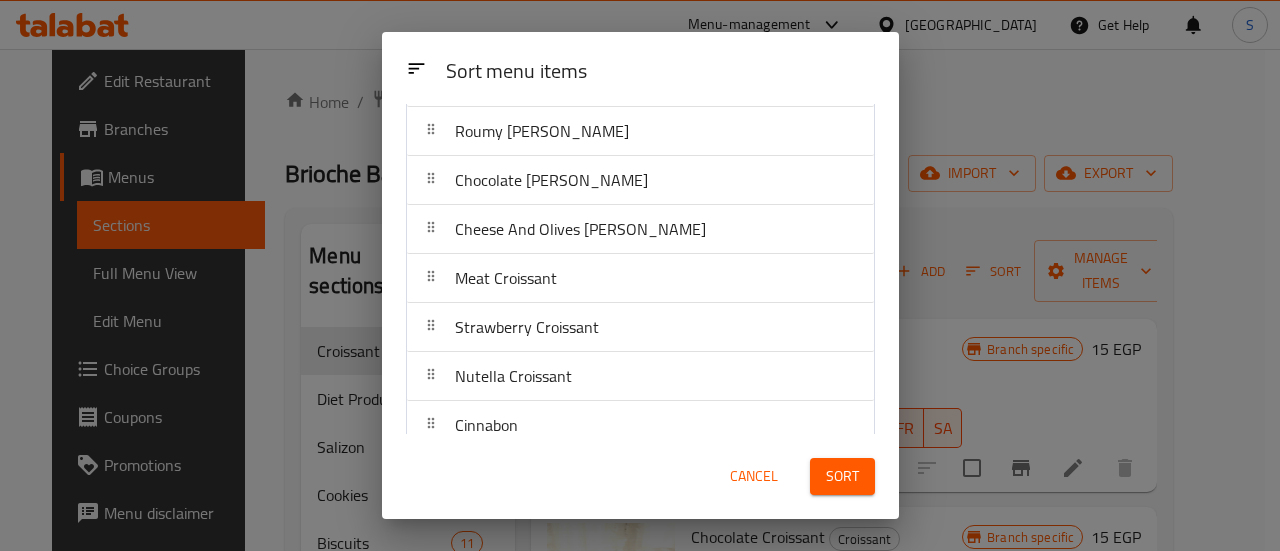 scroll, scrollTop: 400, scrollLeft: 0, axis: vertical 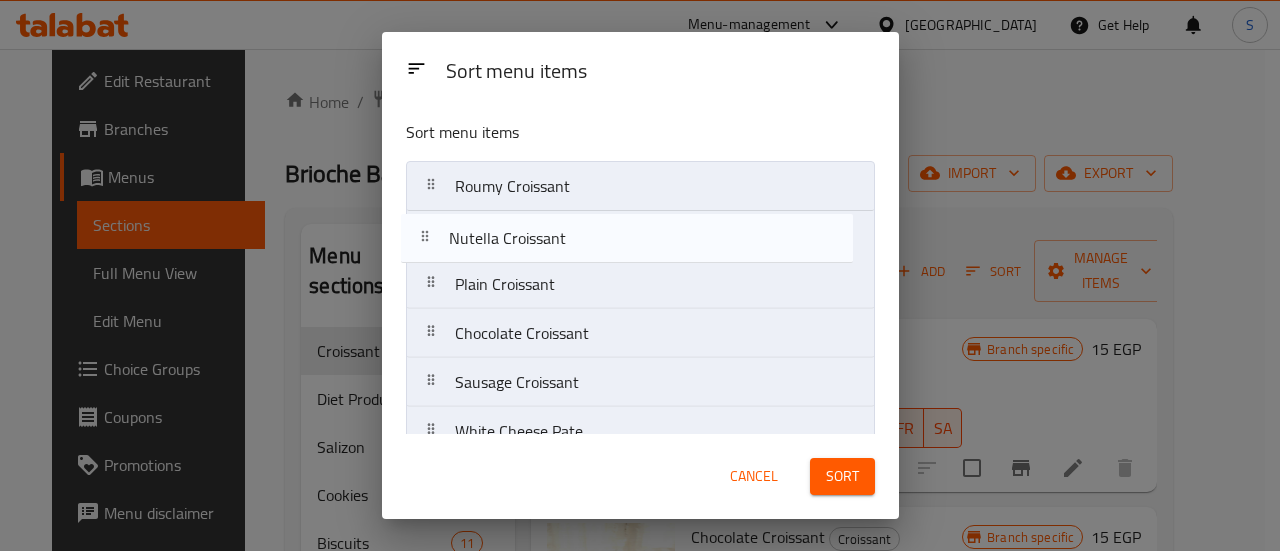 drag, startPoint x: 570, startPoint y: 282, endPoint x: 565, endPoint y: 240, distance: 42.296574 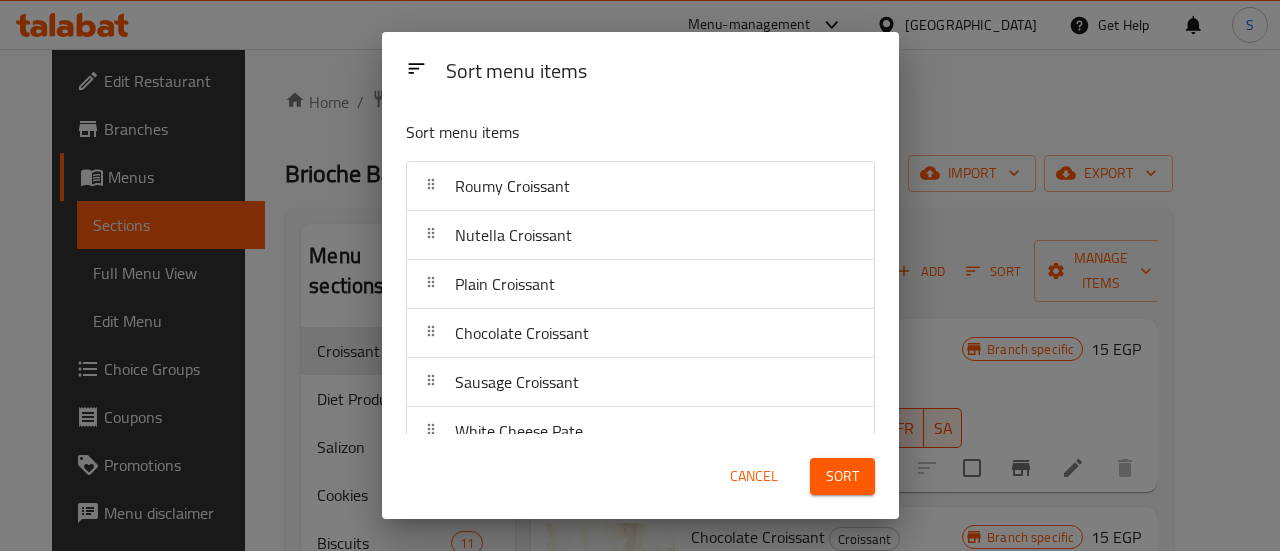 click on "Sort" at bounding box center [842, 476] 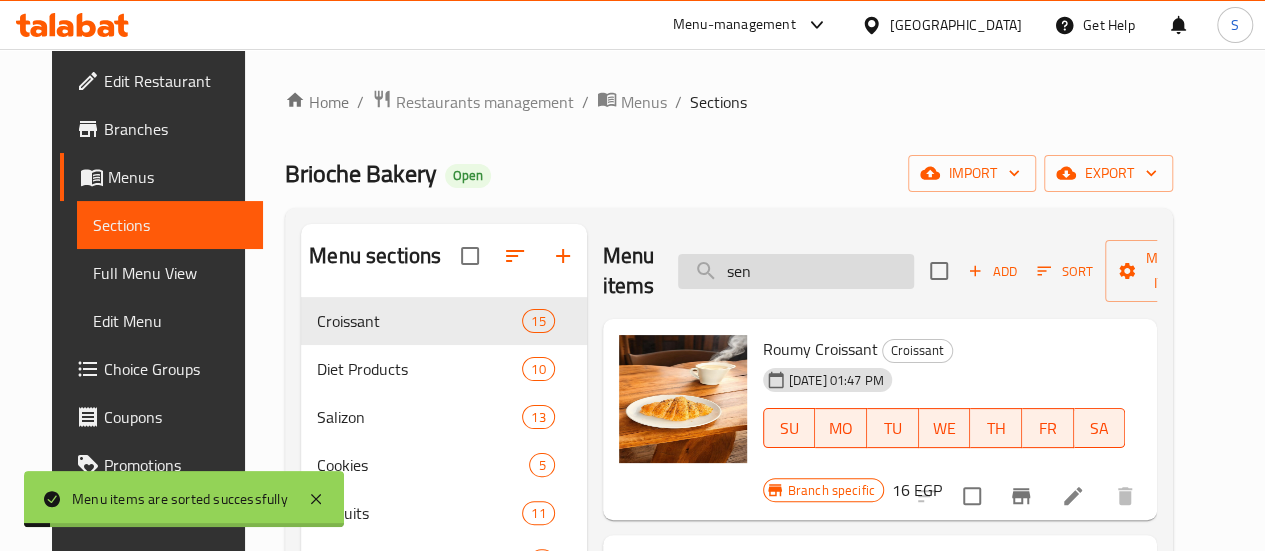 click on "sen" at bounding box center (796, 271) 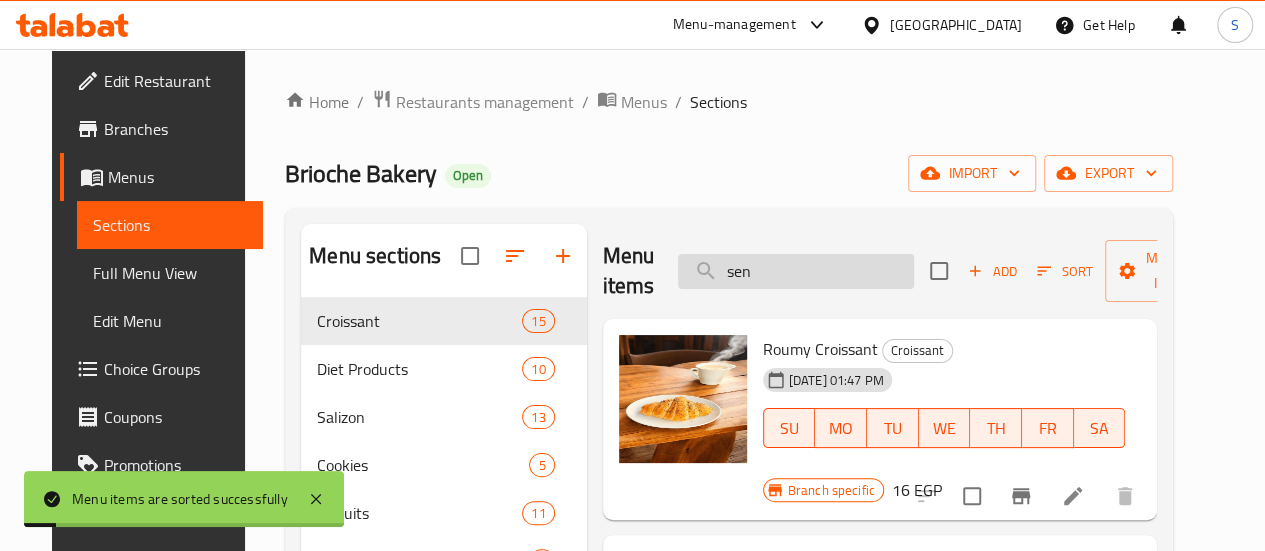 click on "sen" at bounding box center [796, 271] 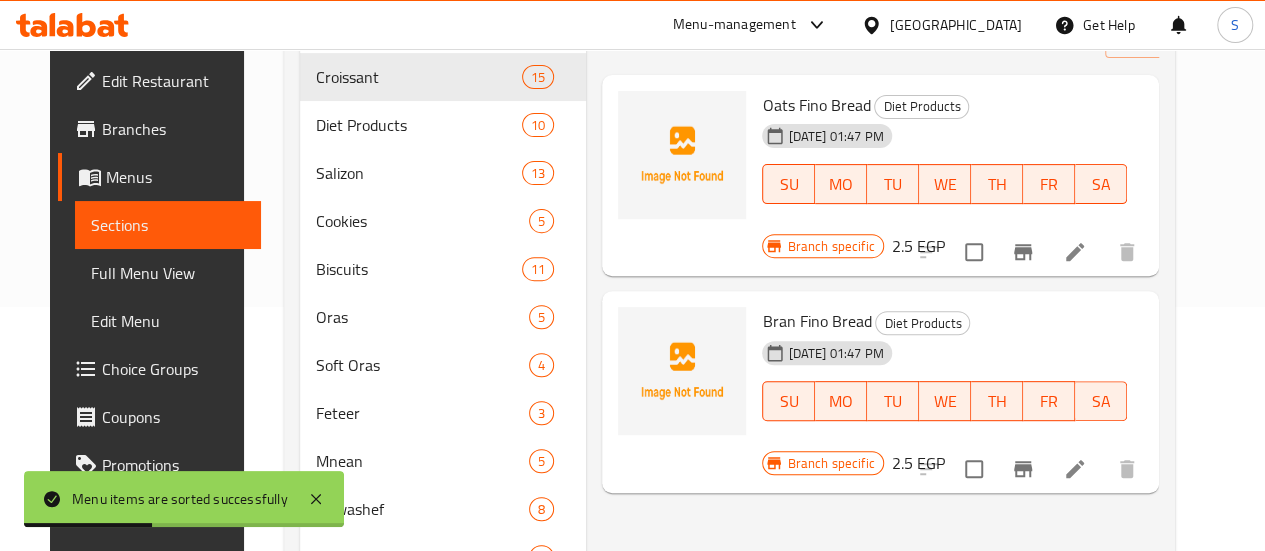 scroll, scrollTop: 300, scrollLeft: 0, axis: vertical 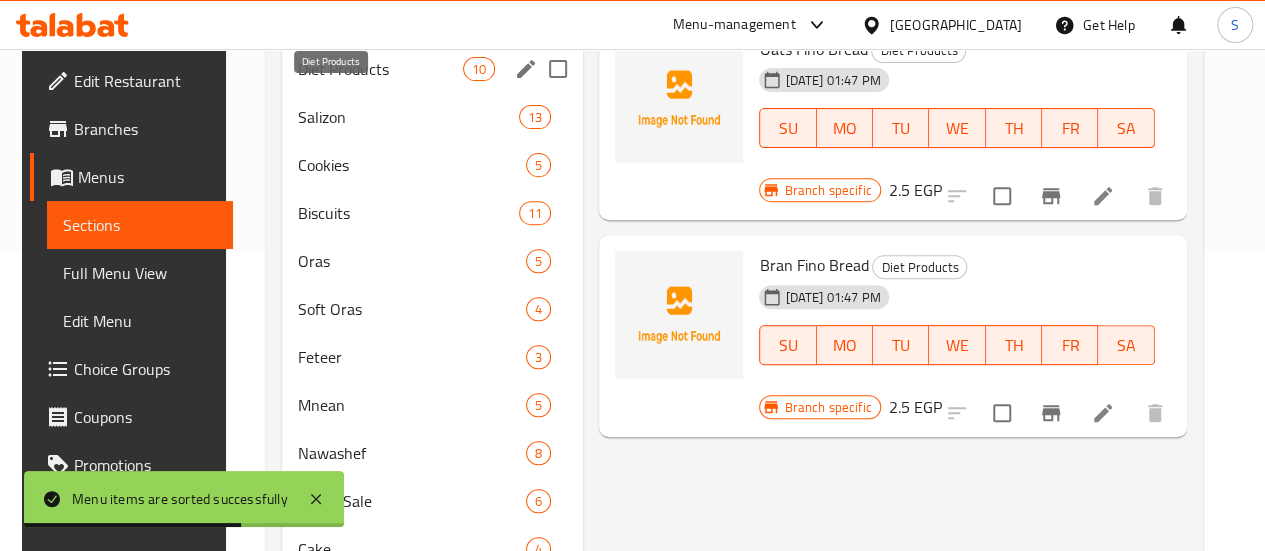 type on "fino" 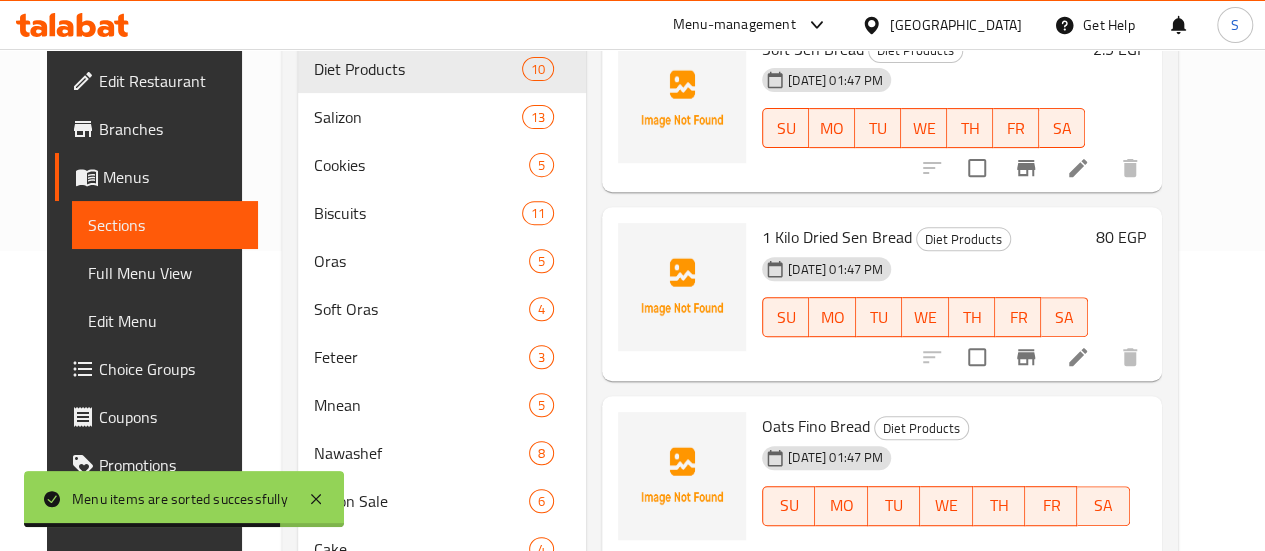 scroll, scrollTop: 0, scrollLeft: 0, axis: both 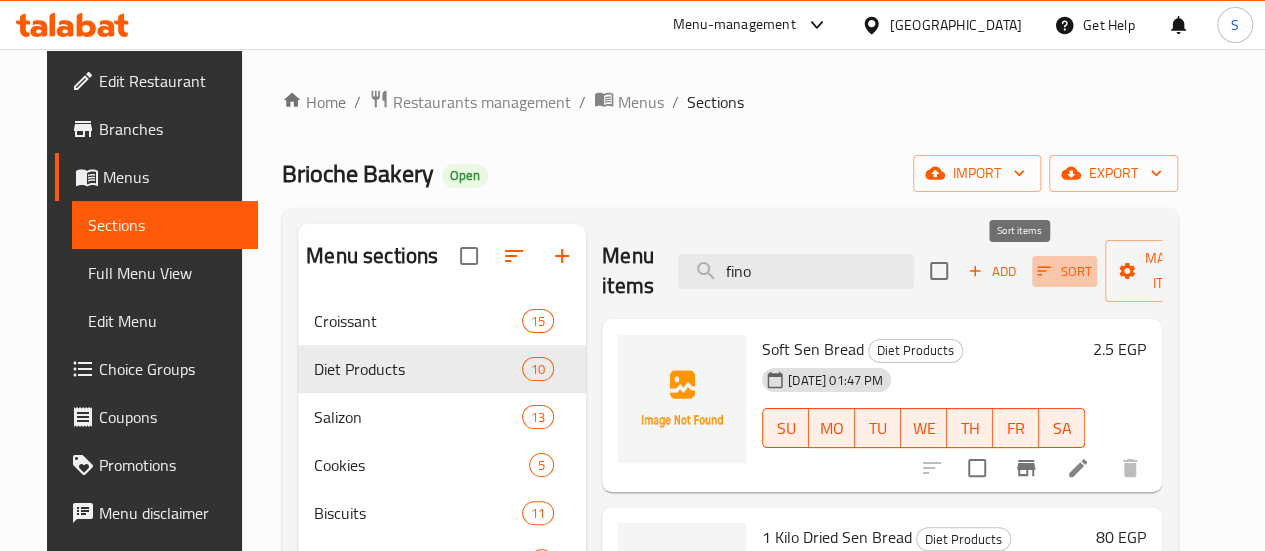 click on "Sort" at bounding box center [1064, 271] 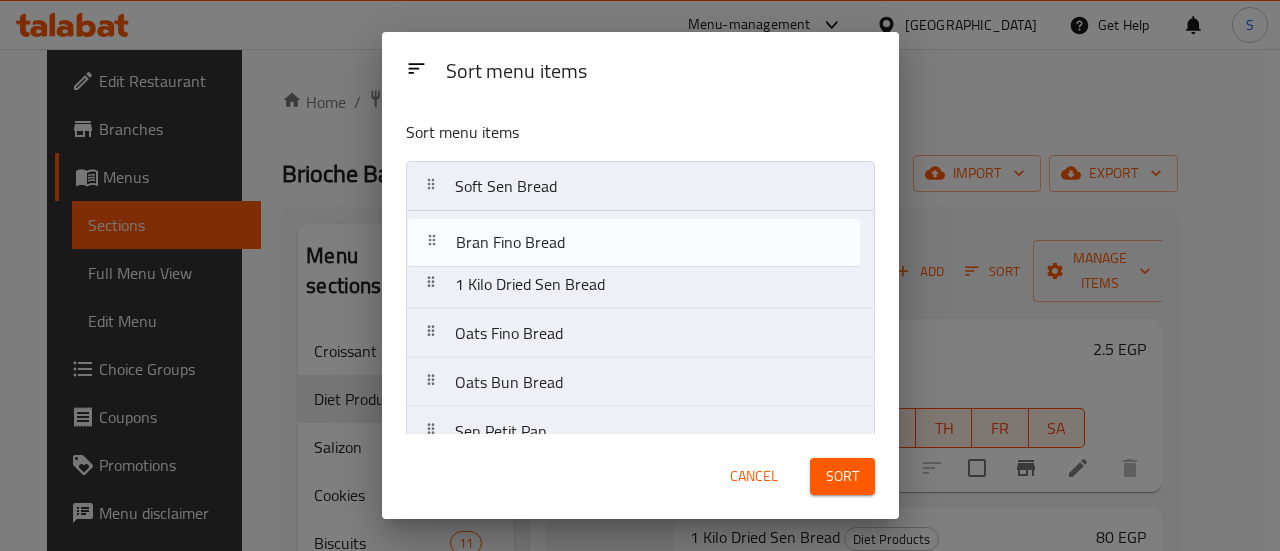 drag, startPoint x: 581, startPoint y: 325, endPoint x: 582, endPoint y: 216, distance: 109.004585 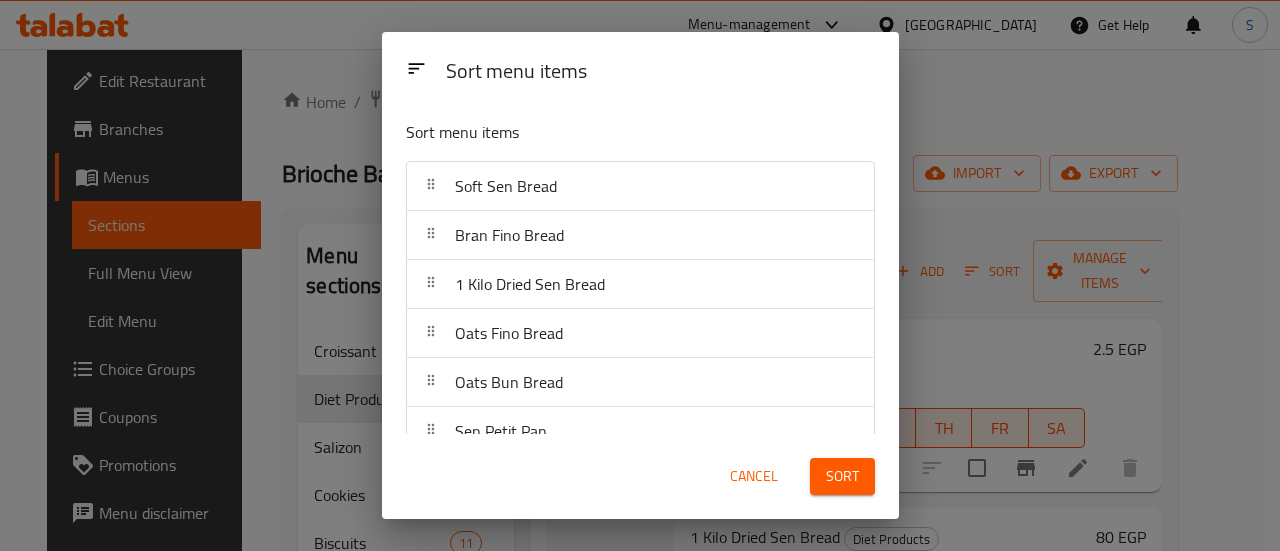 click on "Sort" at bounding box center (842, 476) 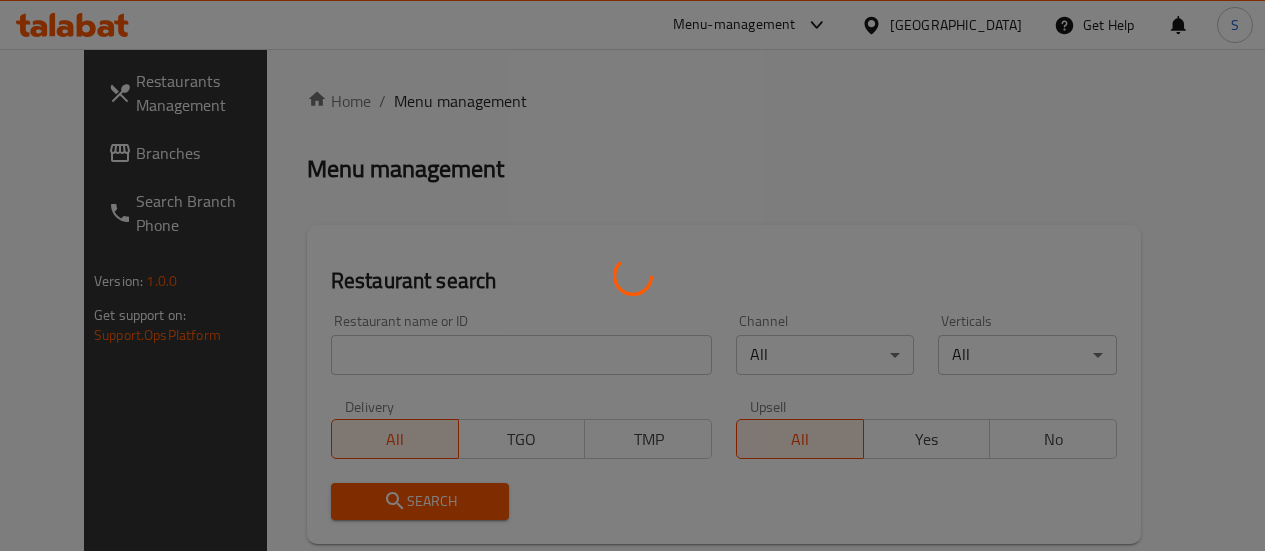 scroll, scrollTop: 0, scrollLeft: 0, axis: both 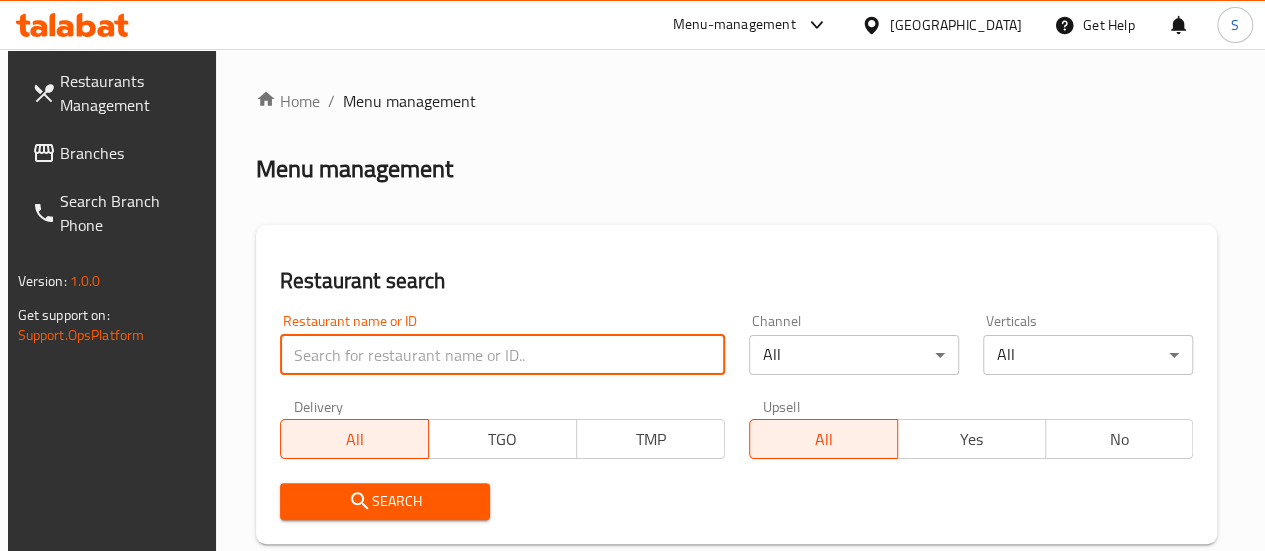click at bounding box center (502, 355) 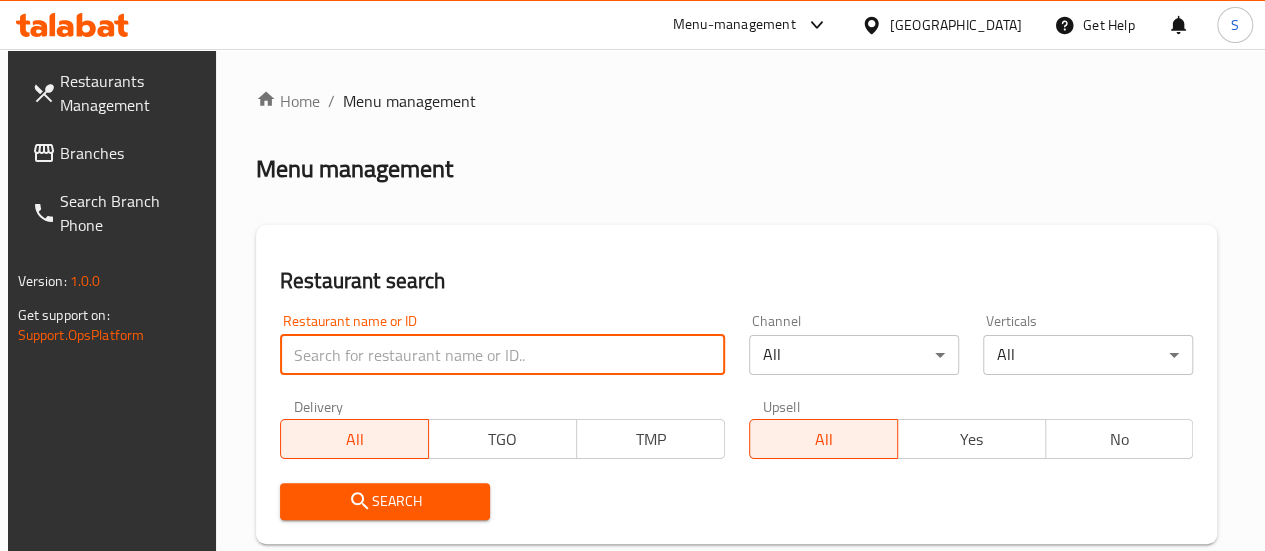 click at bounding box center [502, 355] 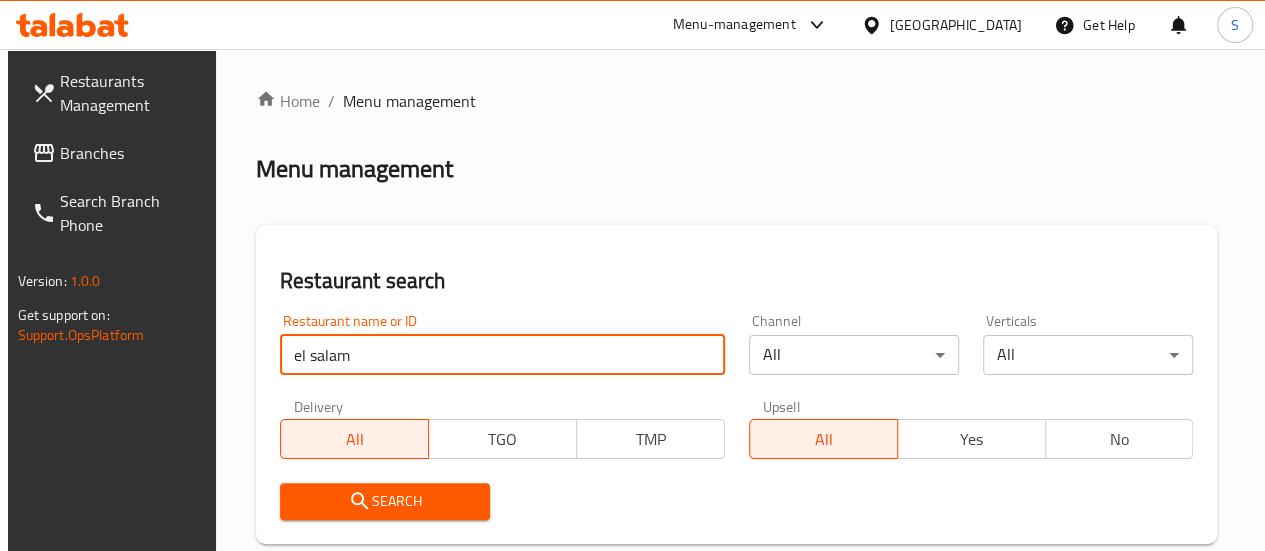 type on "el salam" 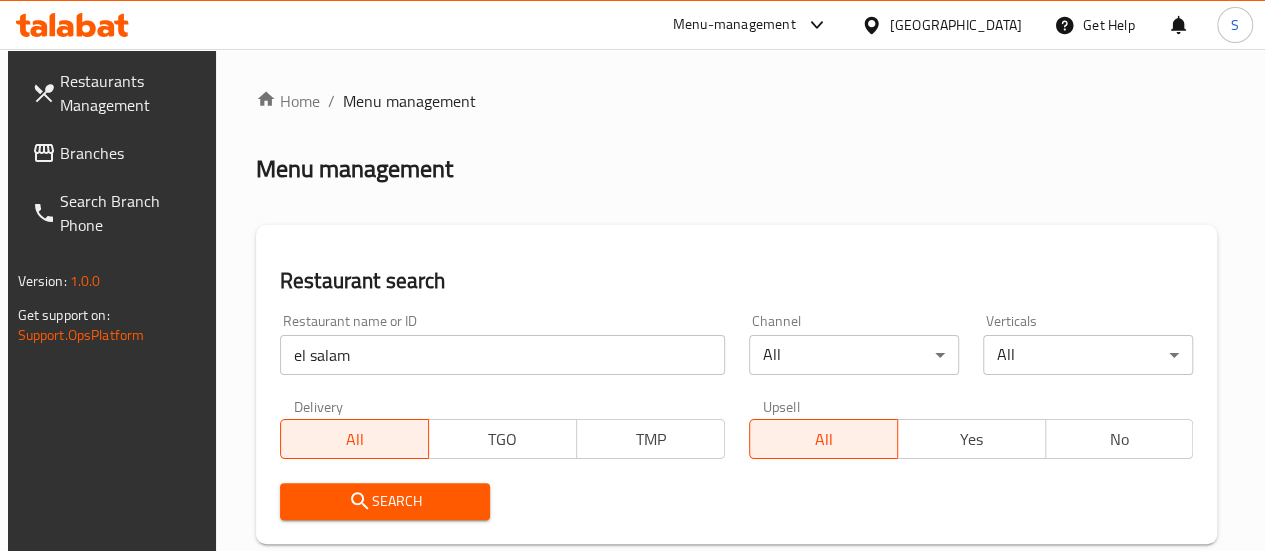 click 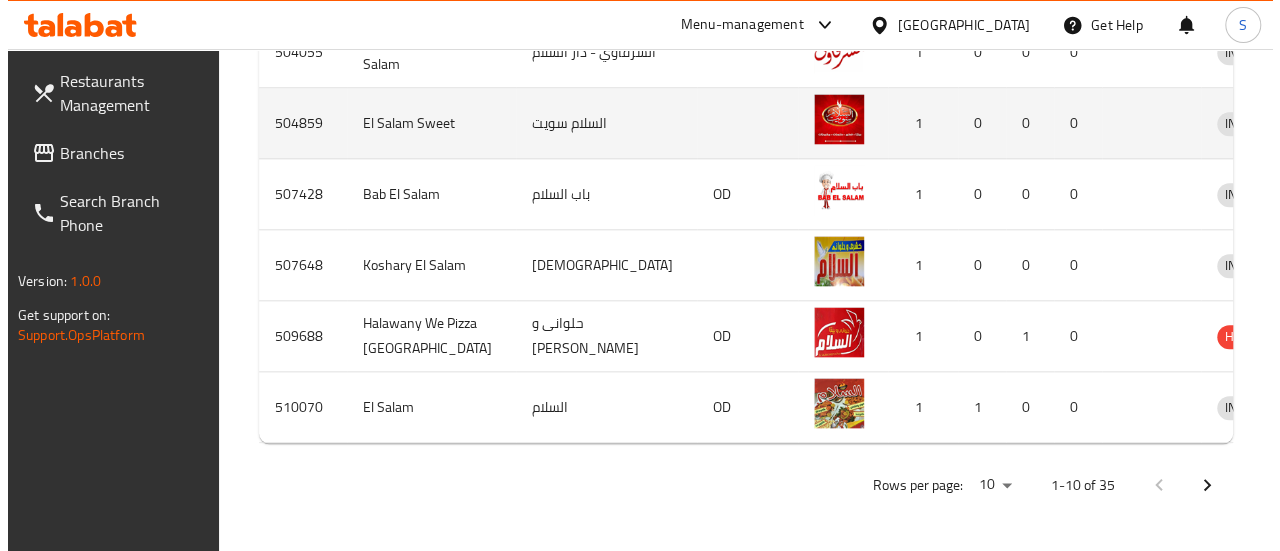 scroll, scrollTop: 1108, scrollLeft: 0, axis: vertical 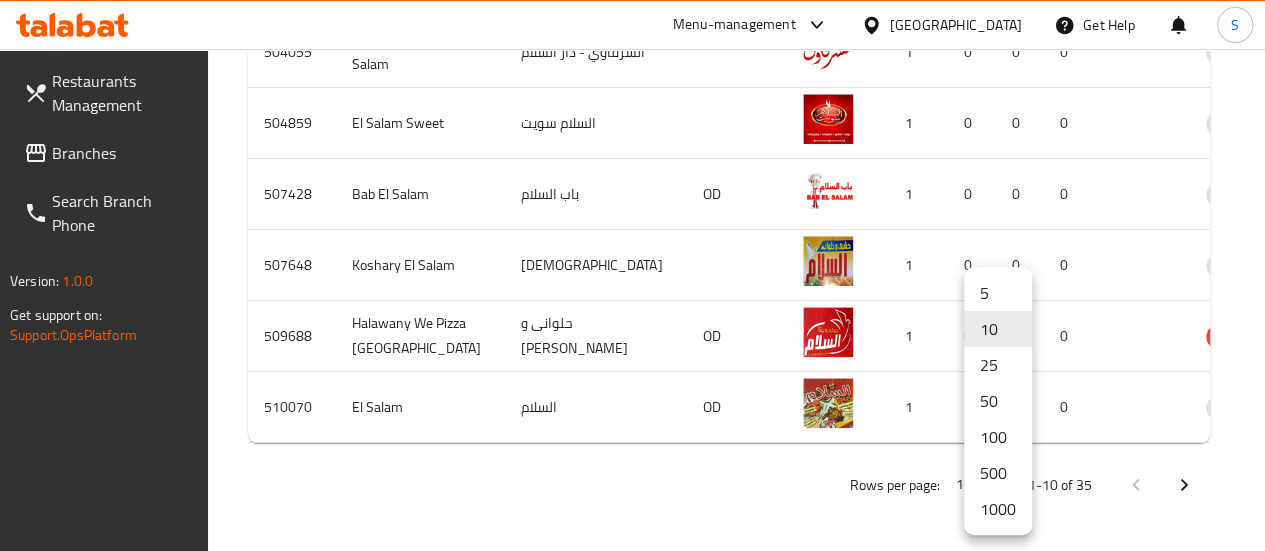 click on "​ Menu-management Egypt Get Help S   Restaurants Management   Branches   Search Branch Phone  Version:    1.0.0  Get support on:    Support.OpsPlatform Home / Menu management Menu management Restaurant search Restaurant name or ID el salam Restaurant name or ID Channel All ​ Verticals All ​ Delivery All TGO TMP Upsell All Yes No   Search Restaurants list   35 record(s) ID sorted ascending Name (En) Name (Ar) Ref. Name Logo Branches Open Busy Closed POS group Status Action 500646 El Salamlek - Tagammoa 5 السلامـلك - التجمع الخامس 1 0 0 0 INACTIVE 503253 Taboula - Hay El Salam تبولة - حي السلام 1 0 0 0 INACTIVE 503668 EL SALAM PASTRY بيتزا السلام 1 0 0 0 INACTIVE 503940 El Fatatry - Dar el Salam الفطاطري - دار السلام 2 0 0 0 HIDDEN 504055 El Sharkawy - Dar El Salam الشرقاوي - دار السلام 1 0 0 0 INACTIVE 504859 El Salam Sweet السلام سويت 1 0 0 0 INACTIVE 507428 Bab El Salam باب السلام OD  1 0 0 0 INACTIVE 1 0" at bounding box center (632, -663) 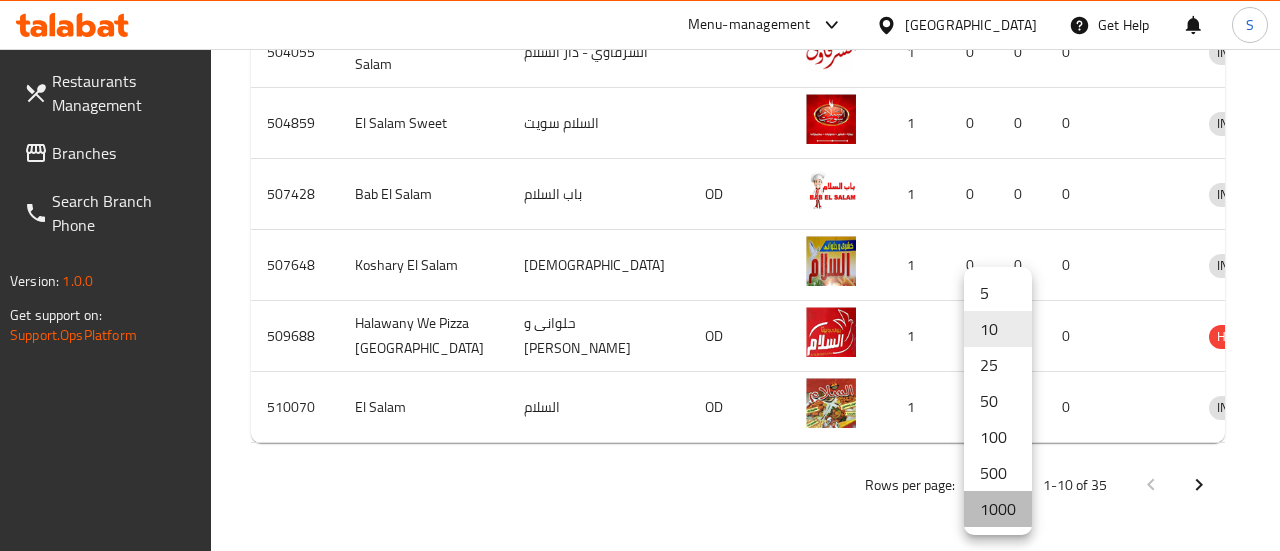 click on "1000" at bounding box center [998, 509] 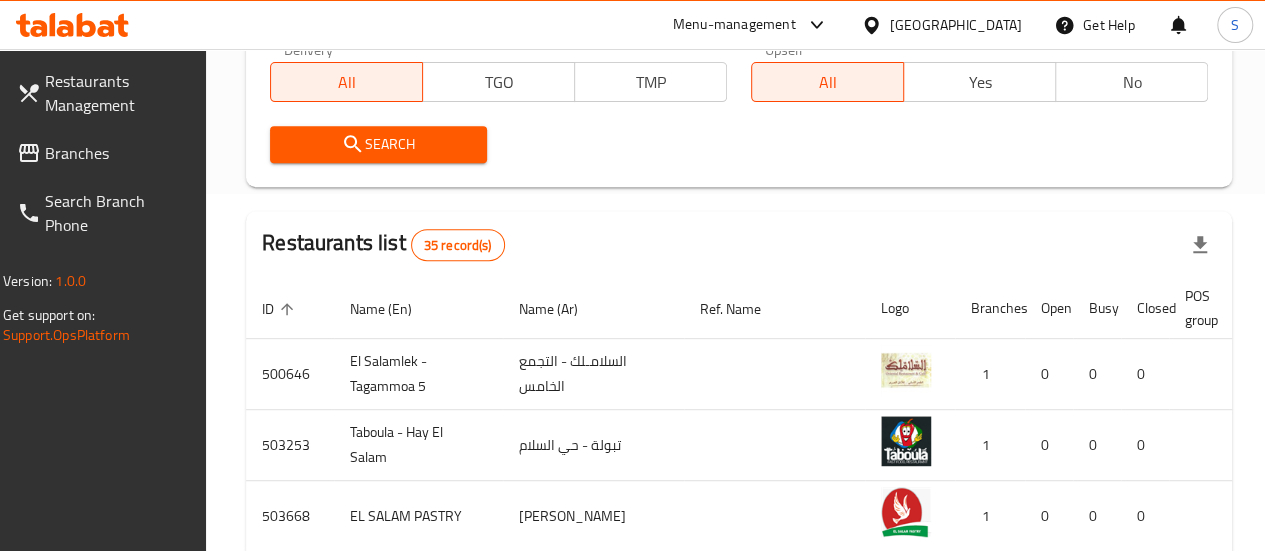 scroll, scrollTop: 0, scrollLeft: 0, axis: both 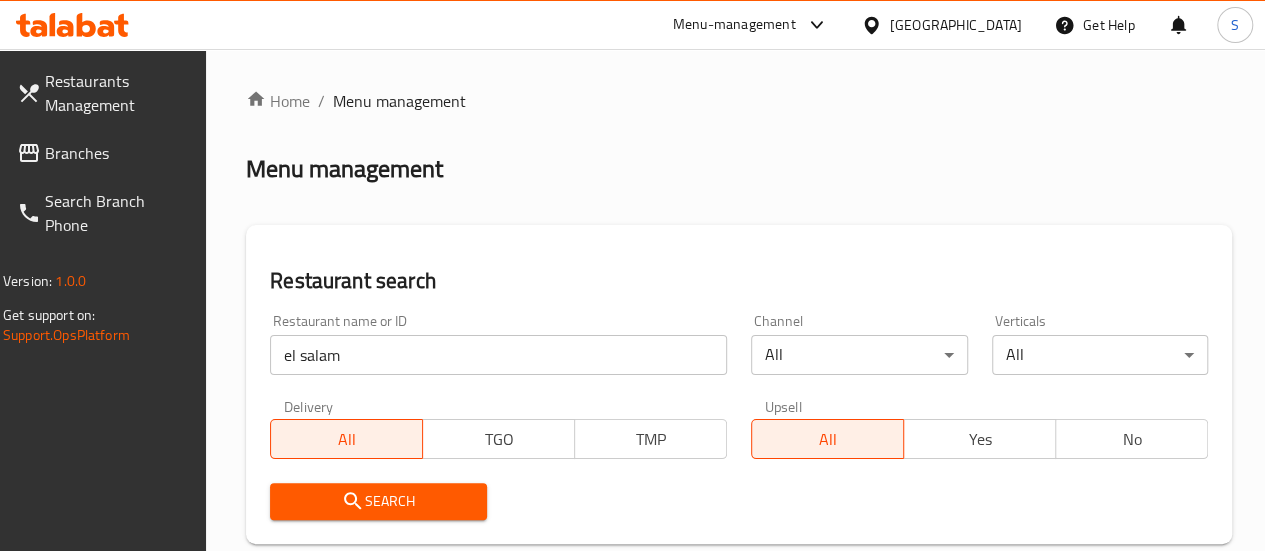 click on "Menu-management" at bounding box center (734, 25) 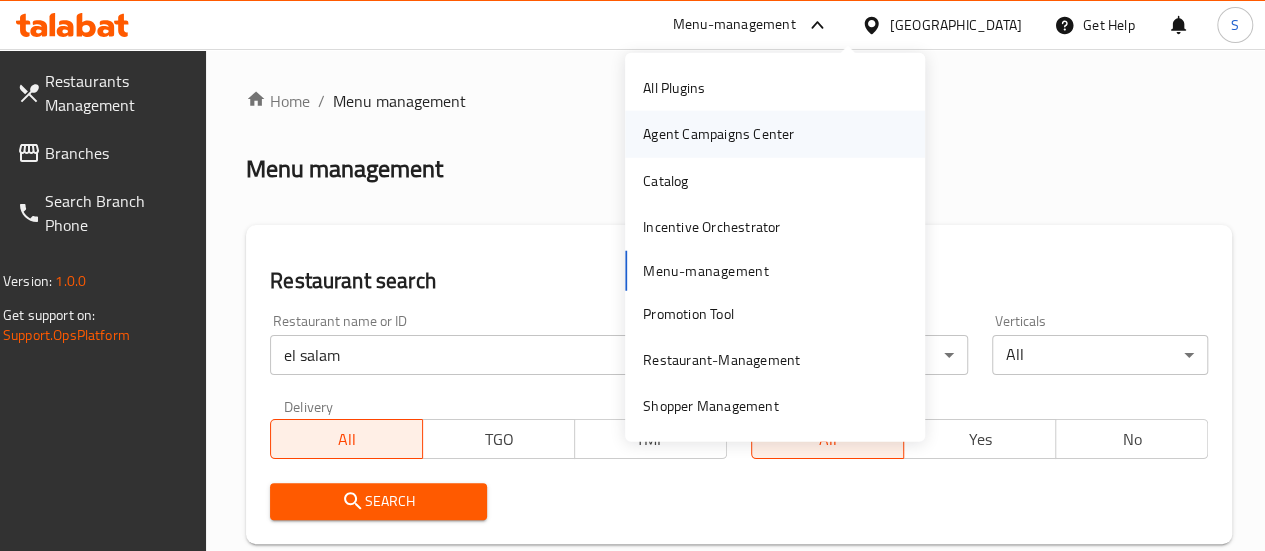 click on "Agent Campaigns Center" at bounding box center [775, 134] 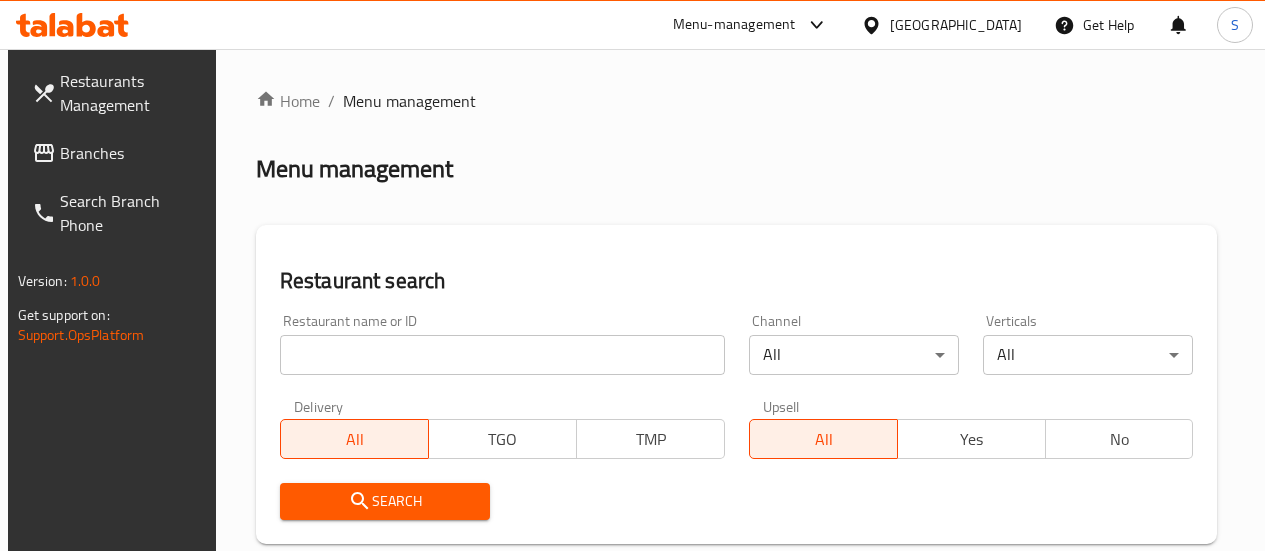 scroll, scrollTop: 0, scrollLeft: 0, axis: both 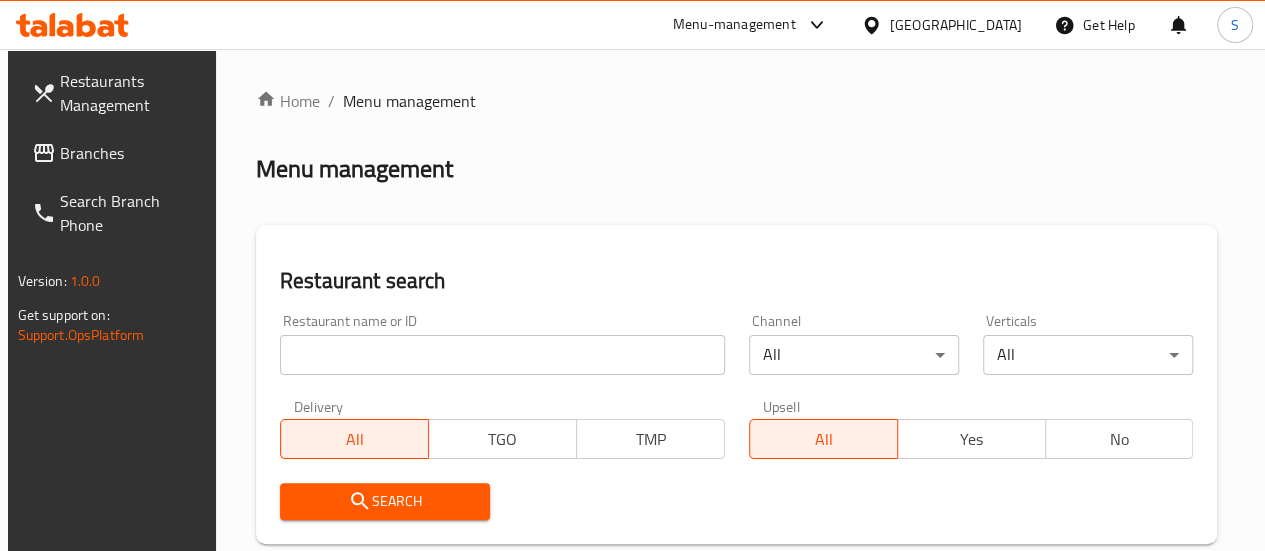 click at bounding box center [502, 355] 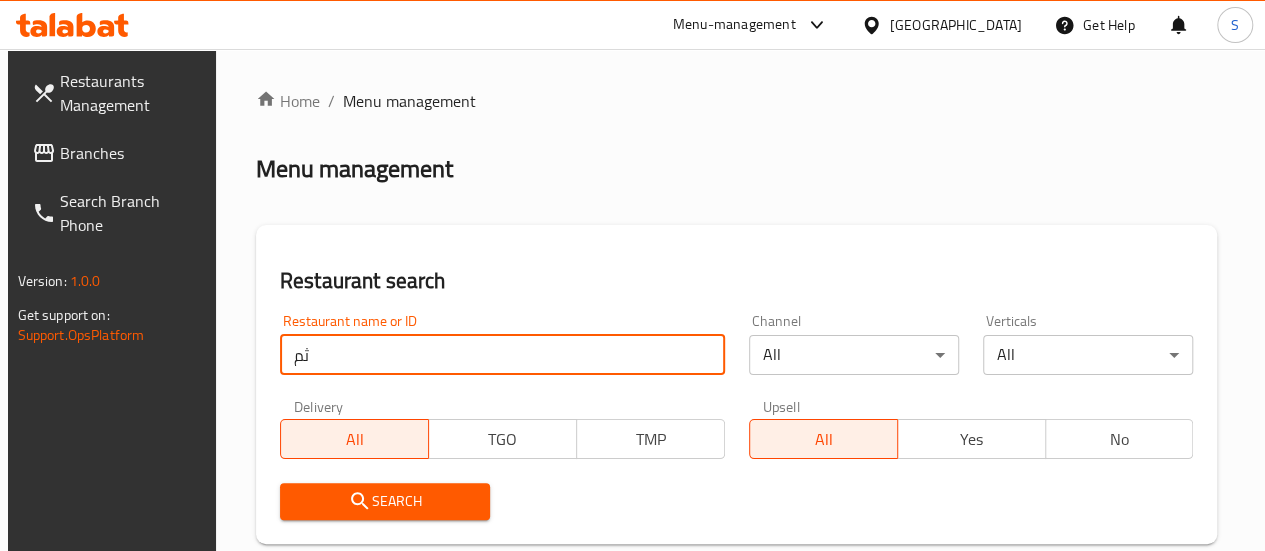 type on "ث" 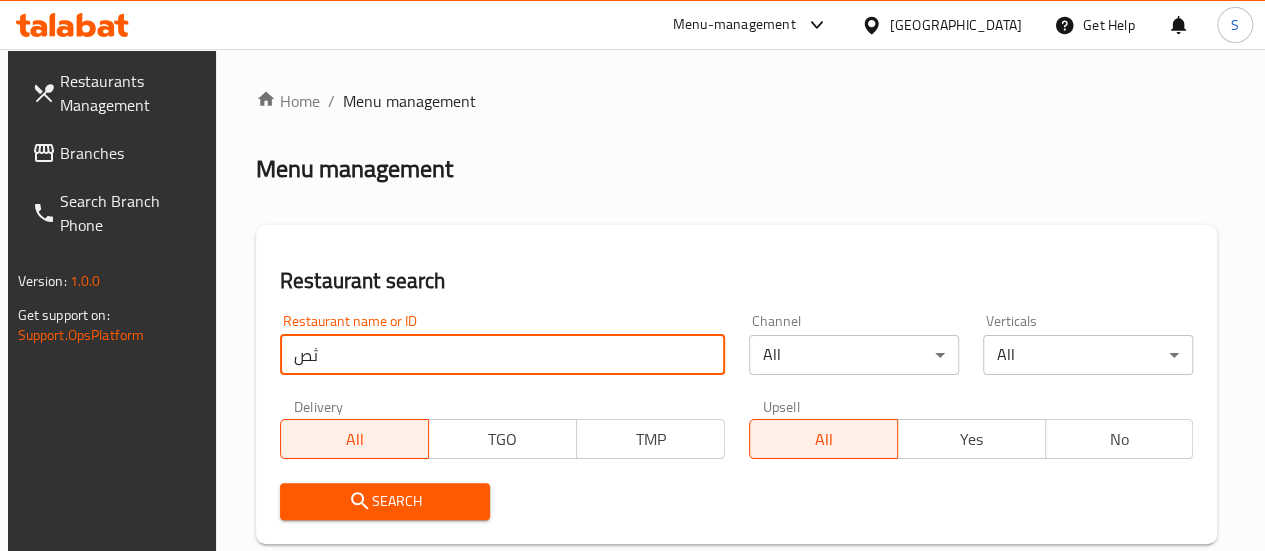 type on "ث" 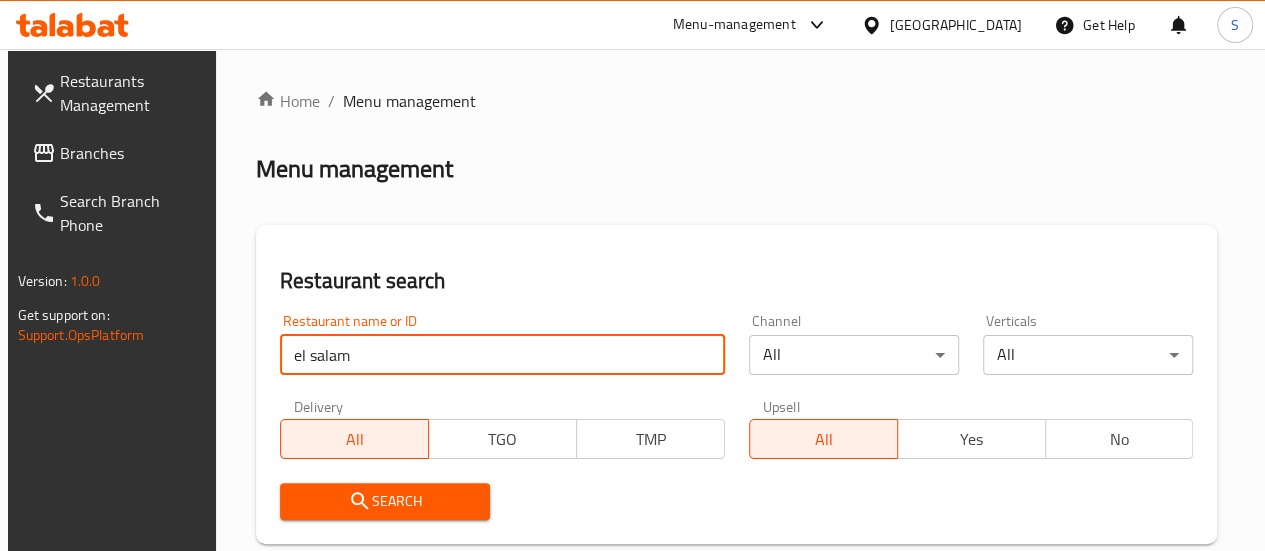 type on "el salam" 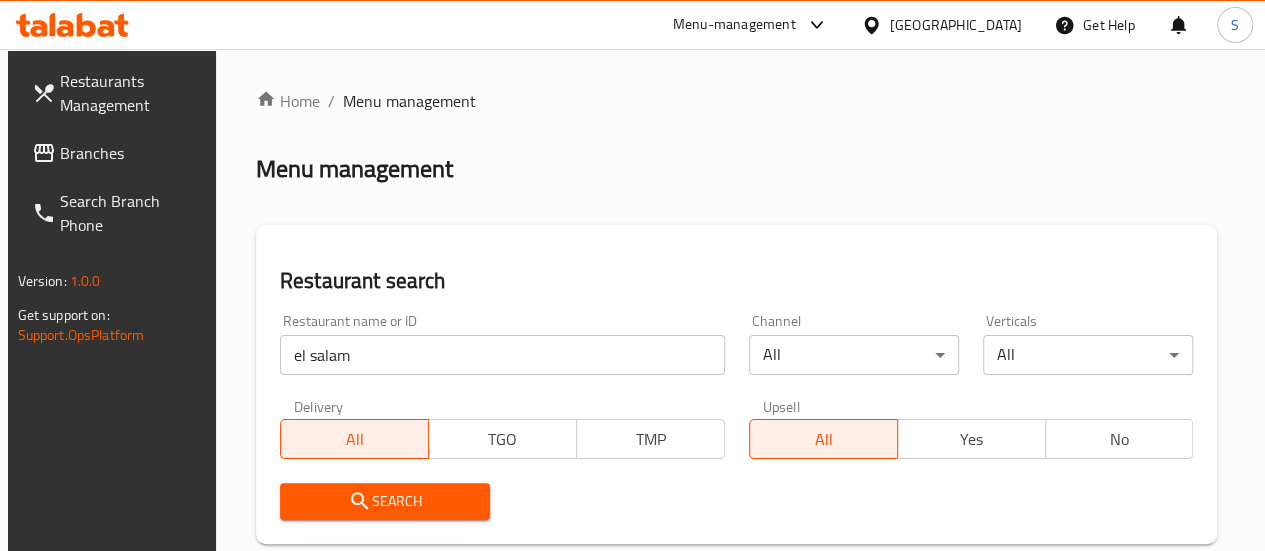 click on "Search" at bounding box center [385, 501] 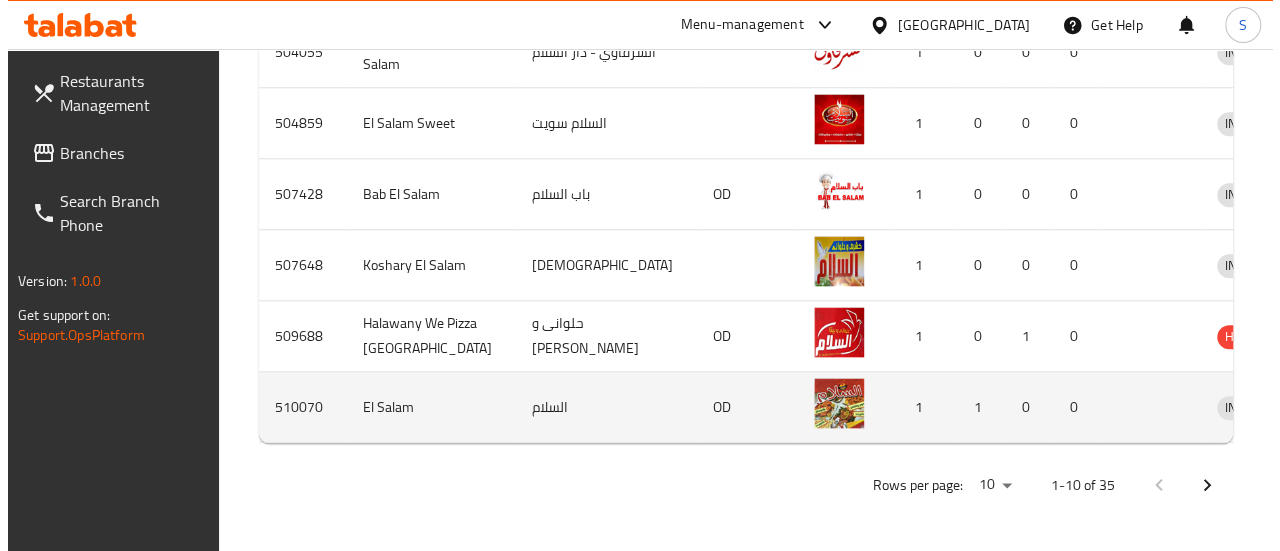 scroll, scrollTop: 1108, scrollLeft: 0, axis: vertical 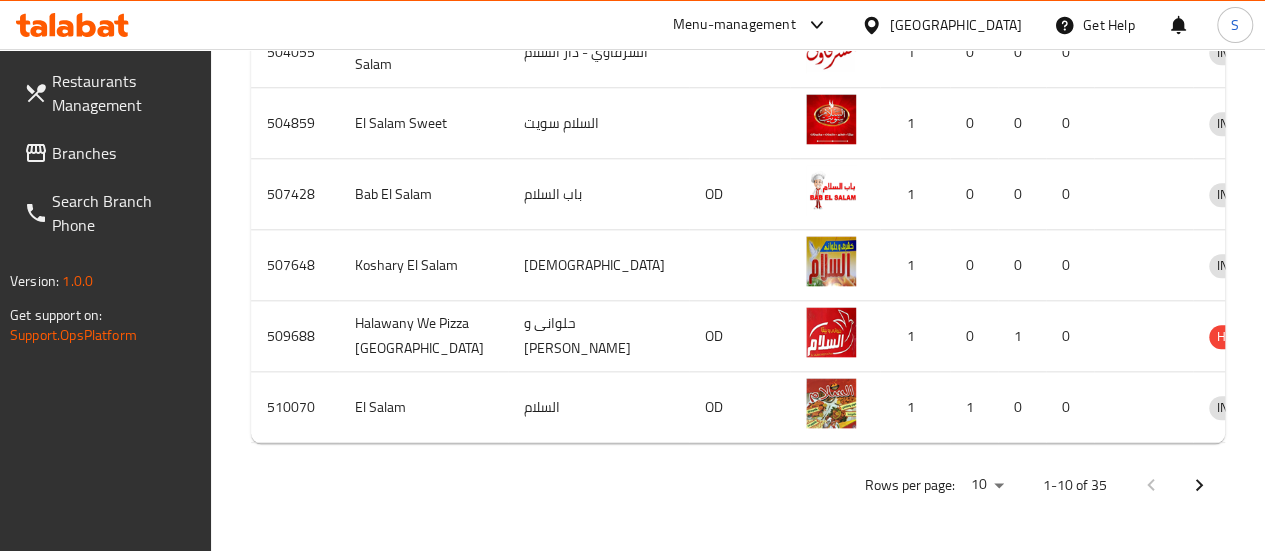 click on "​ Menu-management [GEOGRAPHIC_DATA] Get Help S   Restaurants Management   Branches   Search Branch Phone  Version:    1.0.0  Get support on:    Support.OpsPlatform Home / Menu management Menu management Restaurant search Restaurant name or ID el salam Restaurant name or ID Channel All ​ Verticals All ​ Delivery All TGO TMP Upsell All Yes No   Search Restaurants list   35 record(s) ID sorted ascending Name (En) Name (Ar) Ref. Name Logo Branches Open Busy Closed POS group Status Action 500646 [GEOGRAPHIC_DATA] - Tagammoa 5 السلامـلك - التجمع الخامس 1 0 0 0 INACTIVE 503253 Taboula - Hay El Salam تبولة - حي السلام 1 0 0 0 INACTIVE 503668 EL SALAM PASTRY بيتزا السلام 1 0 0 0 INACTIVE 503940 El Fatatry - Dar el Salam الفطاطري - دار السلام 2 0 0 0 HIDDEN 504055 El Sharkawy - Dar El Salam الشرقاوي - دار السلام 1 0 0 0 INACTIVE 504859 El Salam Sweet السلام سويت 1 0 0 0 INACTIVE 507428 Bab El Salam باب السلام OD  1 0 0 0 INACTIVE 1 0" at bounding box center (632, -663) 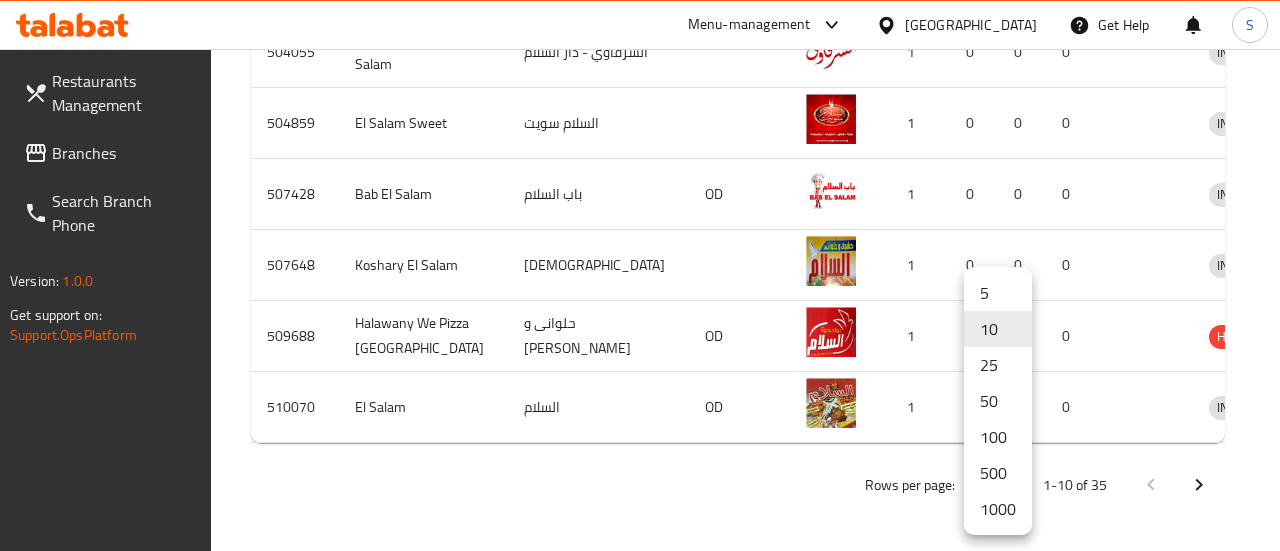 click on "1000" at bounding box center [998, 509] 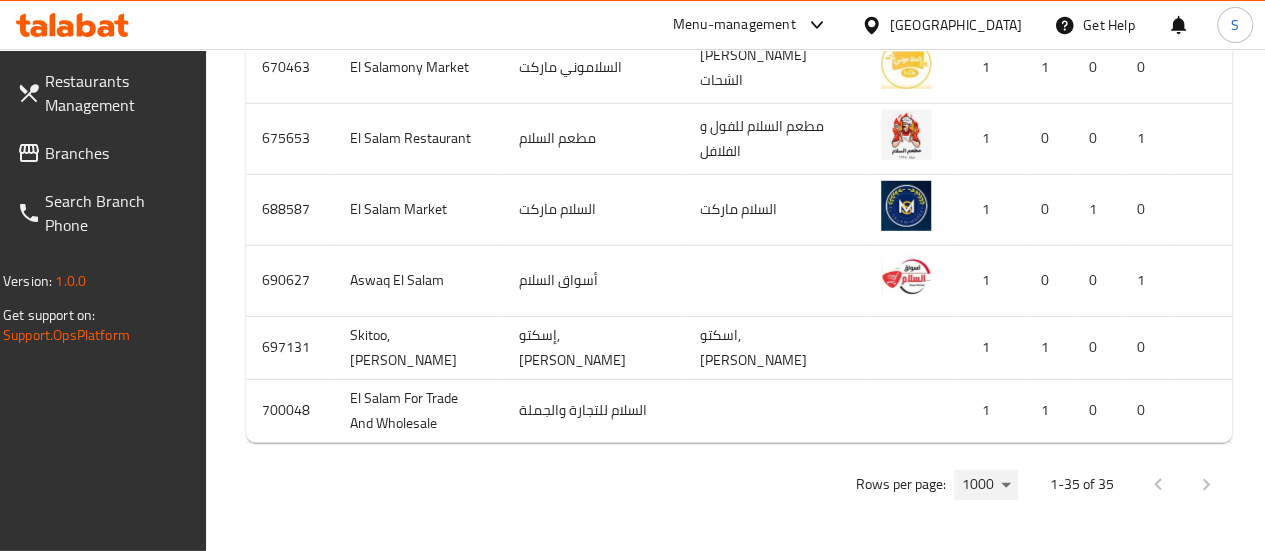 scroll, scrollTop: 3399, scrollLeft: 0, axis: vertical 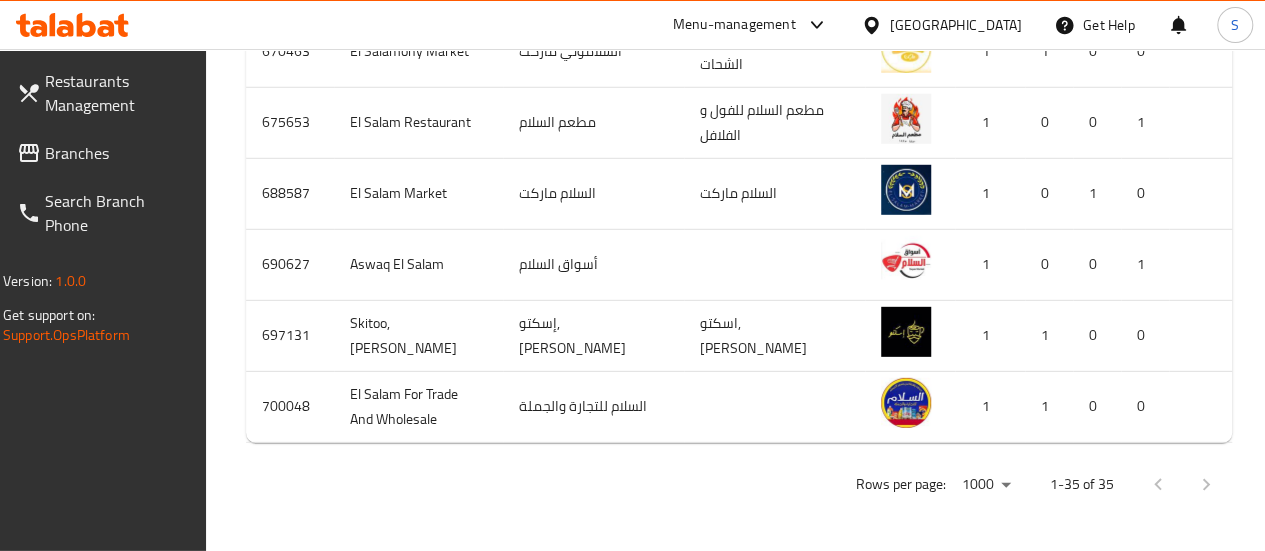 drag, startPoint x: 1142, startPoint y: 450, endPoint x: 1164, endPoint y: 454, distance: 22.36068 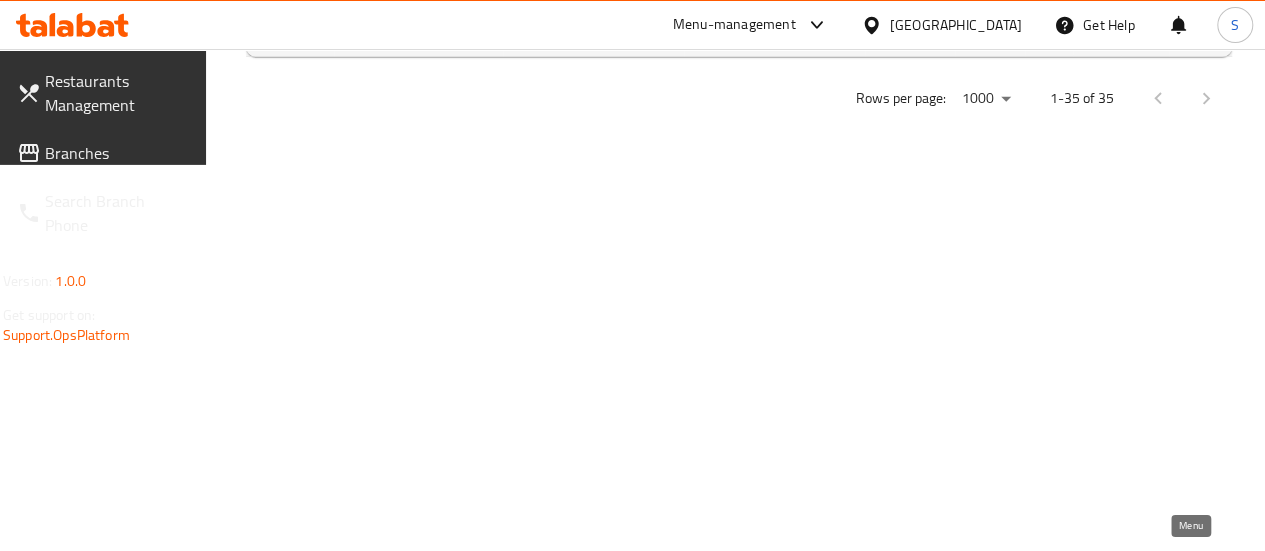 click 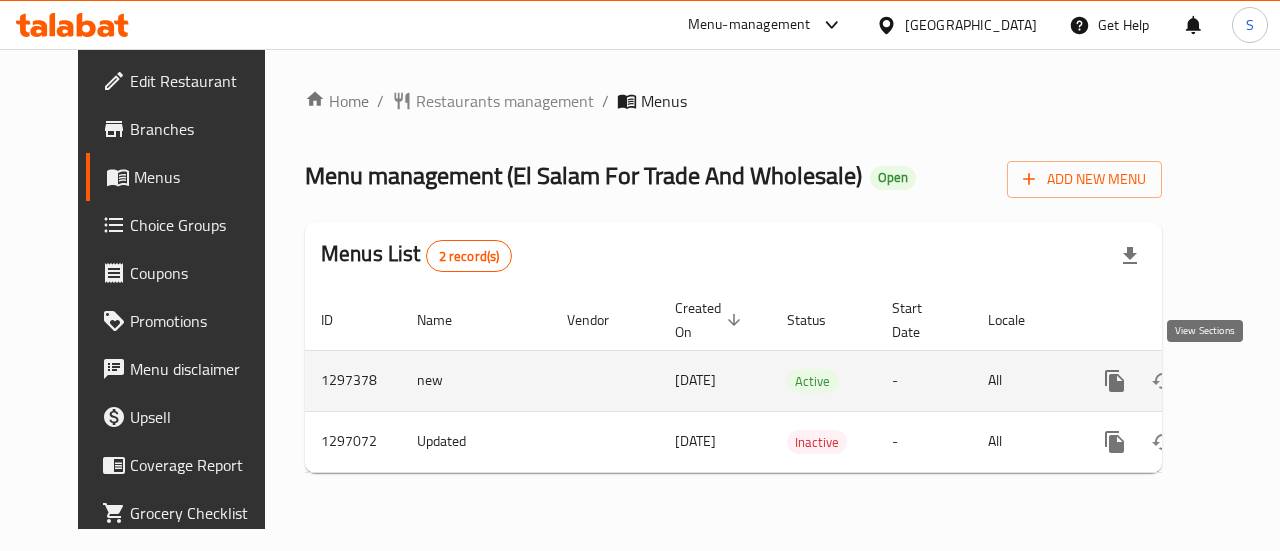 click 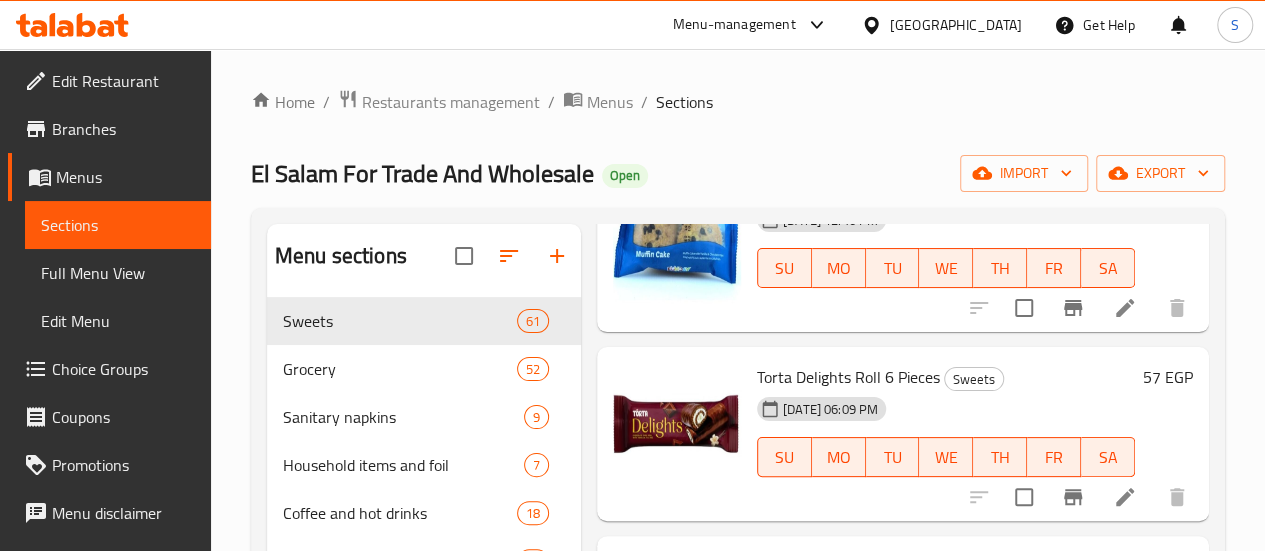 scroll, scrollTop: 300, scrollLeft: 0, axis: vertical 